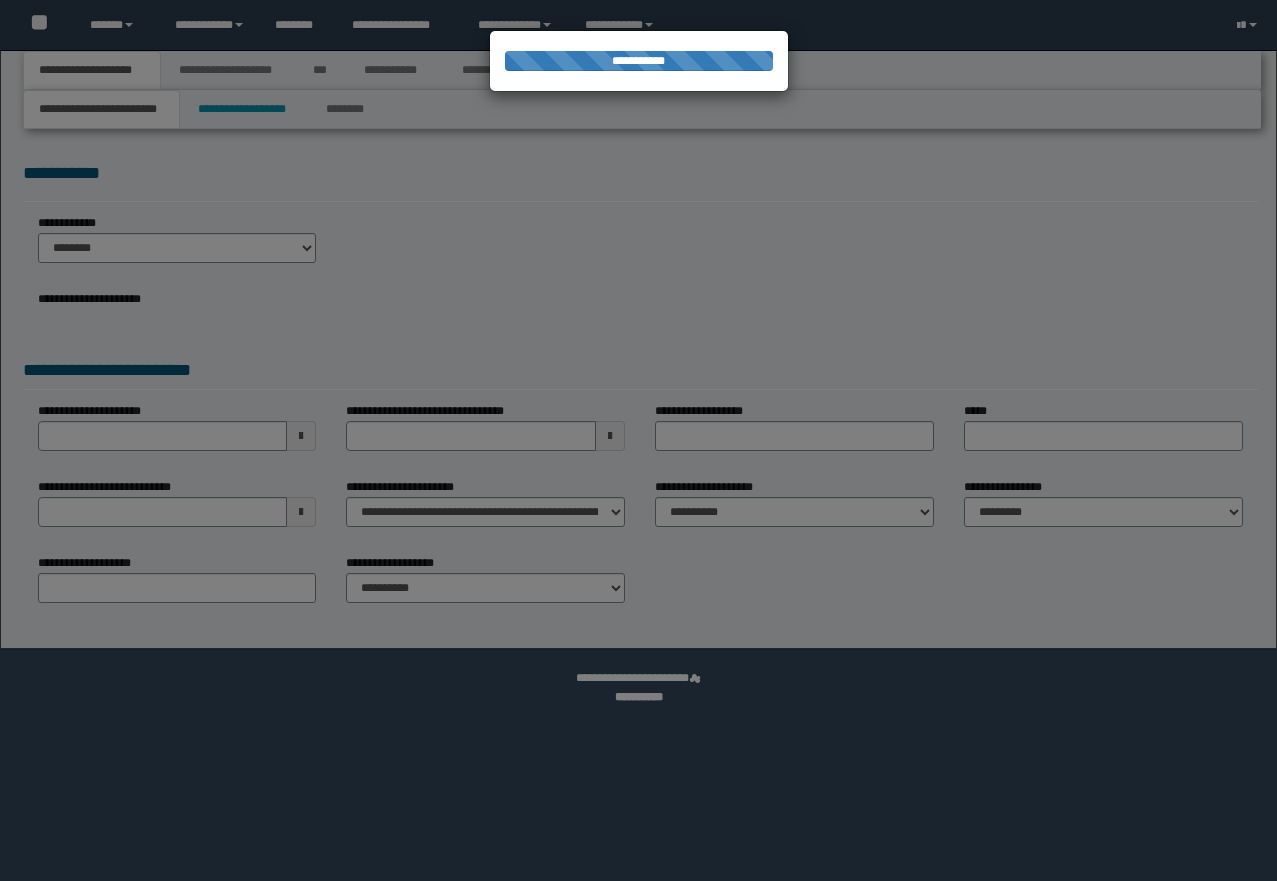 scroll, scrollTop: 0, scrollLeft: 0, axis: both 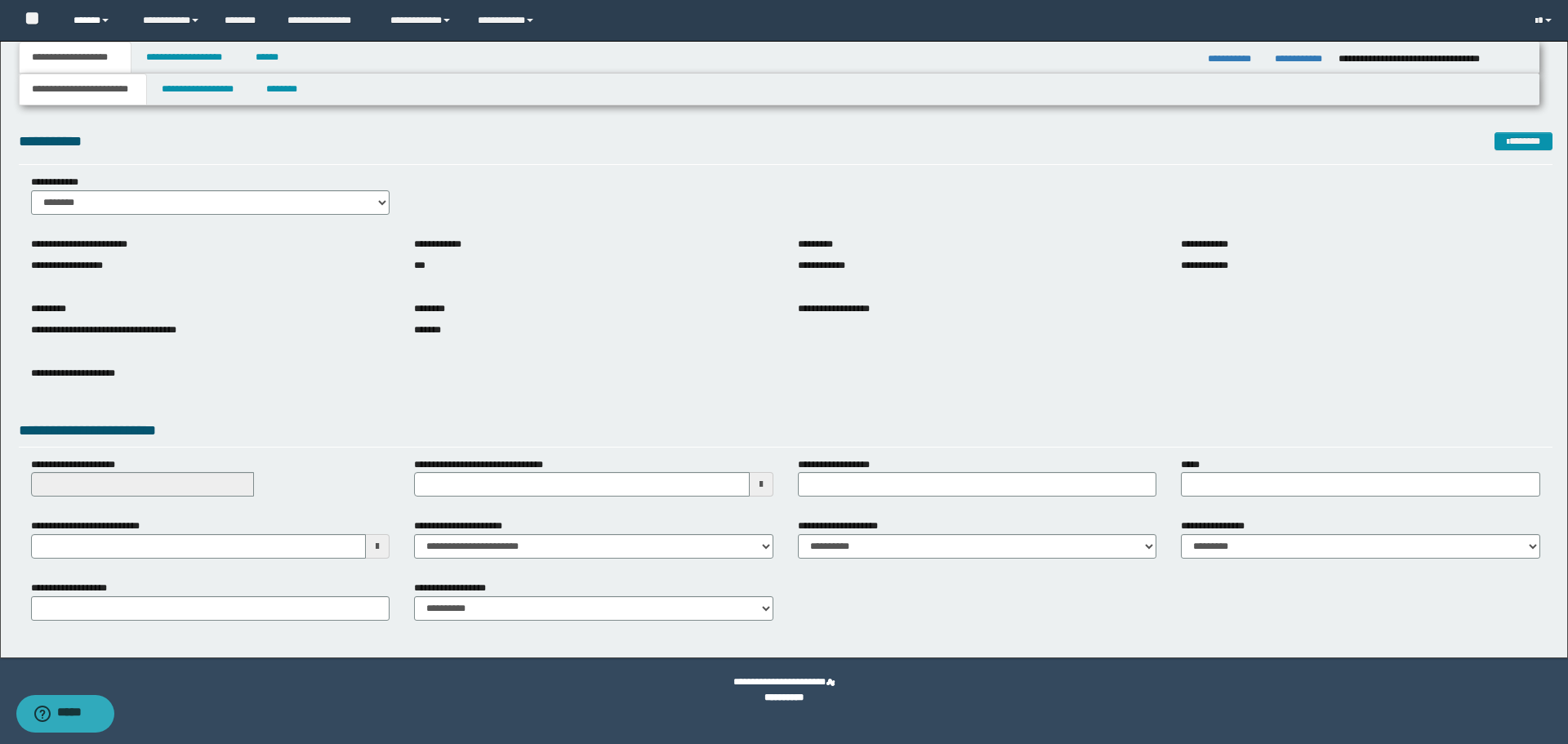 drag, startPoint x: 91, startPoint y: 17, endPoint x: 82, endPoint y: 53, distance: 37.107951 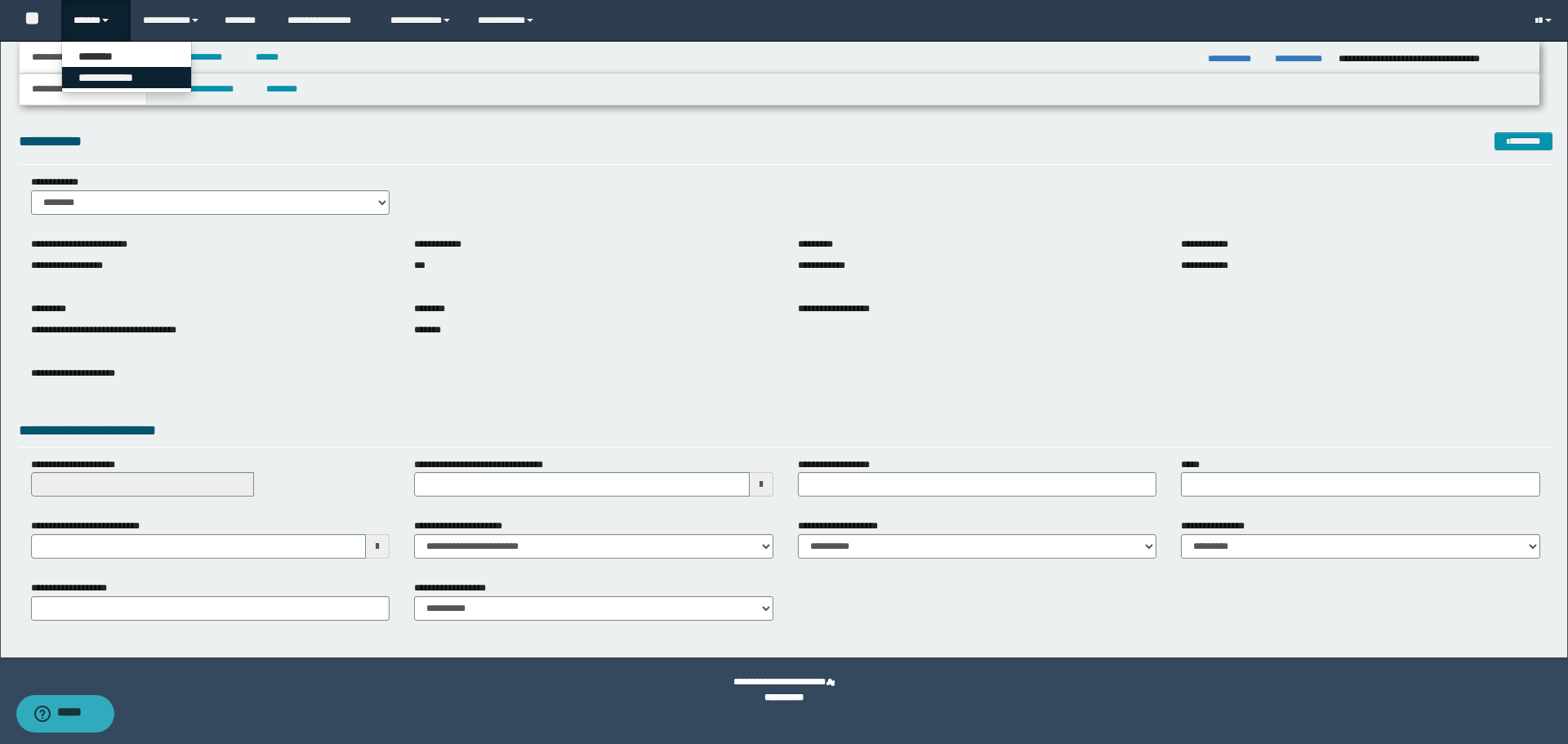 click on "**********" at bounding box center [127, 78] 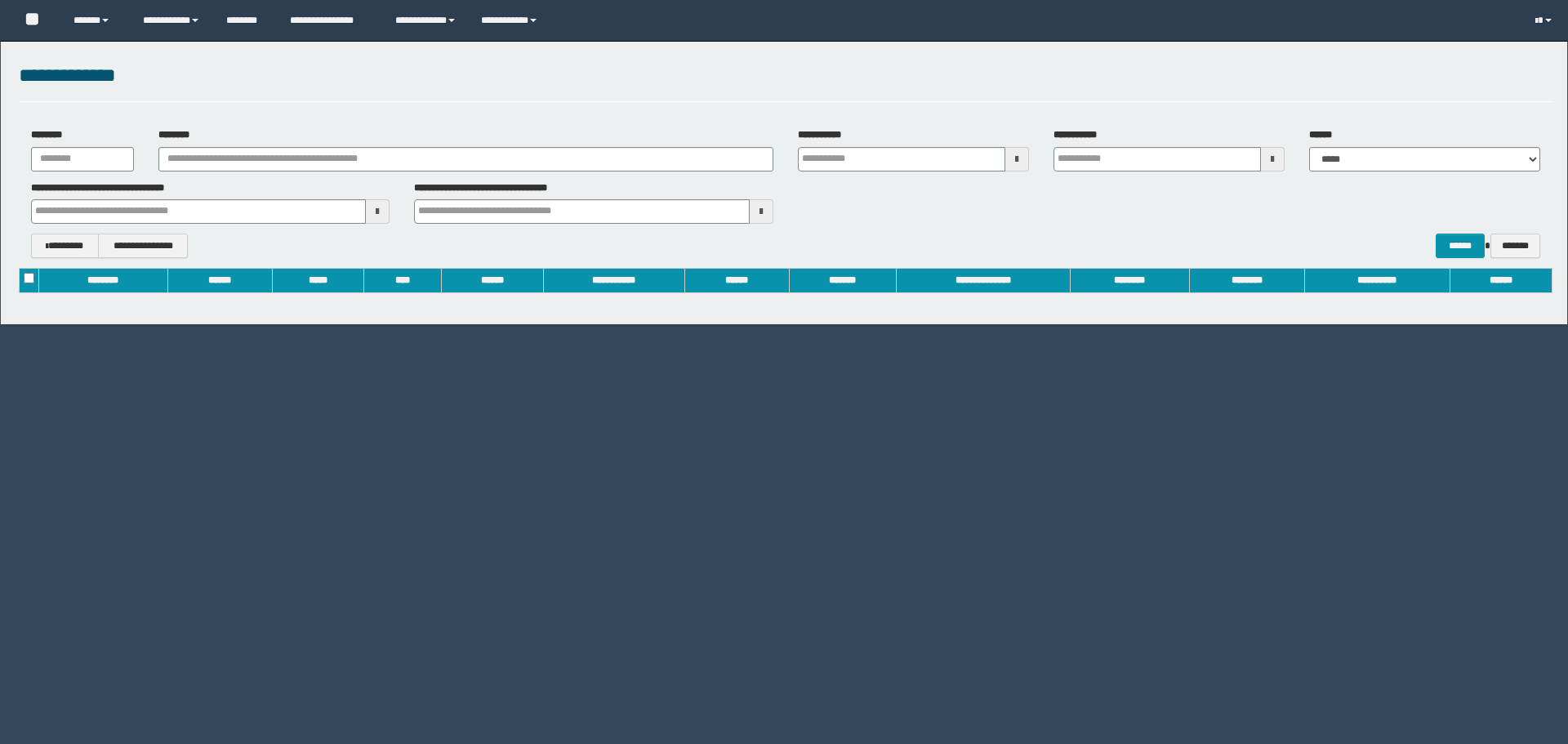 scroll, scrollTop: 0, scrollLeft: 0, axis: both 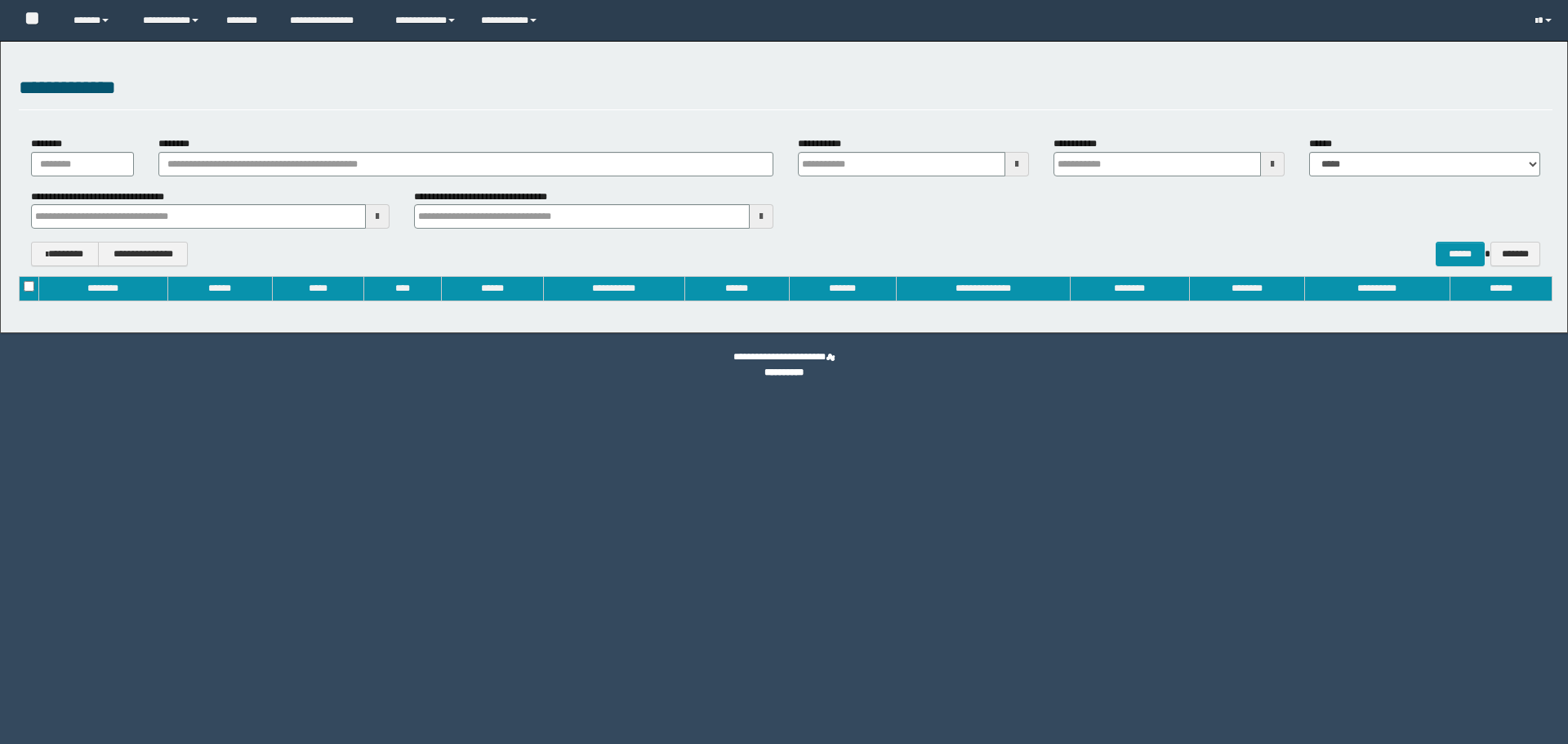 type on "**********" 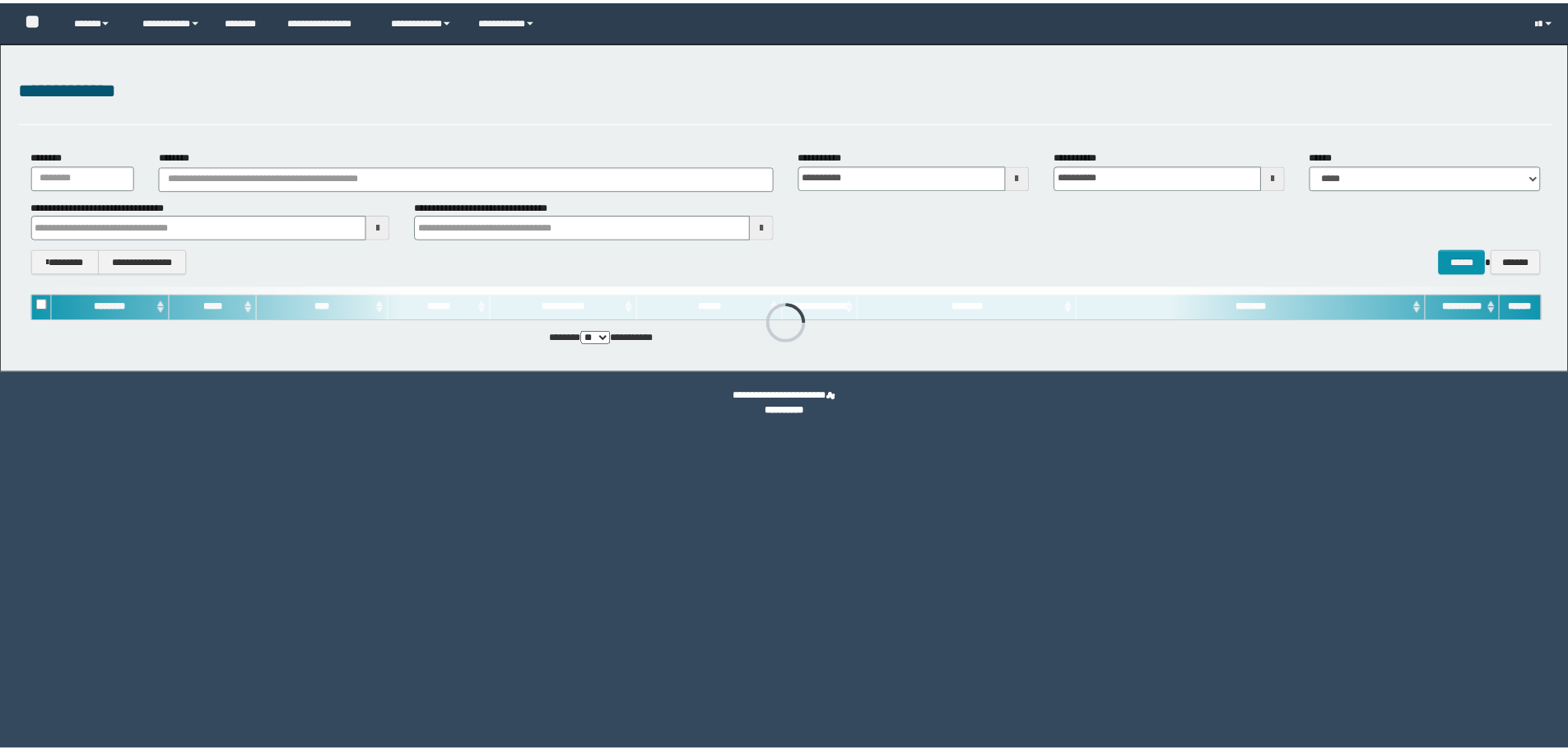 scroll, scrollTop: 0, scrollLeft: 0, axis: both 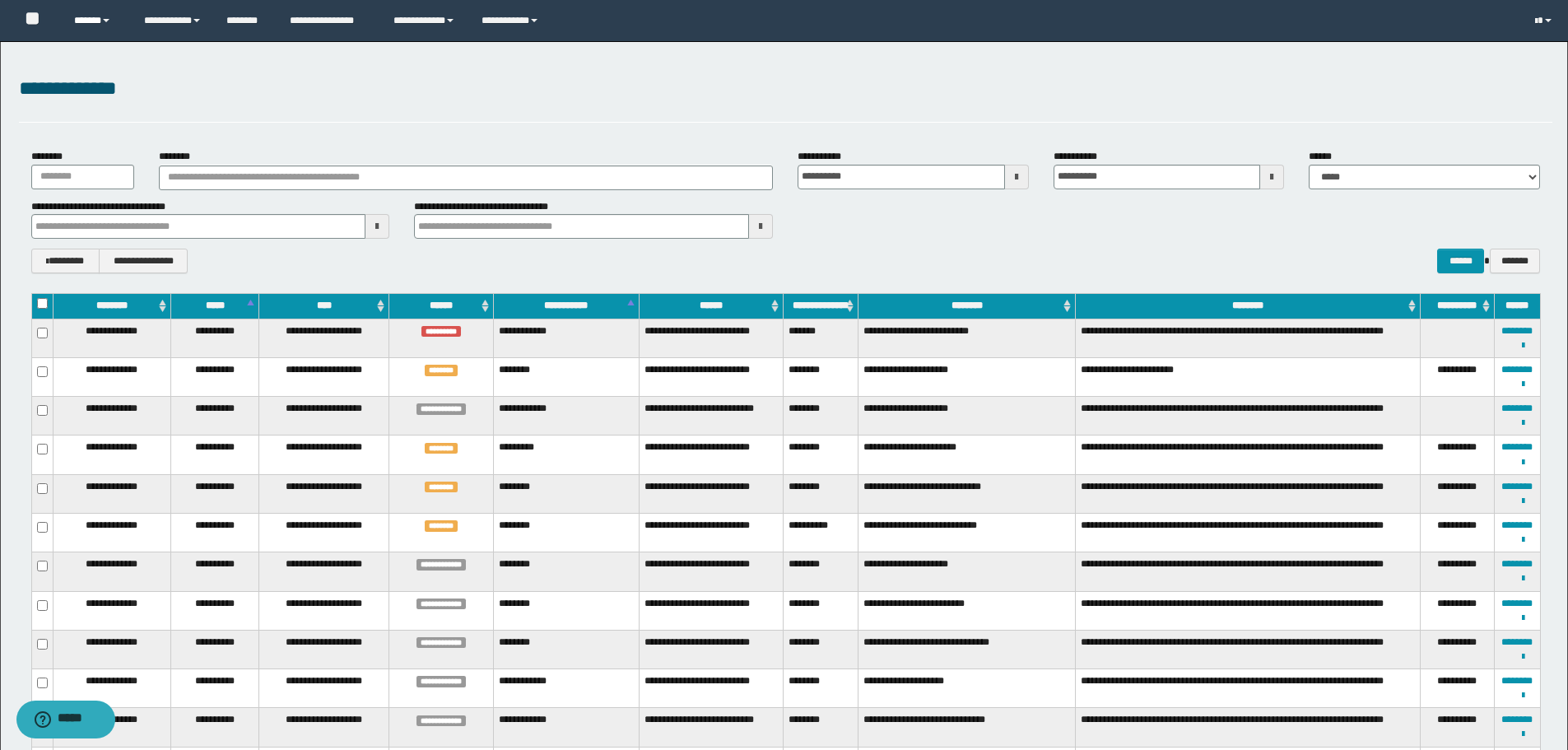 click on "******" at bounding box center [96, 21] 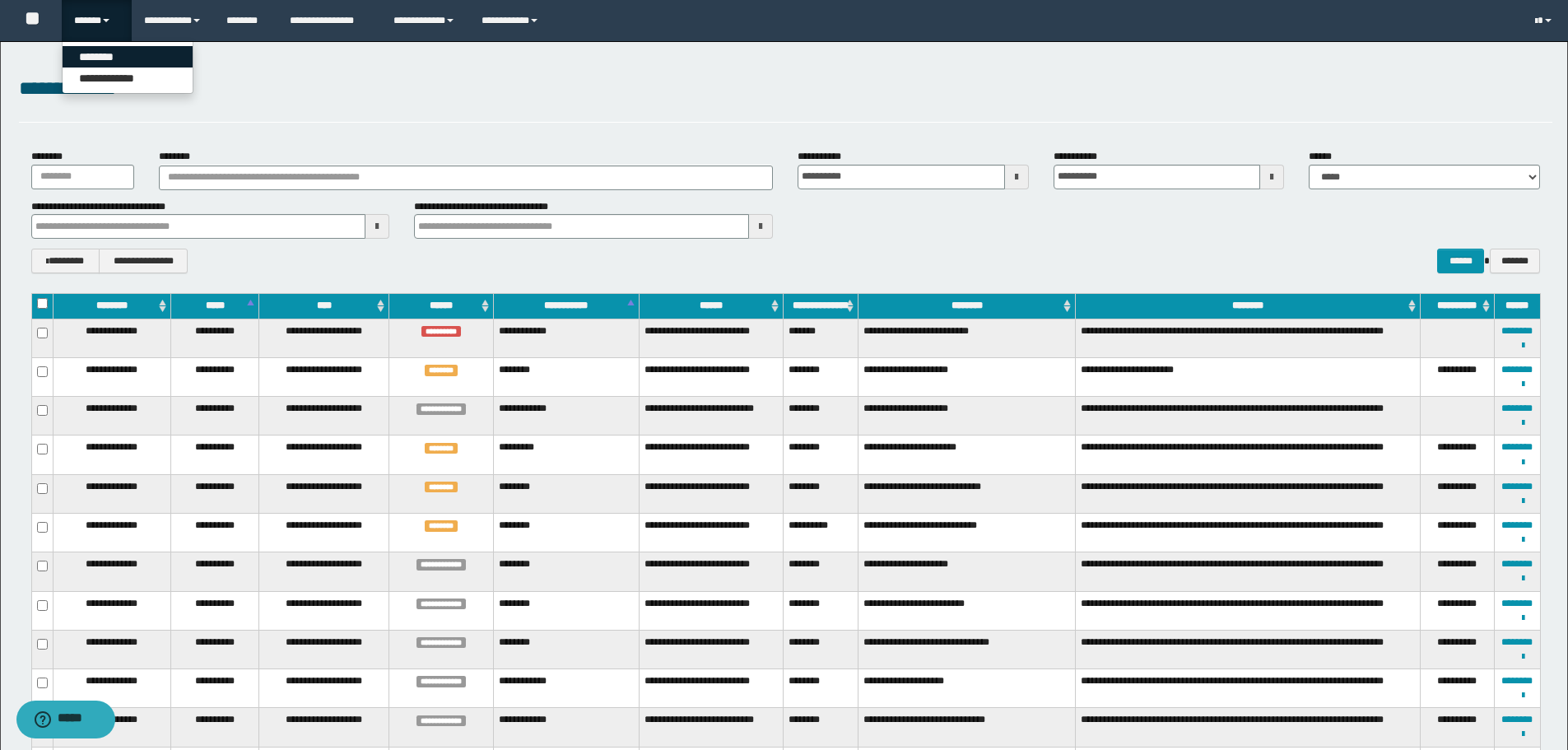click on "********" at bounding box center [128, 57] 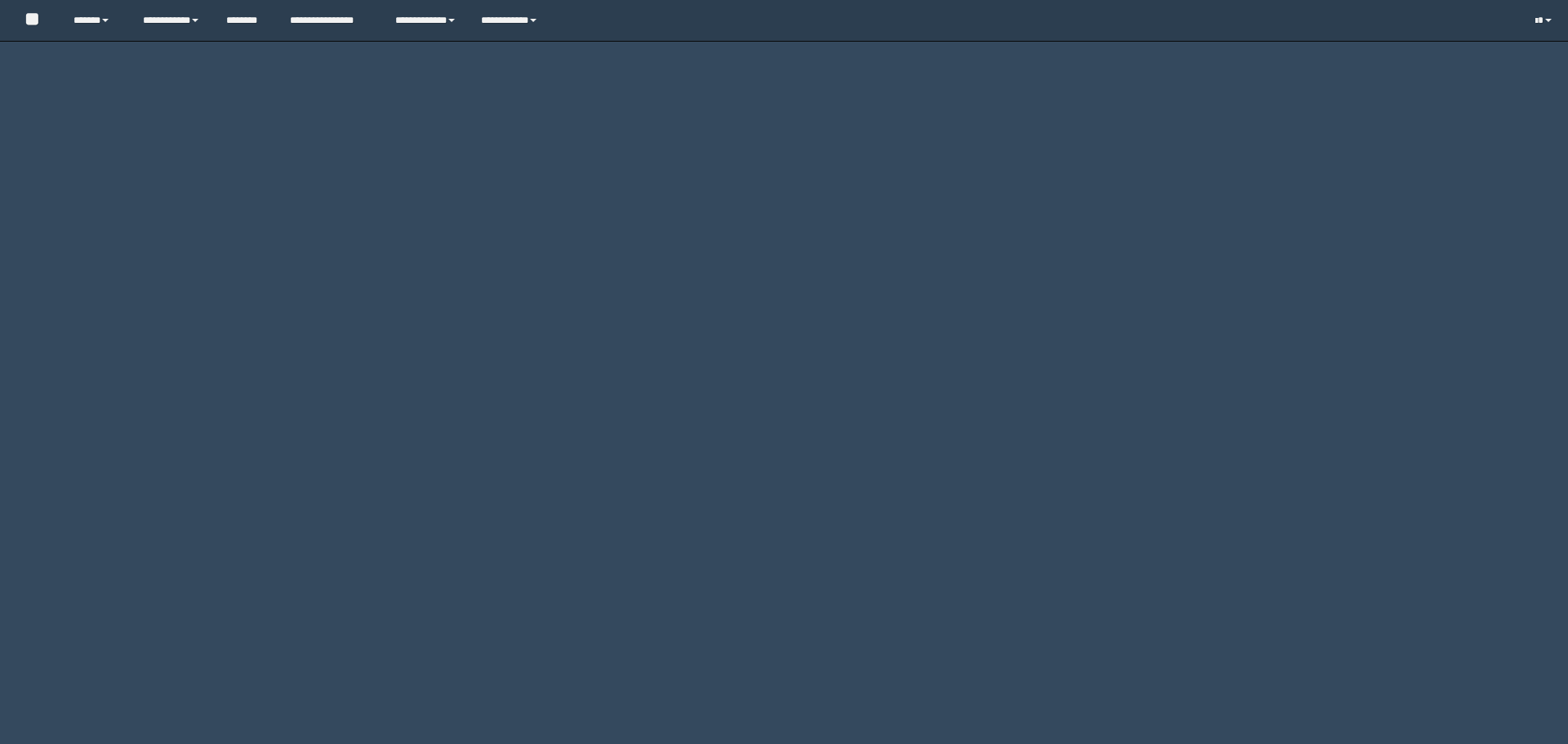 scroll, scrollTop: 0, scrollLeft: 0, axis: both 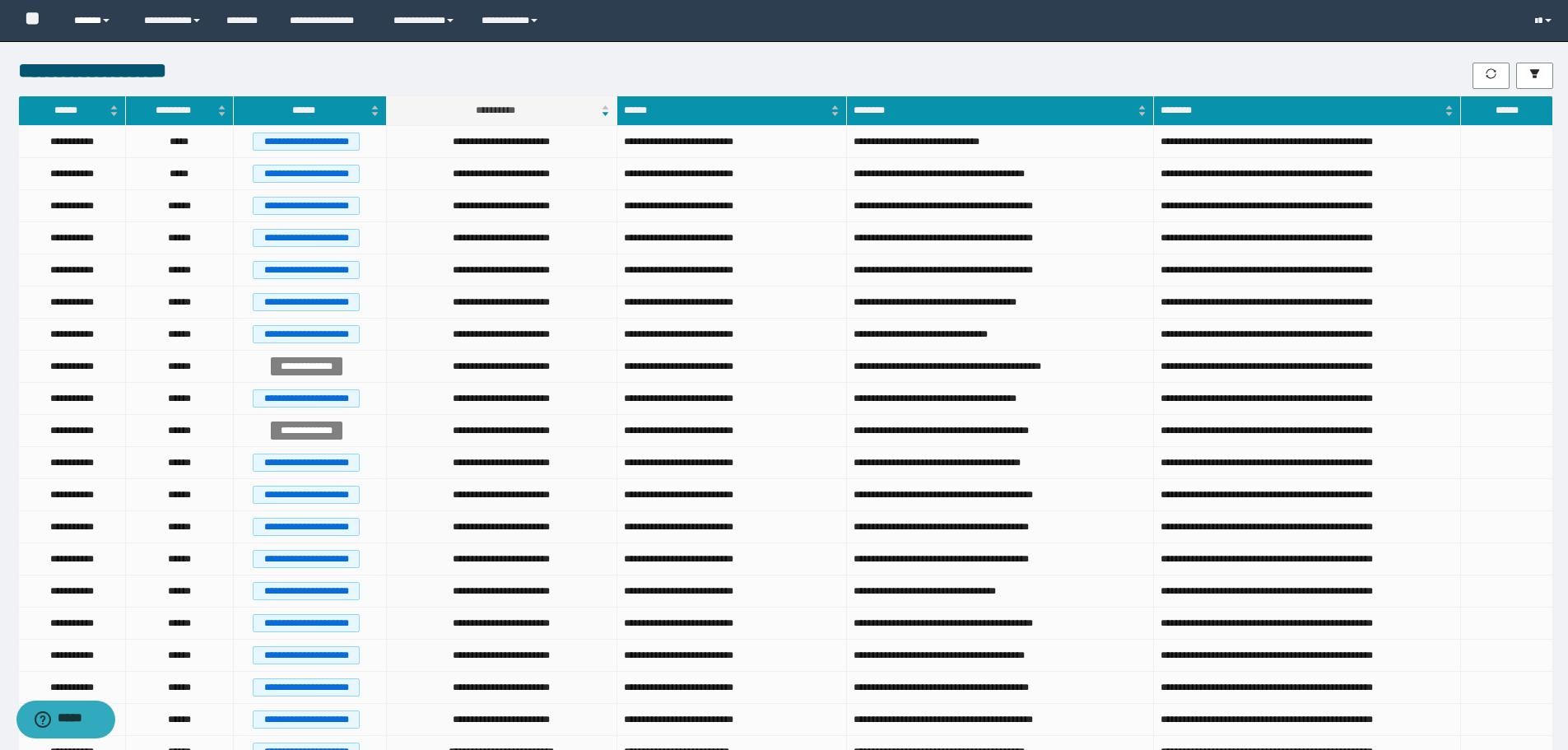 click on "******" at bounding box center [96, 21] 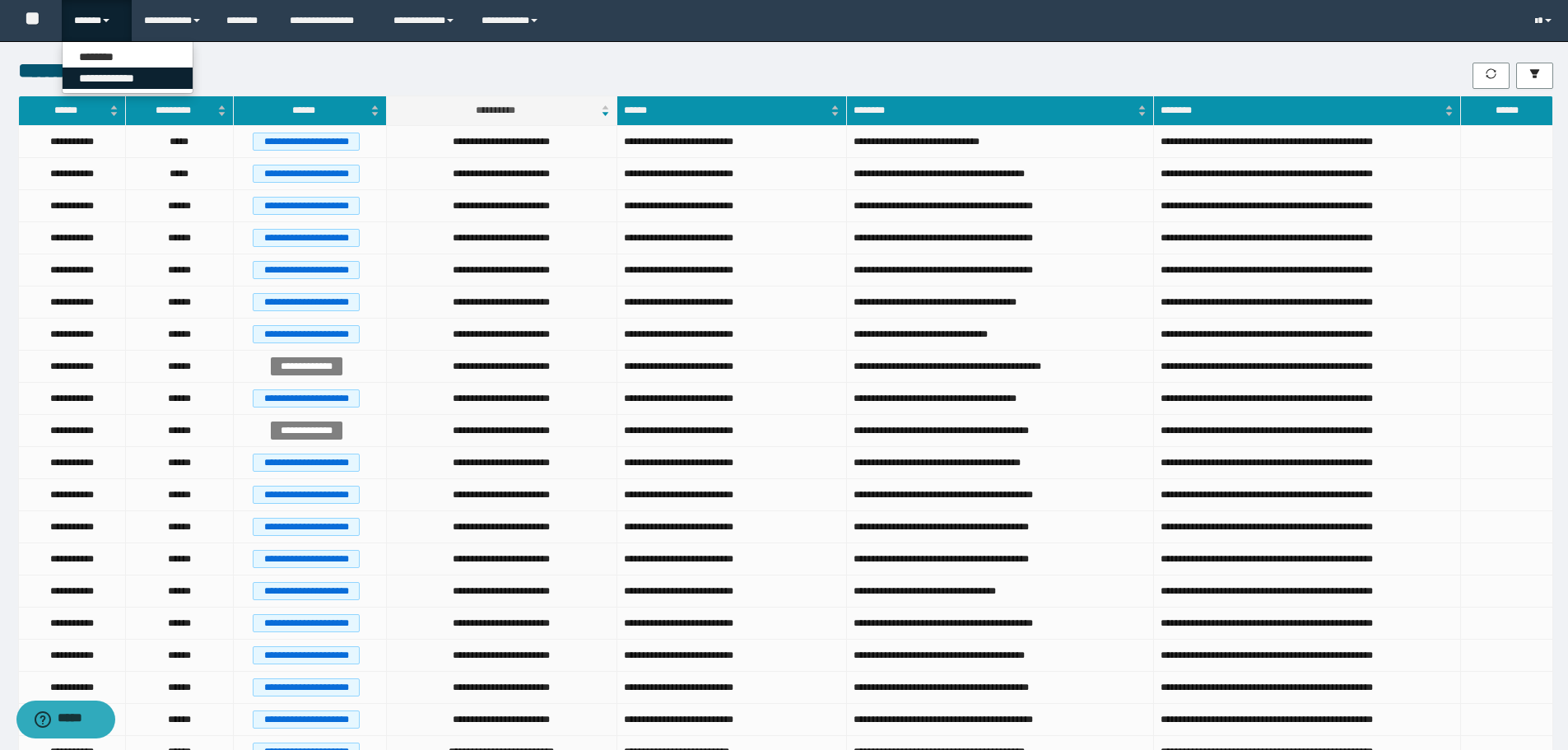 click on "**********" at bounding box center (128, 78) 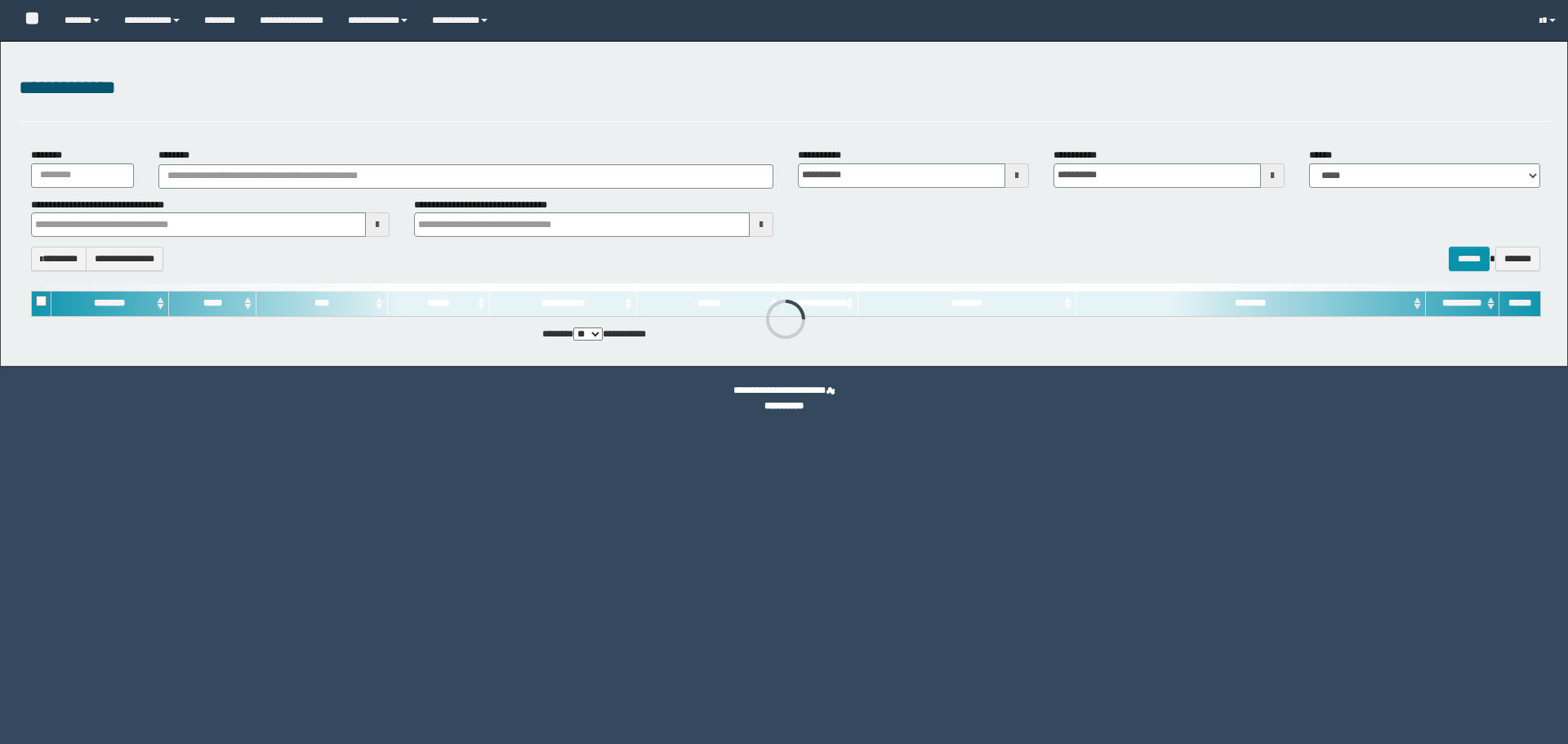 scroll, scrollTop: 0, scrollLeft: 0, axis: both 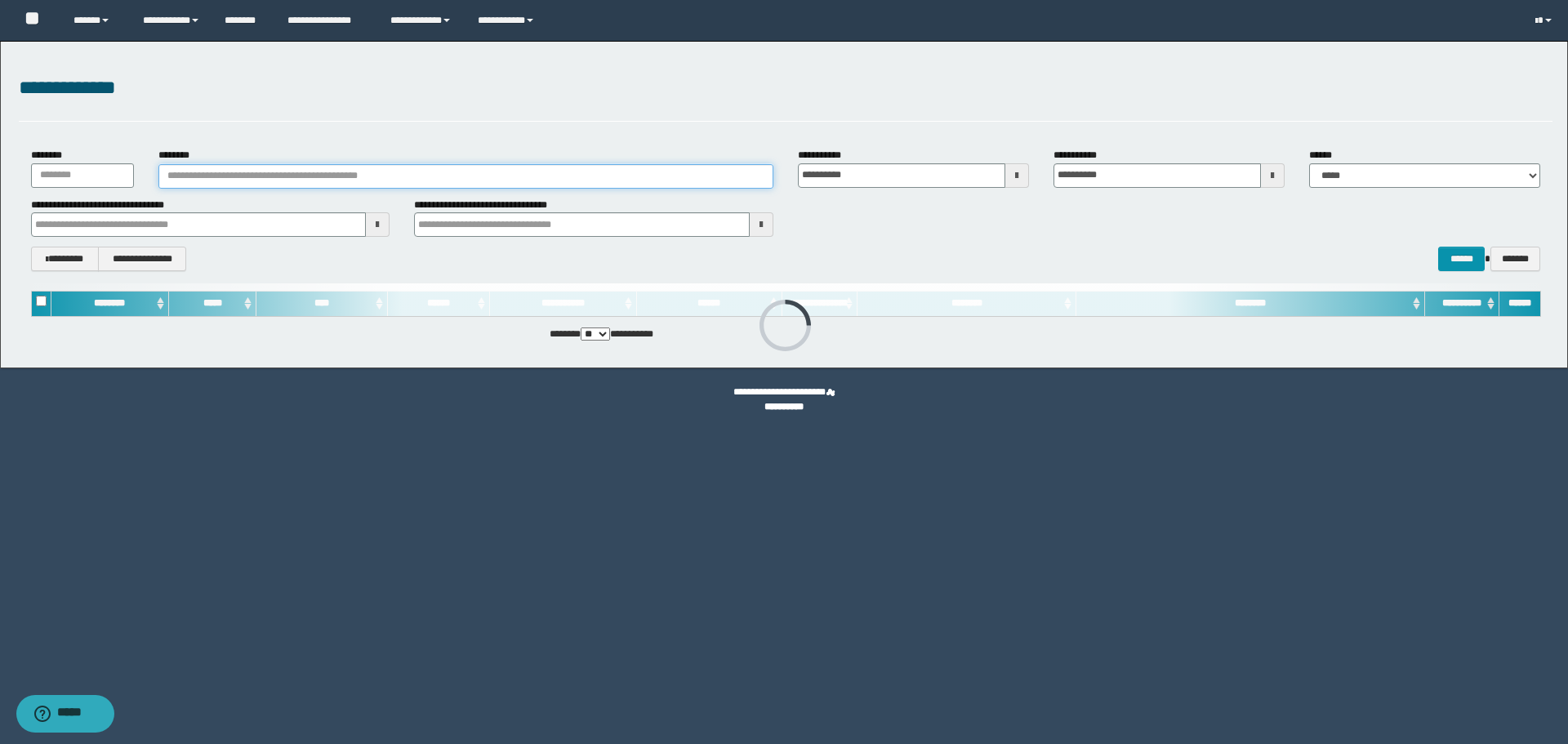 drag, startPoint x: 193, startPoint y: 164, endPoint x: 198, endPoint y: 176, distance: 13 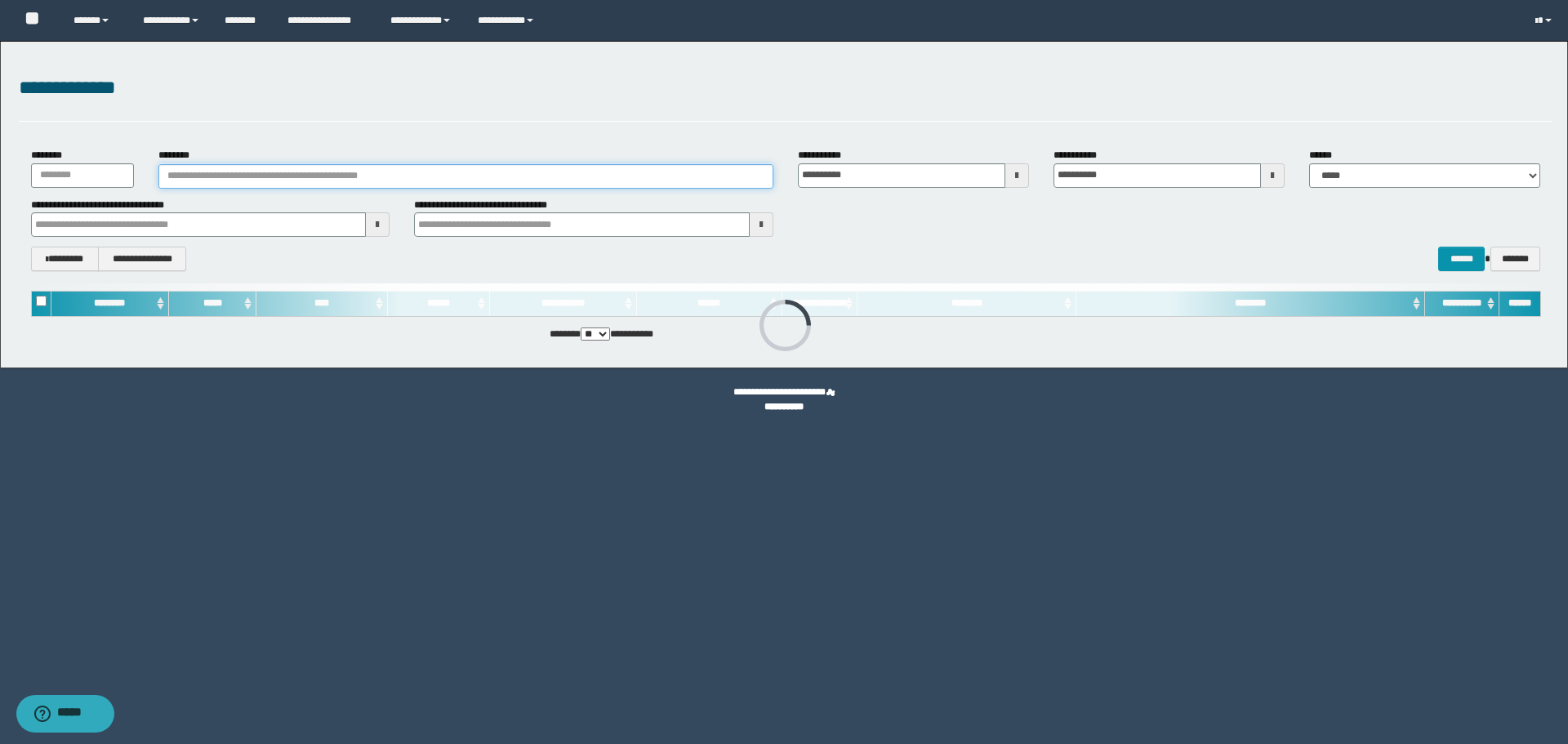 click on "********" at bounding box center [466, 176] 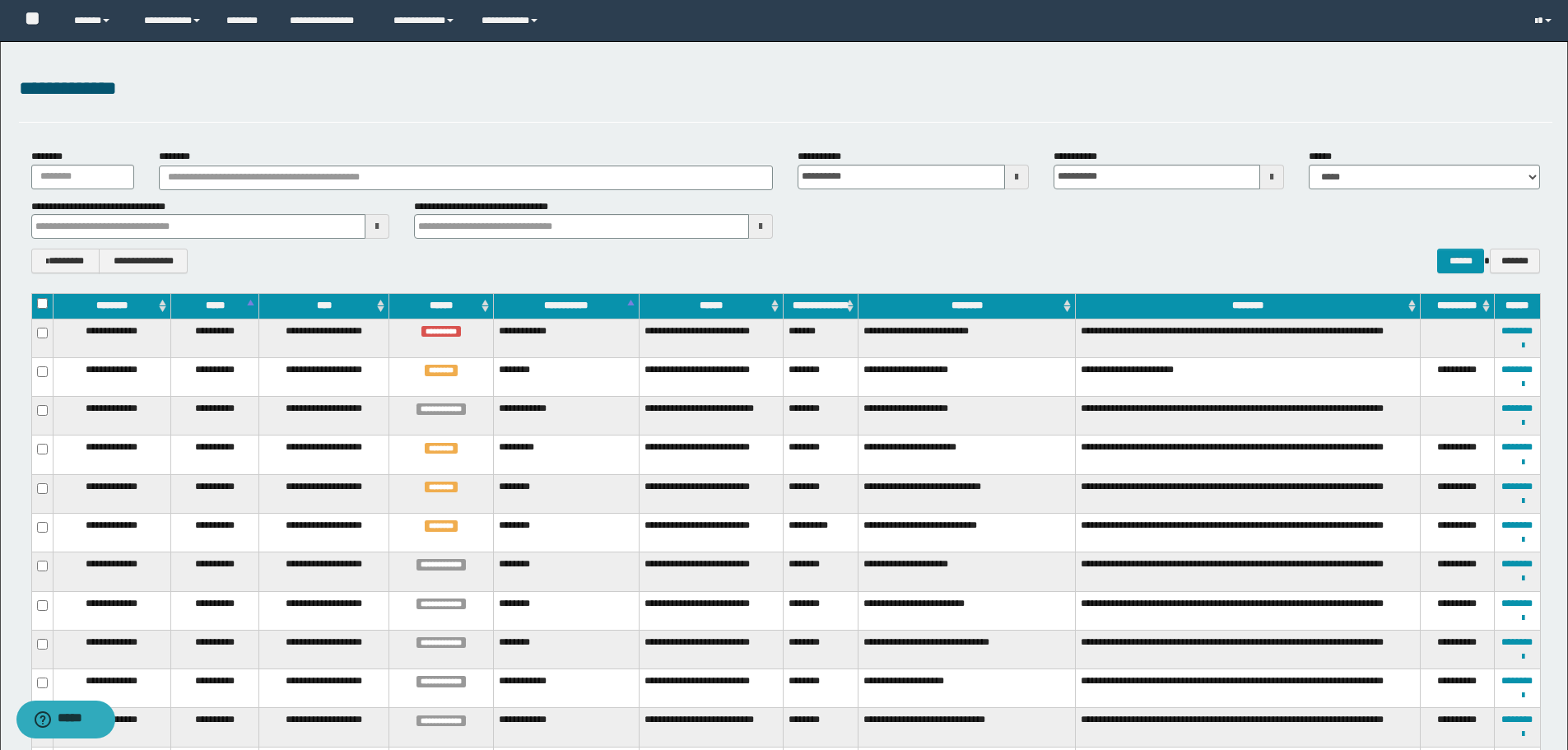 click on "**********" at bounding box center (785, 98) 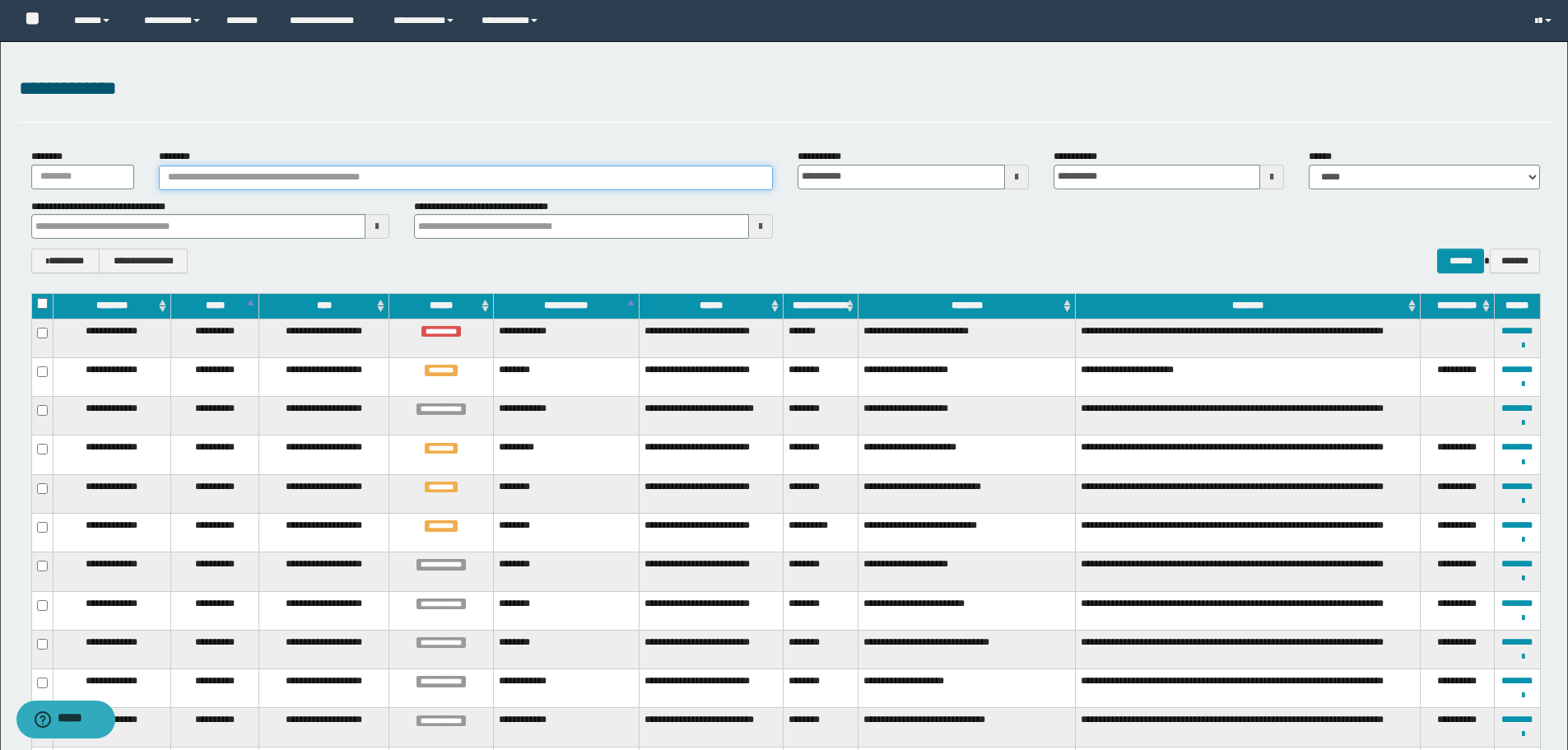 click on "********" at bounding box center (466, 178) 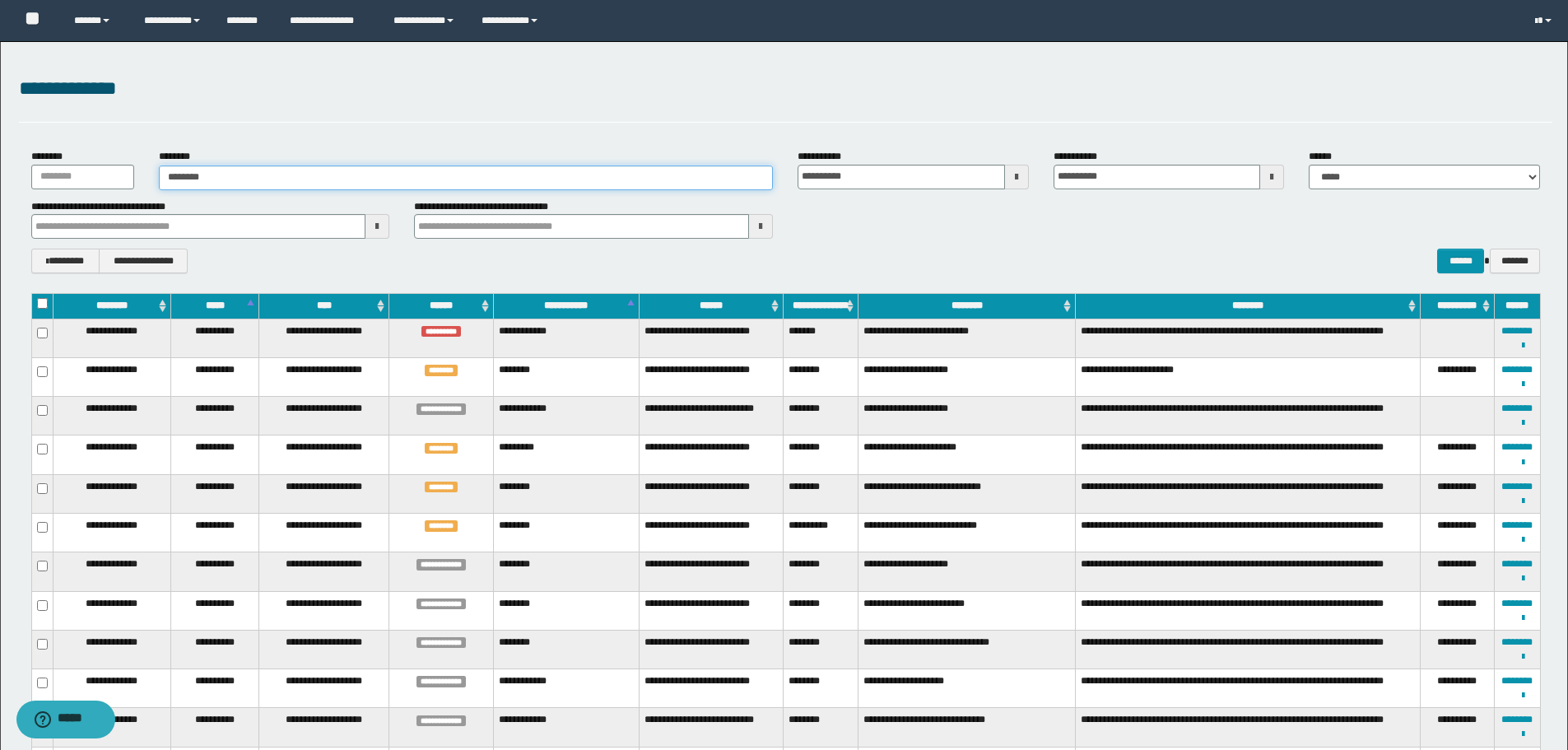 type on "********" 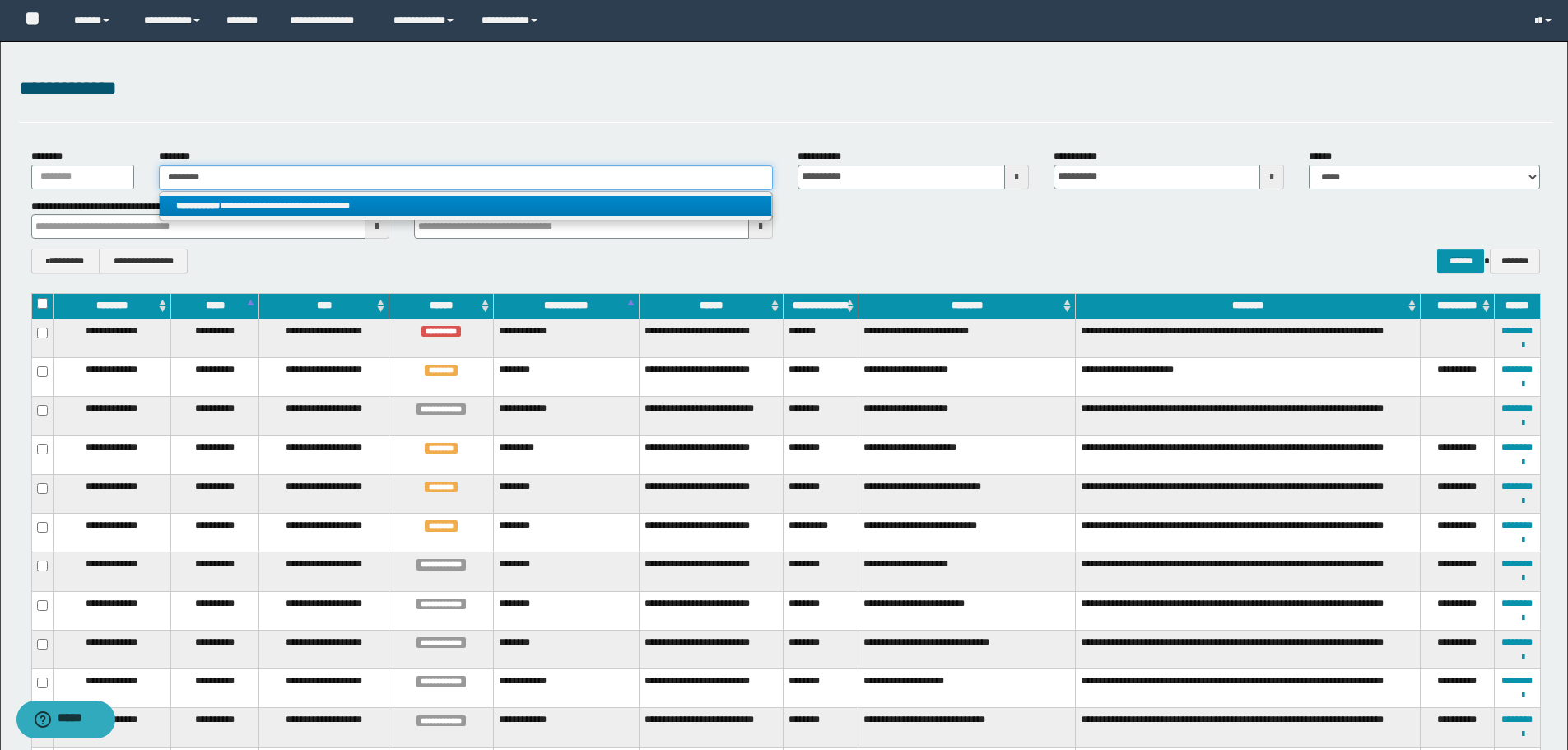 type on "********" 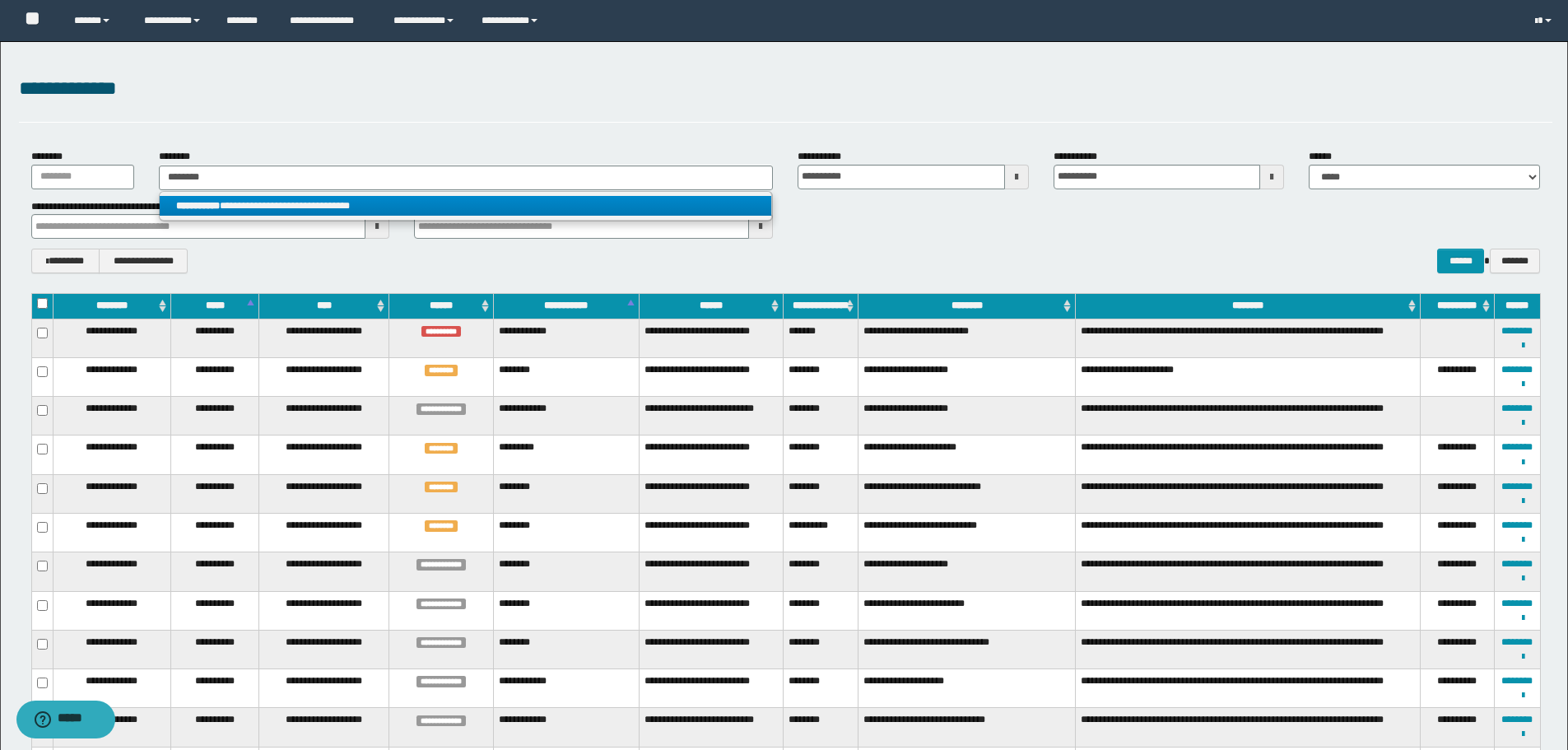 click on "**********" at bounding box center [465, 206] 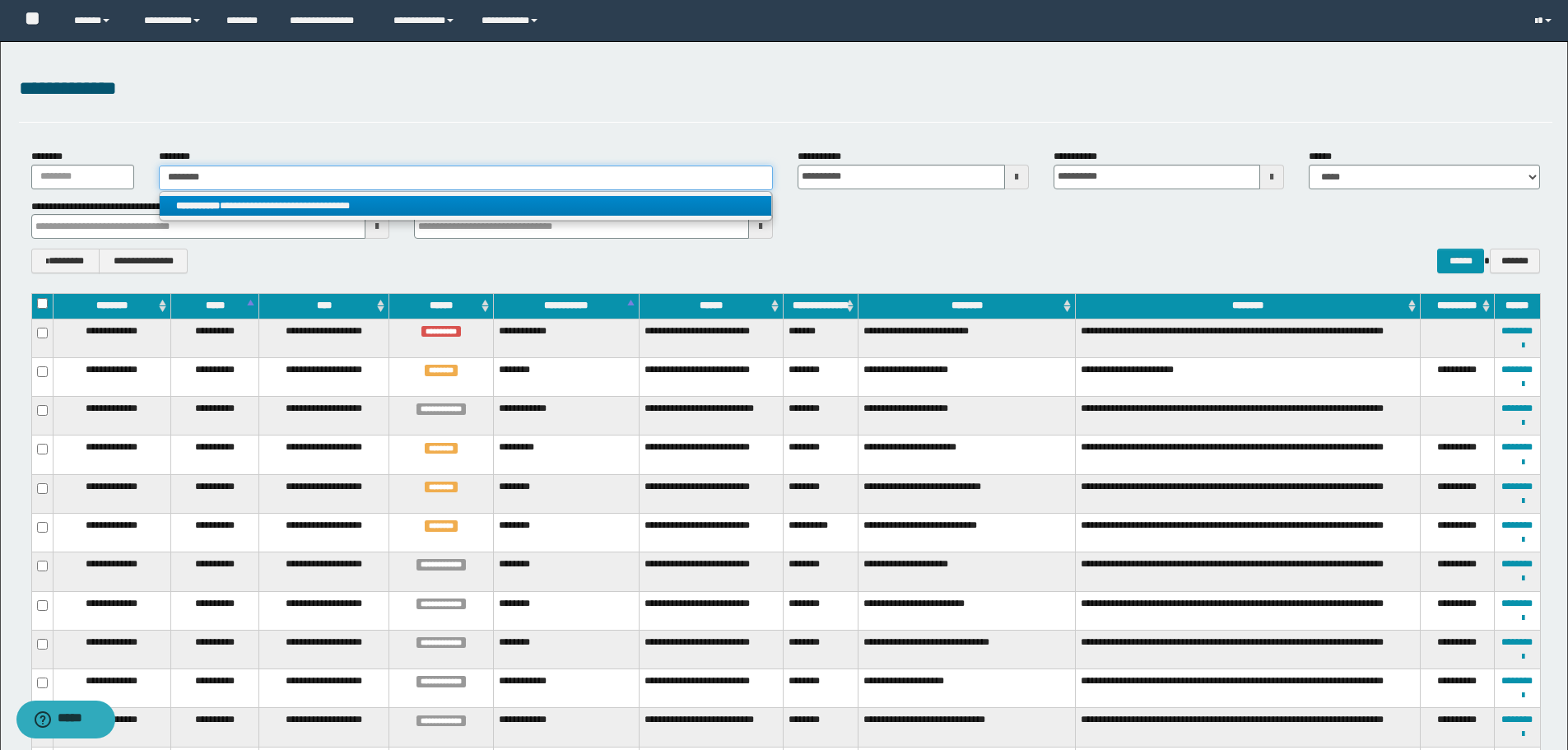 type 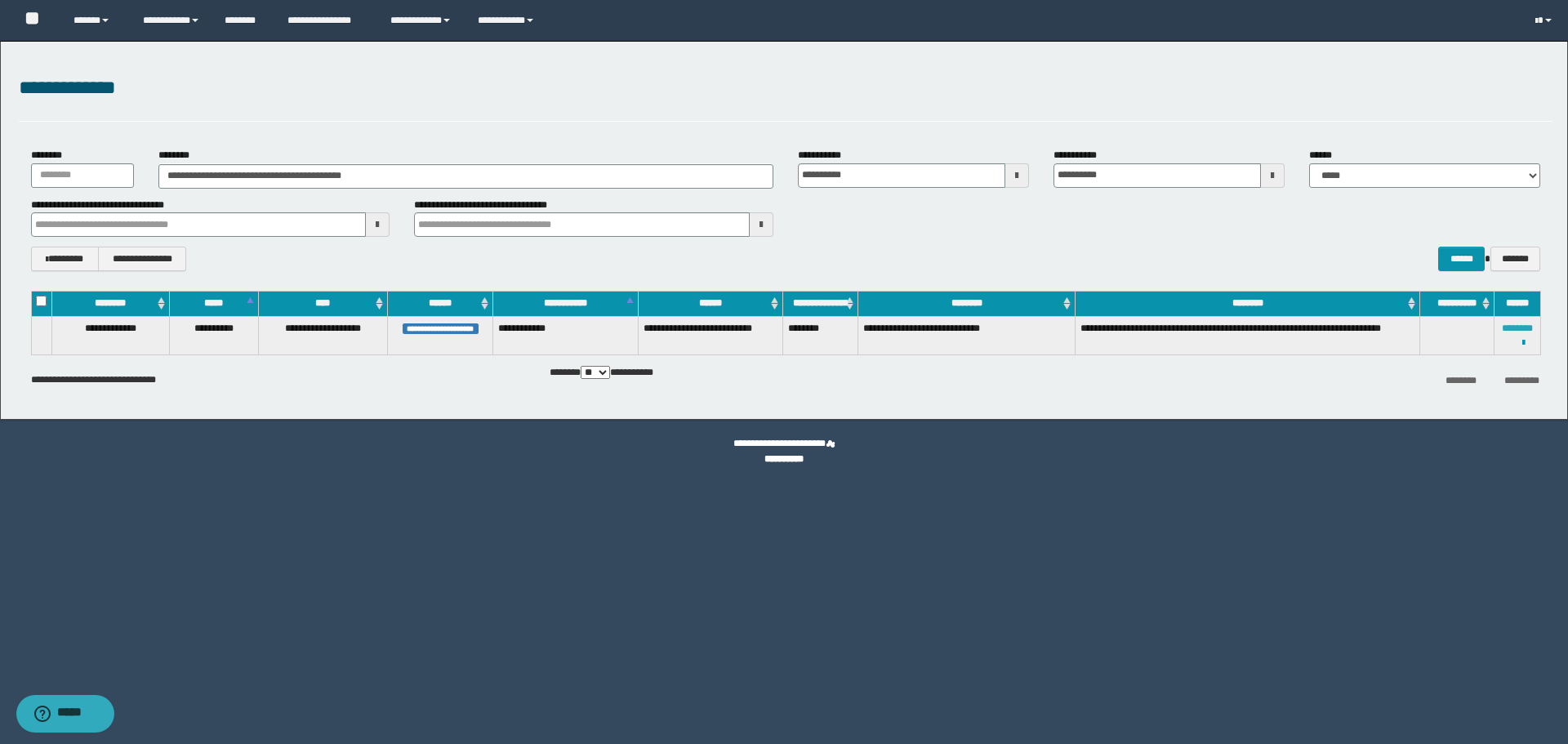 click on "********" at bounding box center [1517, 328] 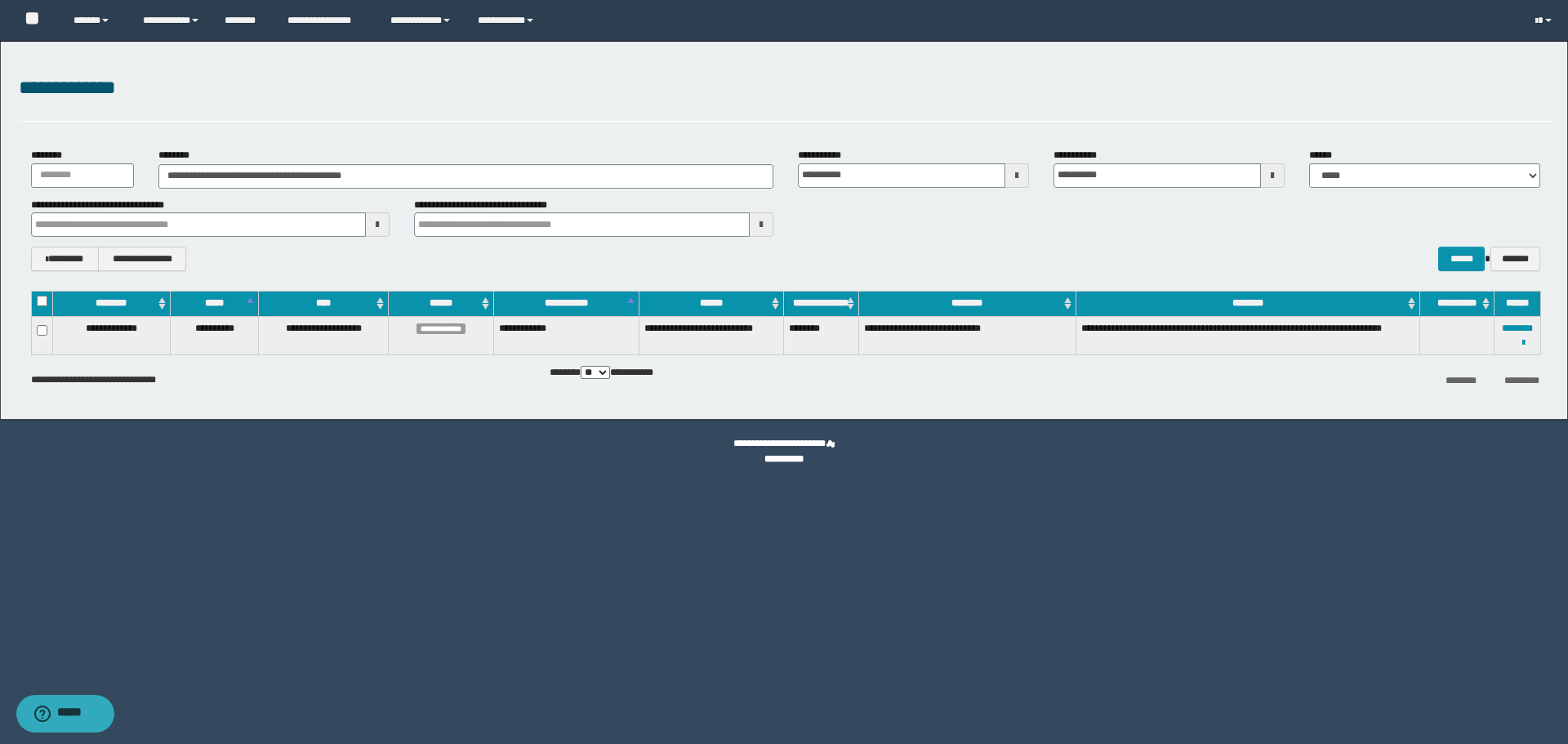 click on "**********" at bounding box center (784, 372) 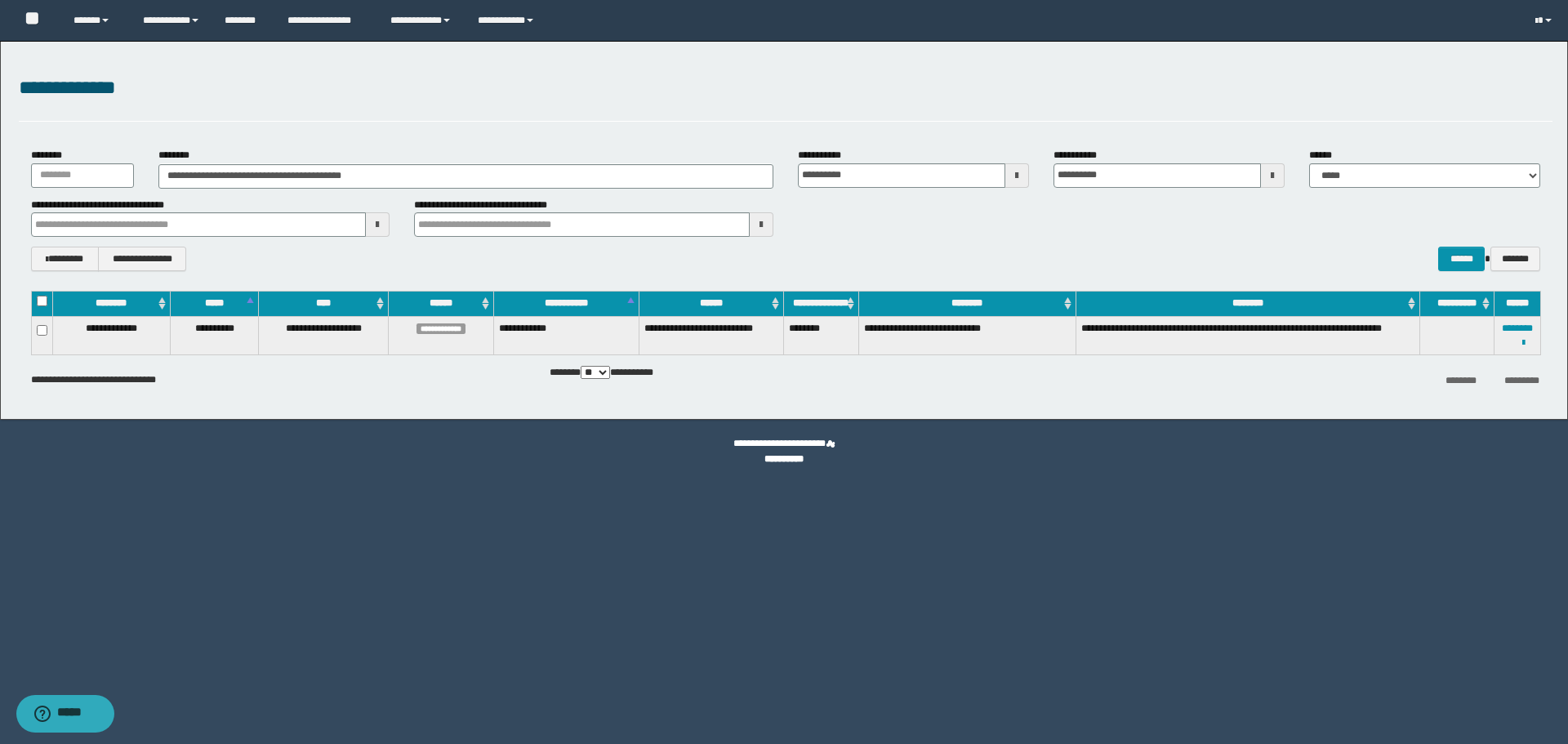 click on "**********" at bounding box center [784, 372] 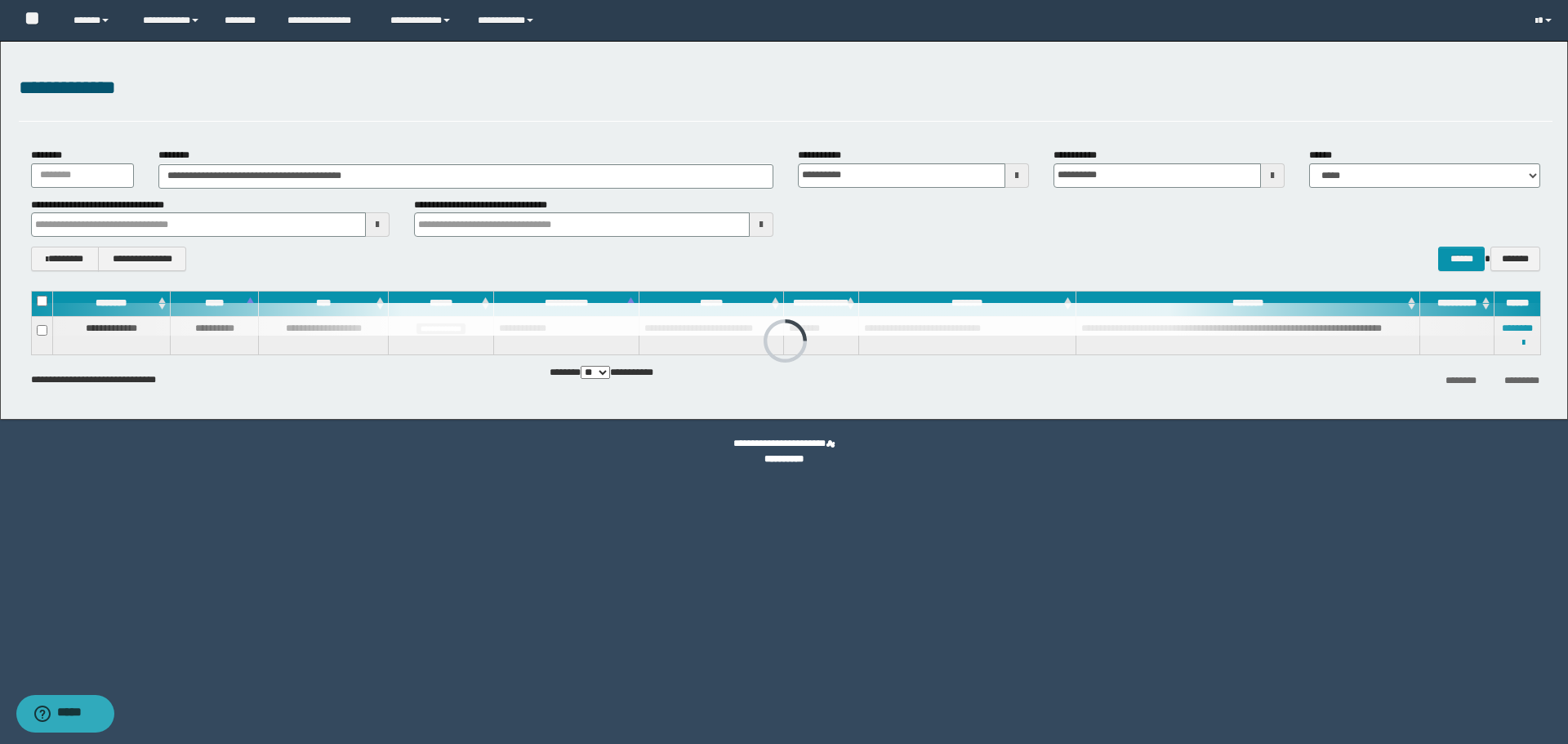 click on "**********" at bounding box center (786, 210) 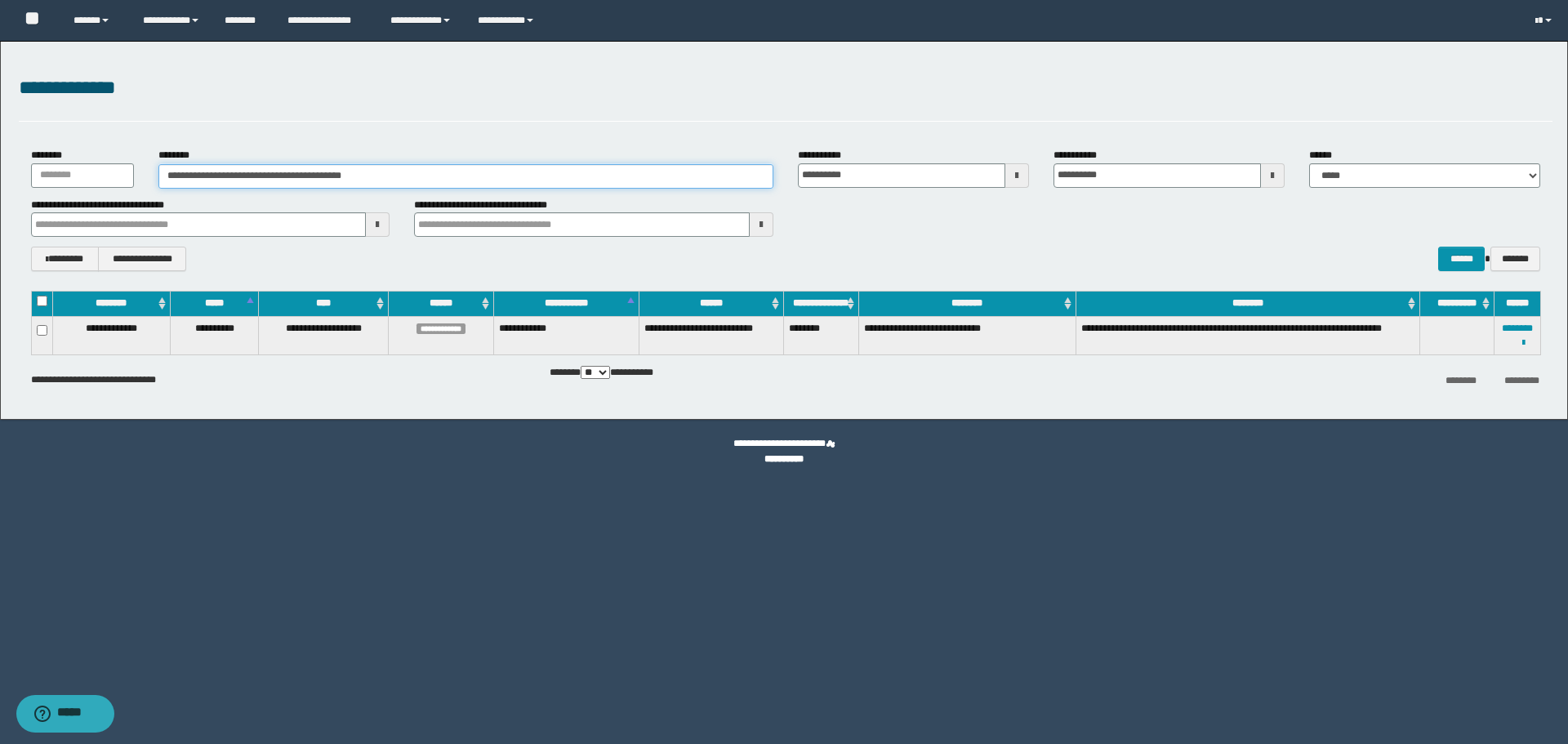 drag, startPoint x: 407, startPoint y: 175, endPoint x: 134, endPoint y: 183, distance: 273.11719 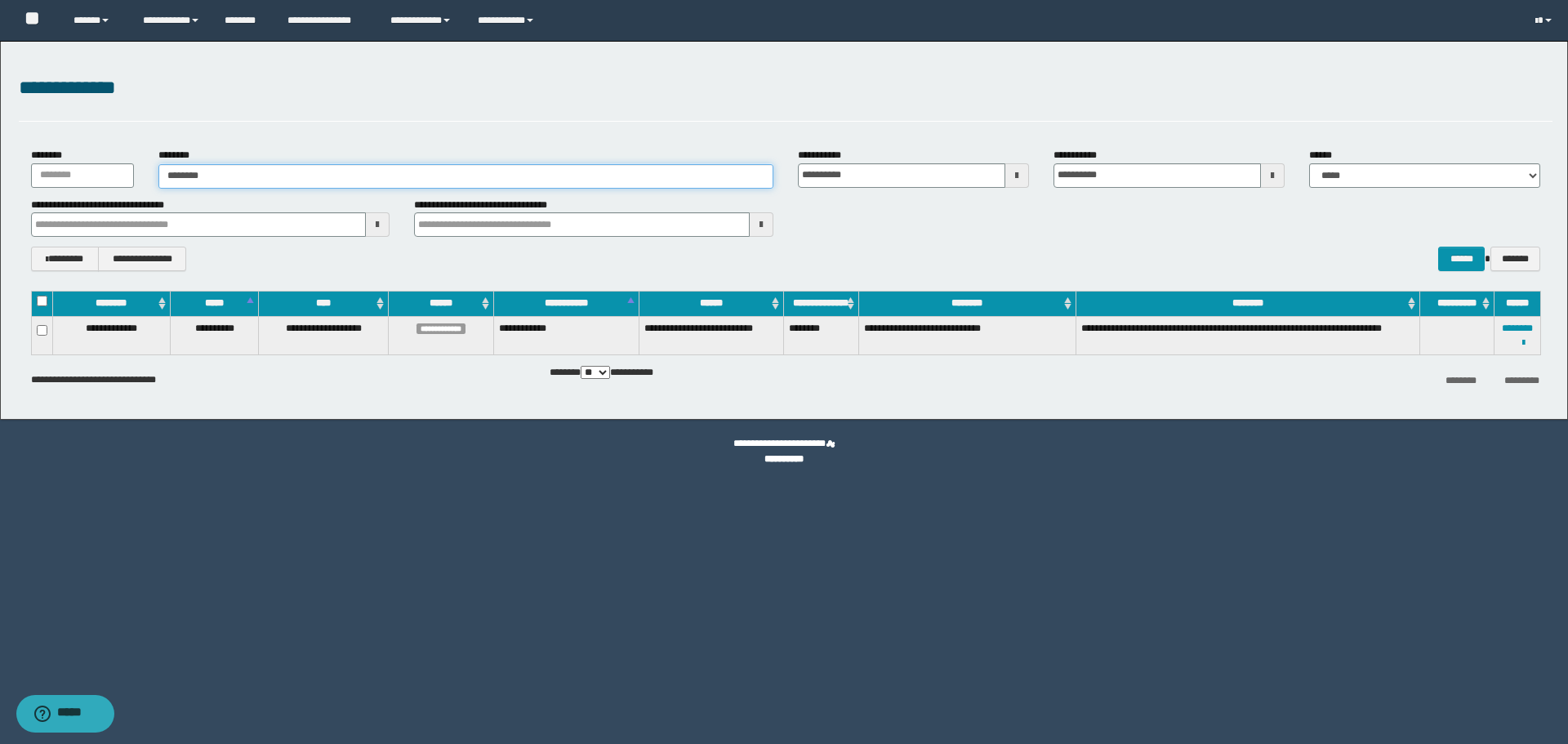 type on "********" 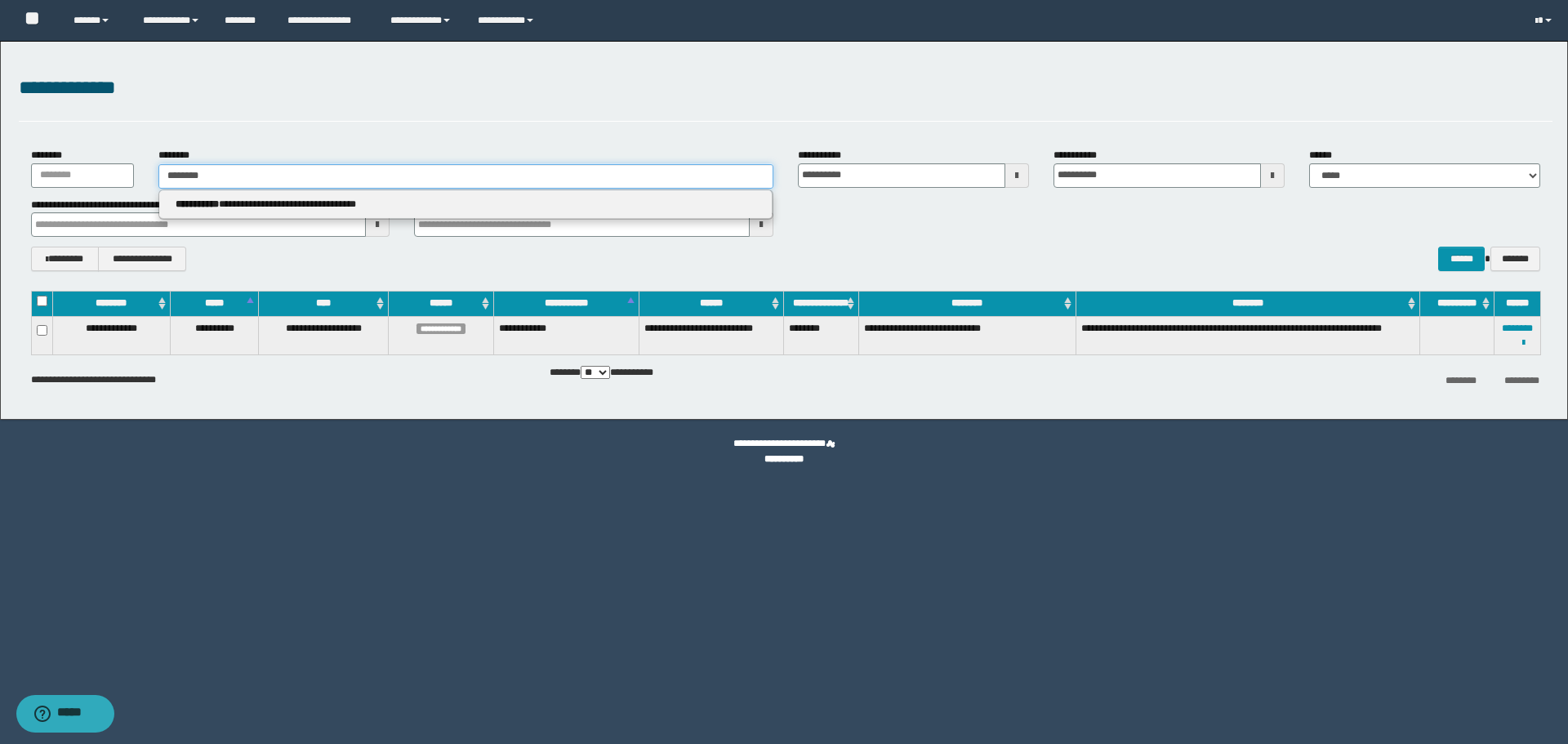 type on "********" 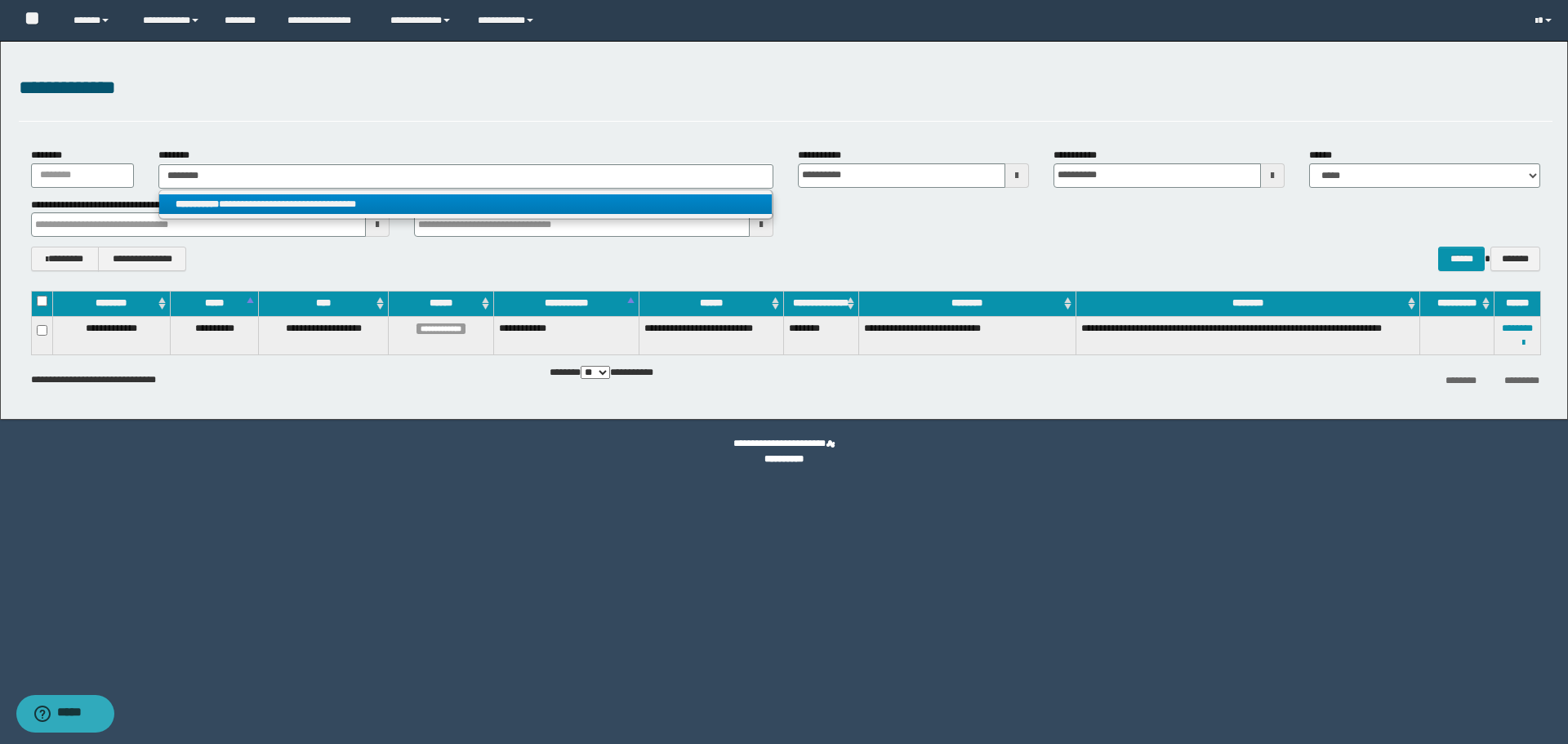 click on "**********" at bounding box center (466, 204) 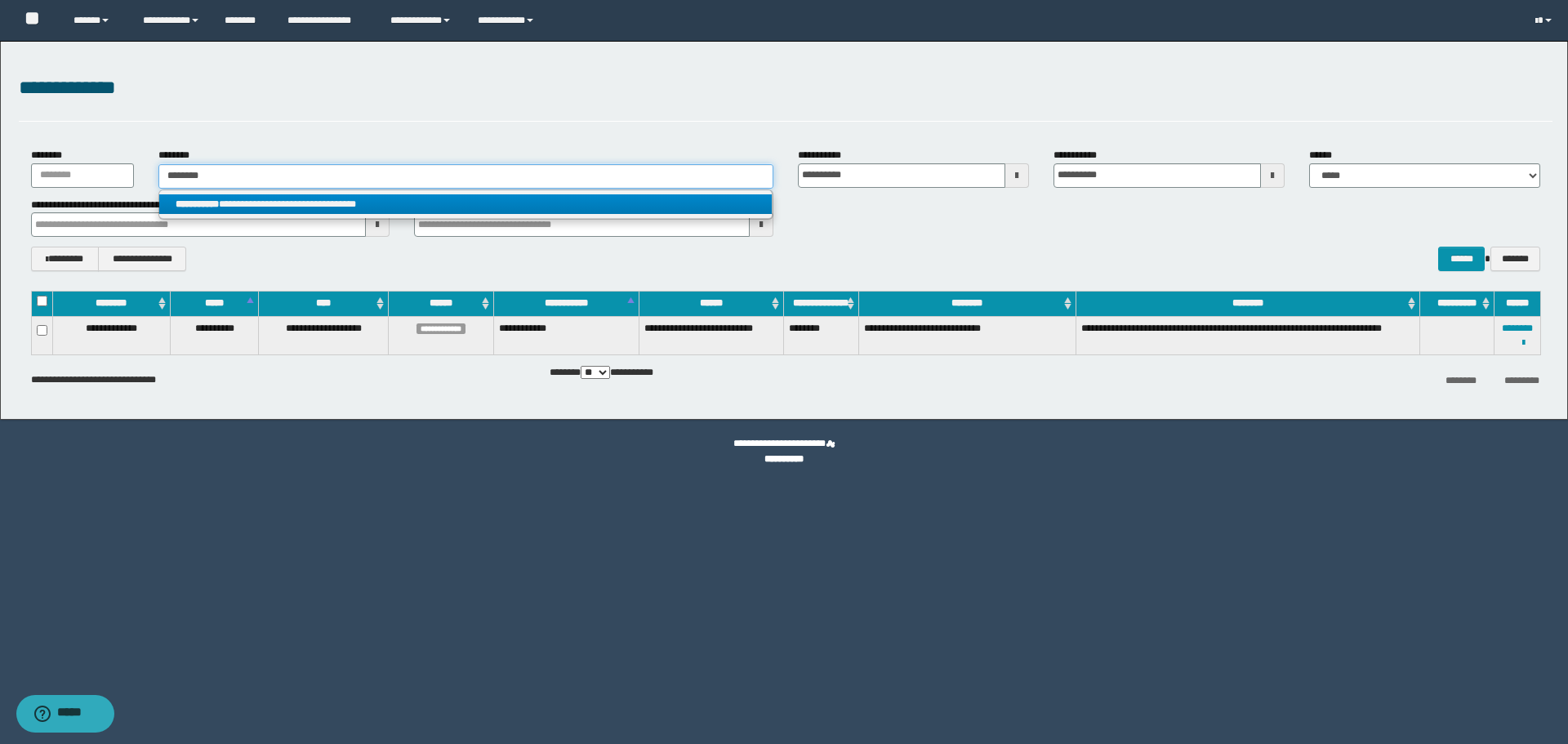 type 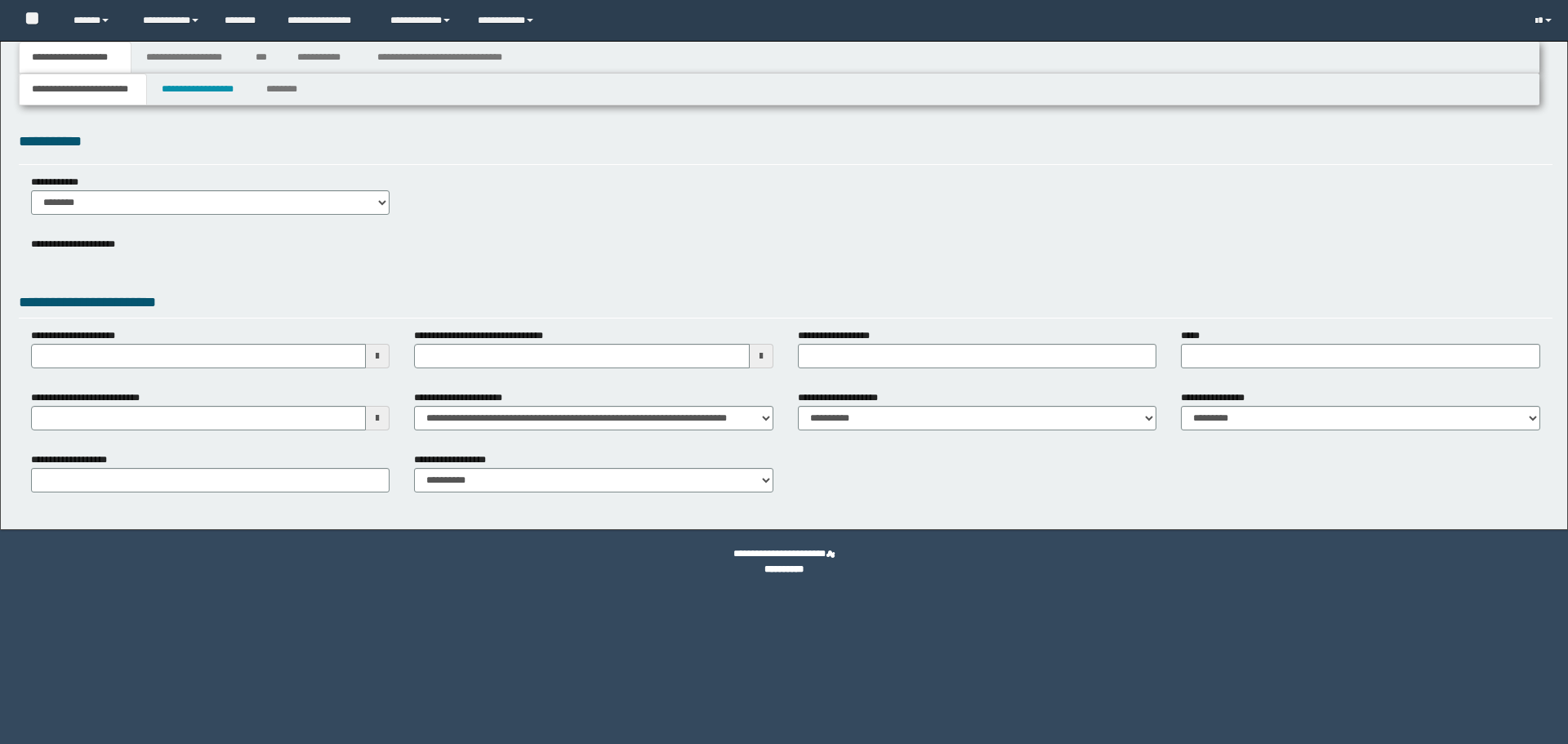 scroll, scrollTop: 0, scrollLeft: 0, axis: both 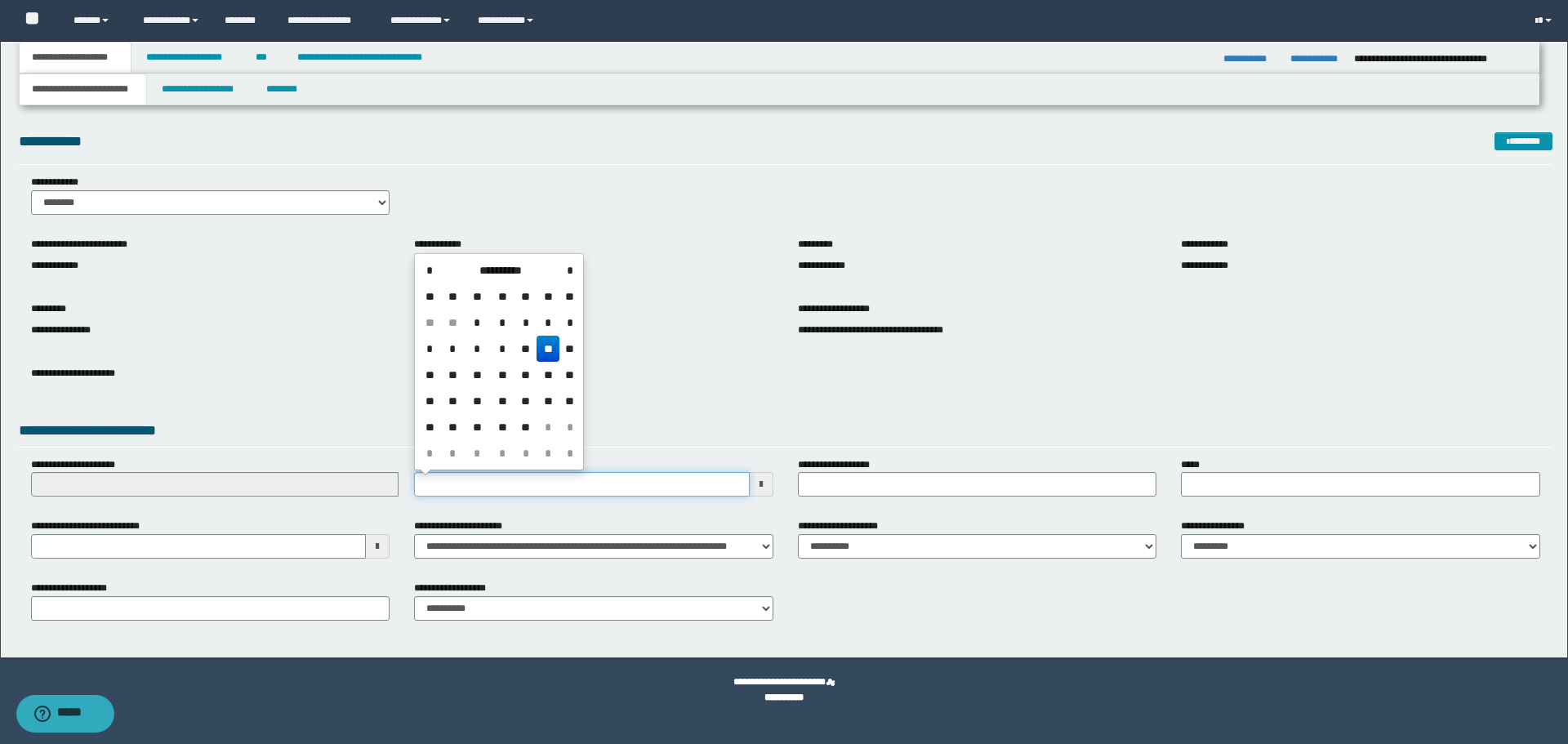 click on "**********" at bounding box center [581, 484] 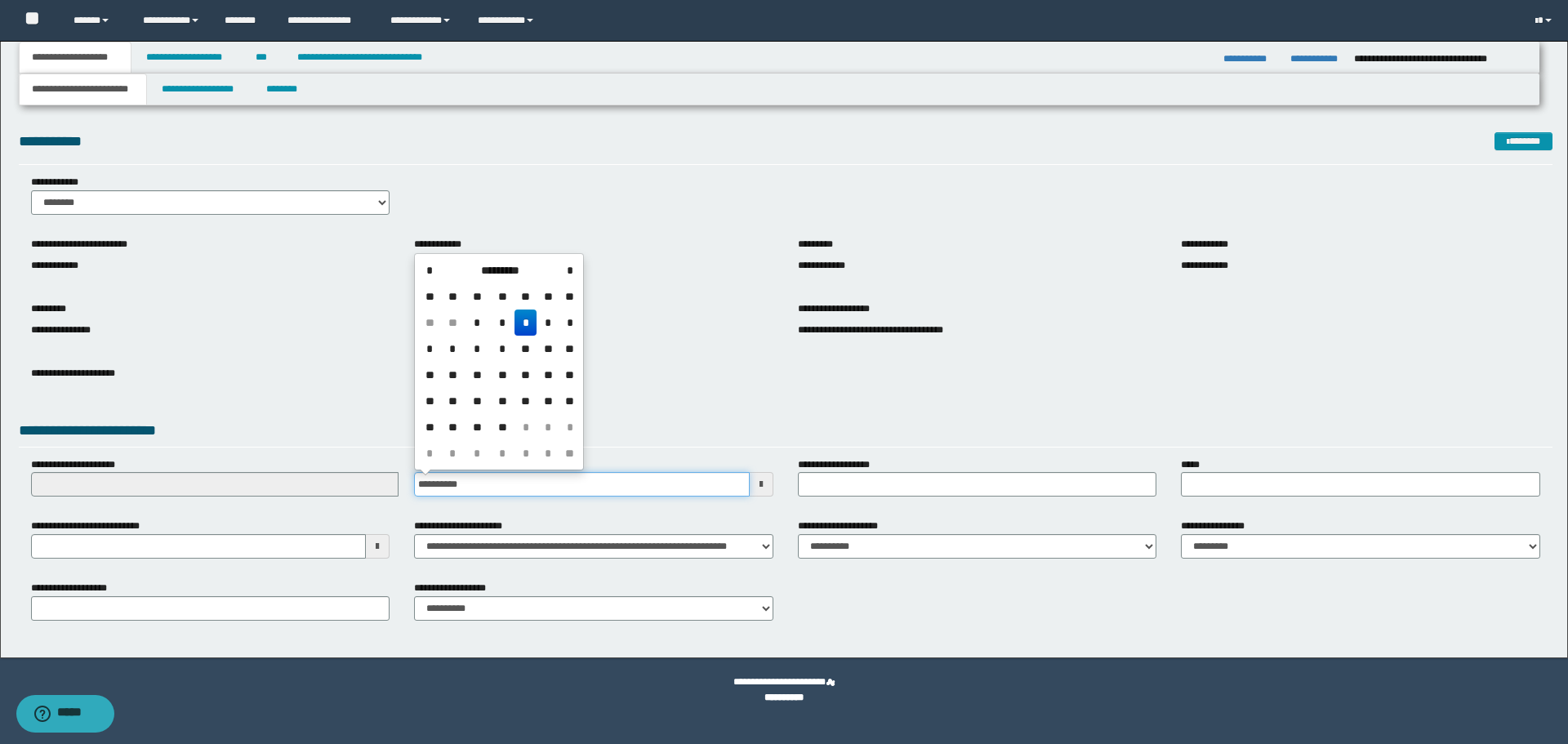 type on "**********" 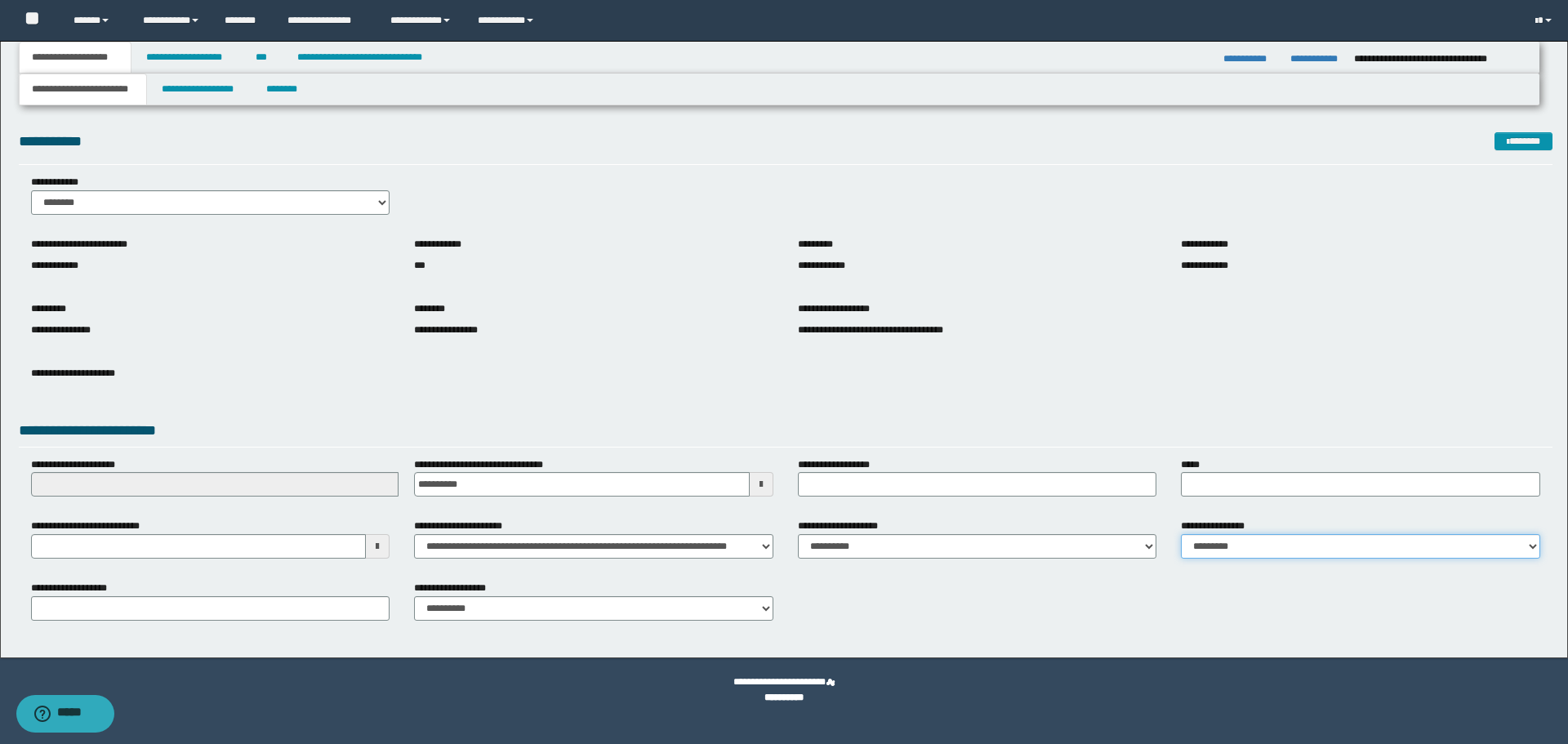 click on "**********" at bounding box center [1361, 546] 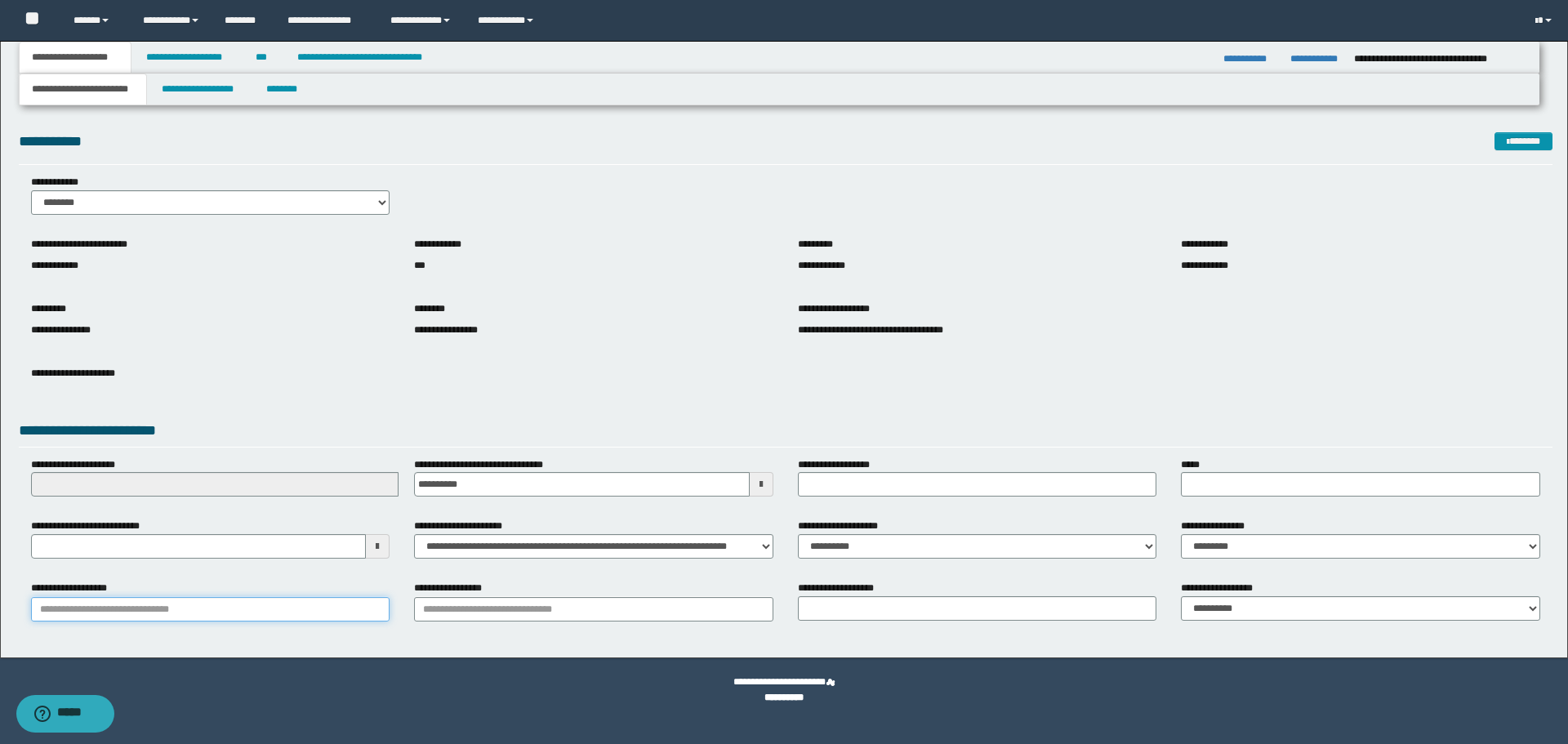 click on "**********" at bounding box center (211, 609) 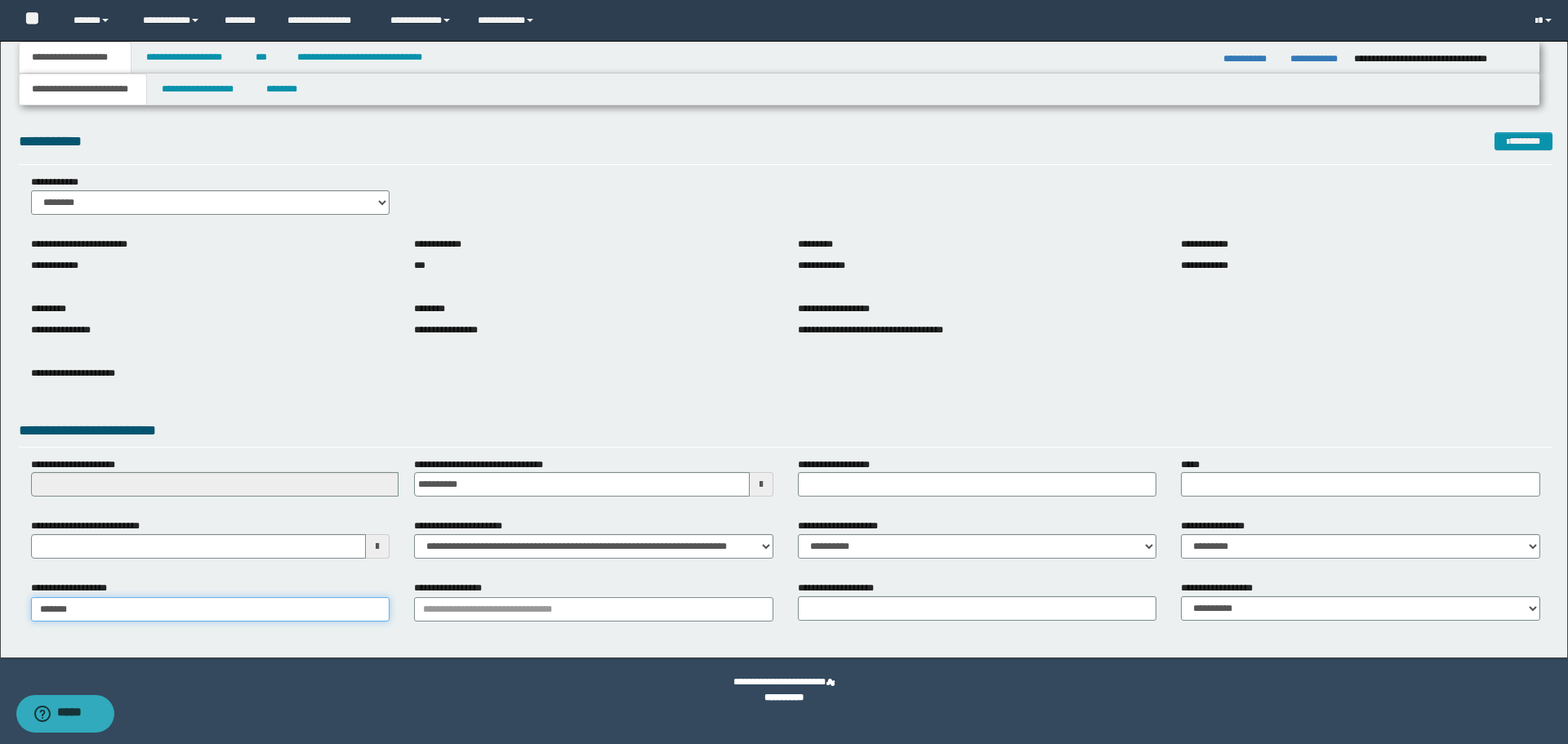 type on "********" 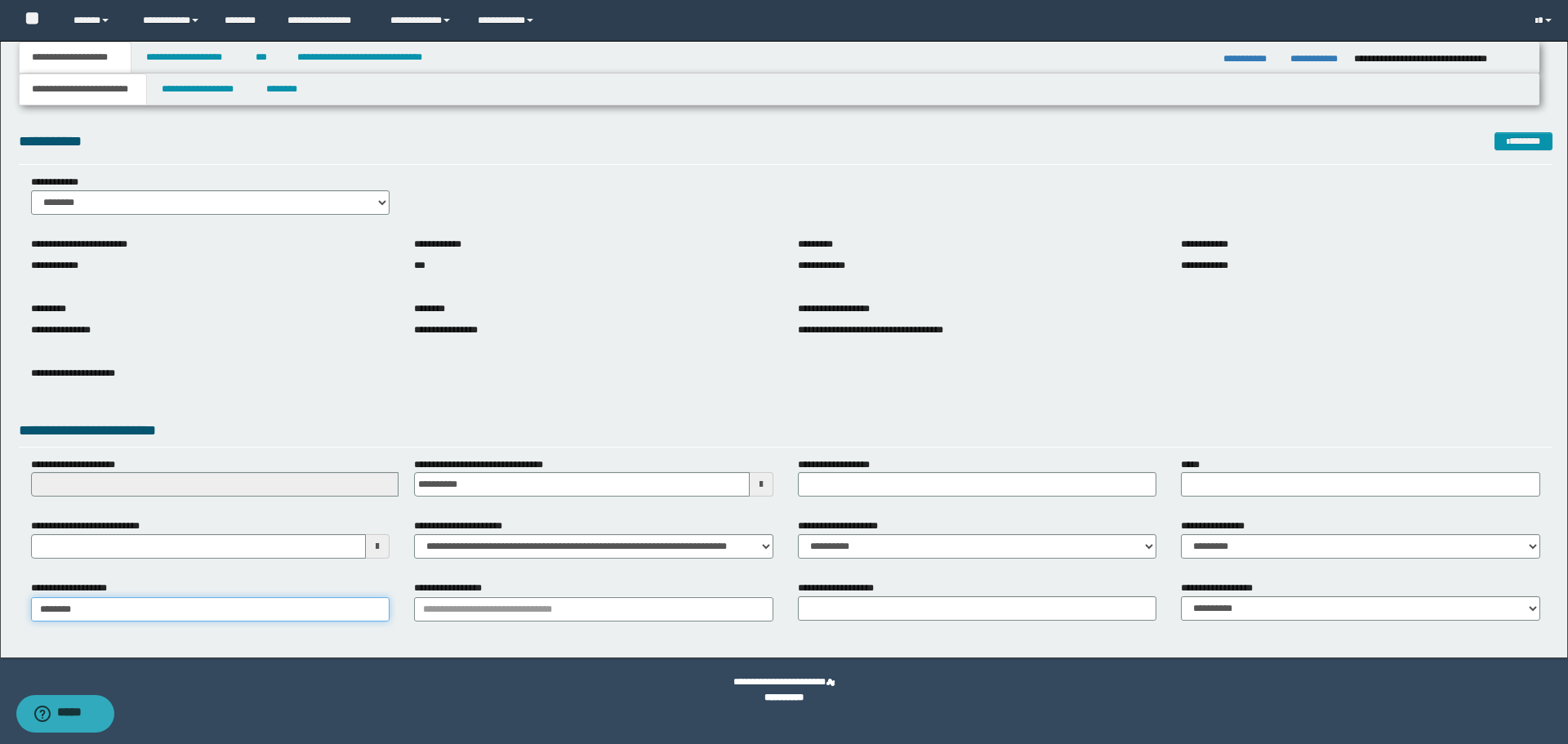 type on "**********" 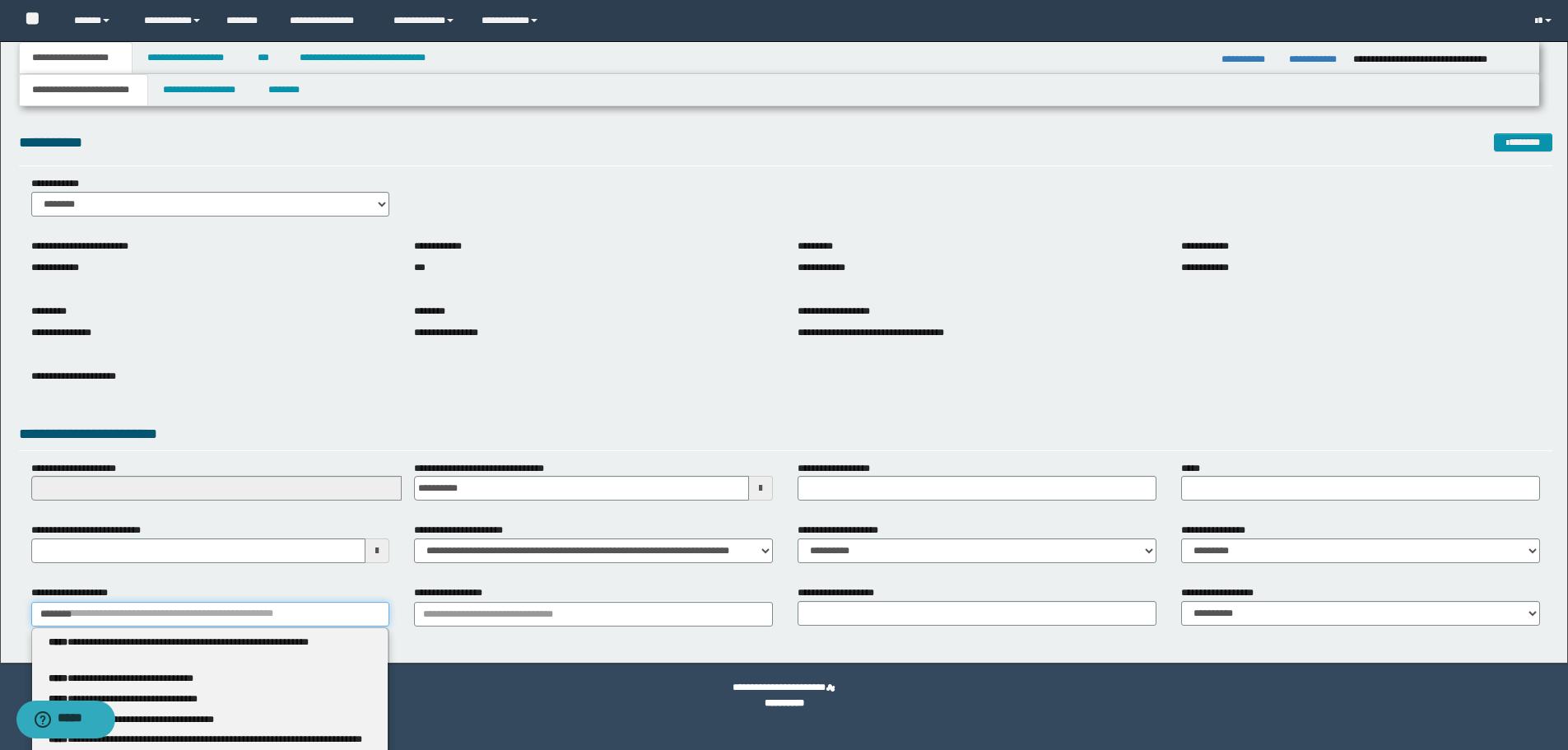 type 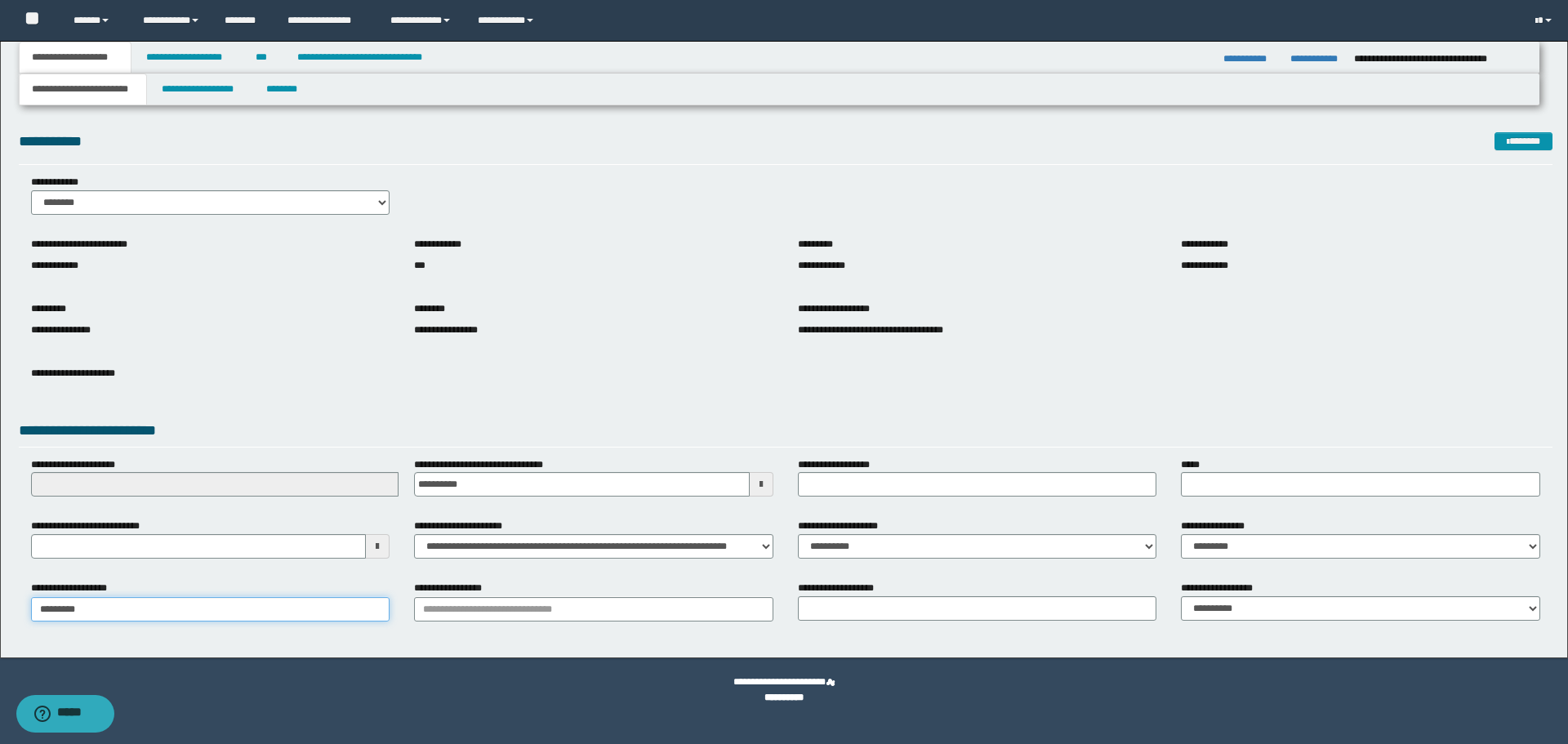 type on "*********" 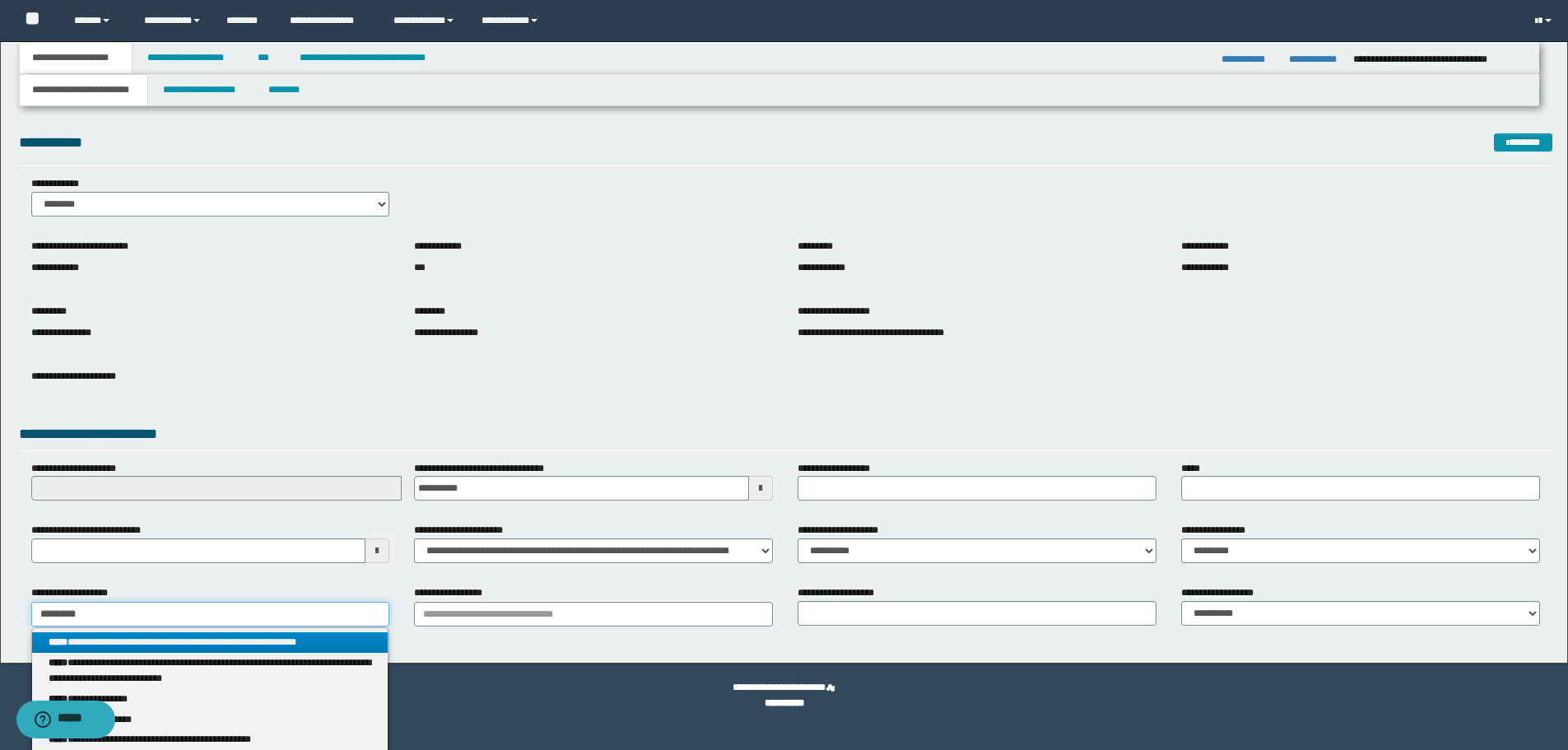 drag, startPoint x: 114, startPoint y: 614, endPoint x: 0, endPoint y: 609, distance: 114.1096 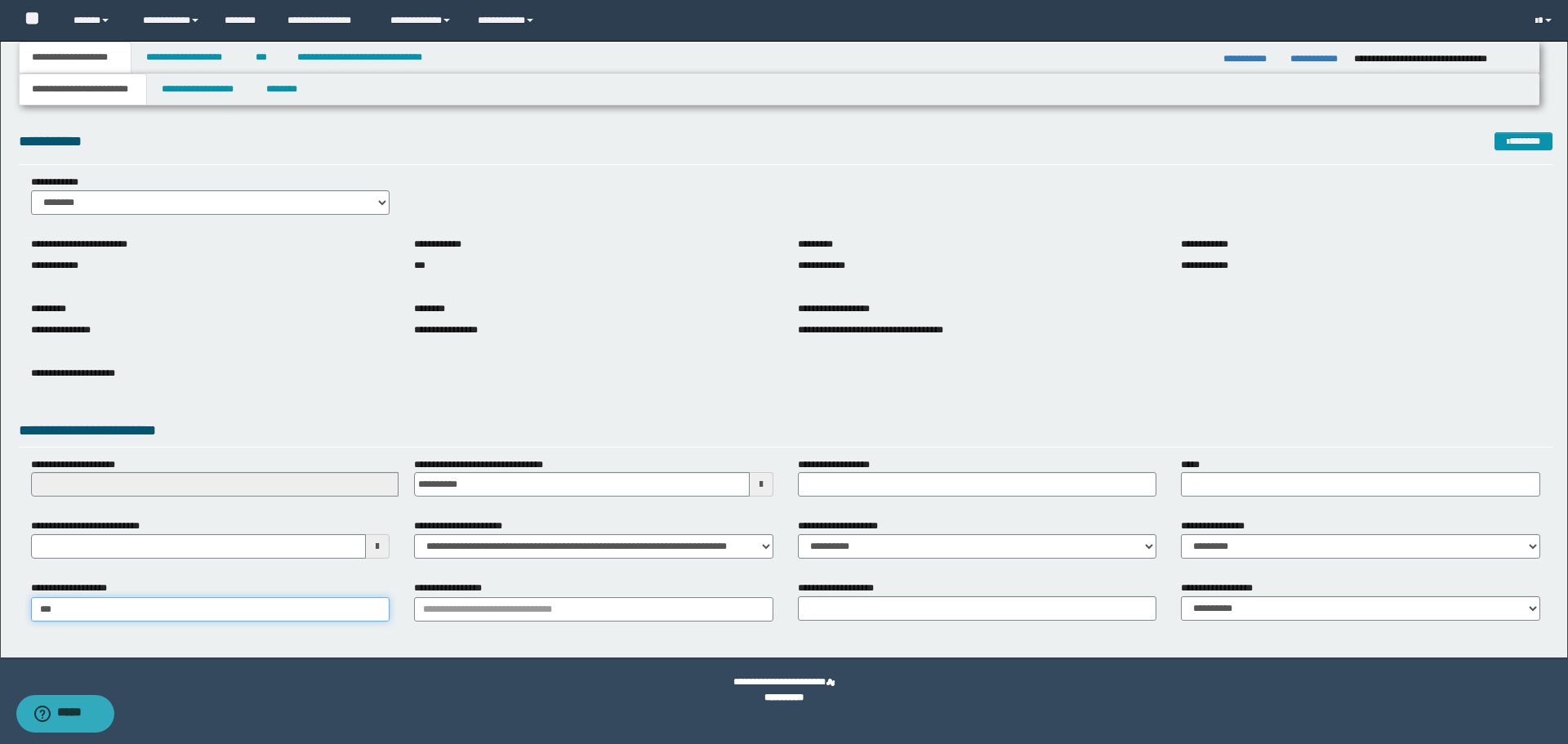 type on "***" 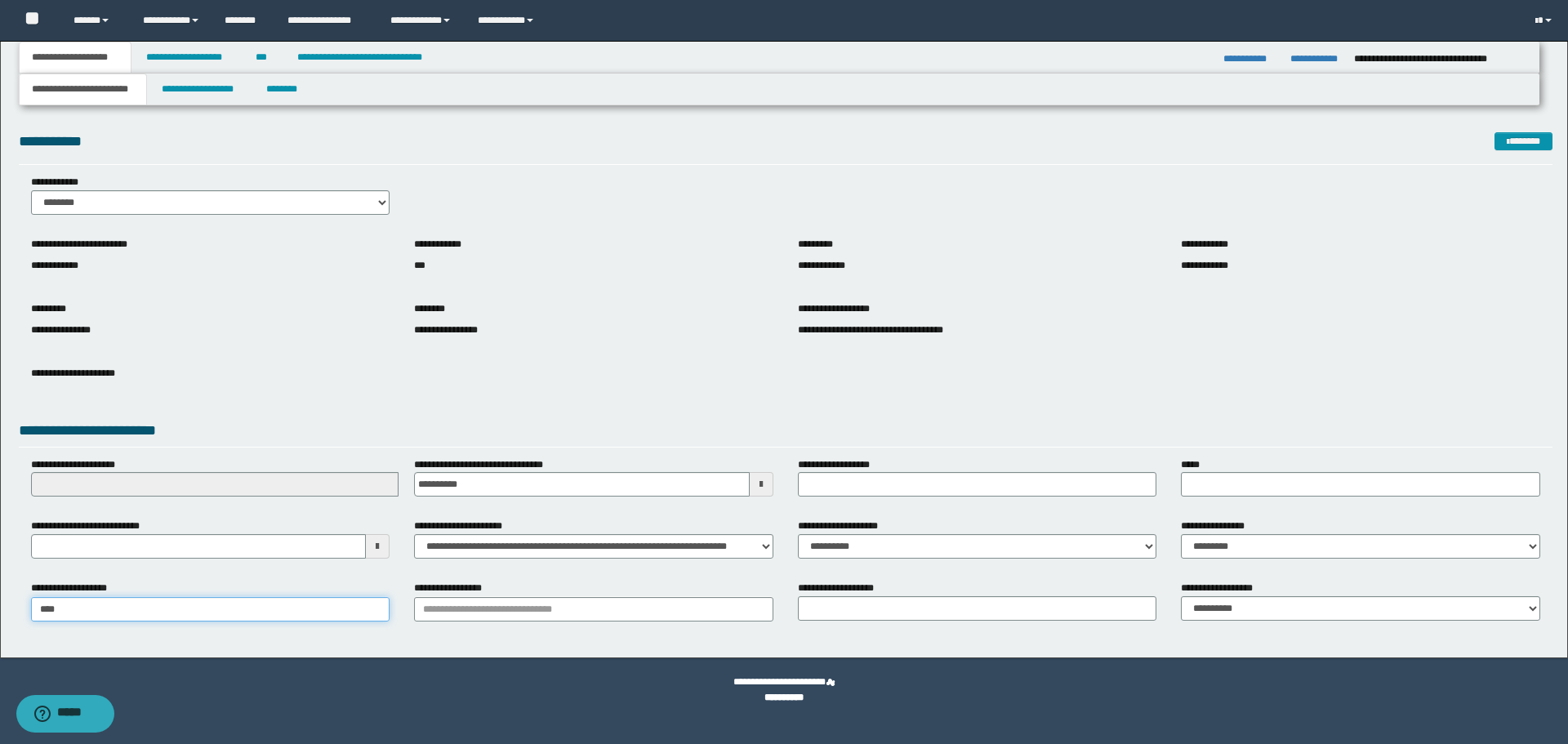 type on "**********" 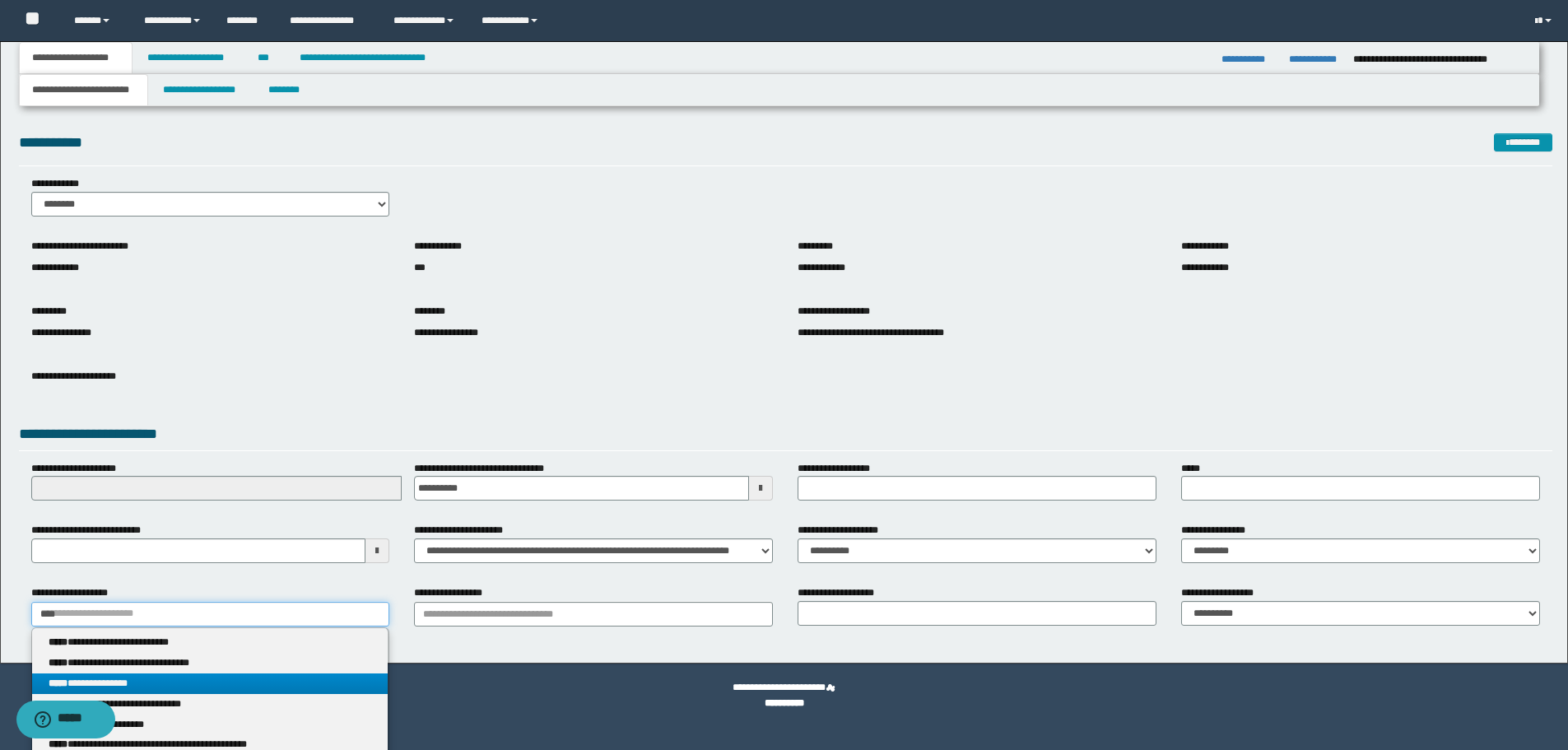 type 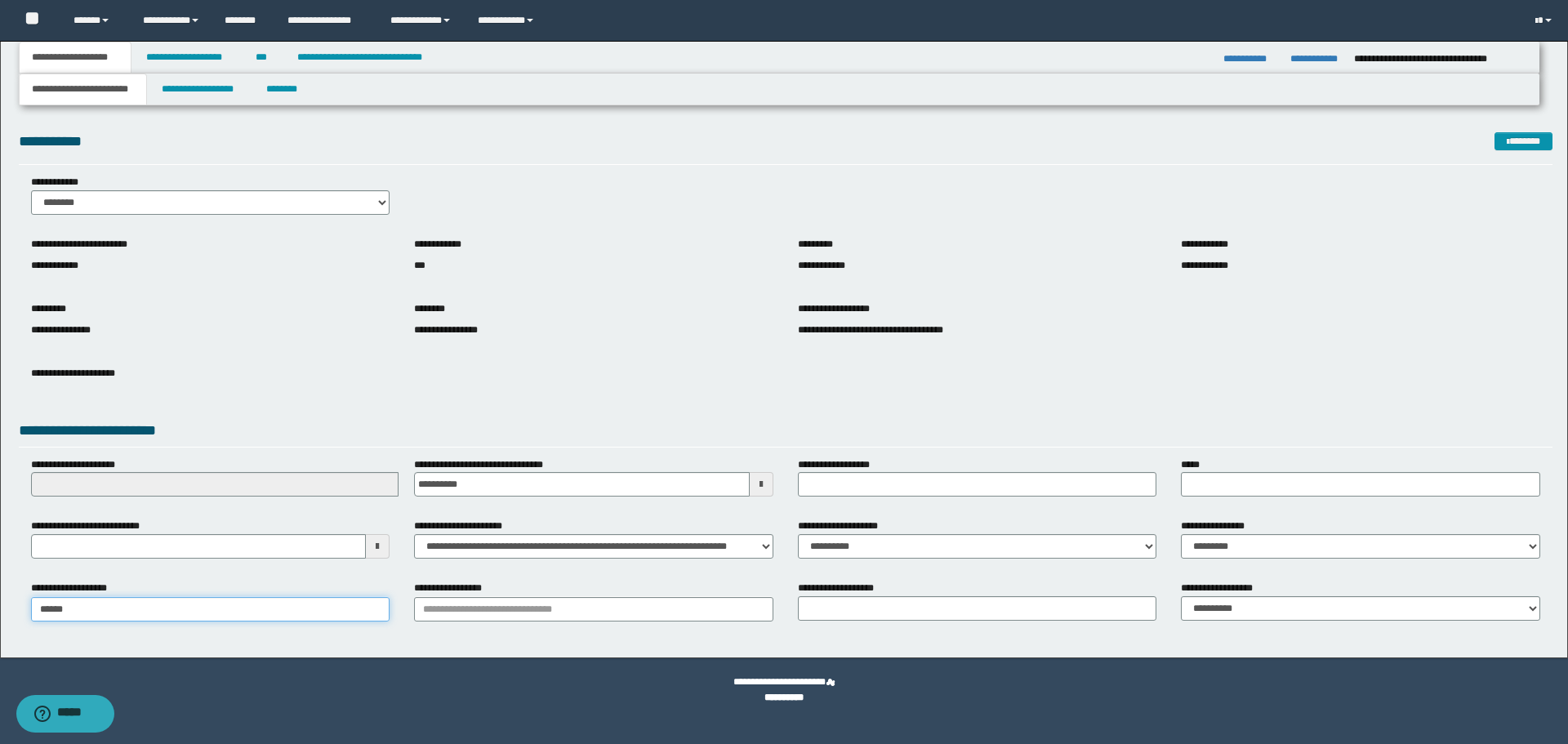type on "*******" 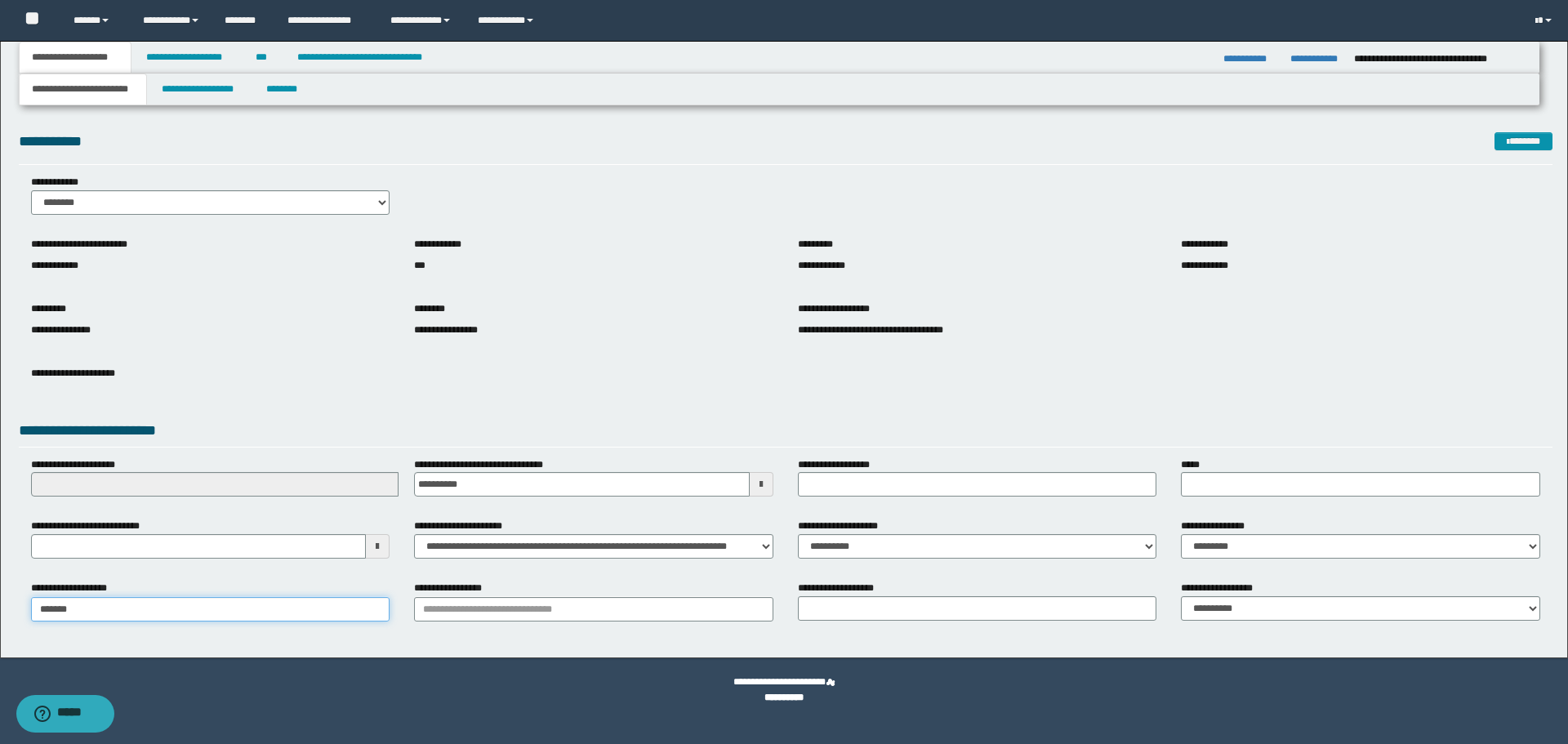 type on "*******" 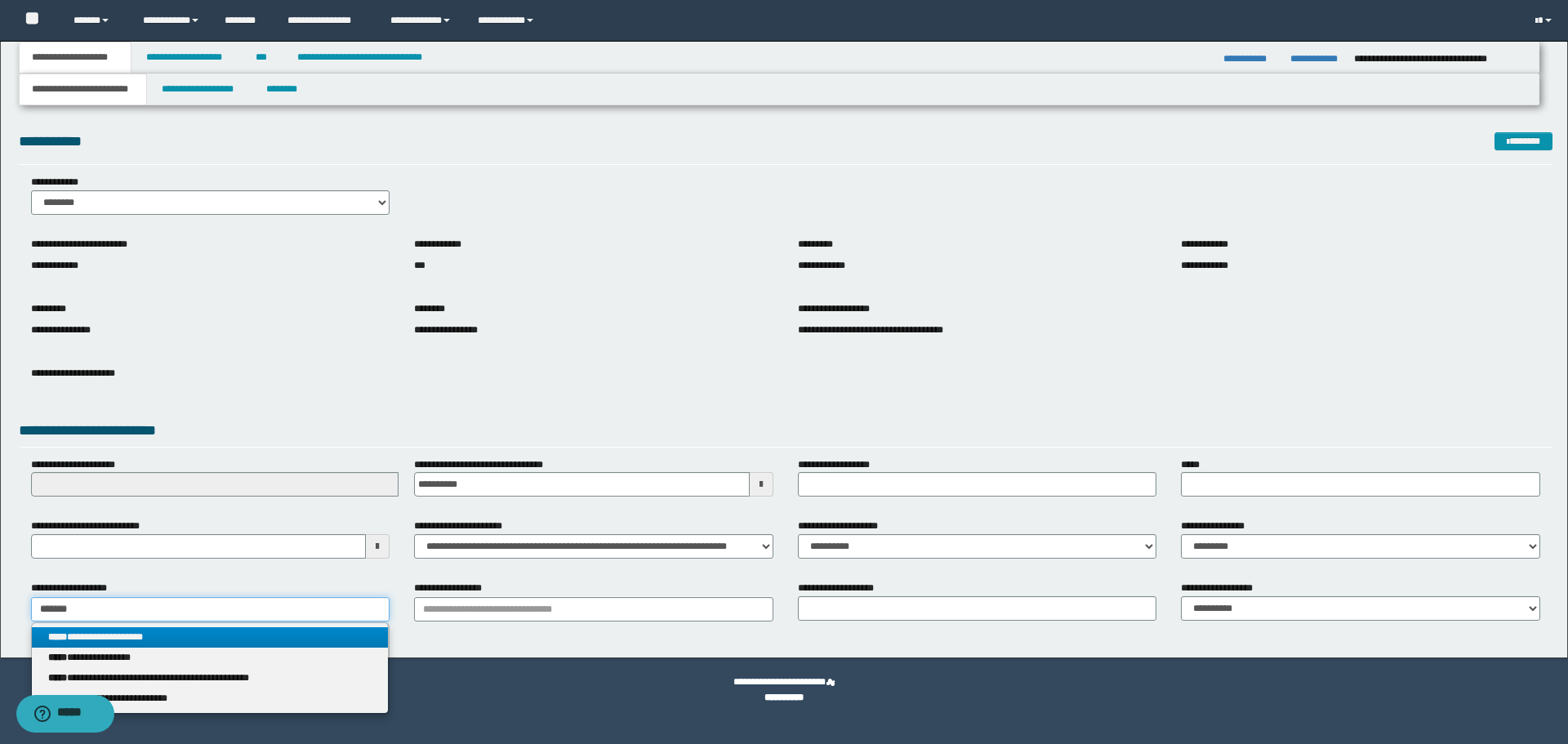 type on "*******" 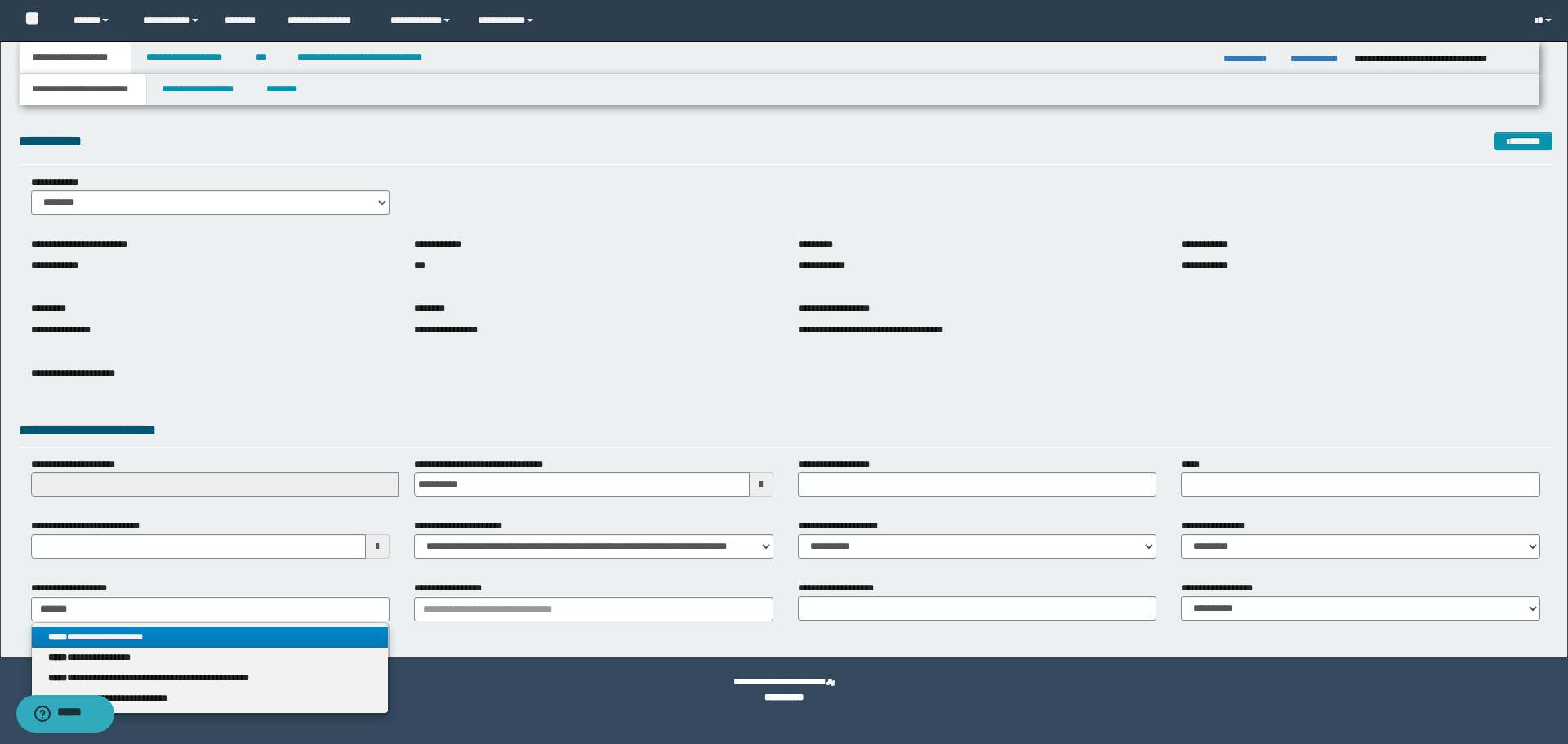 click on "**********" at bounding box center [210, 637] 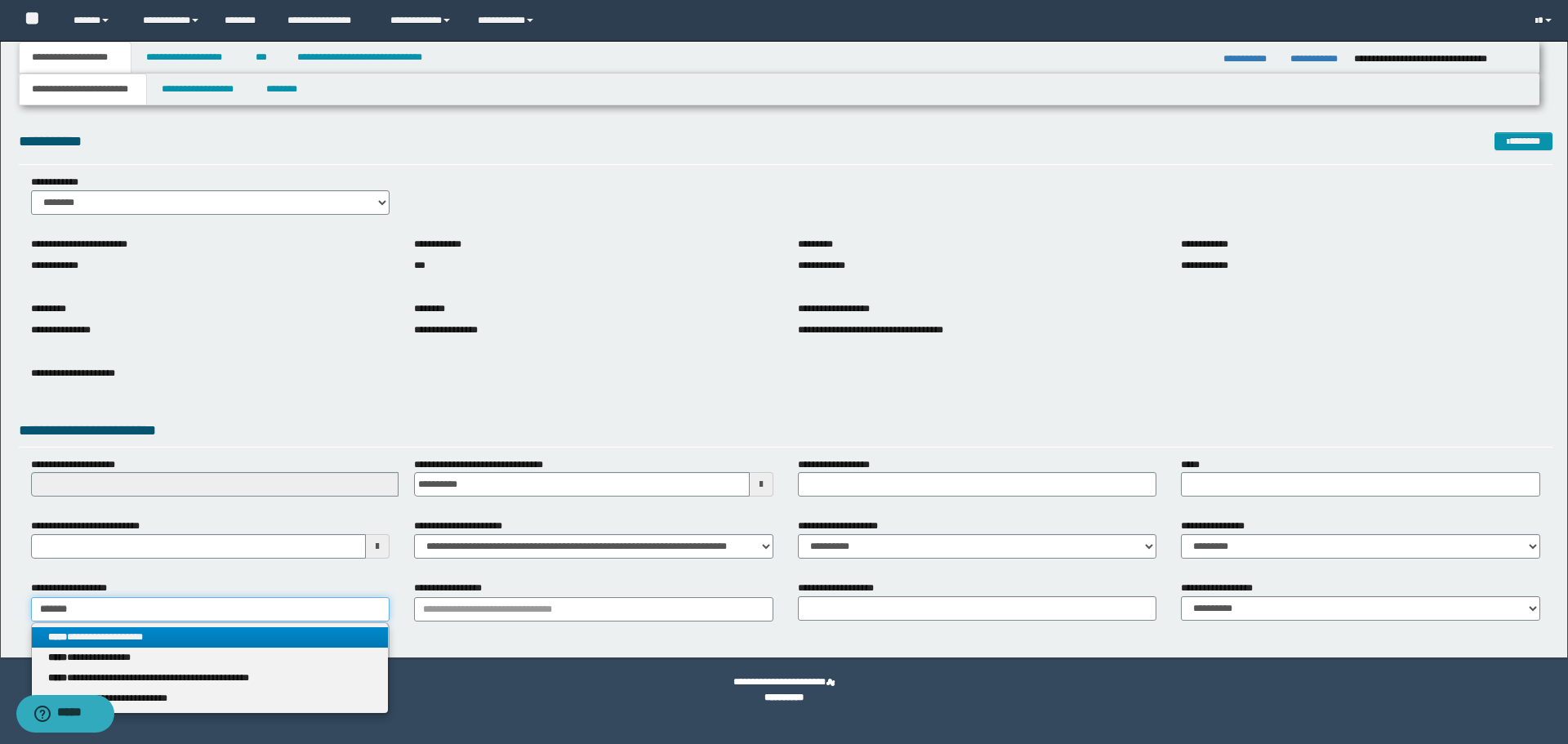 type 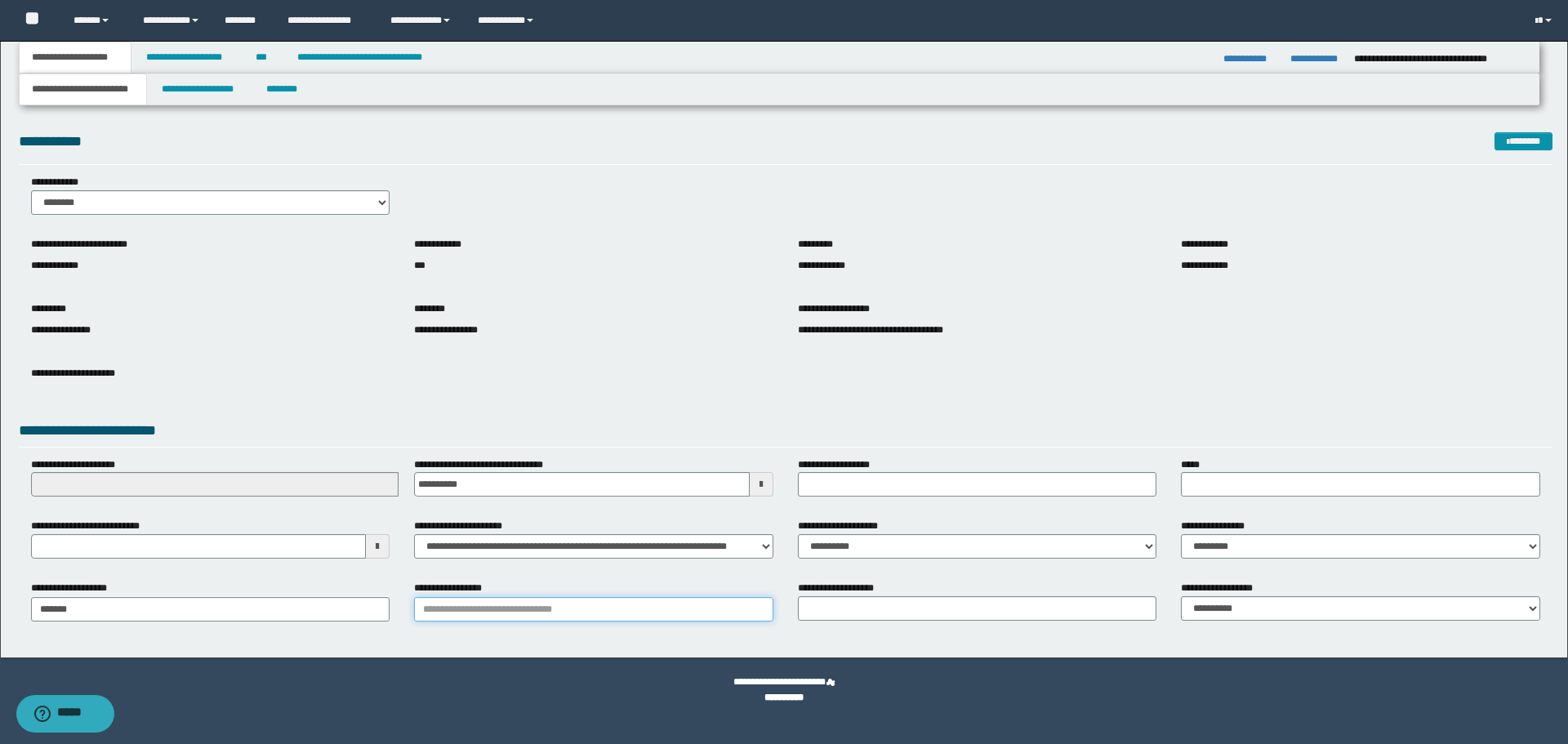 click on "**********" at bounding box center (594, 609) 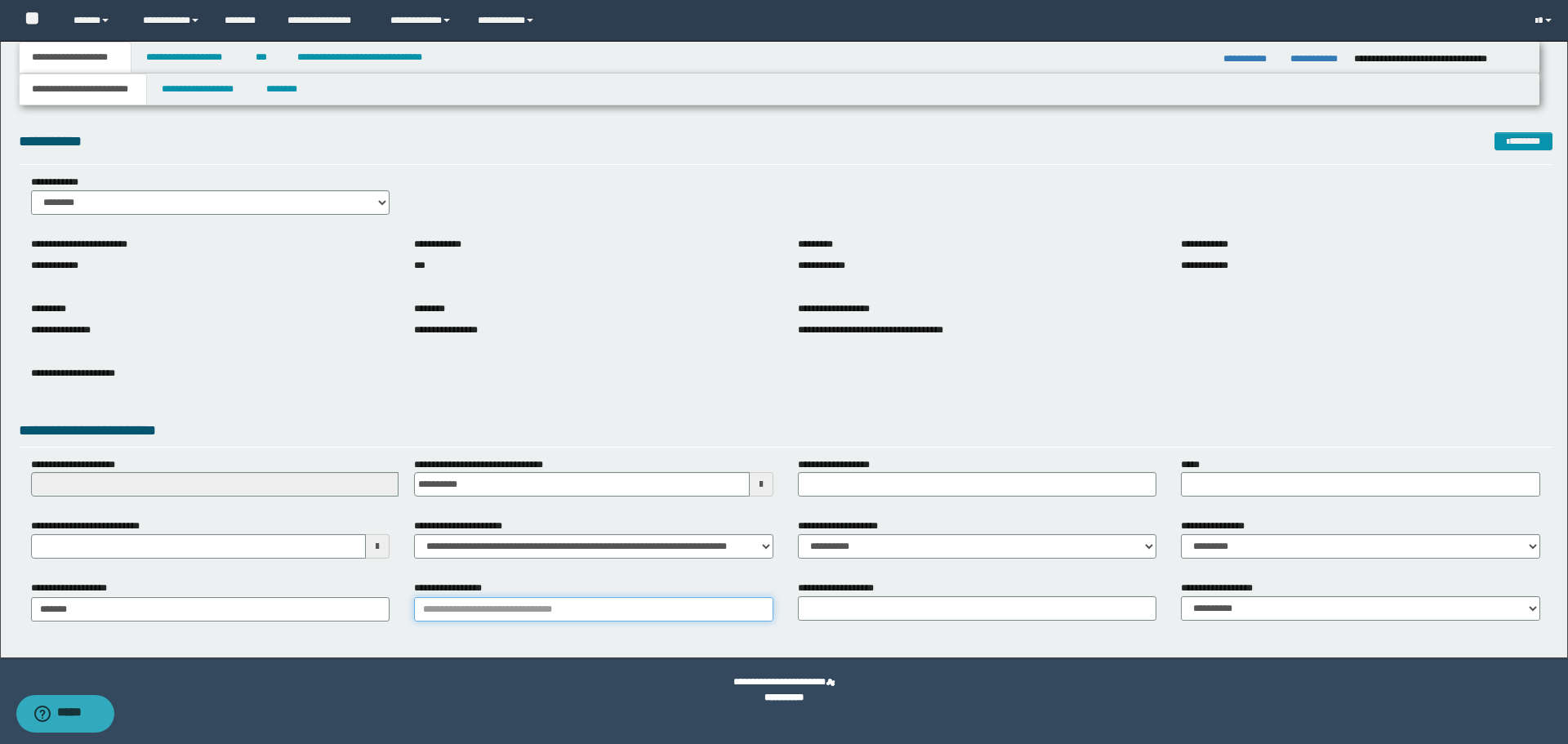 click on "**********" at bounding box center [594, 609] 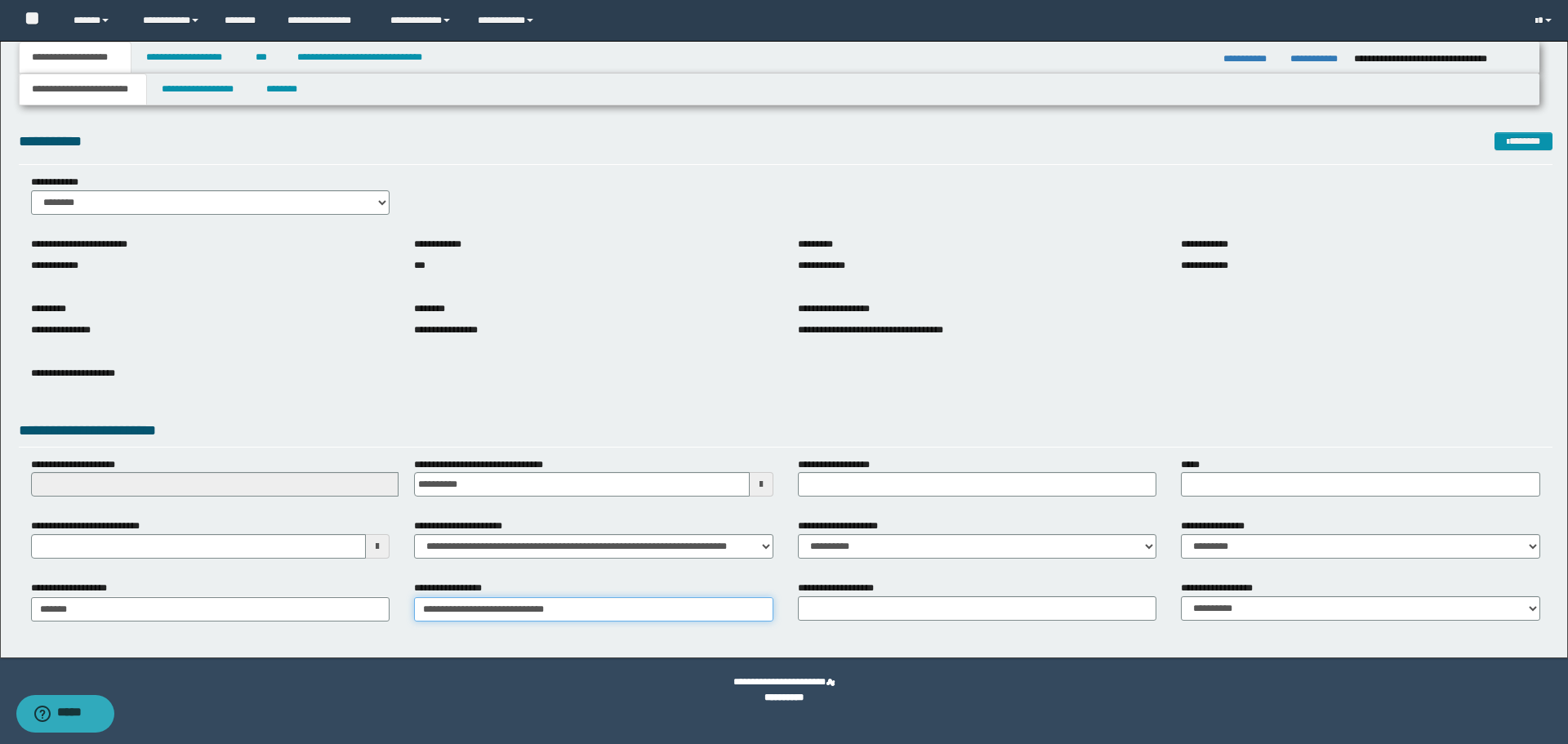 type on "**********" 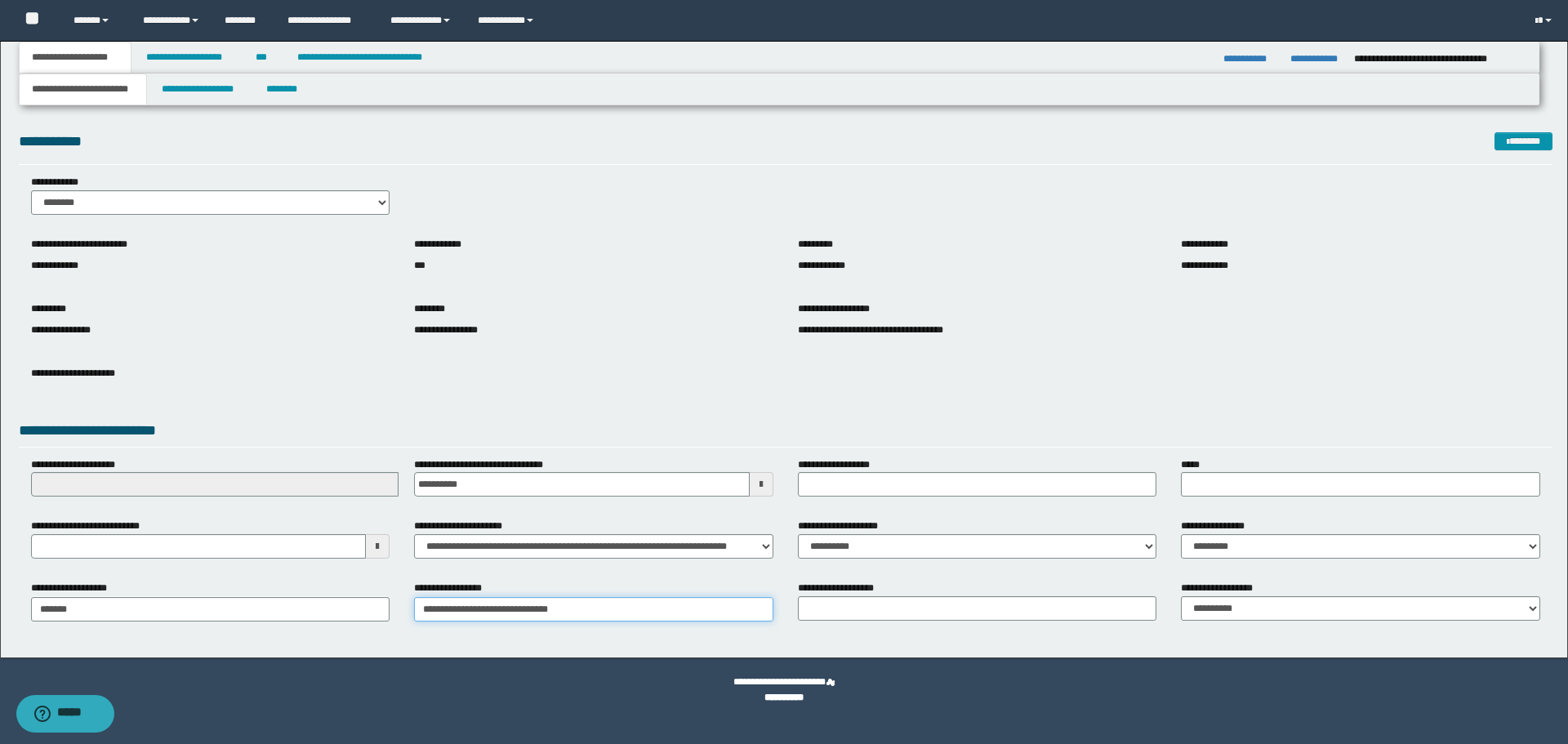 type on "**********" 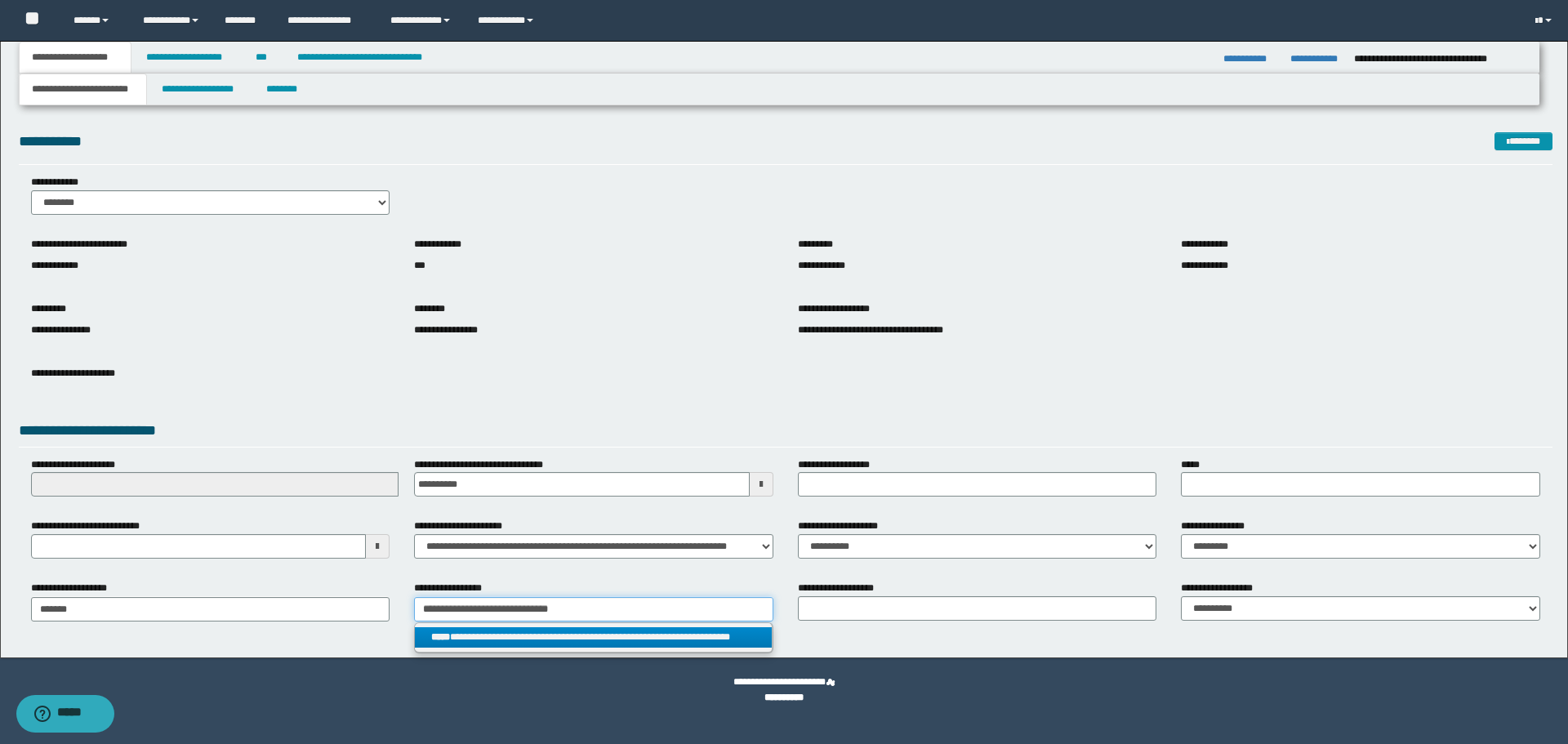 type on "**********" 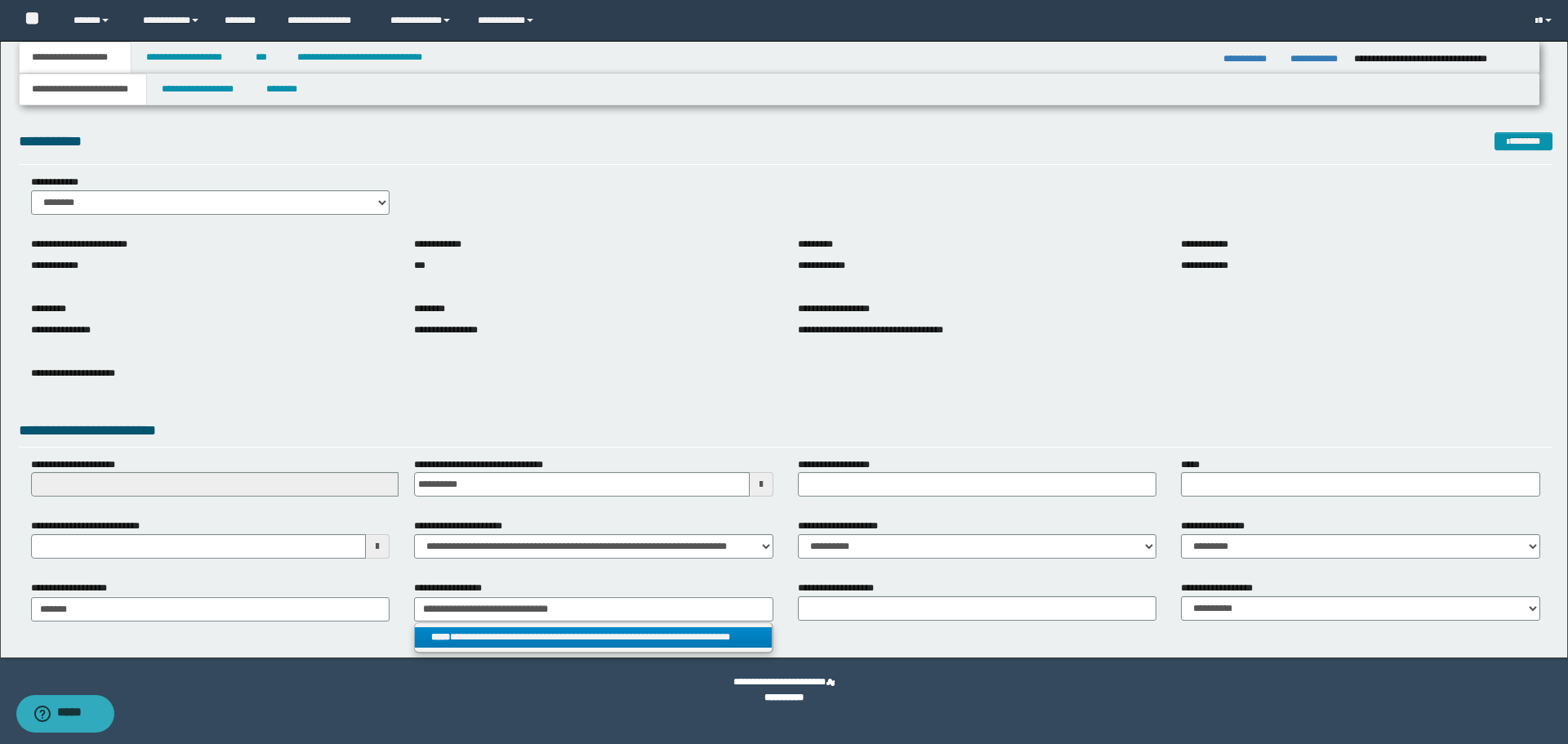 click on "**********" at bounding box center (593, 637) 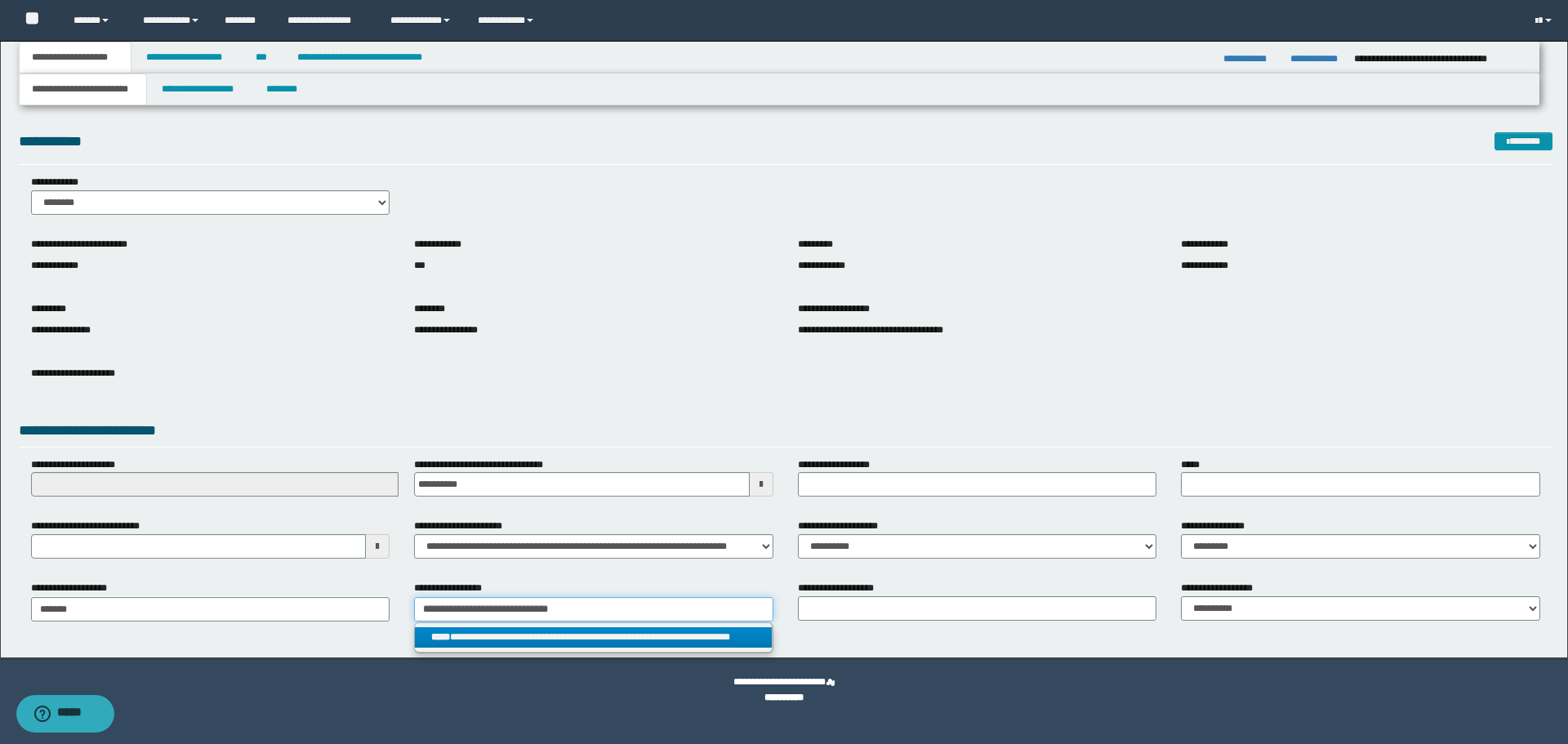 type 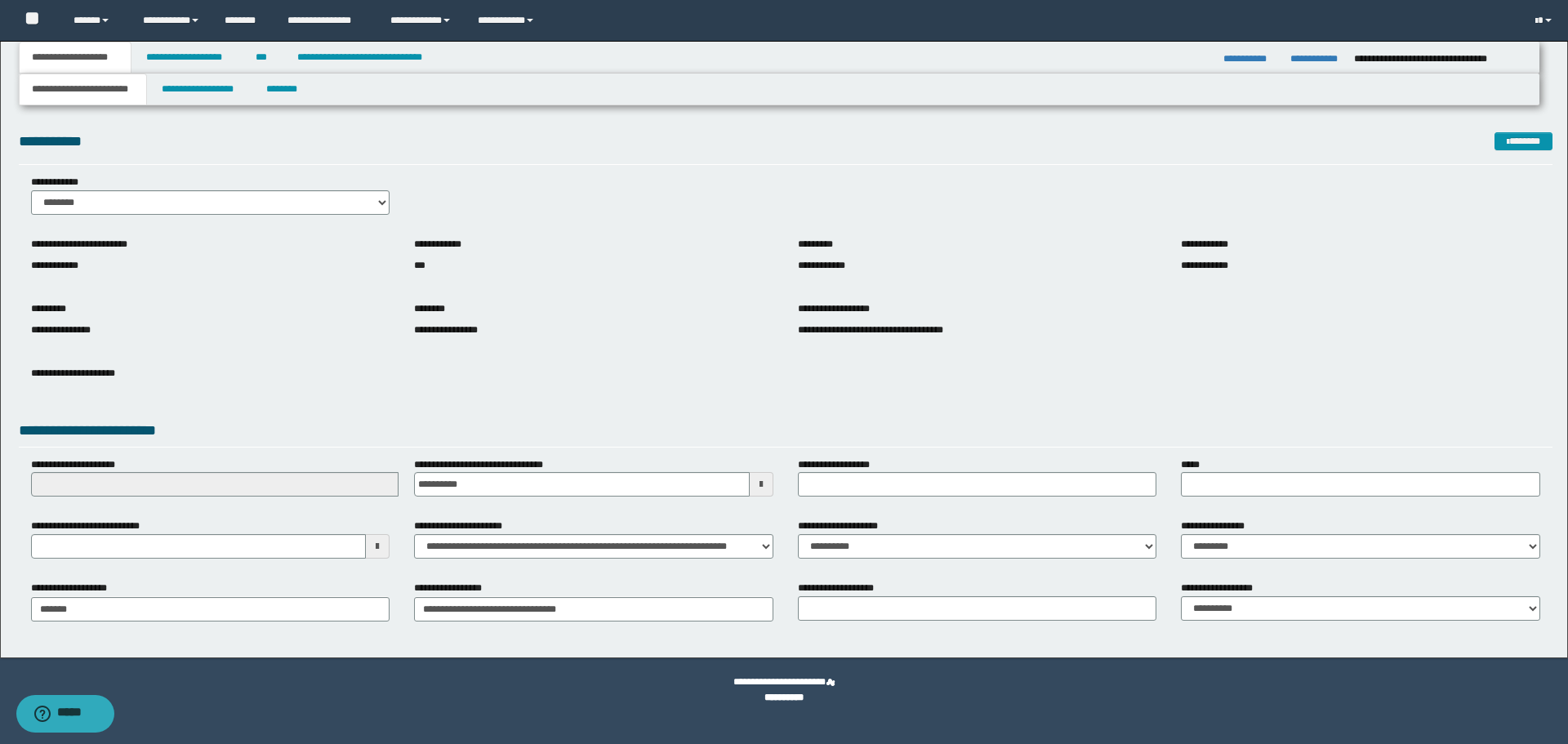 click on "**********" at bounding box center (786, 385) 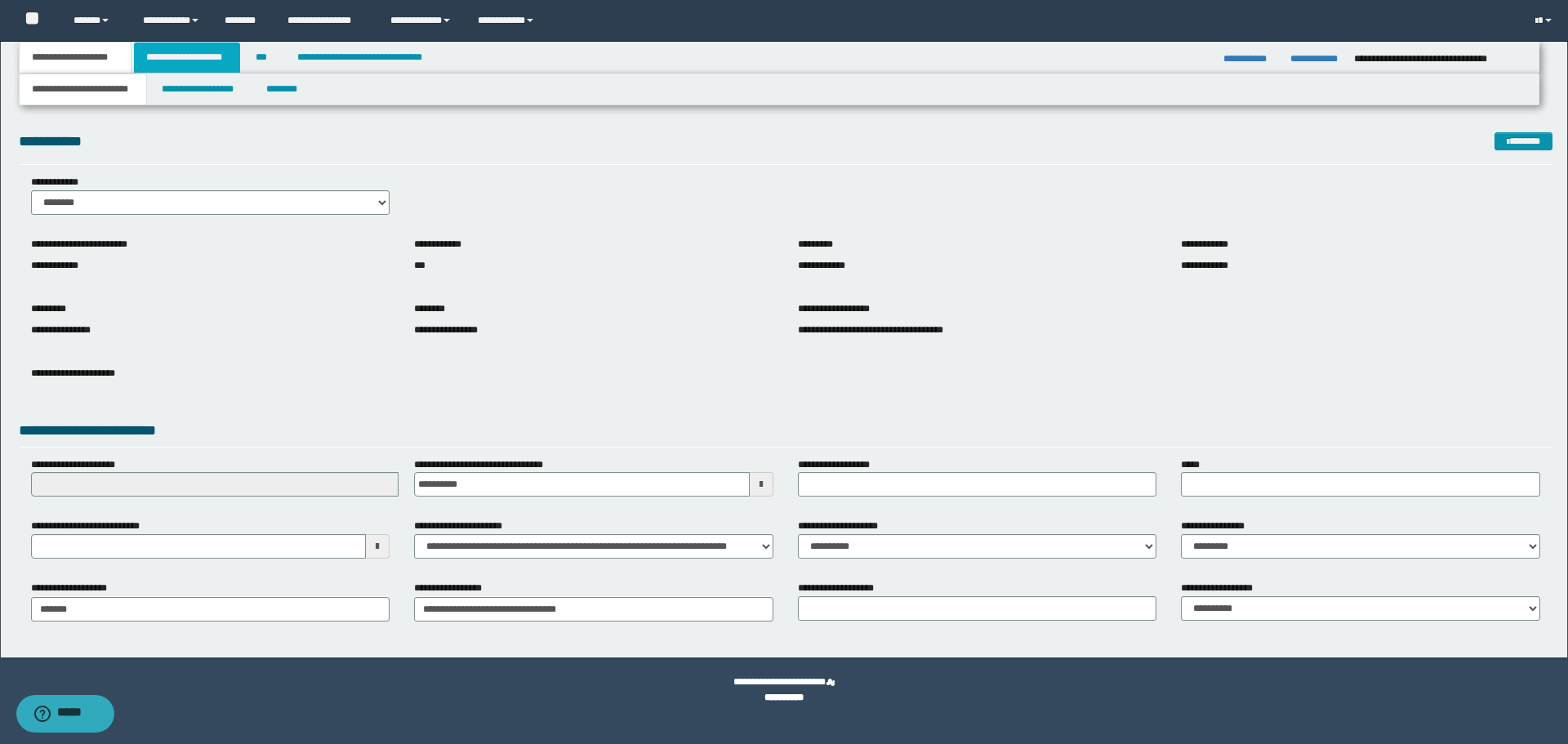 click on "**********" at bounding box center (187, 57) 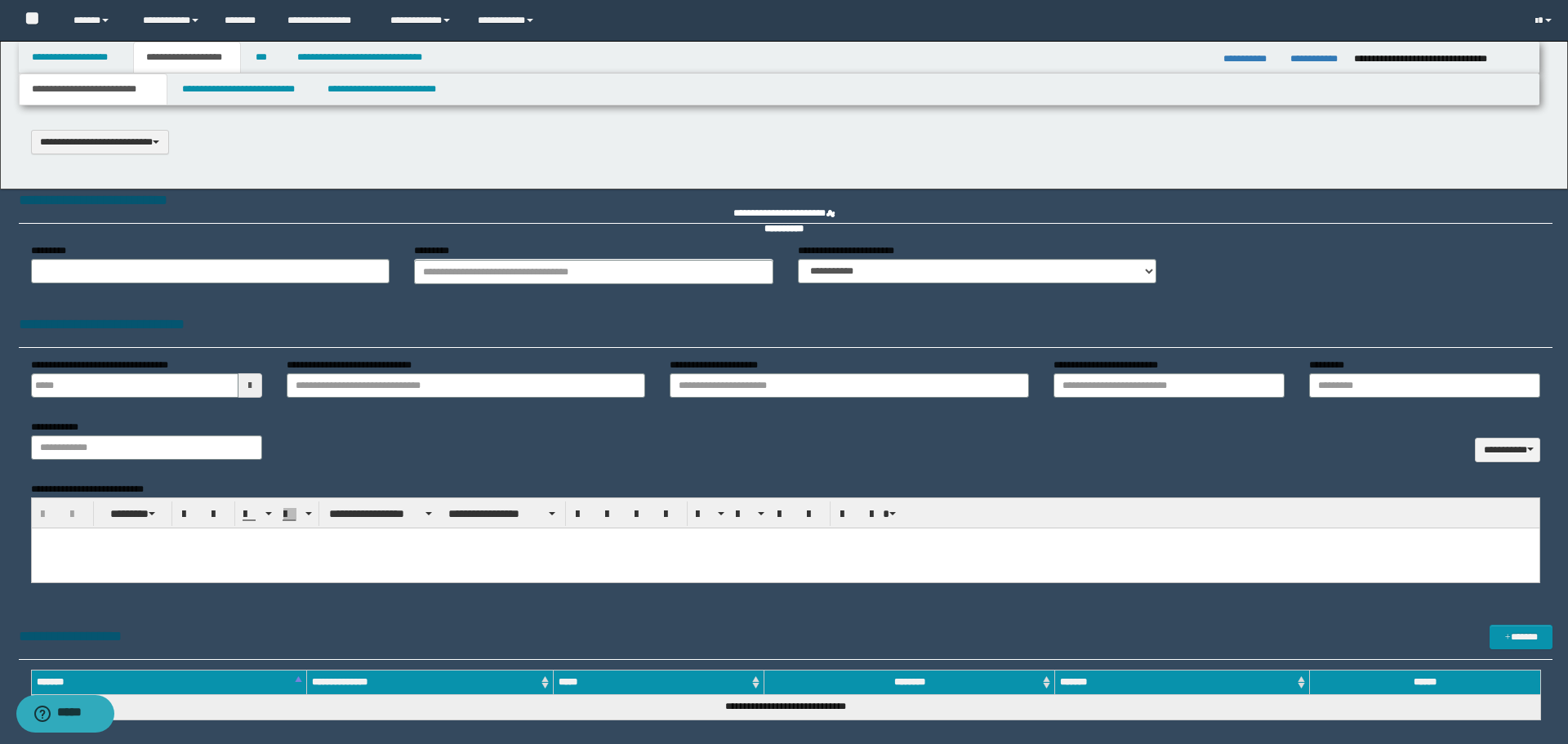 scroll, scrollTop: 0, scrollLeft: 0, axis: both 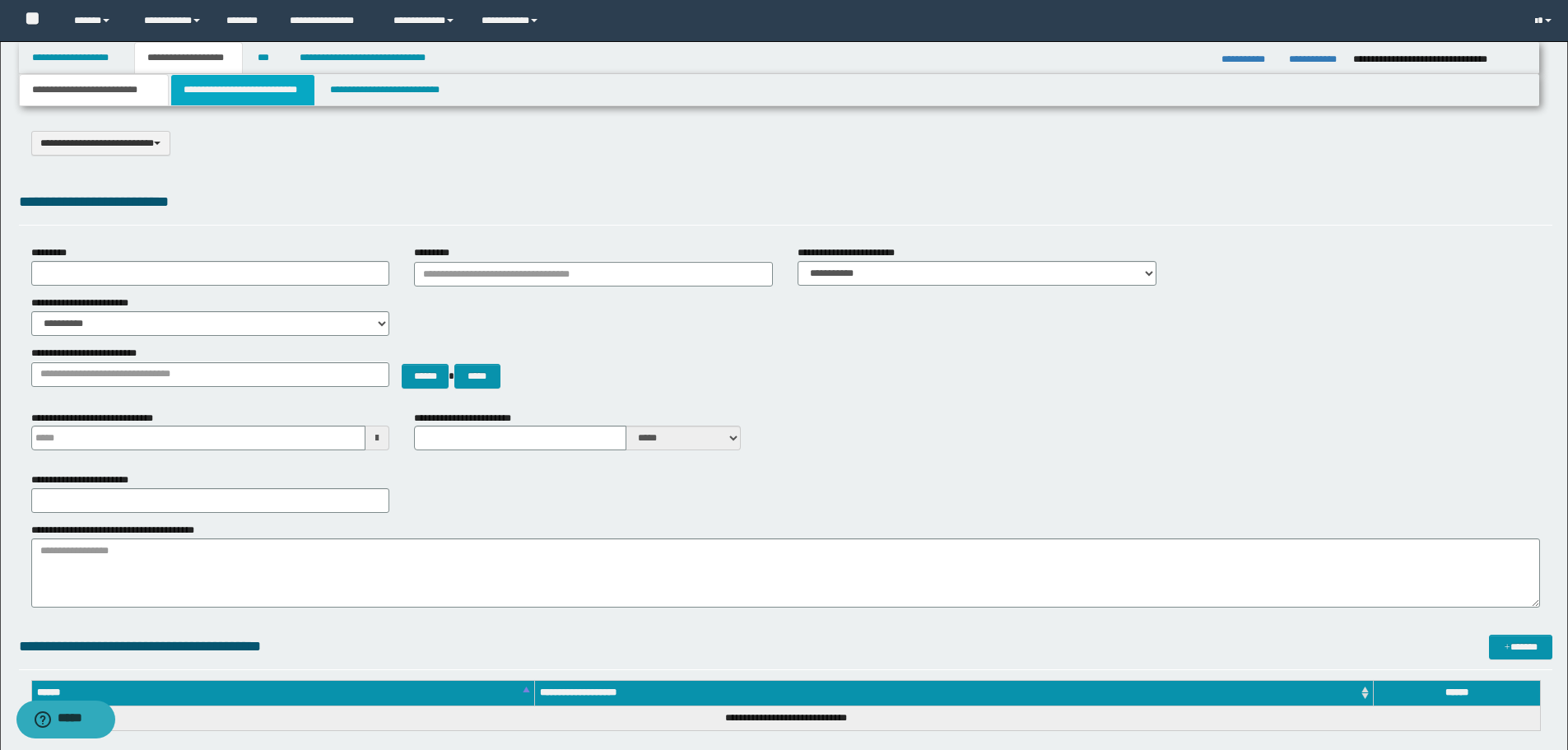click on "**********" at bounding box center [243, 90] 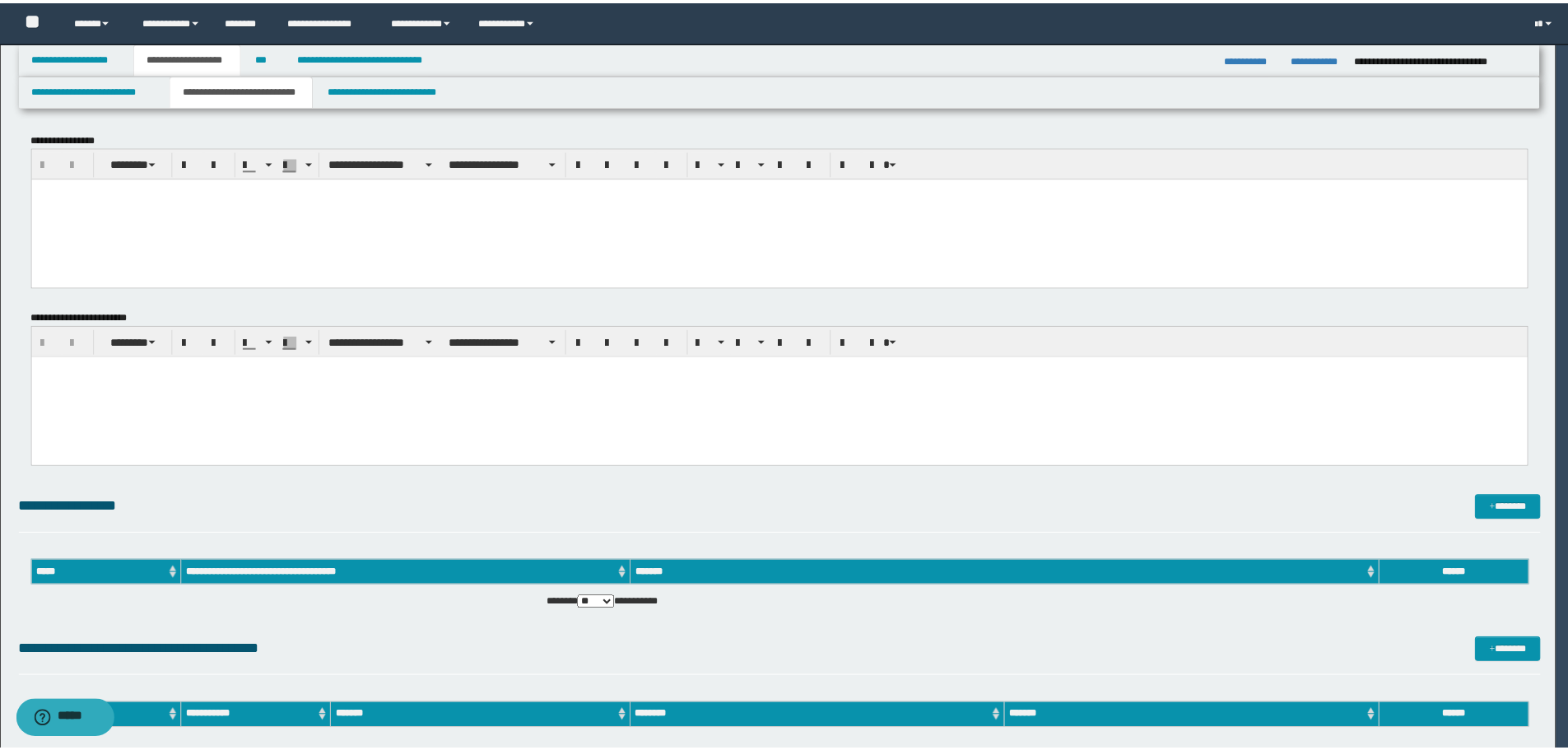 scroll, scrollTop: 0, scrollLeft: 0, axis: both 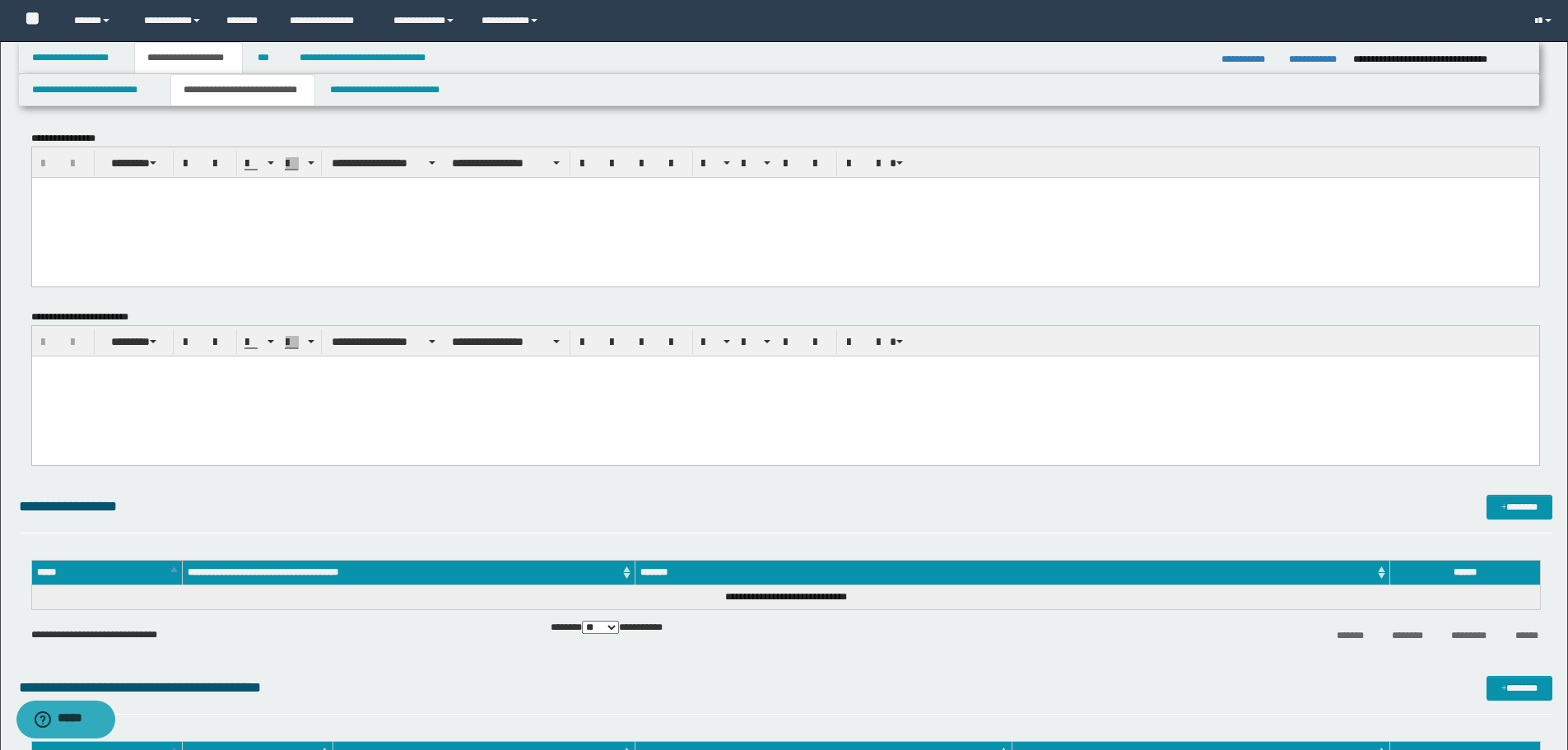 drag, startPoint x: 240, startPoint y: 190, endPoint x: 258, endPoint y: 223, distance: 37.58989 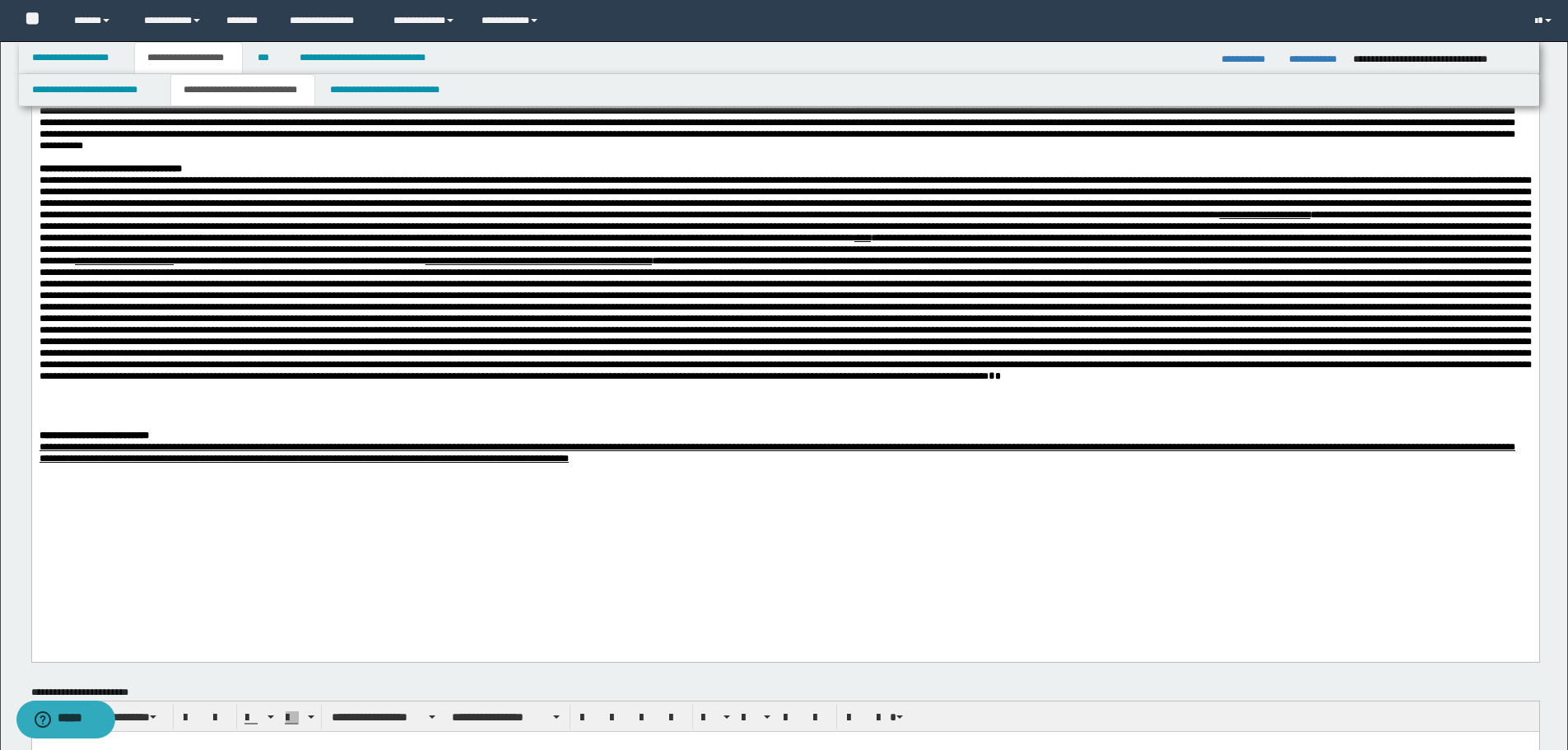 scroll, scrollTop: 918, scrollLeft: 0, axis: vertical 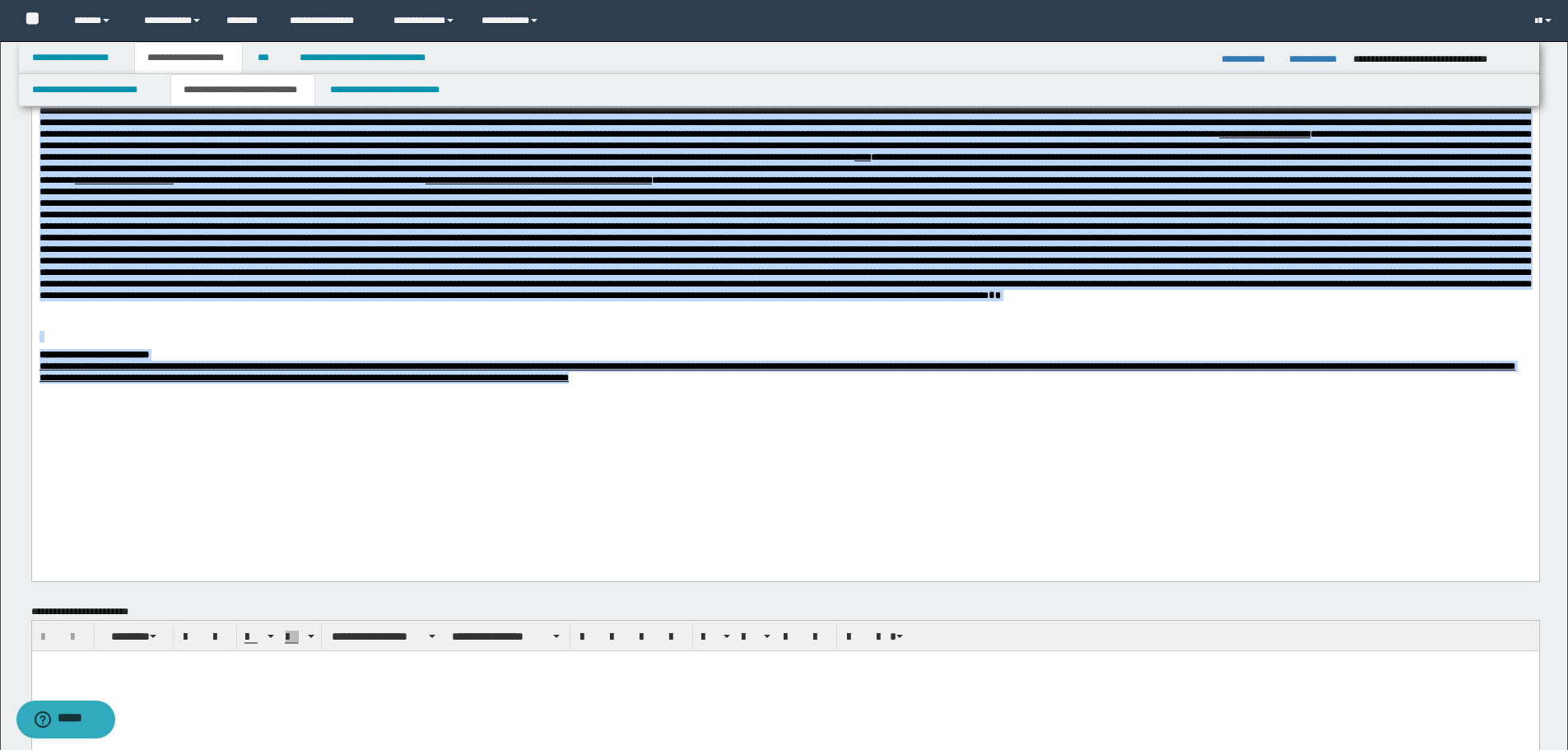 drag, startPoint x: 41, startPoint y: -724, endPoint x: 816, endPoint y: -137, distance: 972.2109 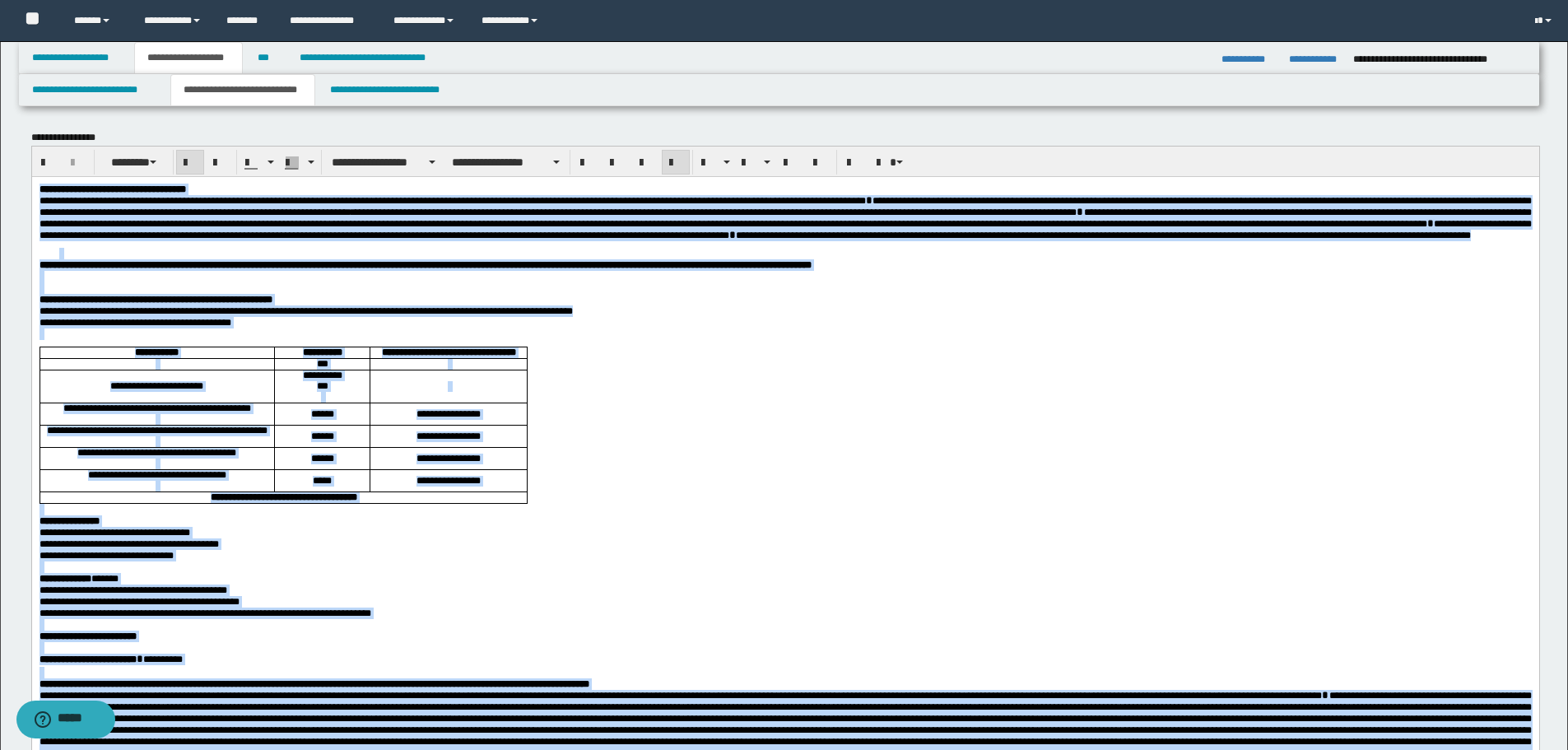 scroll, scrollTop: 0, scrollLeft: 0, axis: both 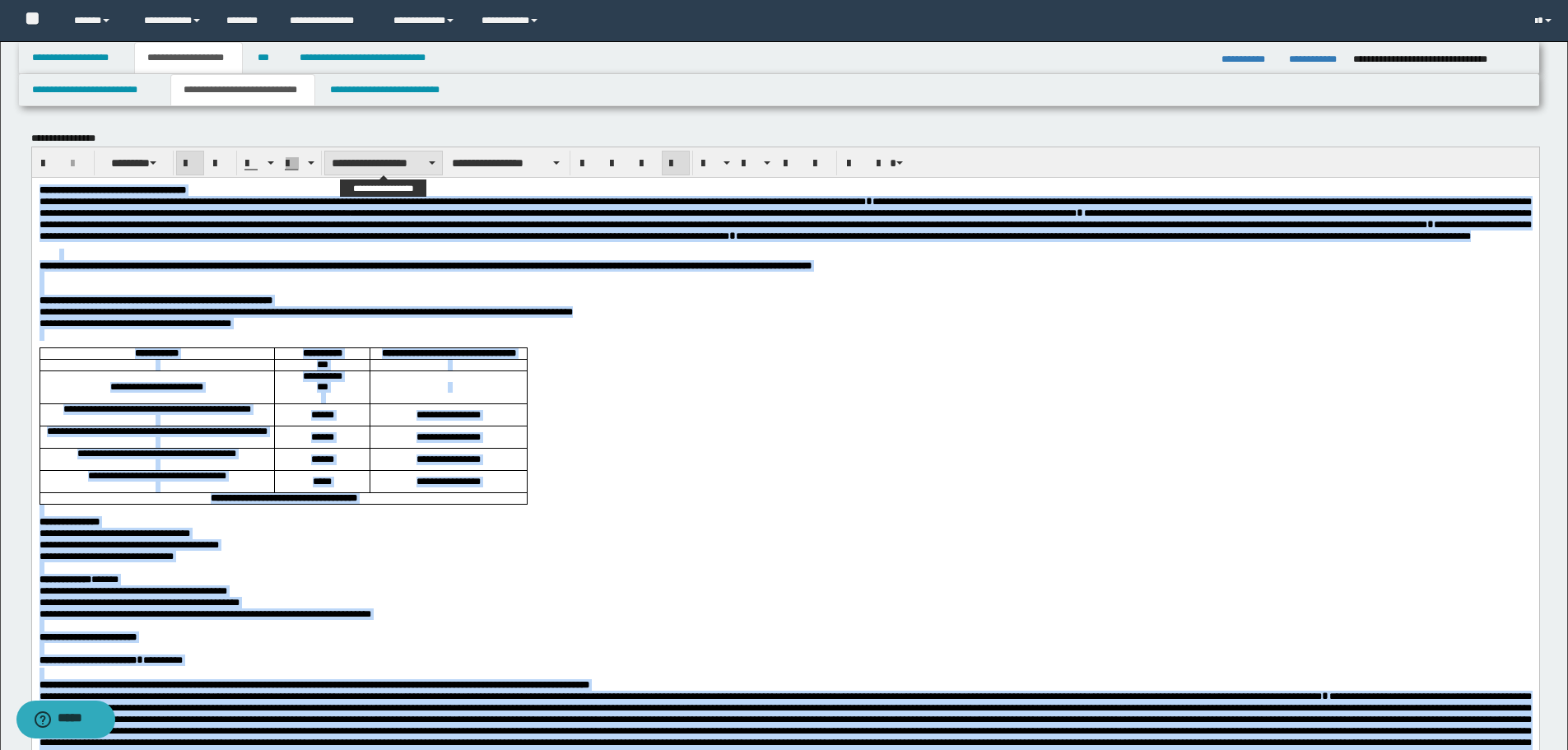 drag, startPoint x: 346, startPoint y: 155, endPoint x: 347, endPoint y: 164, distance: 9.055385 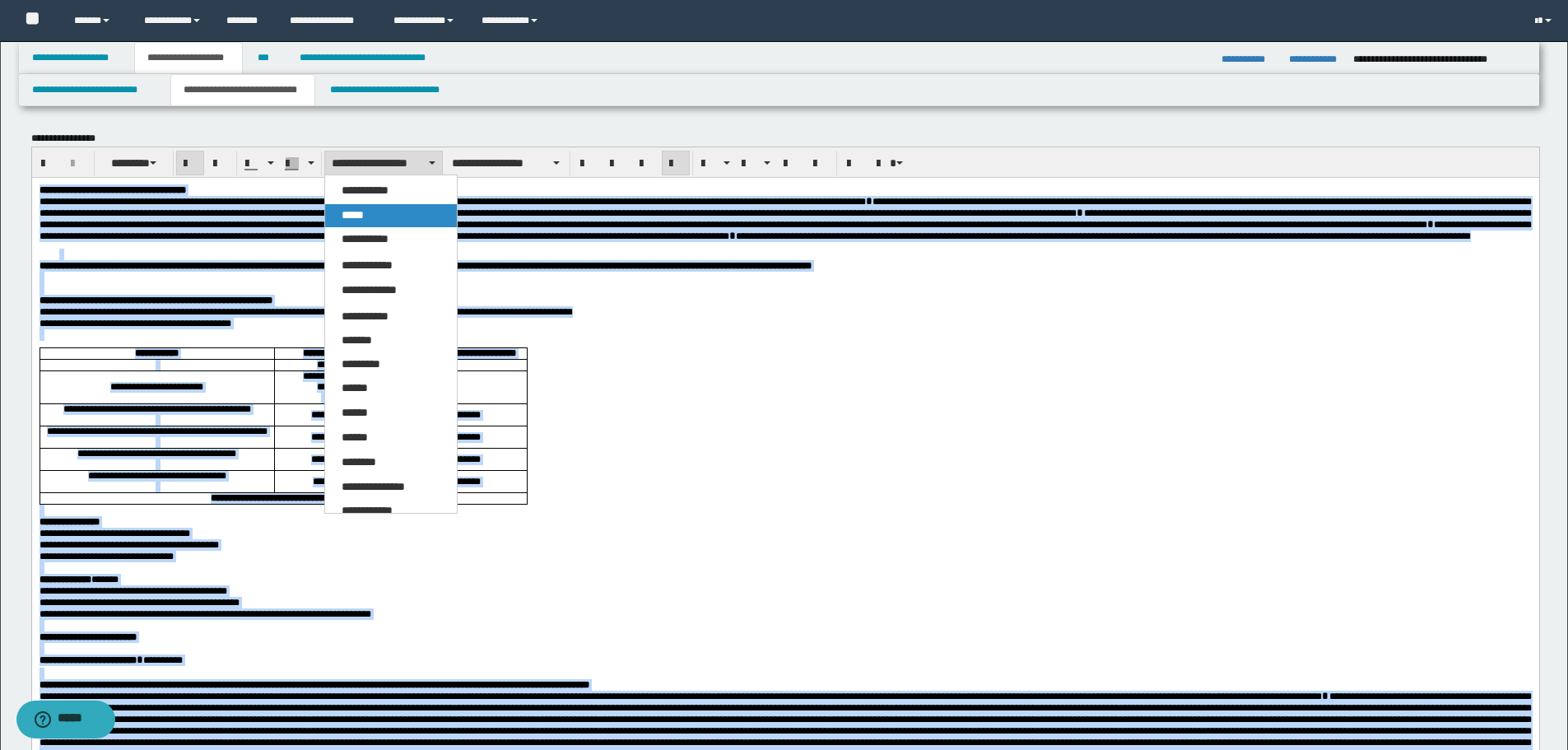 click on "*****" at bounding box center [352, 215] 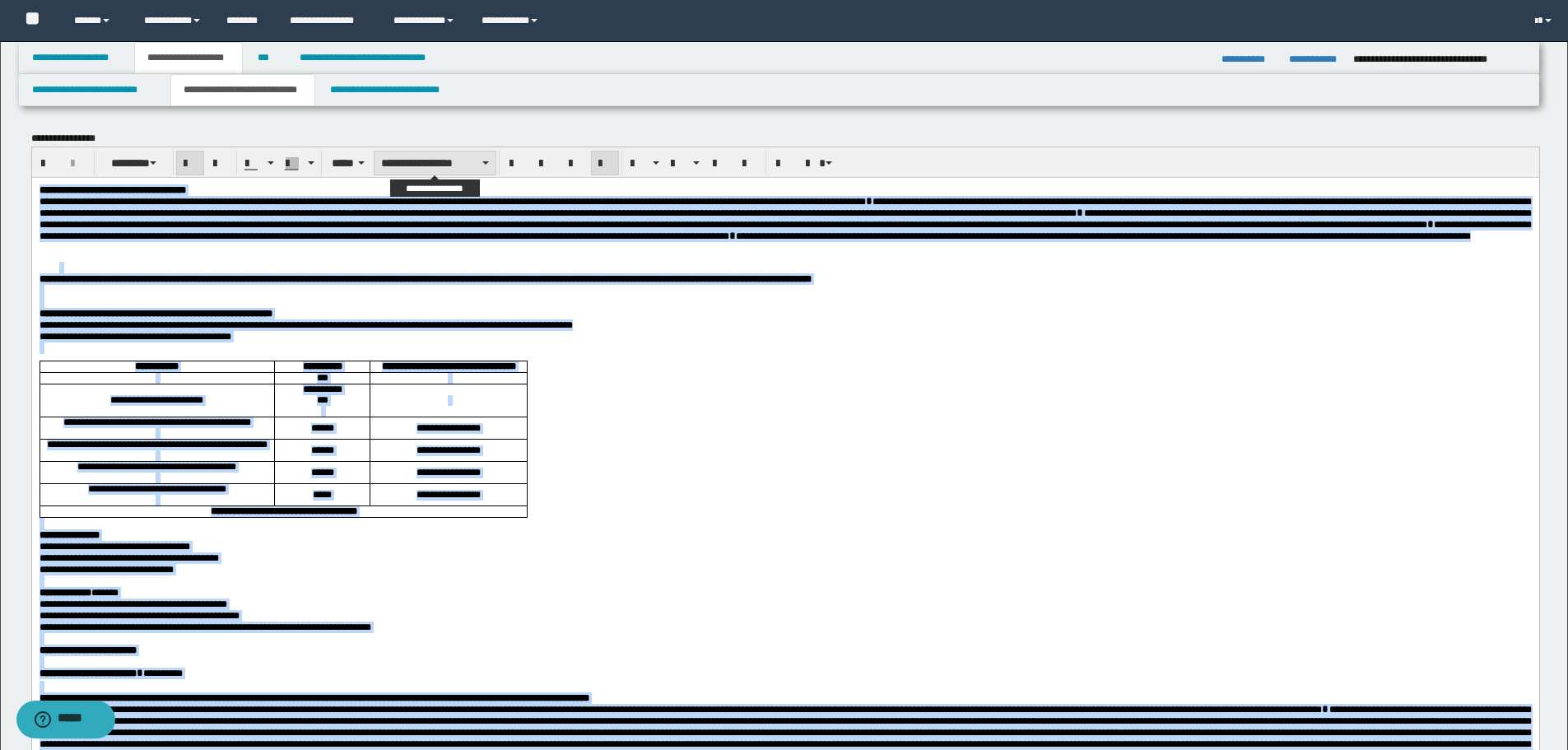 click on "**********" at bounding box center [435, 163] 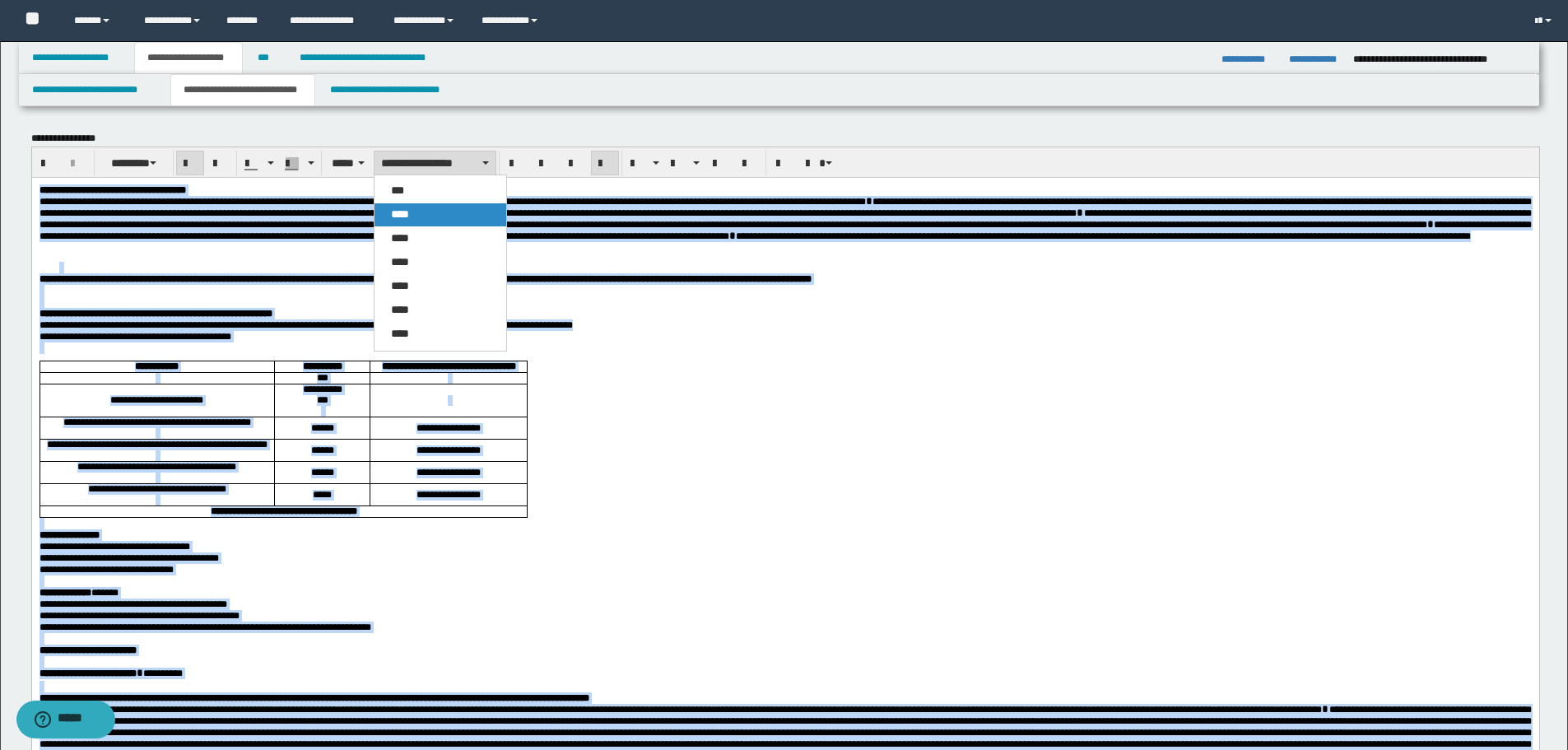 click on "****" at bounding box center (440, 215) 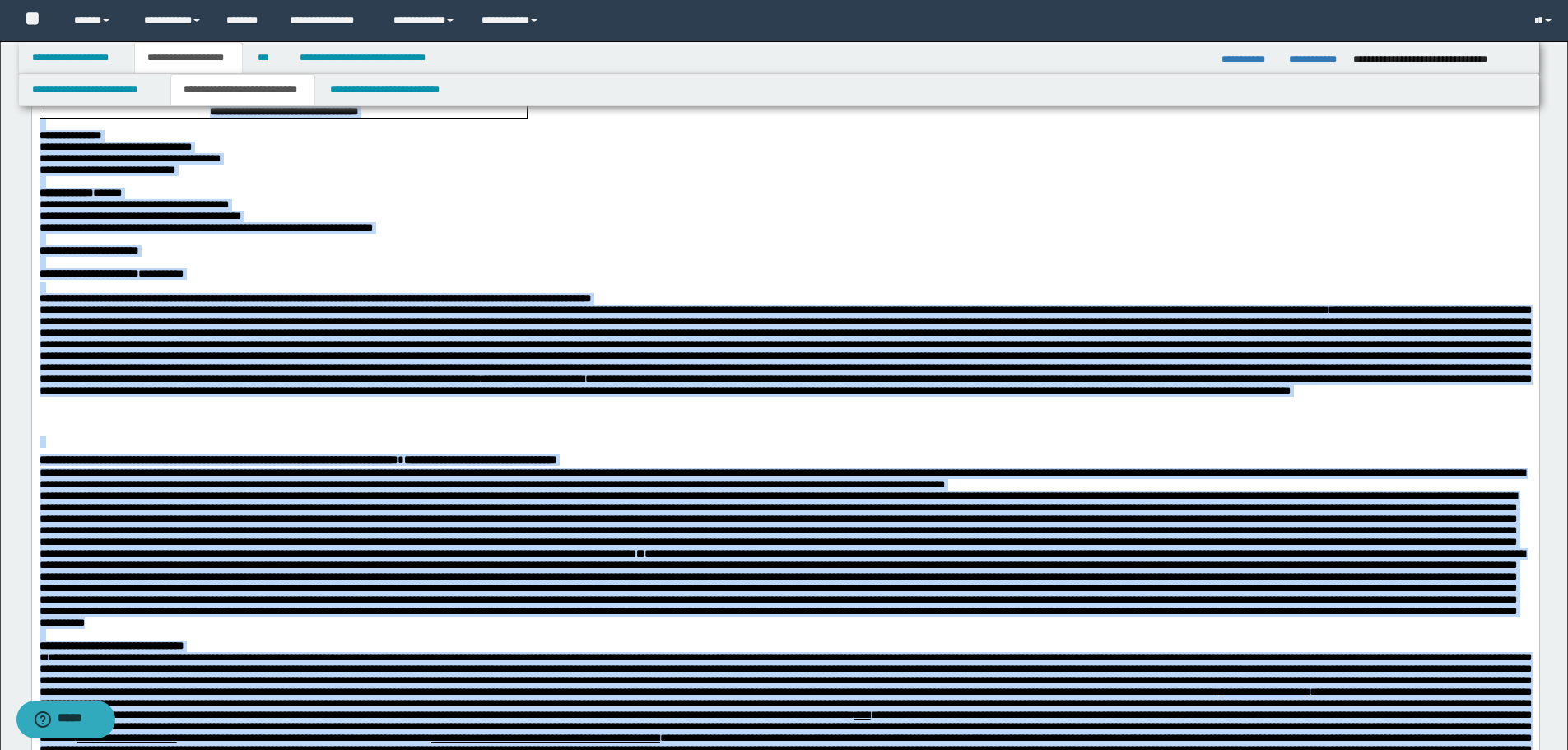 scroll, scrollTop: 412, scrollLeft: 0, axis: vertical 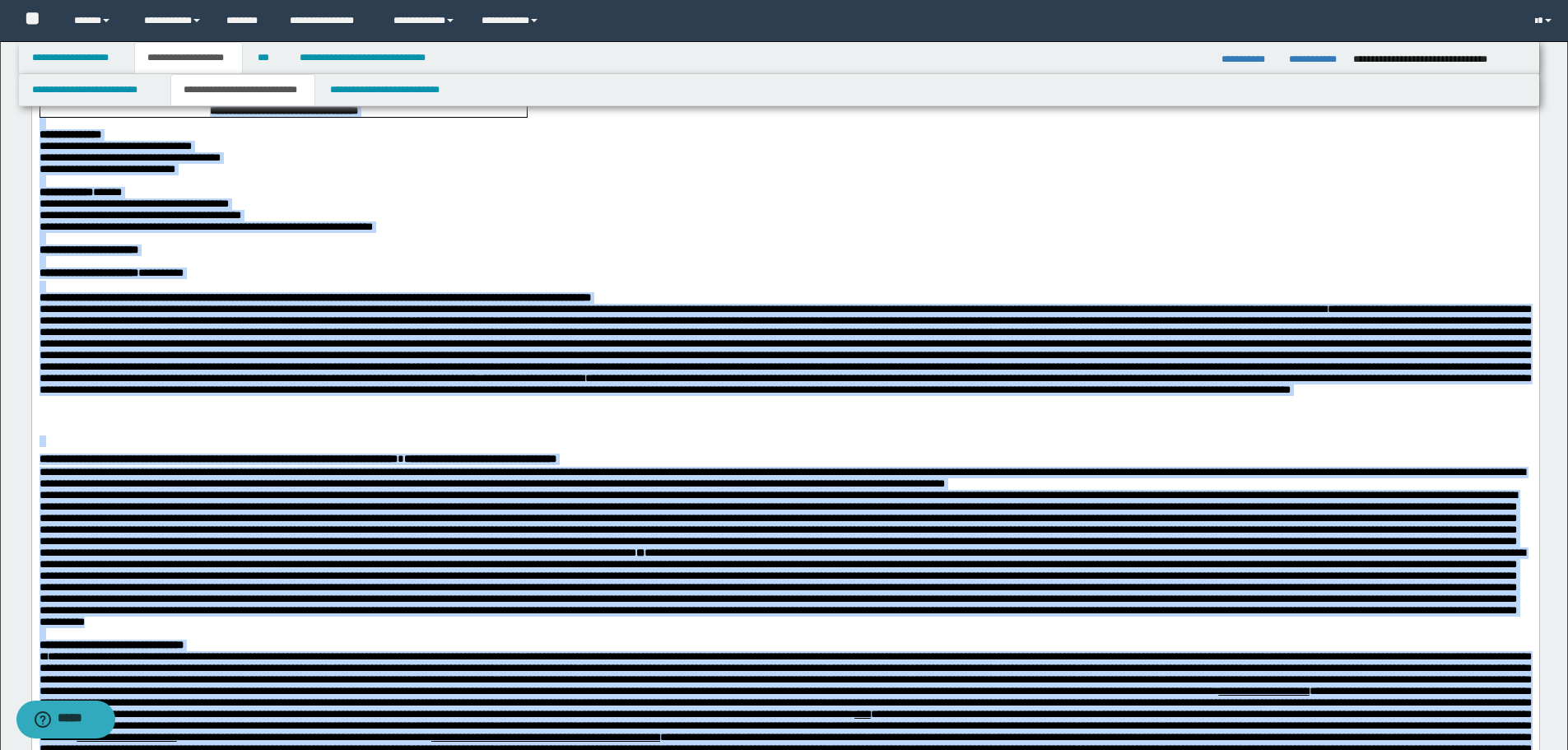 click on "**********" at bounding box center (784, 349) 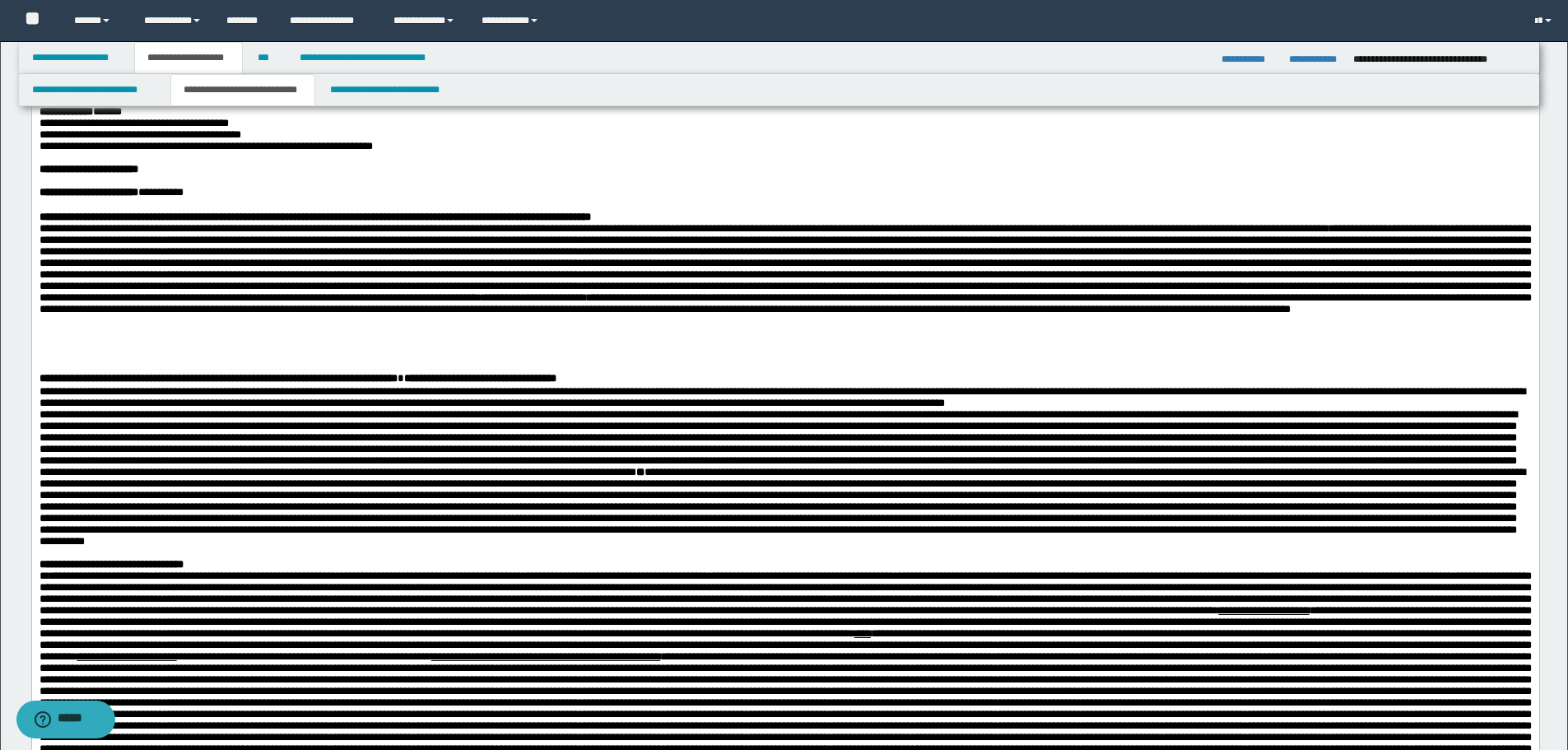 scroll, scrollTop: 659, scrollLeft: 0, axis: vertical 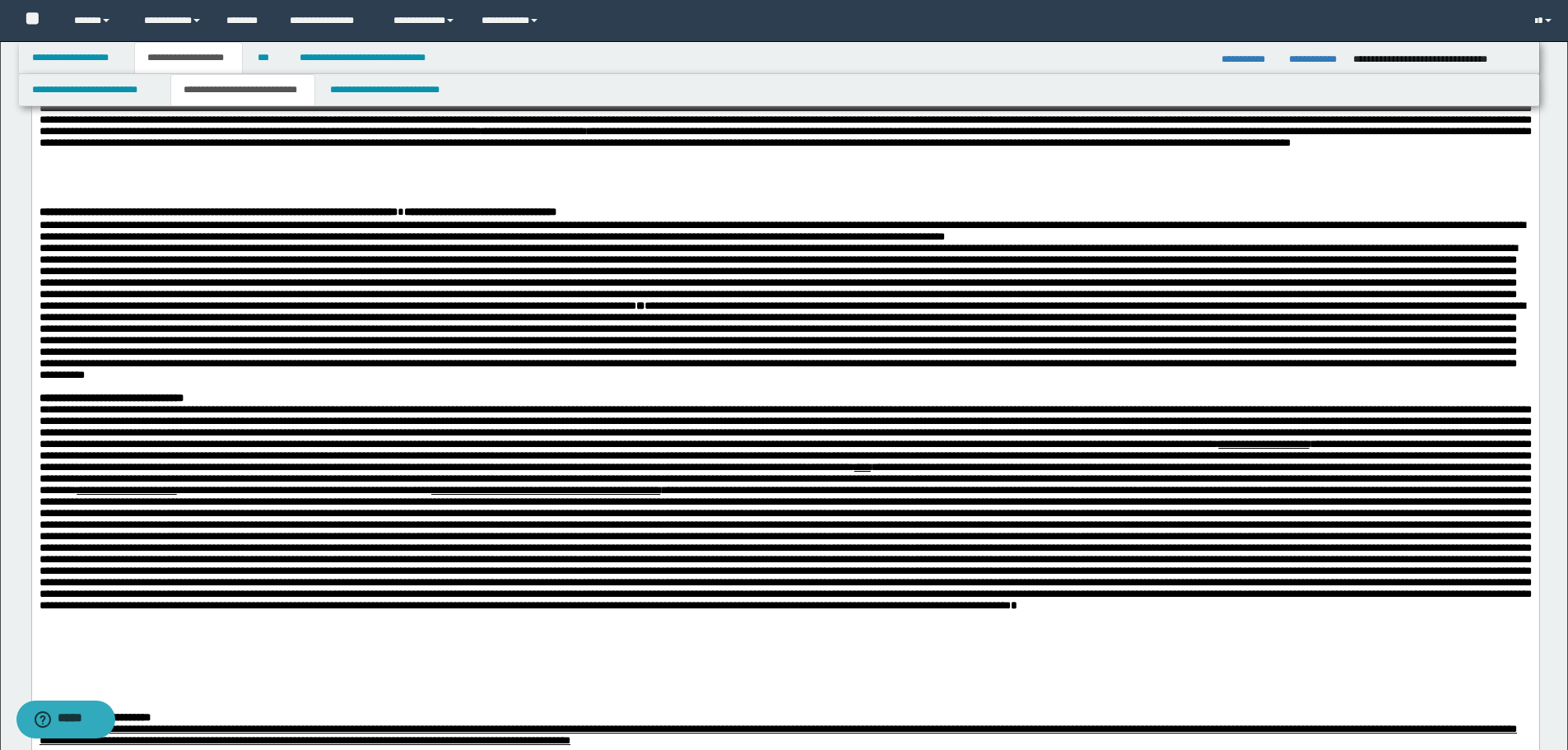 click on "**********" at bounding box center [784, 231] 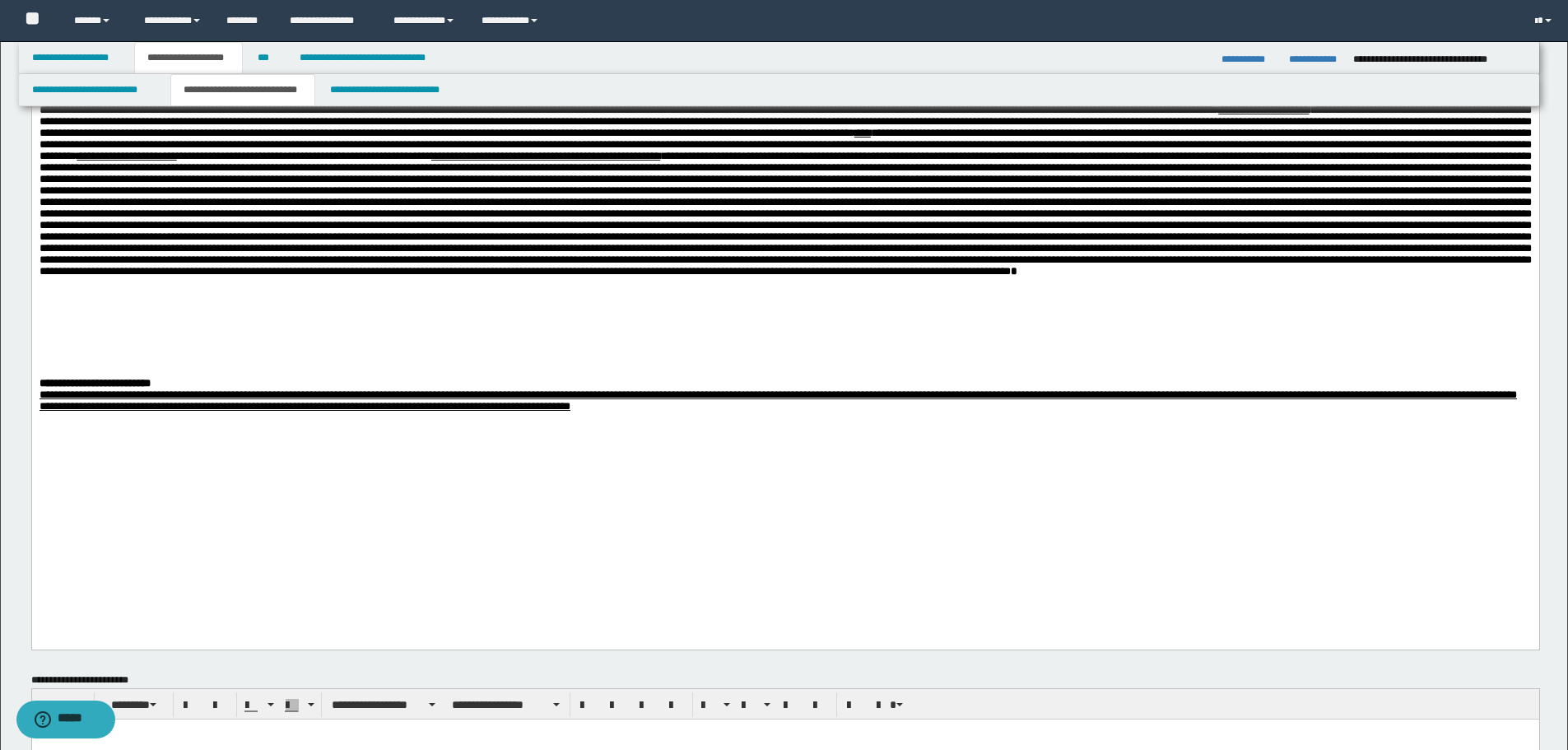 scroll, scrollTop: 1153, scrollLeft: 0, axis: vertical 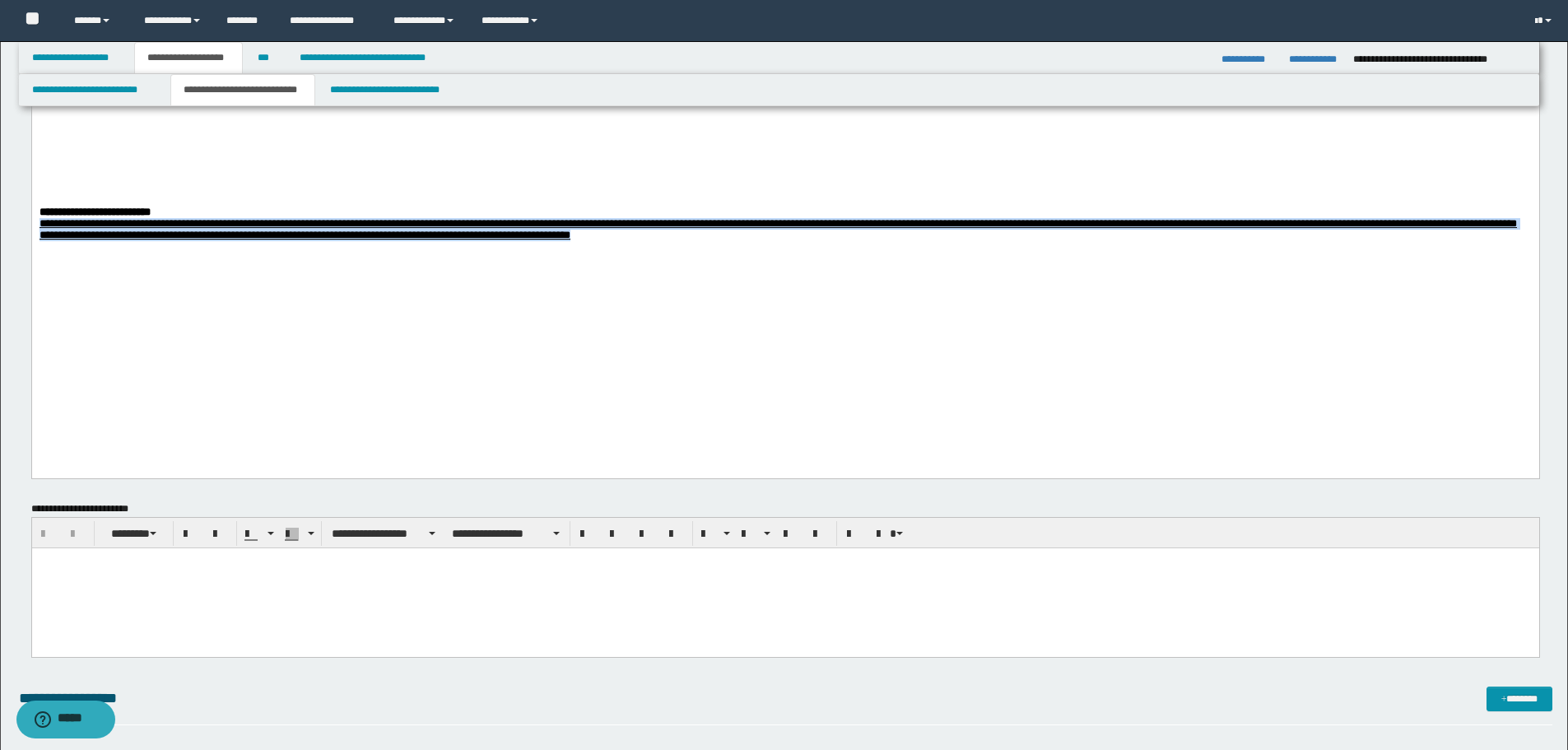 drag, startPoint x: 39, startPoint y: 371, endPoint x: 965, endPoint y: 420, distance: 927.296 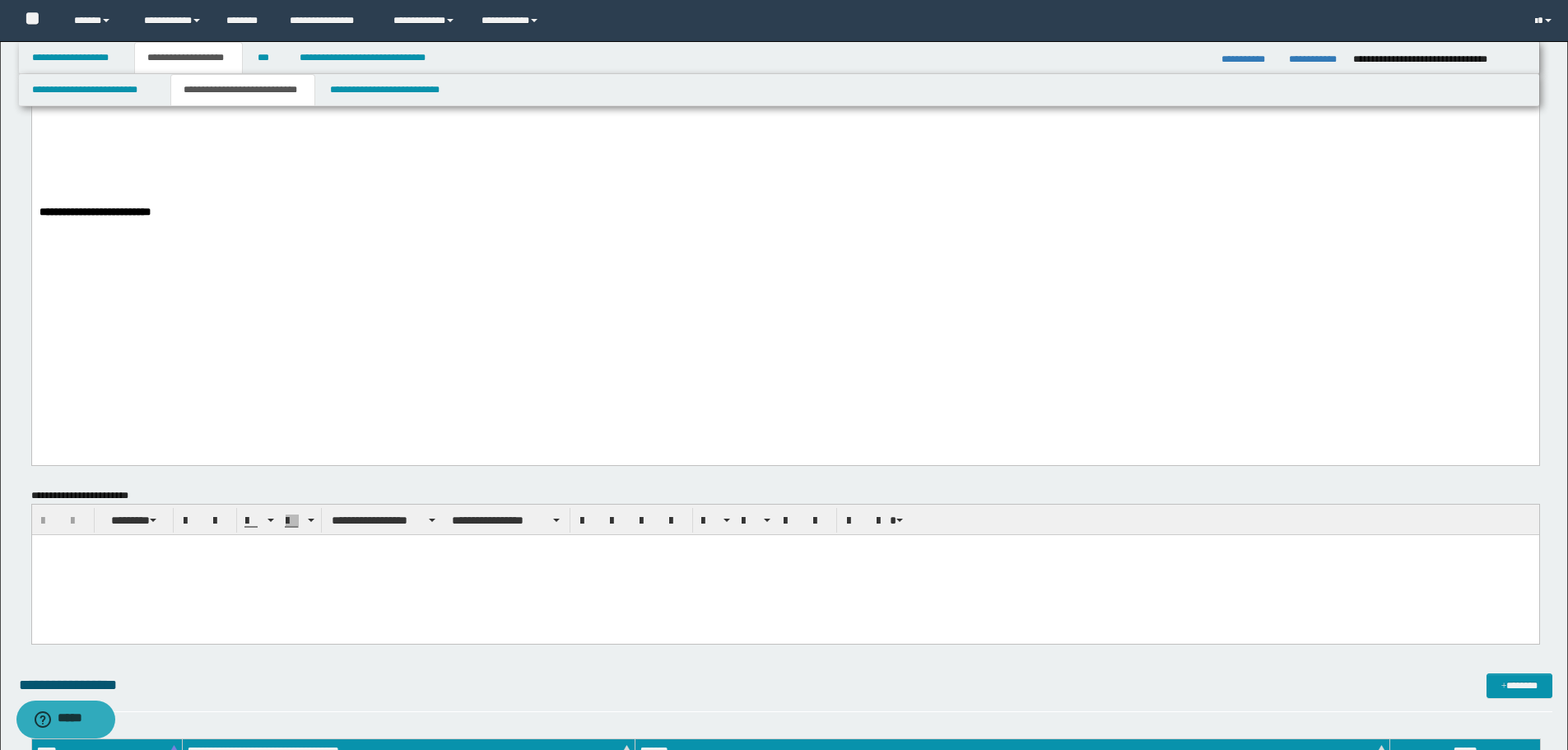 click at bounding box center (784, 567) 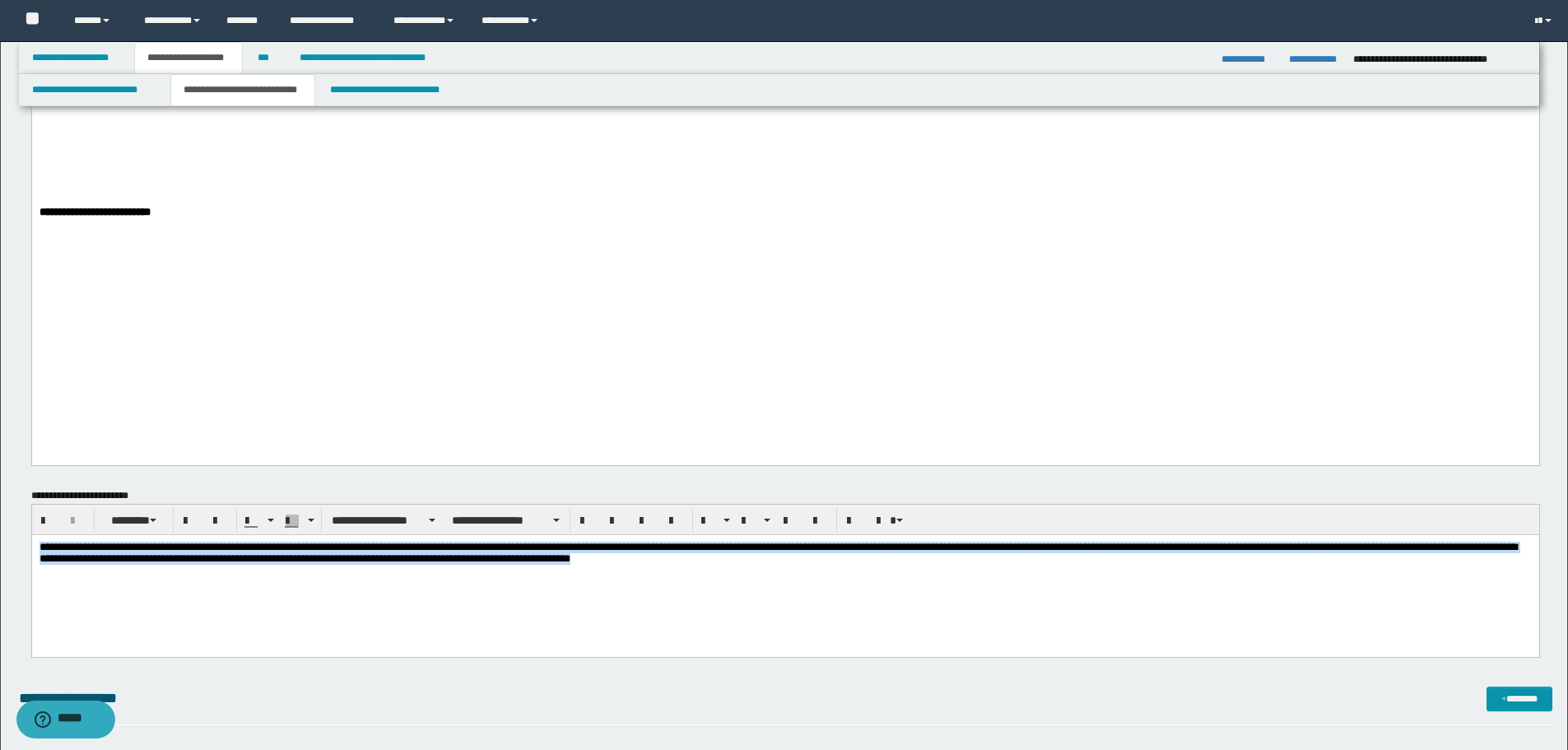 drag, startPoint x: 40, startPoint y: 547, endPoint x: 1005, endPoint y: 586, distance: 965.7878 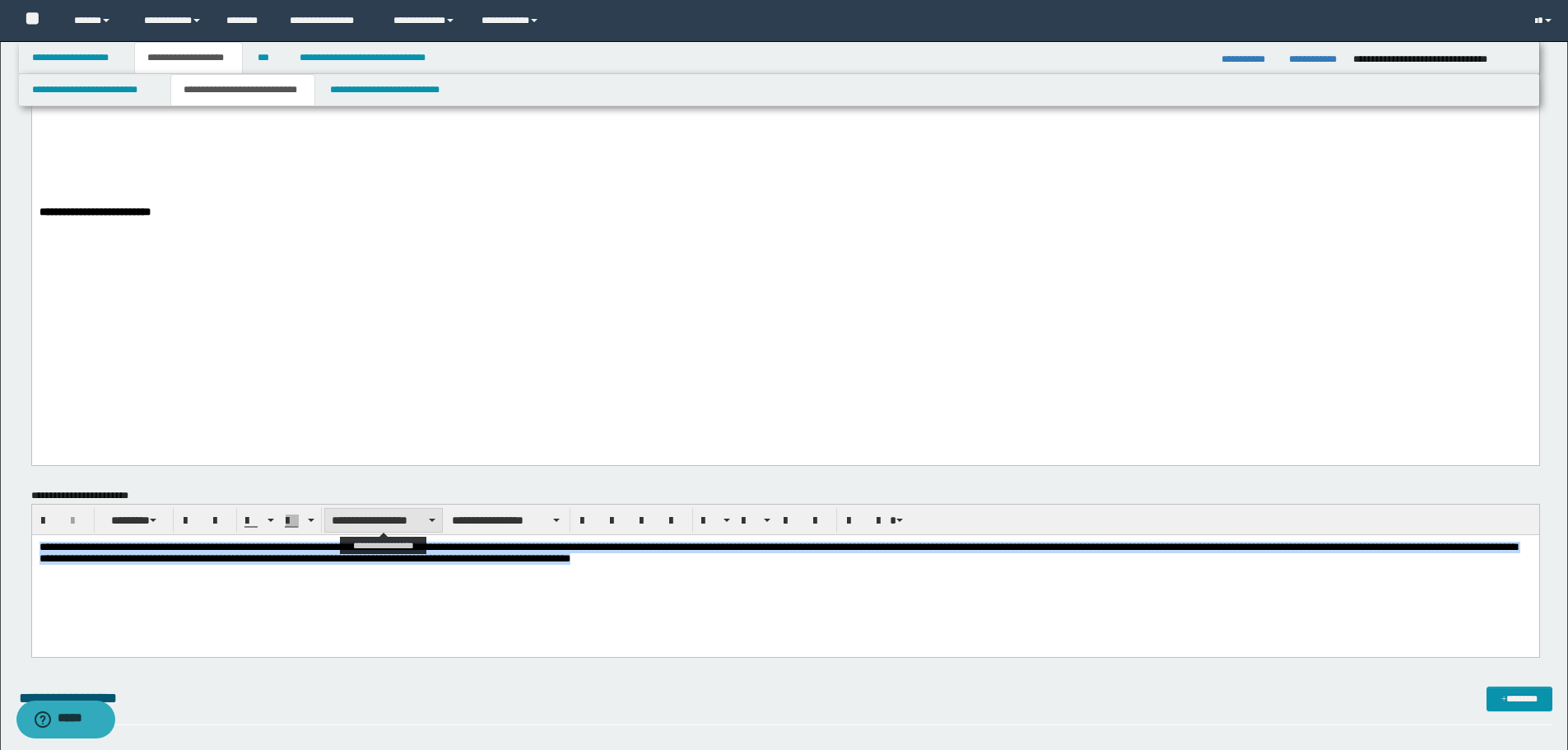 click on "**********" at bounding box center [384, 520] 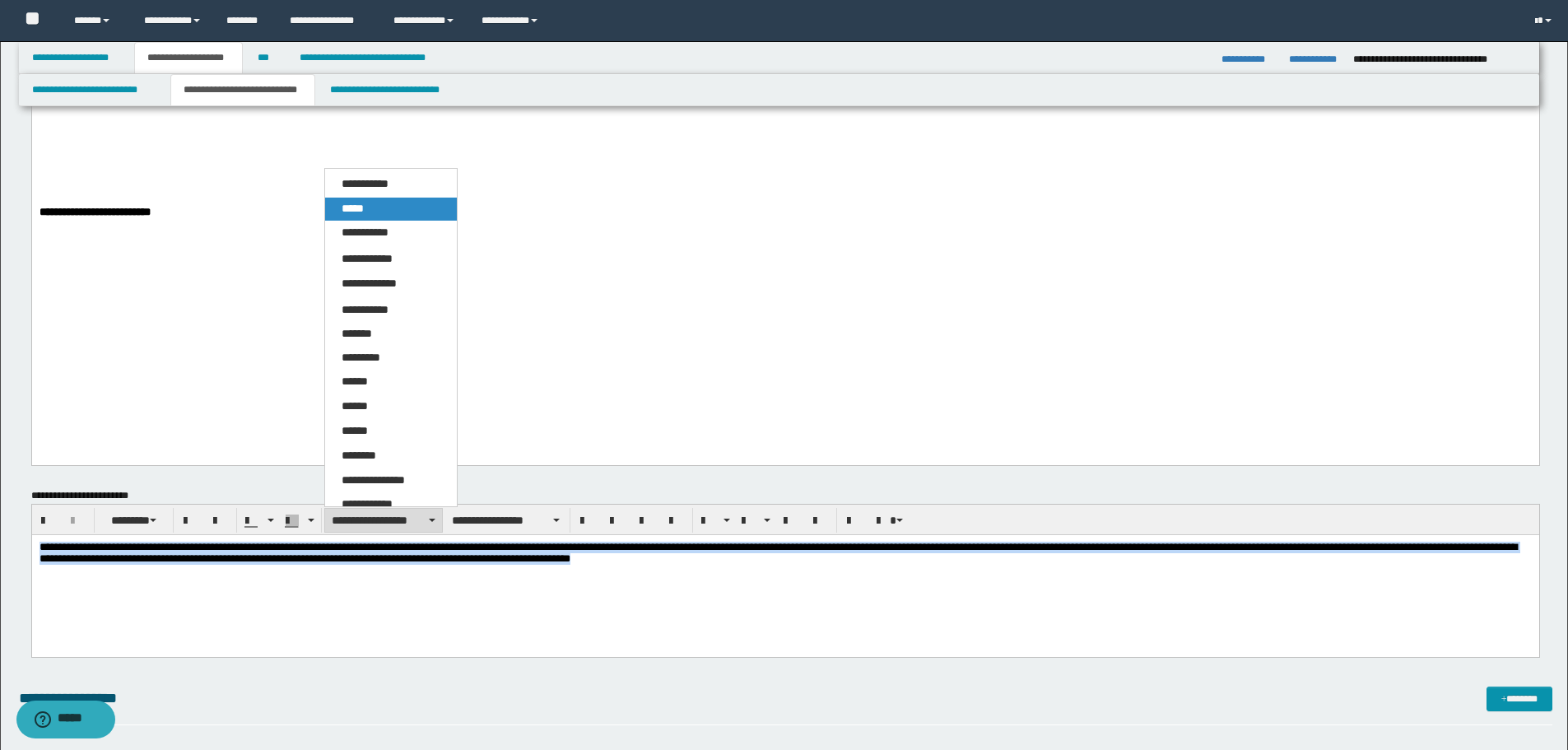click on "*****" at bounding box center (352, 208) 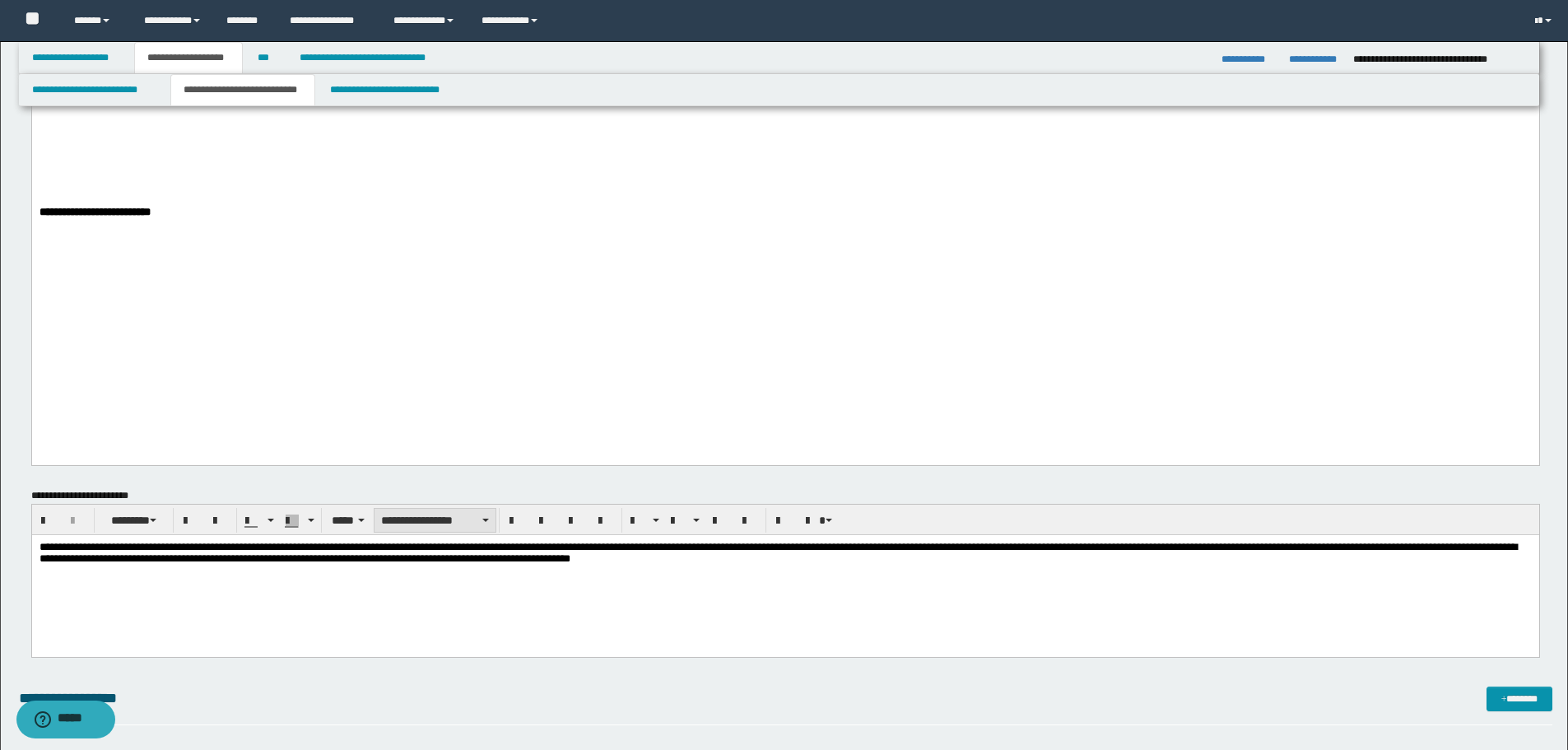 click on "**********" at bounding box center (435, 520) 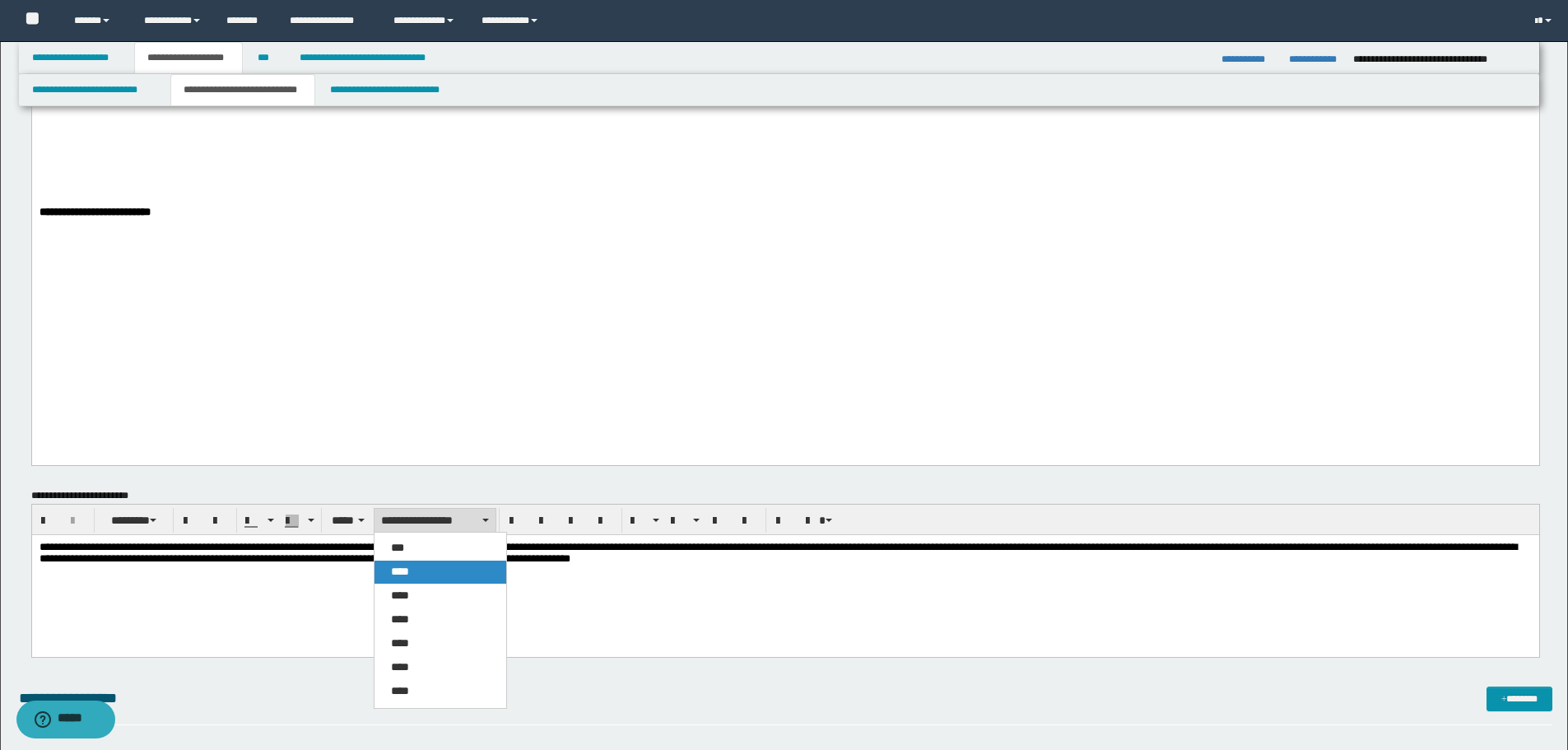 click on "****" at bounding box center [440, 572] 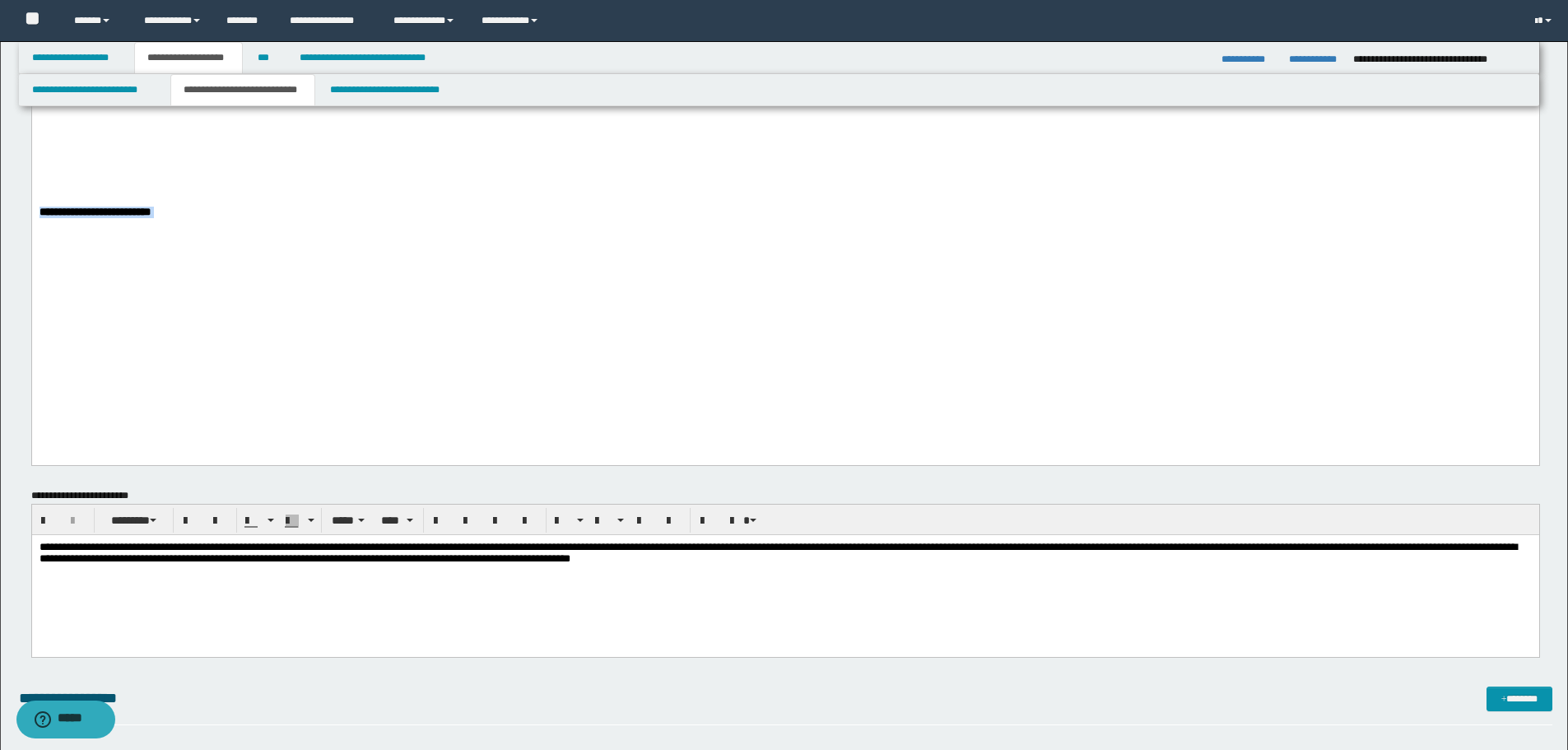 drag, startPoint x: 37, startPoint y: 356, endPoint x: 285, endPoint y: 368, distance: 248.29015 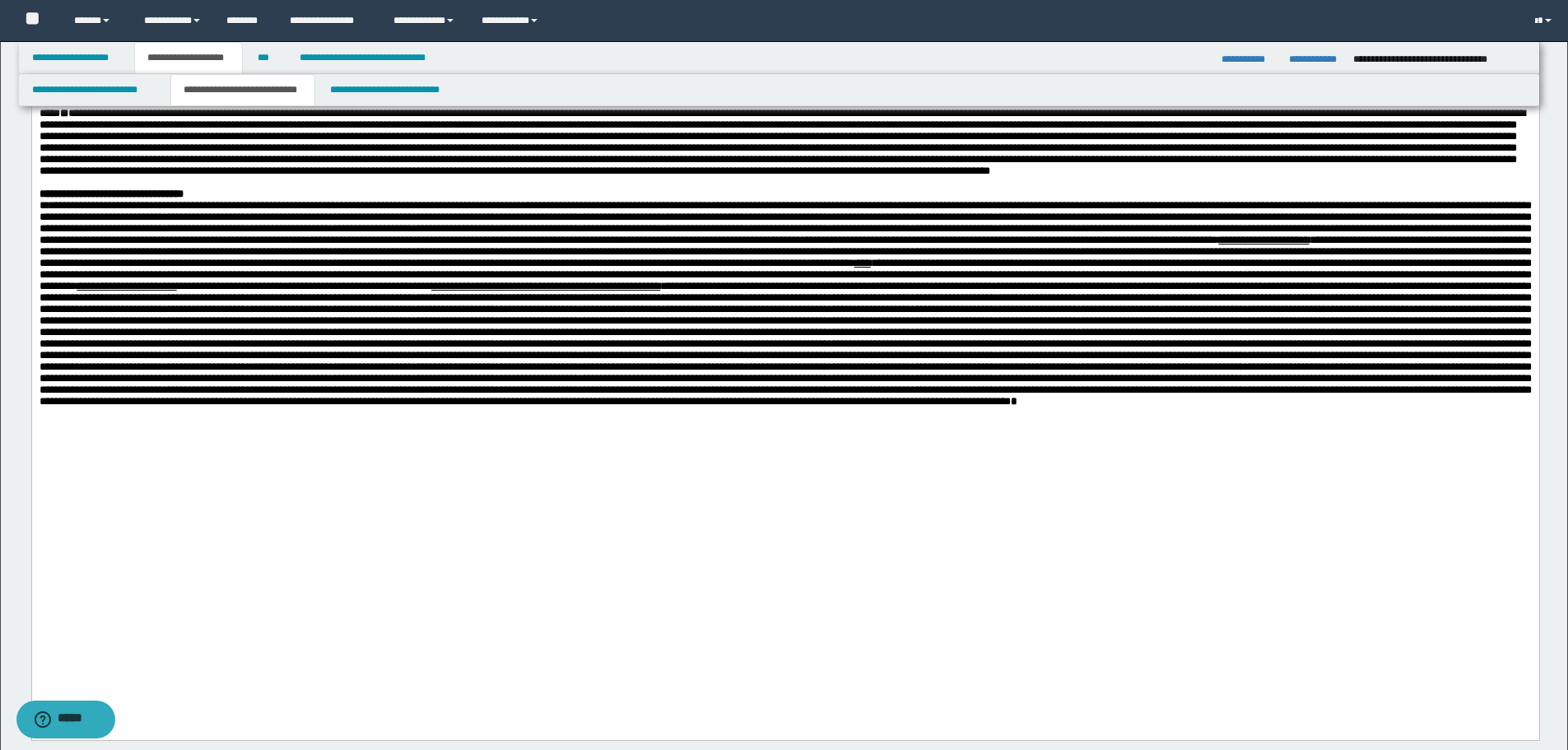 scroll, scrollTop: 741, scrollLeft: 0, axis: vertical 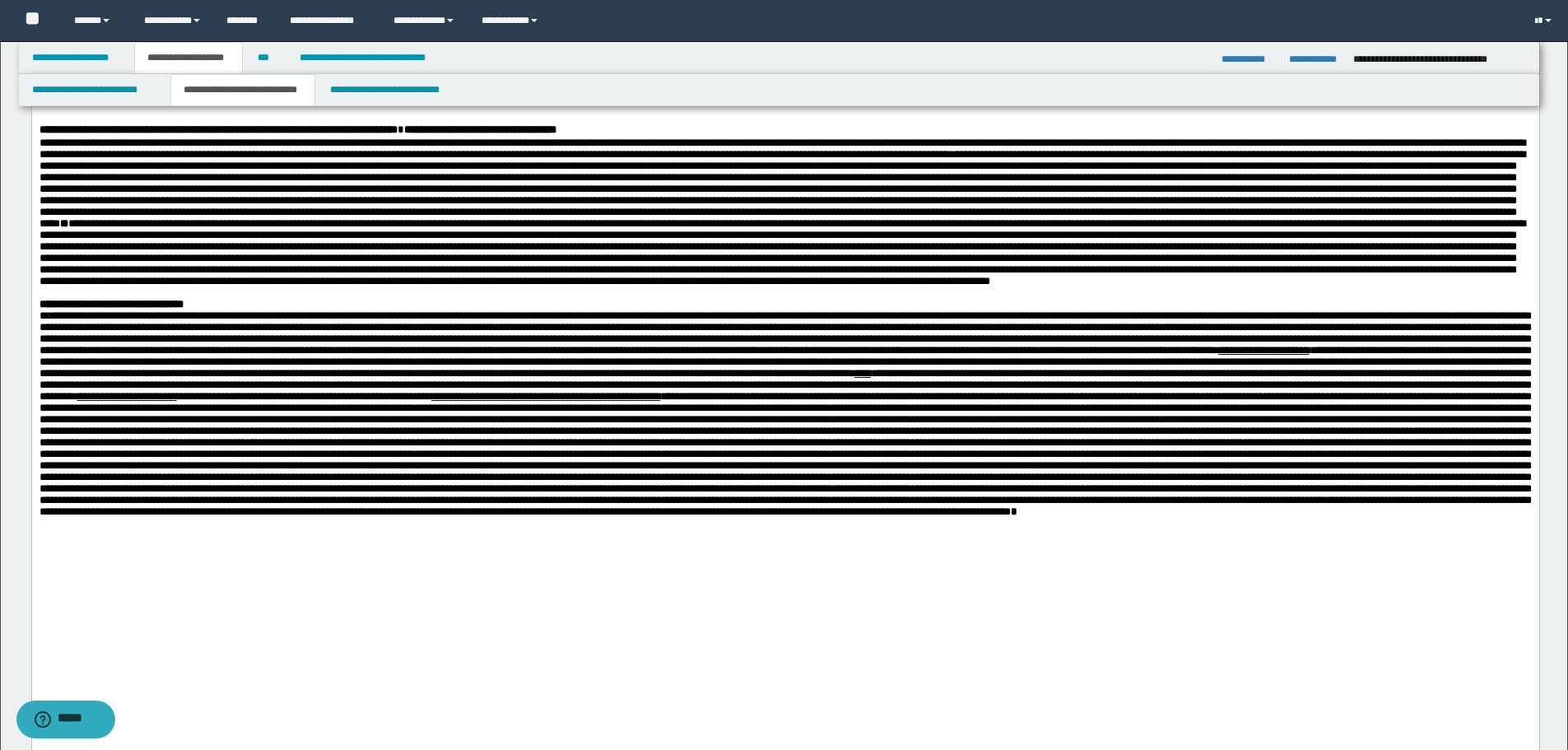 click on "**********" at bounding box center (784, 51) 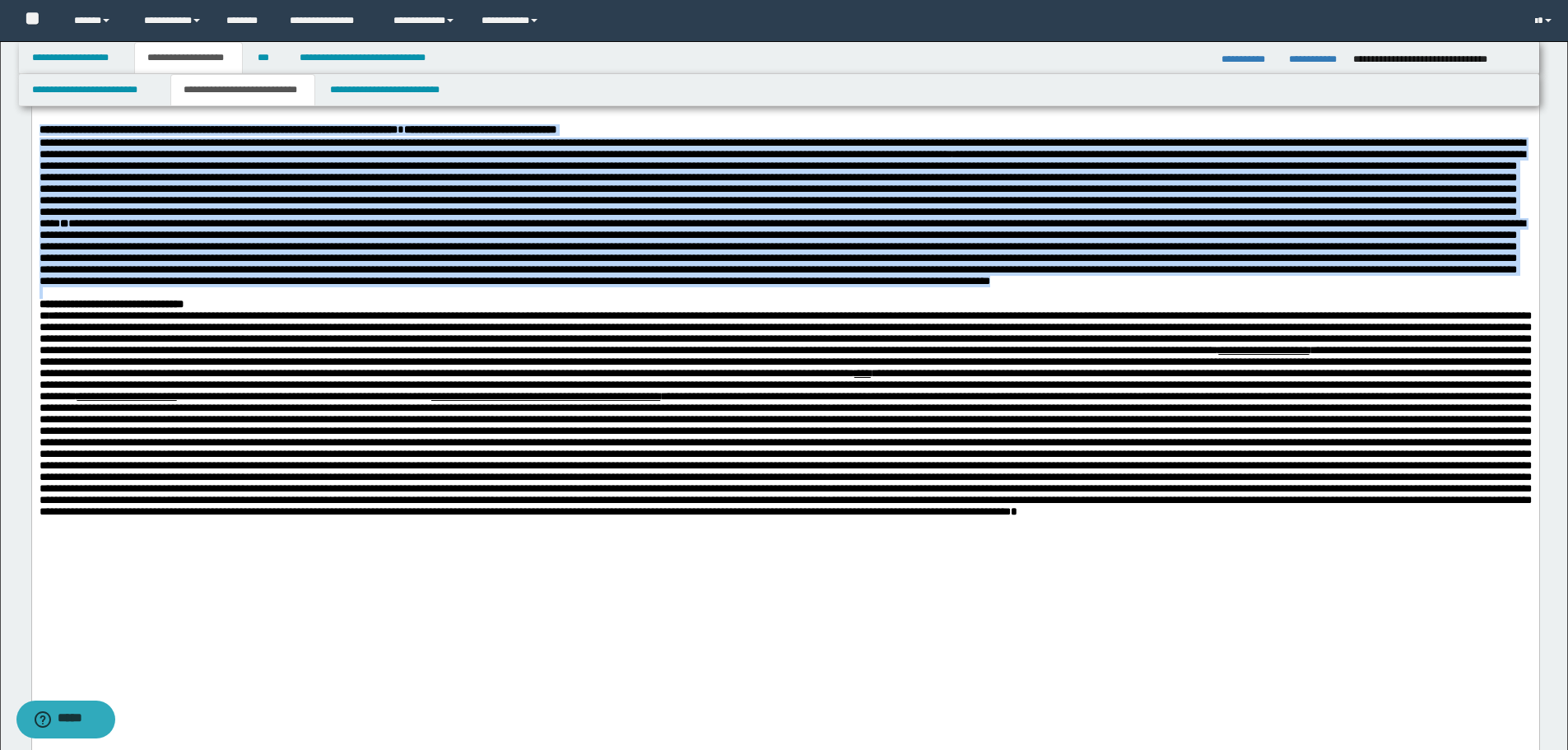 drag, startPoint x: 40, startPoint y: 207, endPoint x: 853, endPoint y: 326, distance: 821.6629 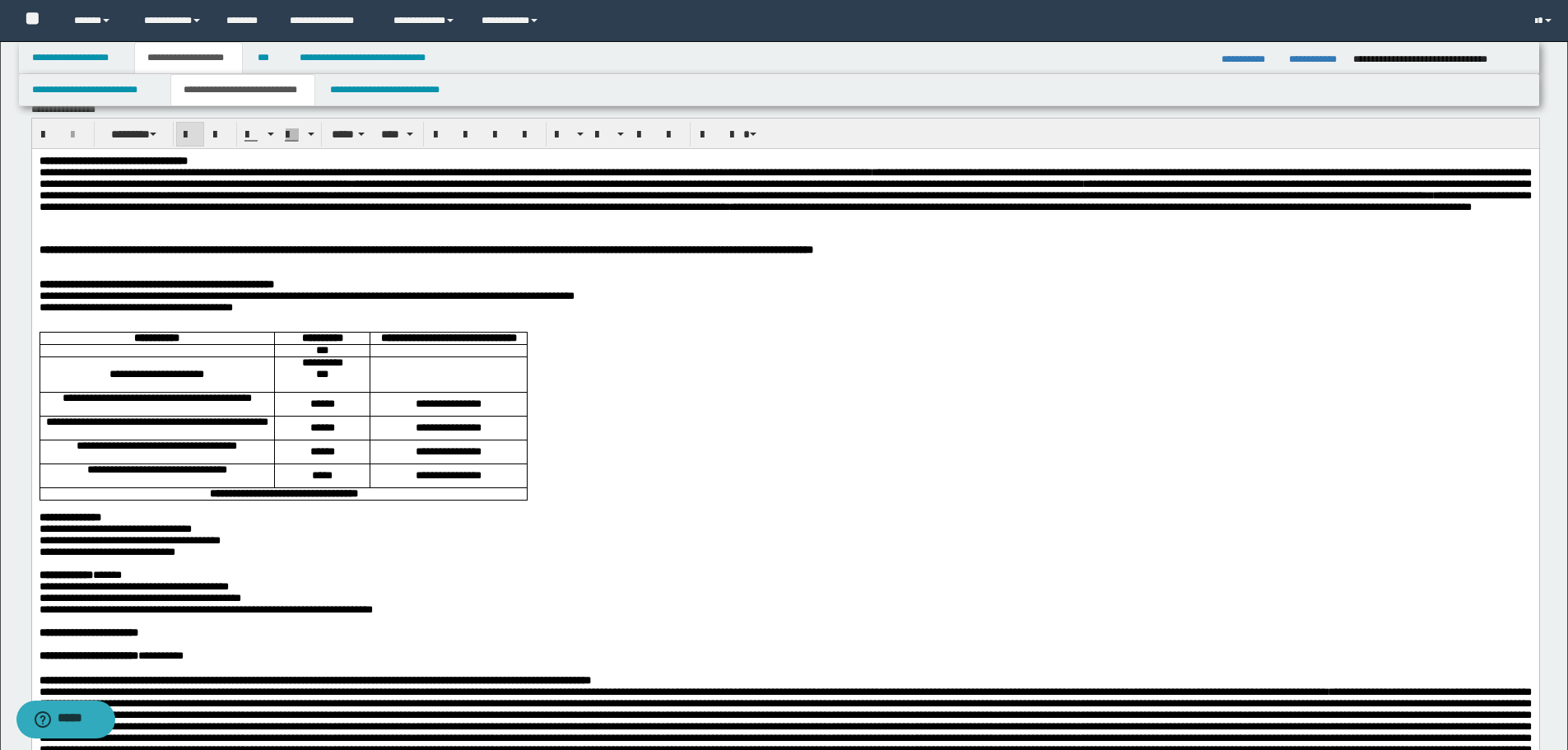 scroll, scrollTop: 0, scrollLeft: 0, axis: both 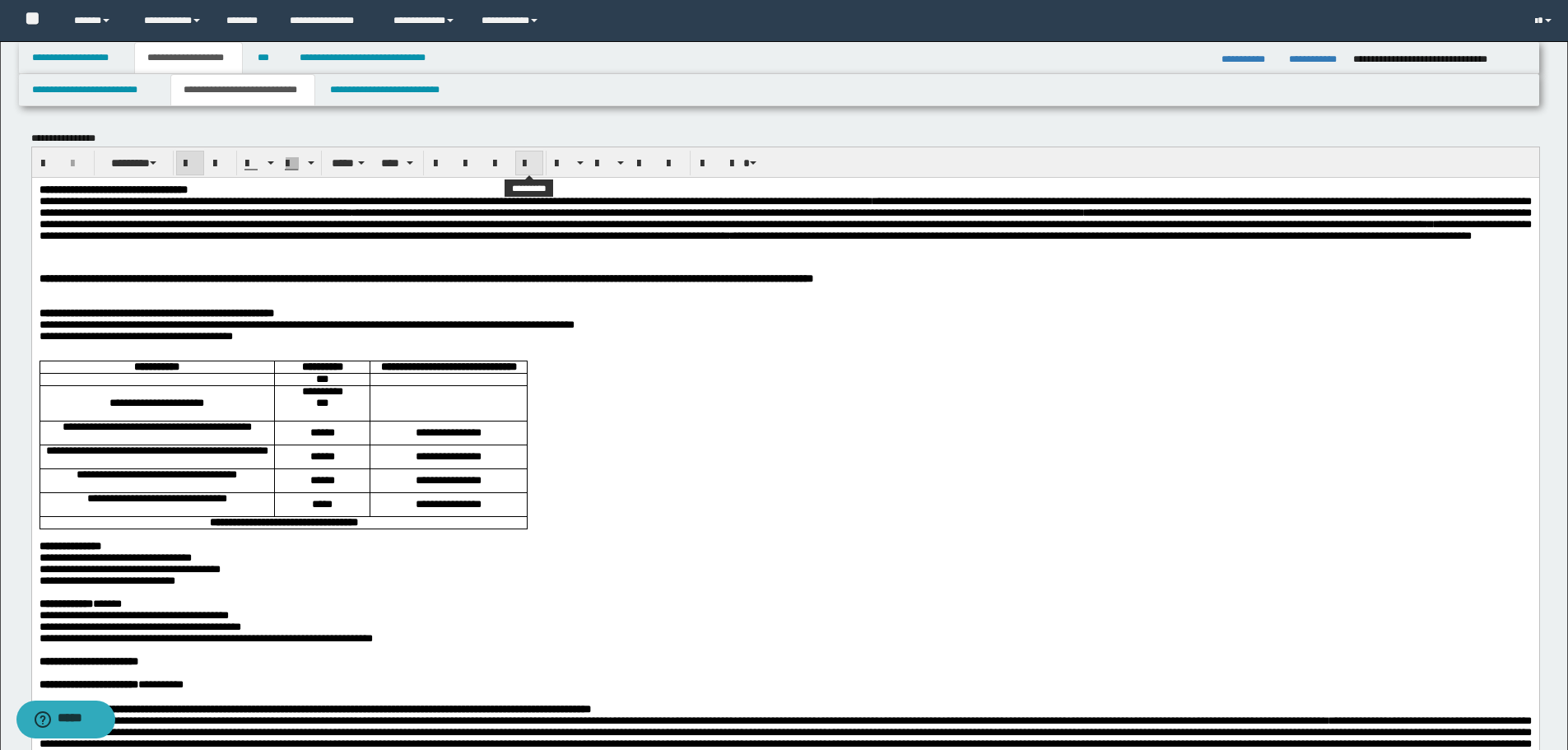 click at bounding box center (529, 164) 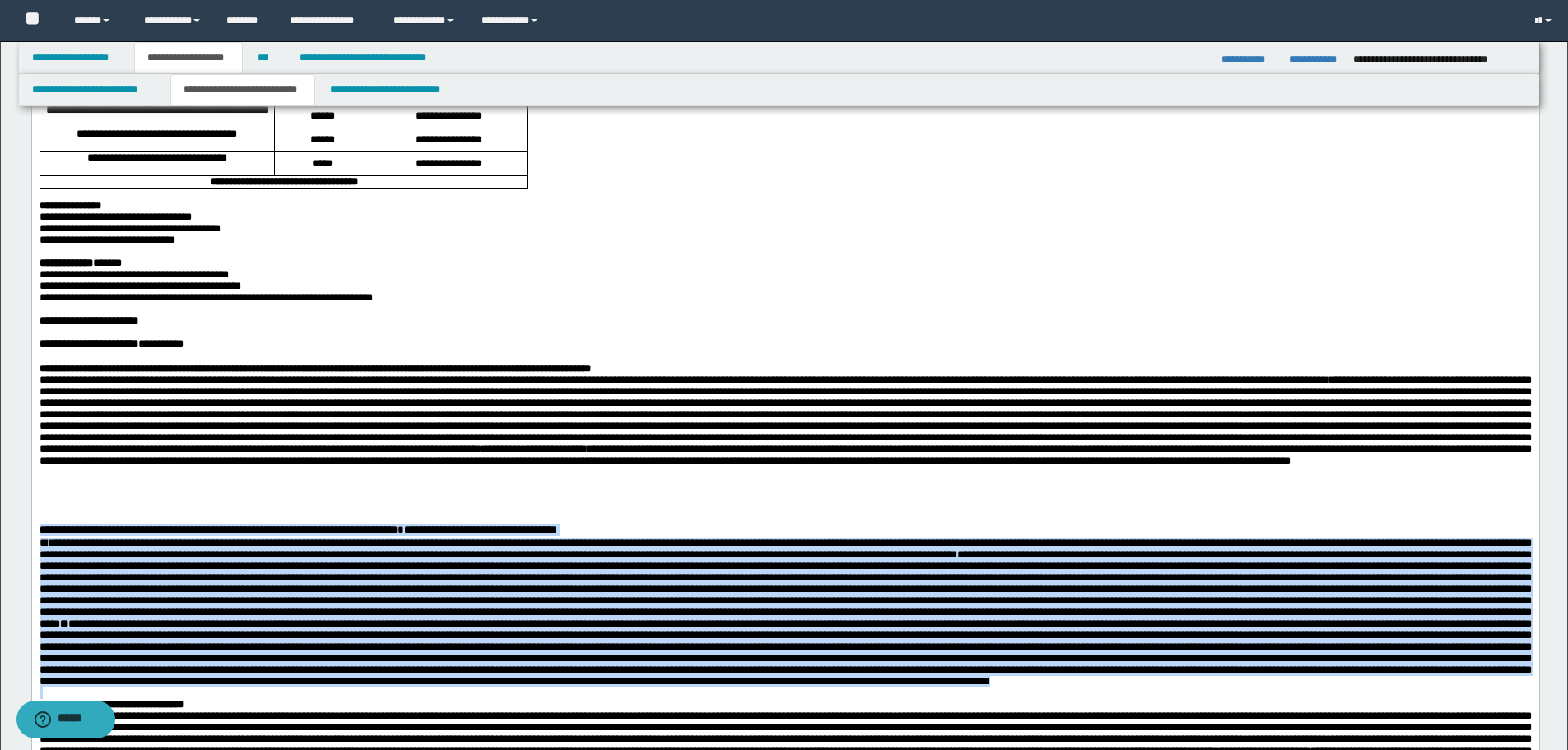 scroll, scrollTop: 494, scrollLeft: 0, axis: vertical 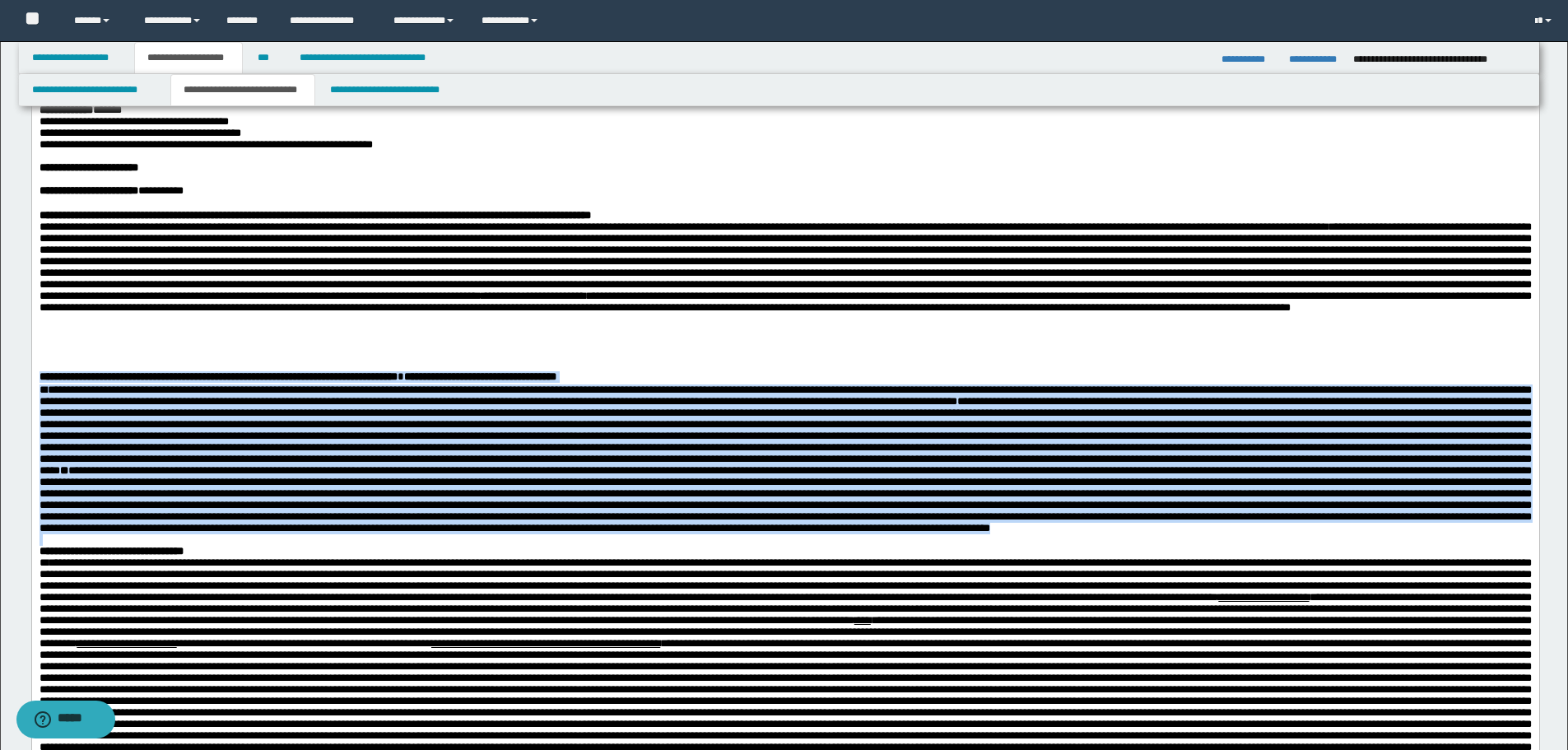 click on "* *" at bounding box center (784, 464) 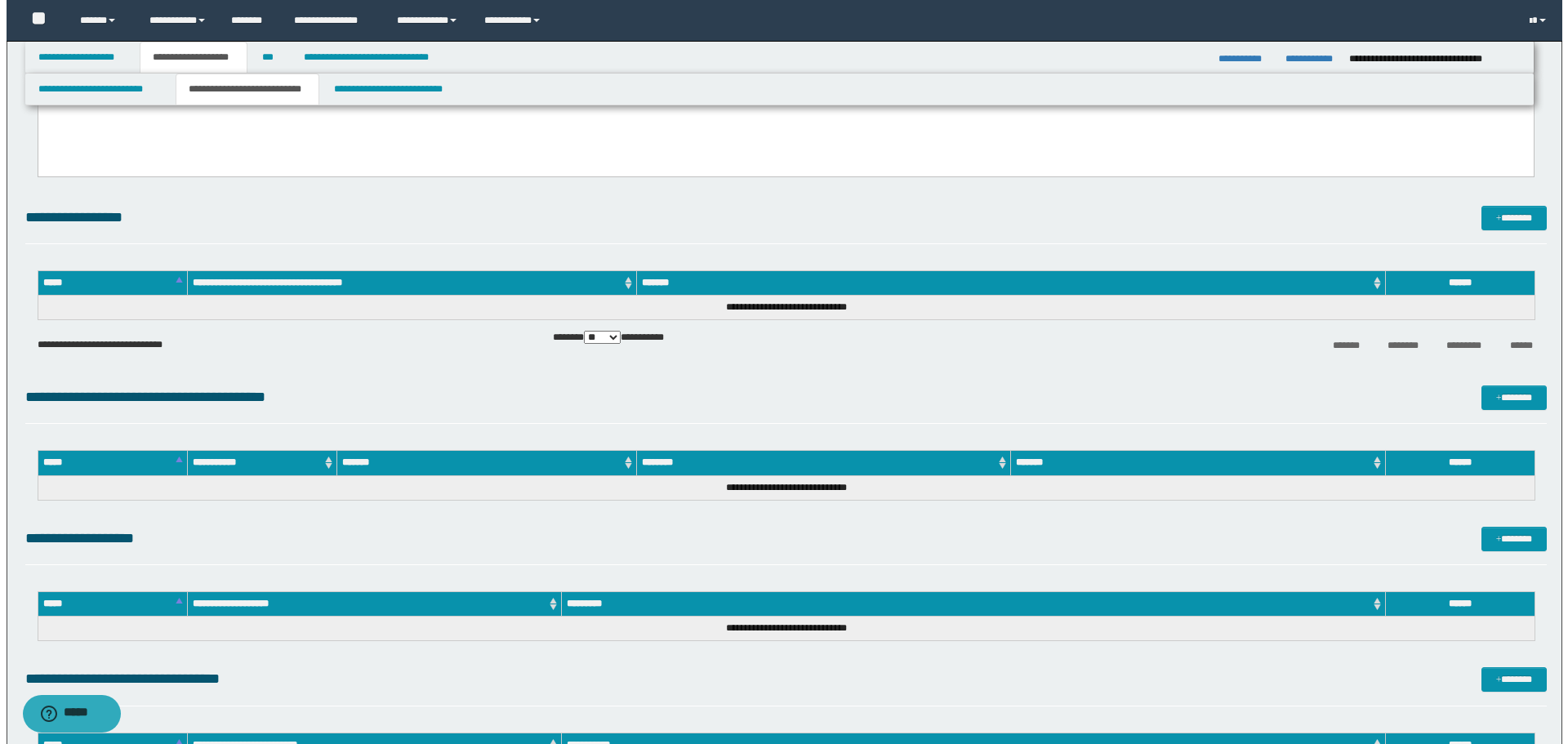 scroll, scrollTop: 1470, scrollLeft: 0, axis: vertical 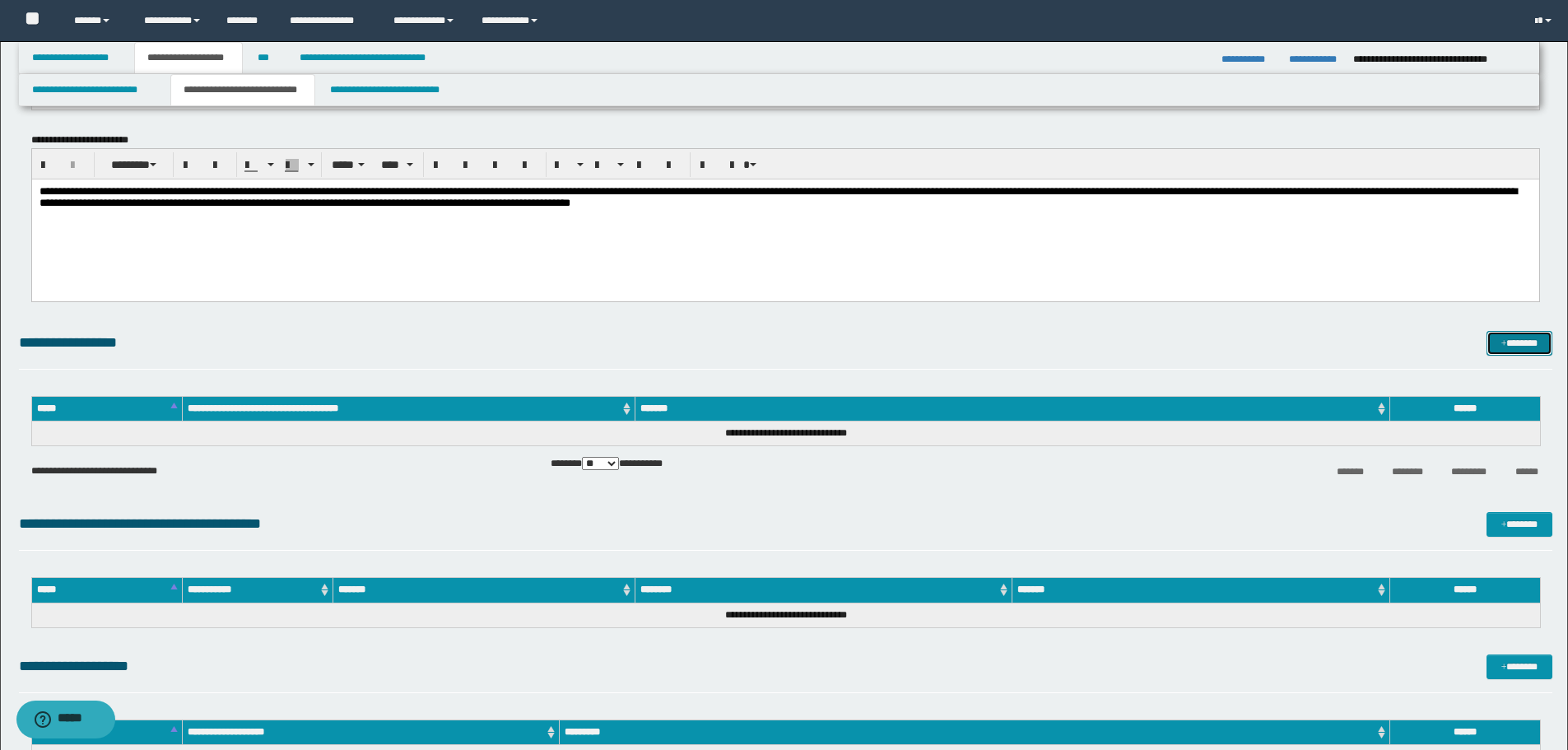 click on "*******" at bounding box center [1519, 343] 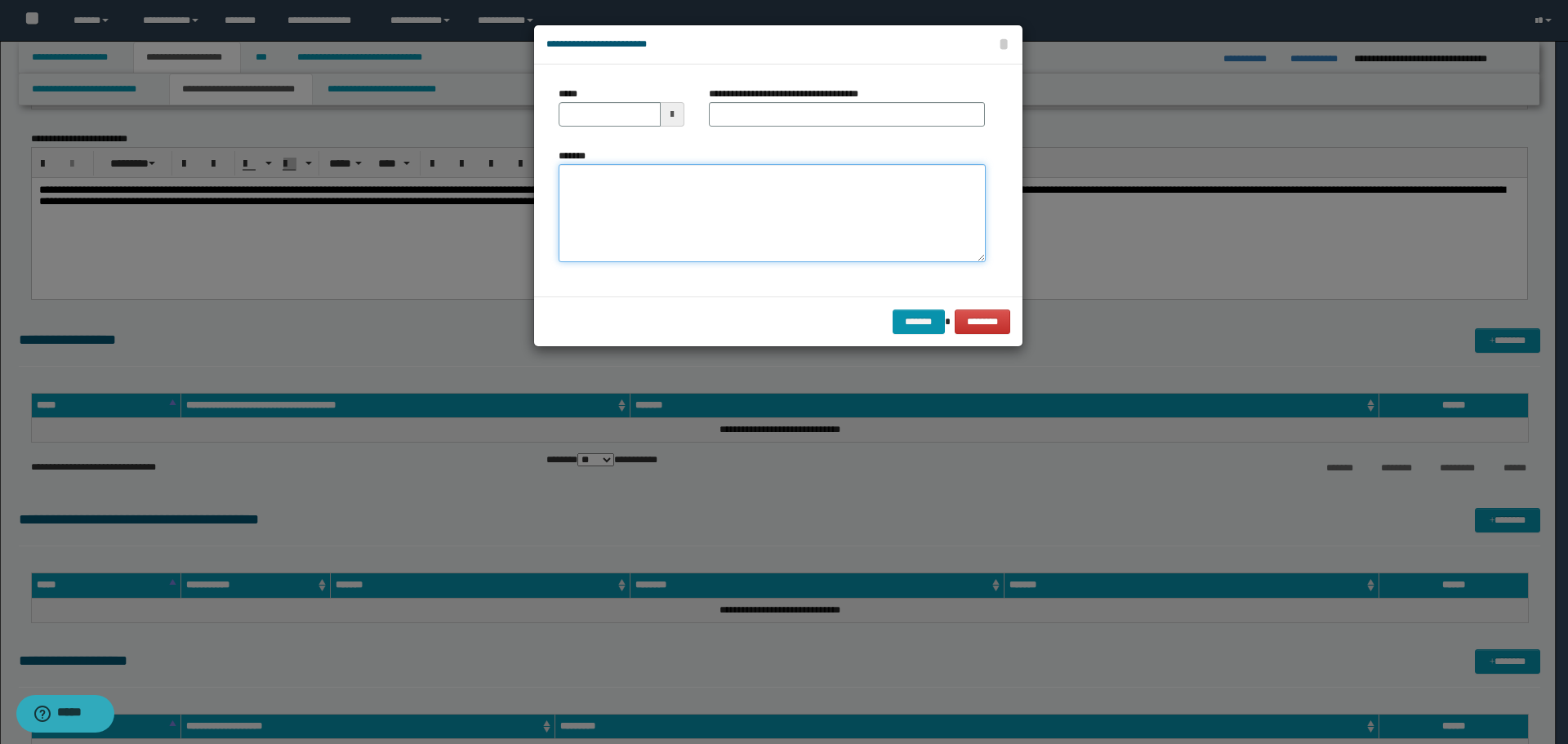 click on "*******" at bounding box center [772, 213] 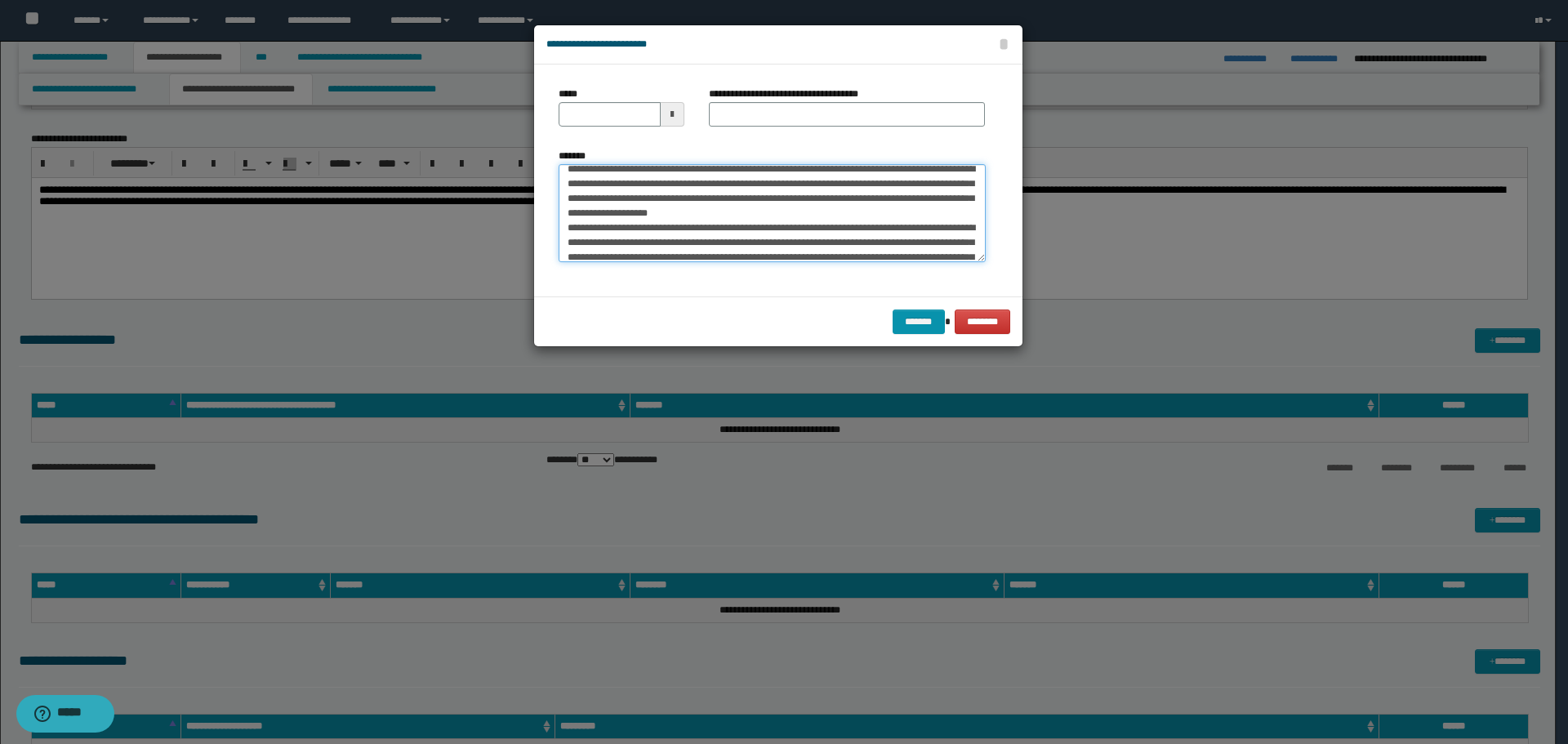 scroll, scrollTop: 0, scrollLeft: 0, axis: both 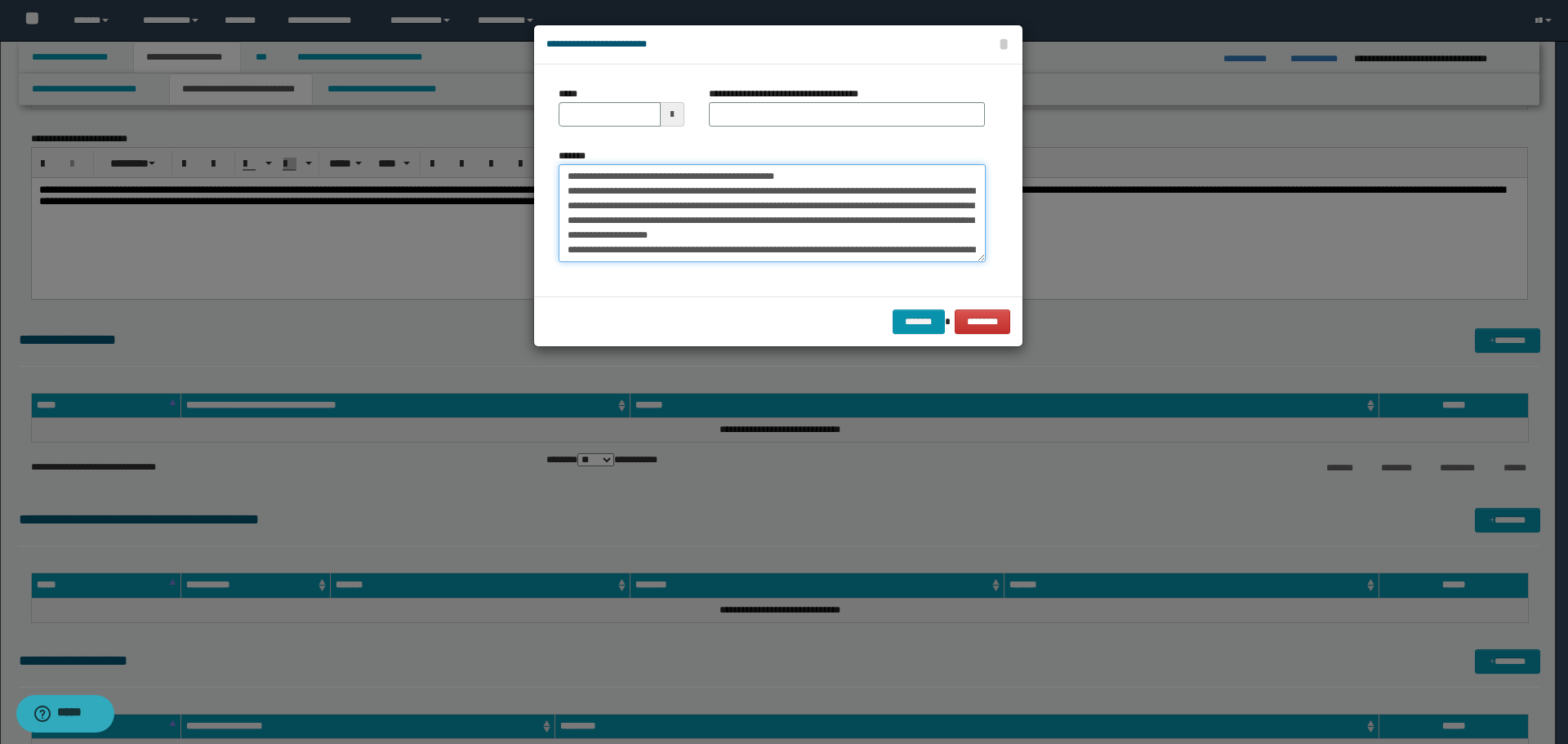 drag, startPoint x: 617, startPoint y: 174, endPoint x: 555, endPoint y: 176, distance: 62.03225 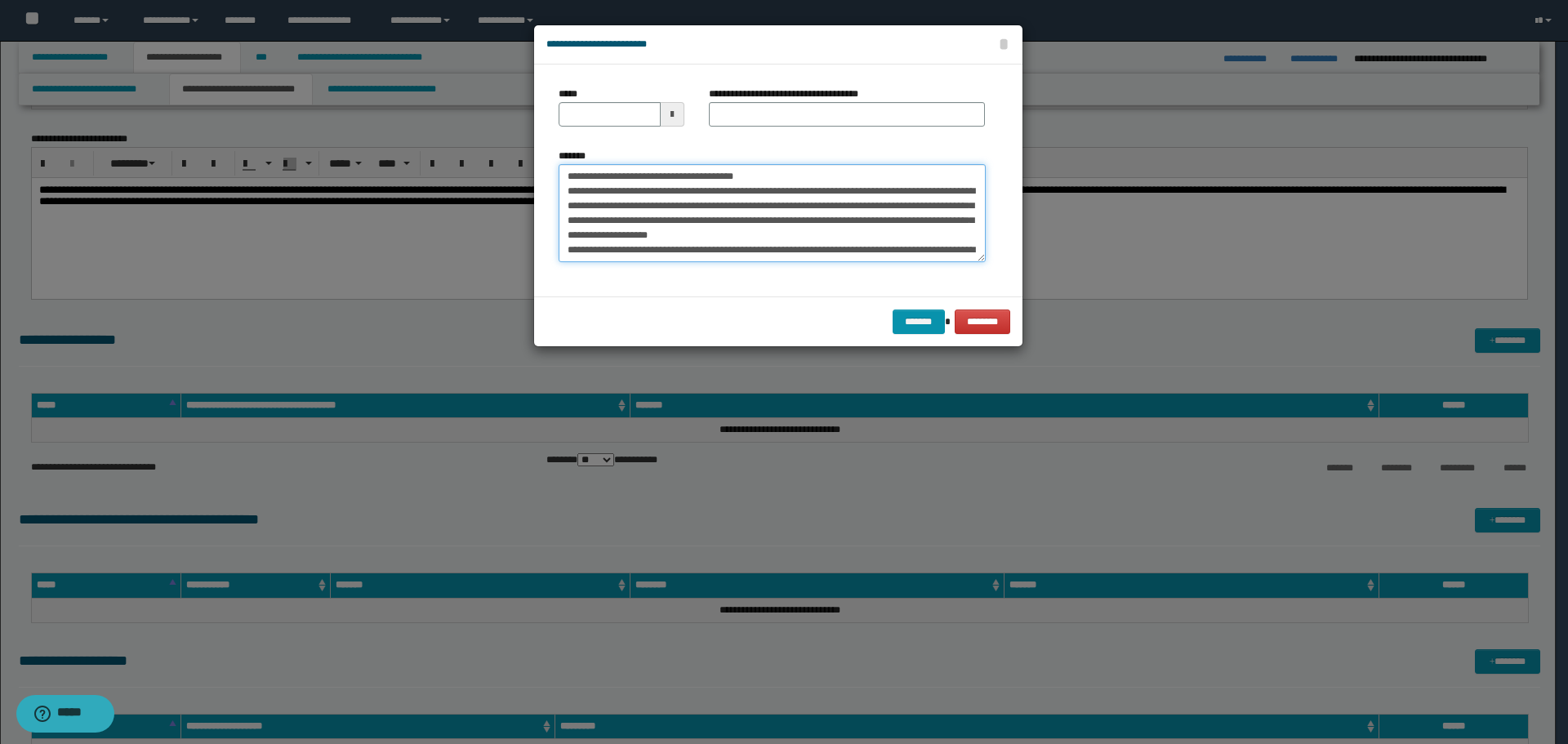 type 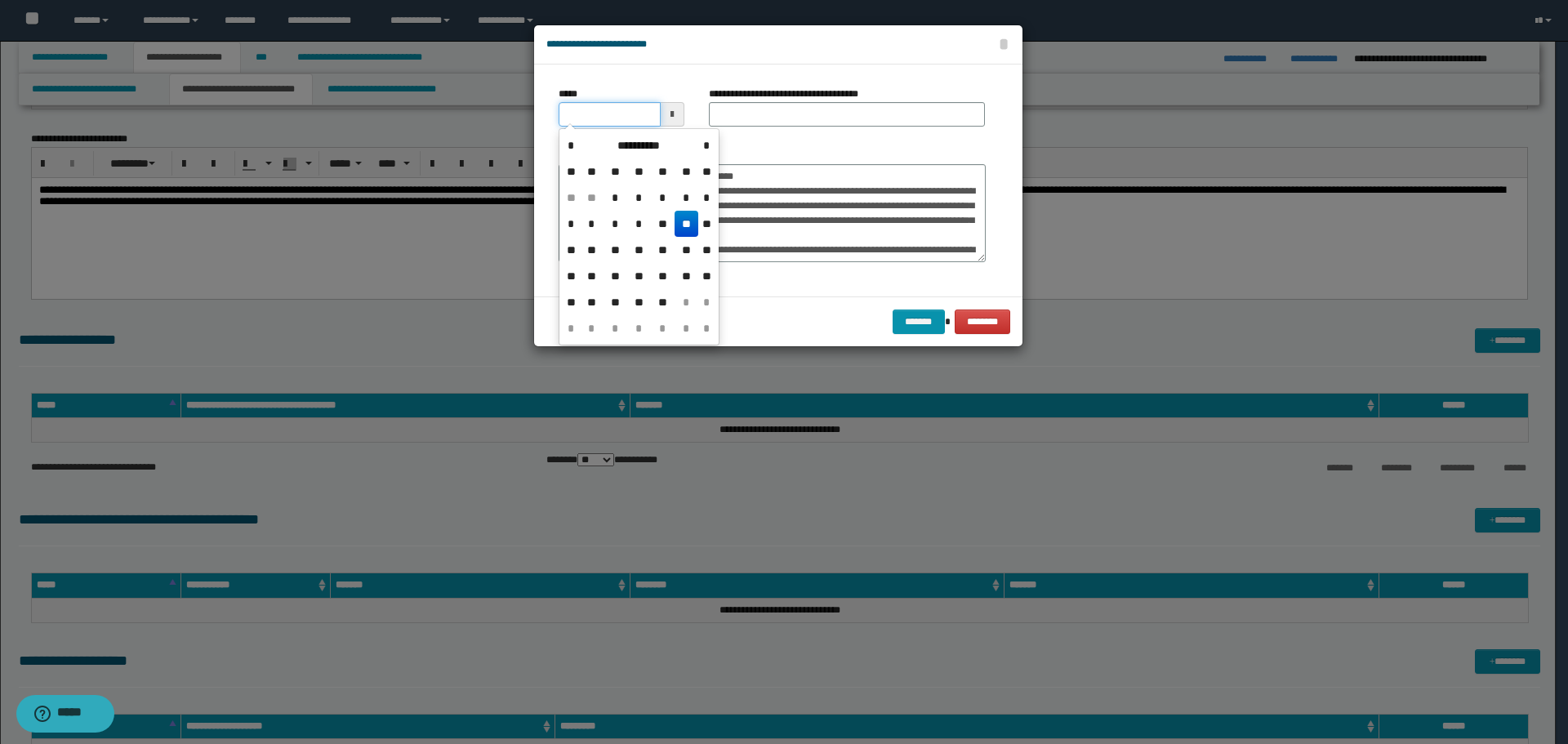 click on "*****" at bounding box center (609, 114) 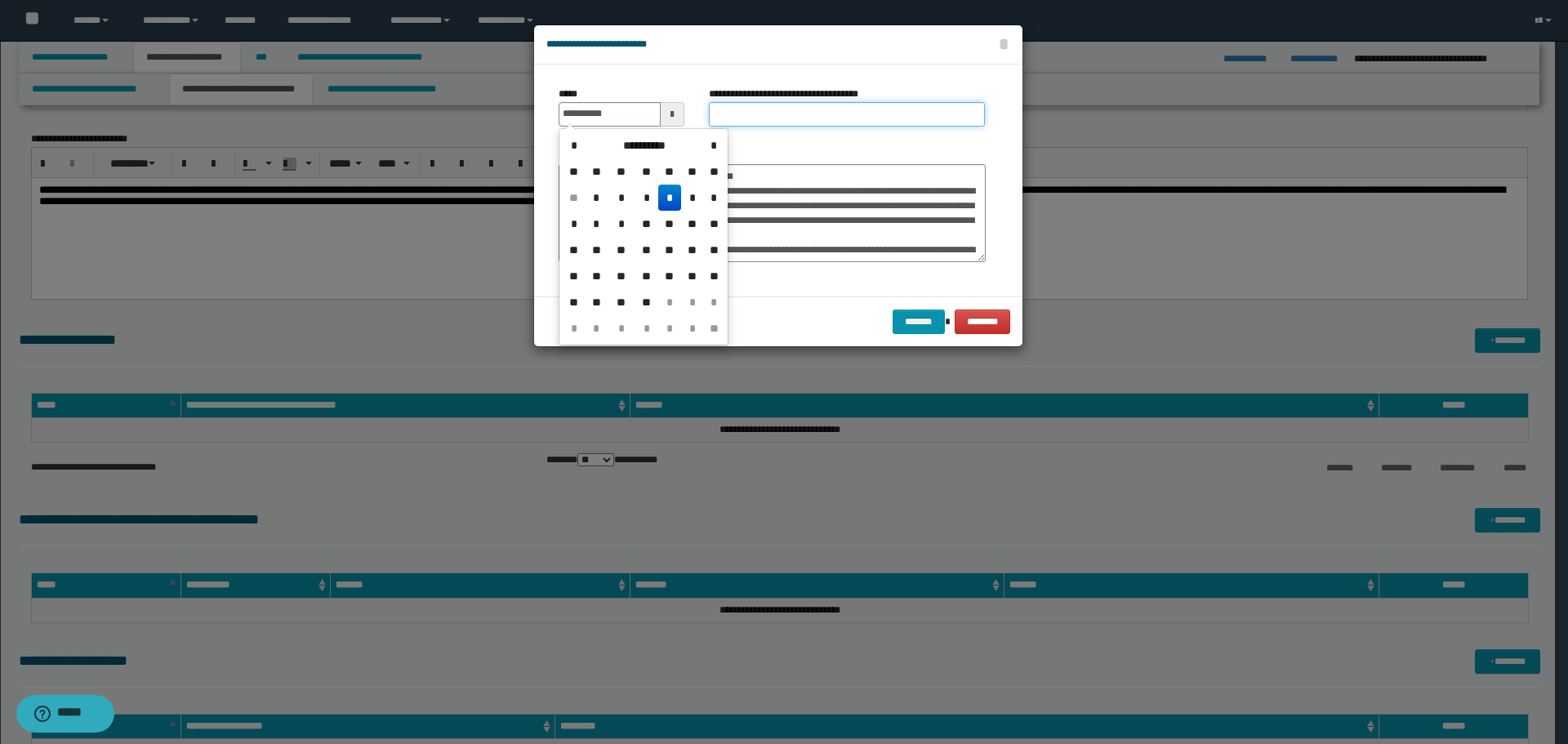 type on "**********" 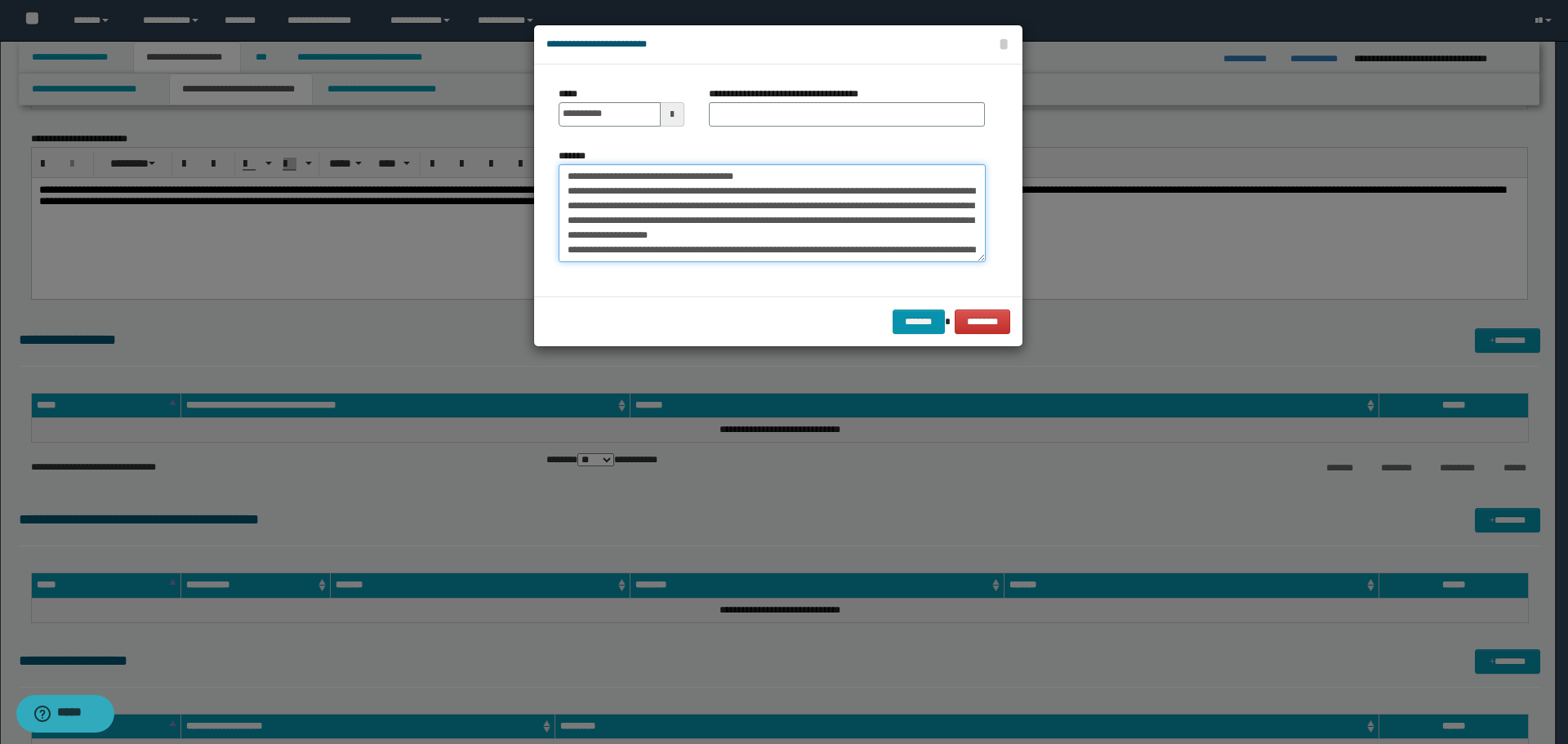 drag, startPoint x: 575, startPoint y: 176, endPoint x: 728, endPoint y: 174, distance: 153.01307 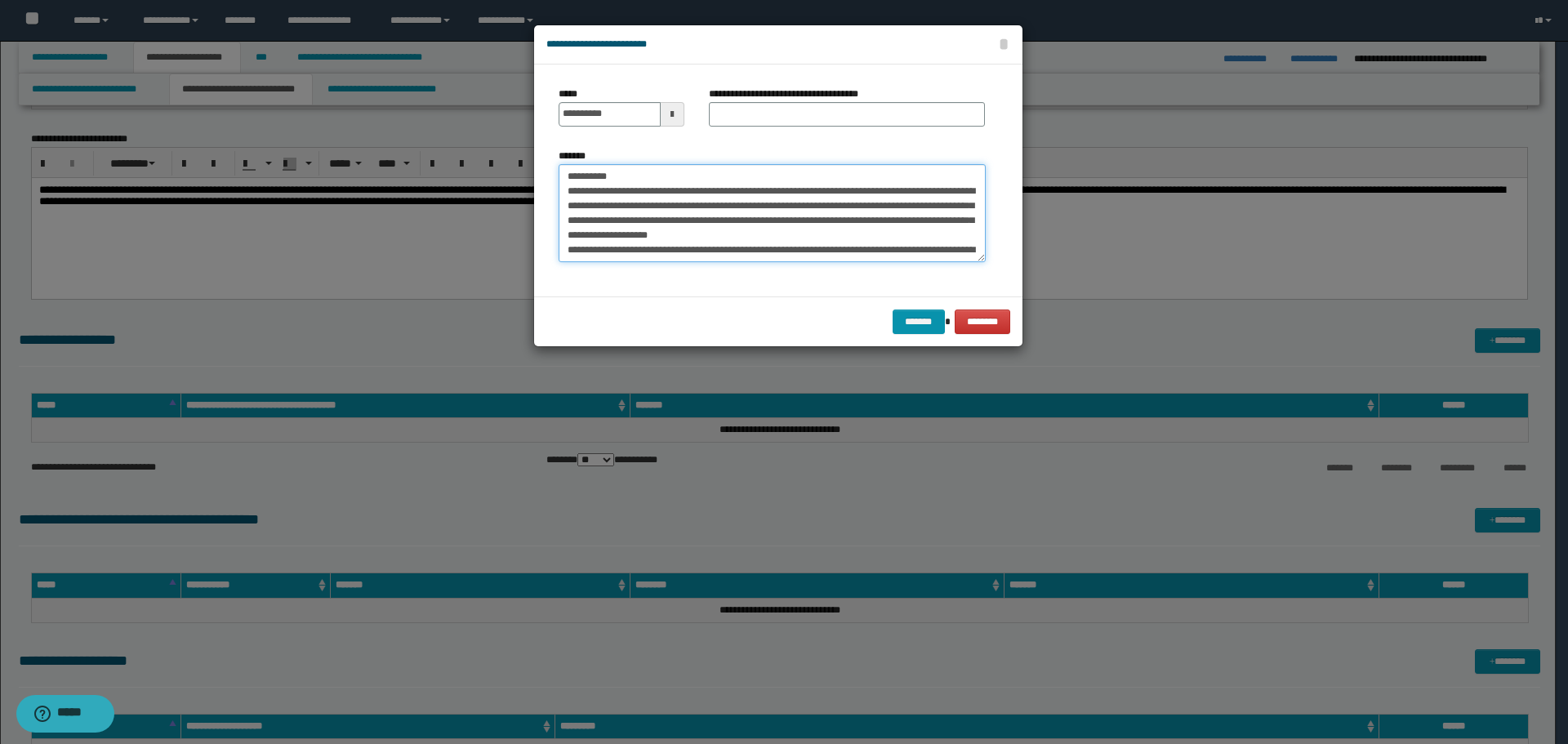 type on "**********" 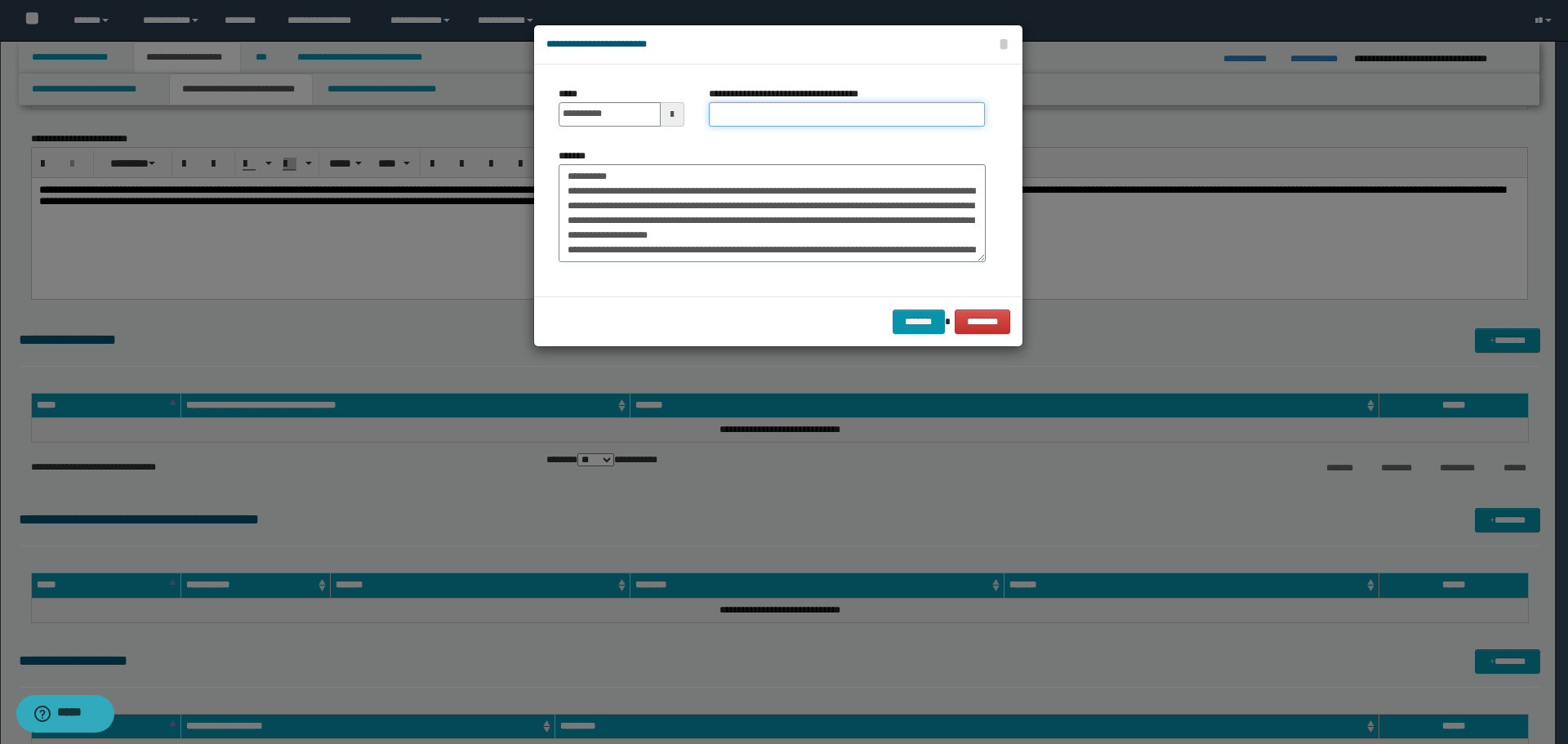 click on "**********" at bounding box center (847, 114) 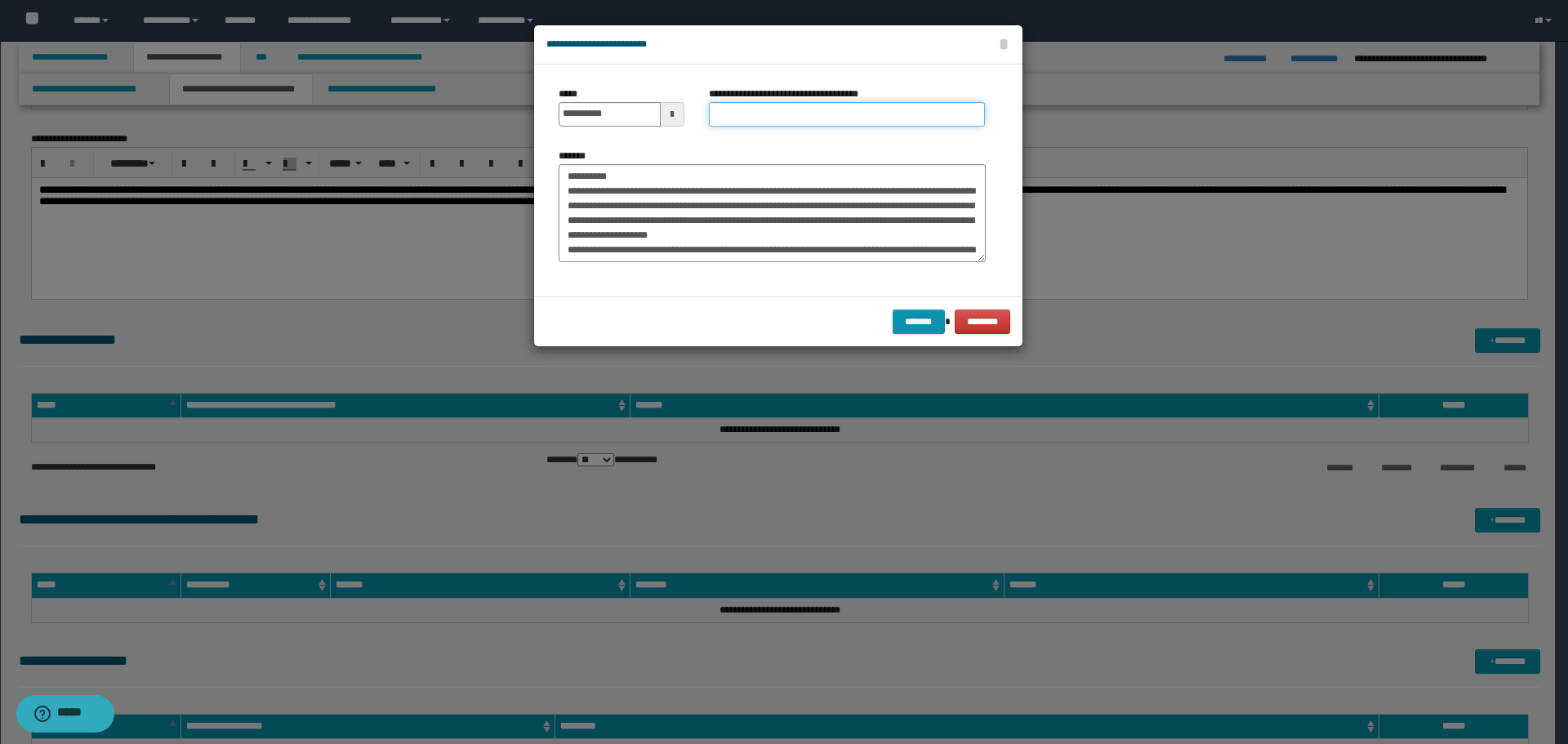 paste on "**********" 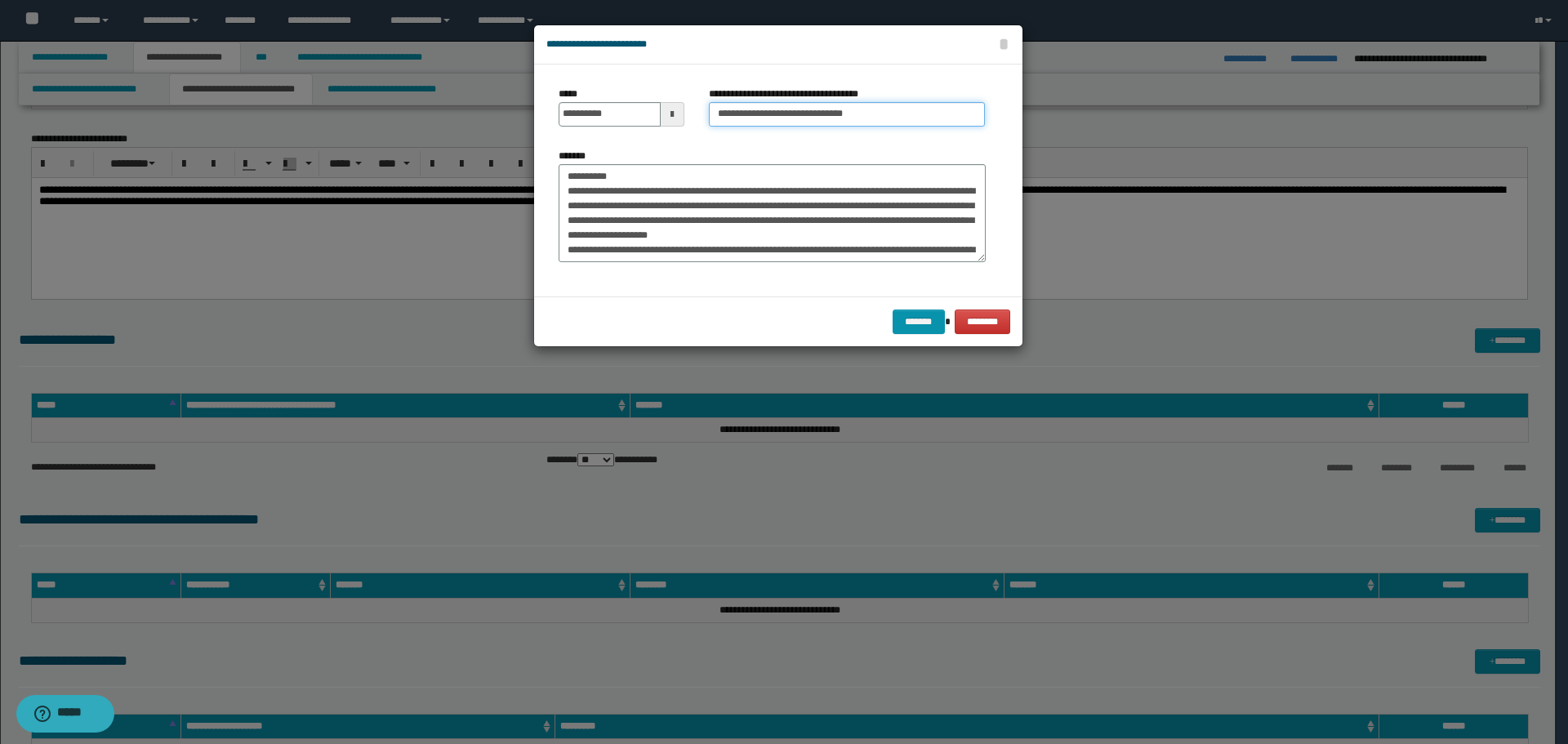 type on "**********" 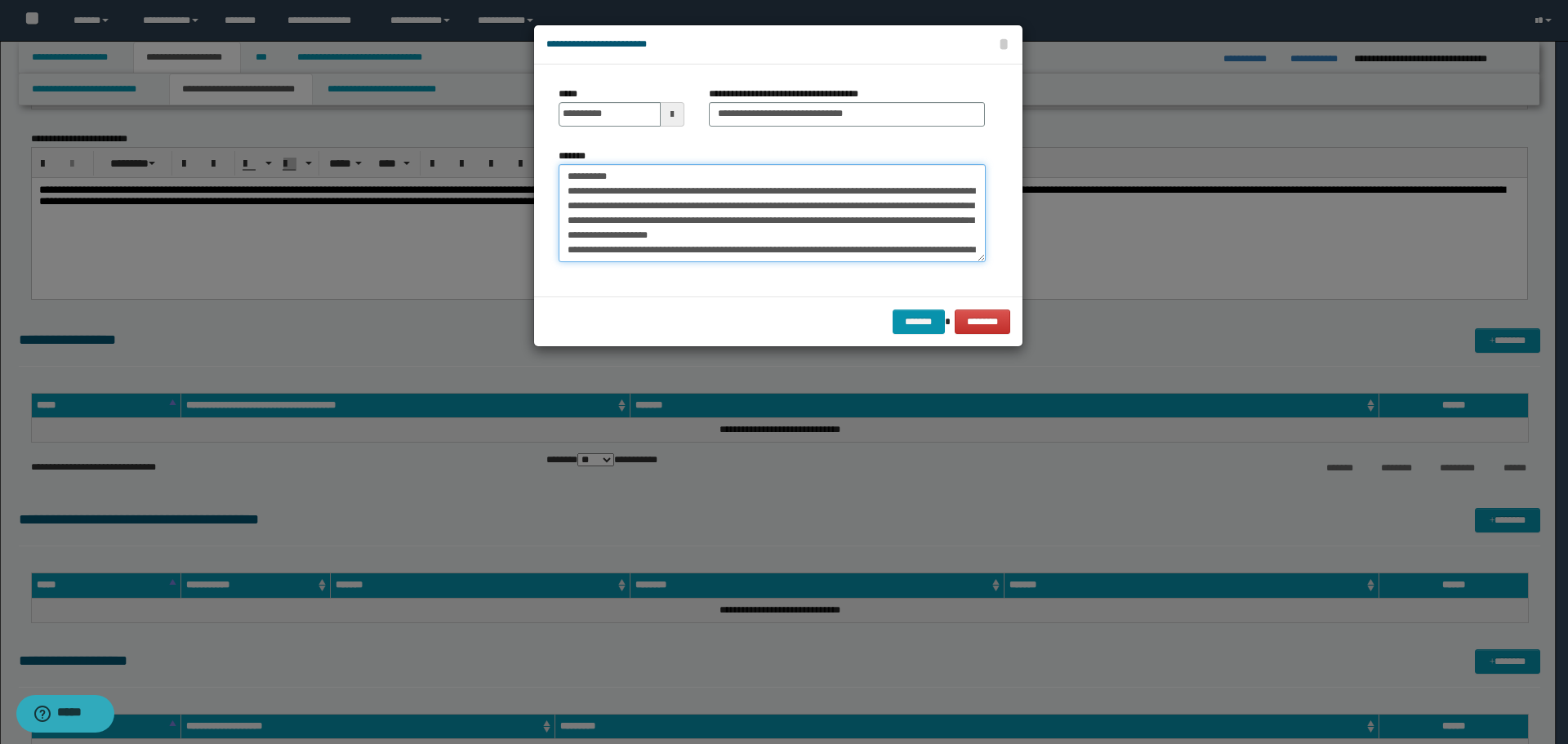 drag, startPoint x: 613, startPoint y: 176, endPoint x: 536, endPoint y: 176, distance: 77 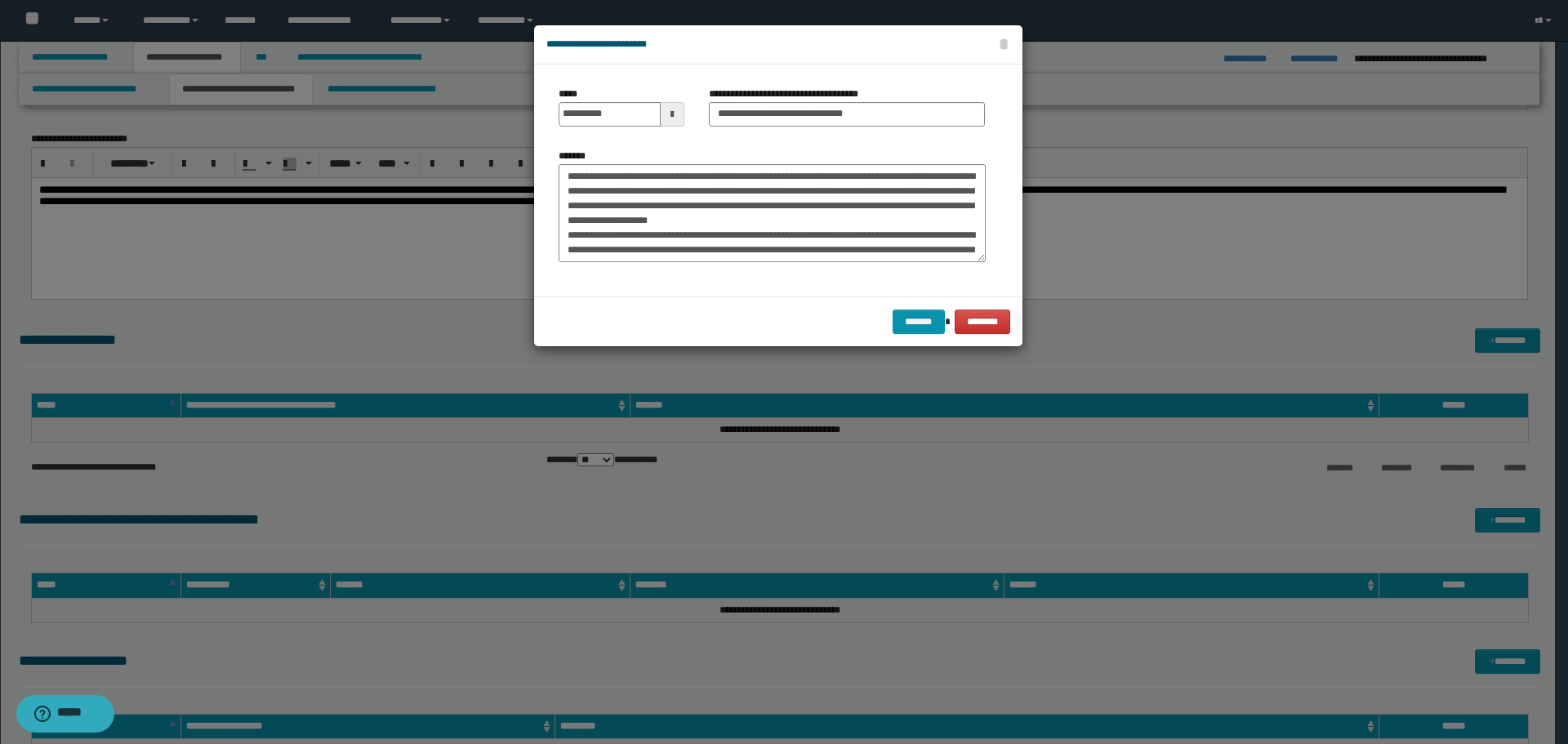 click on "*******
********" at bounding box center (778, 321) 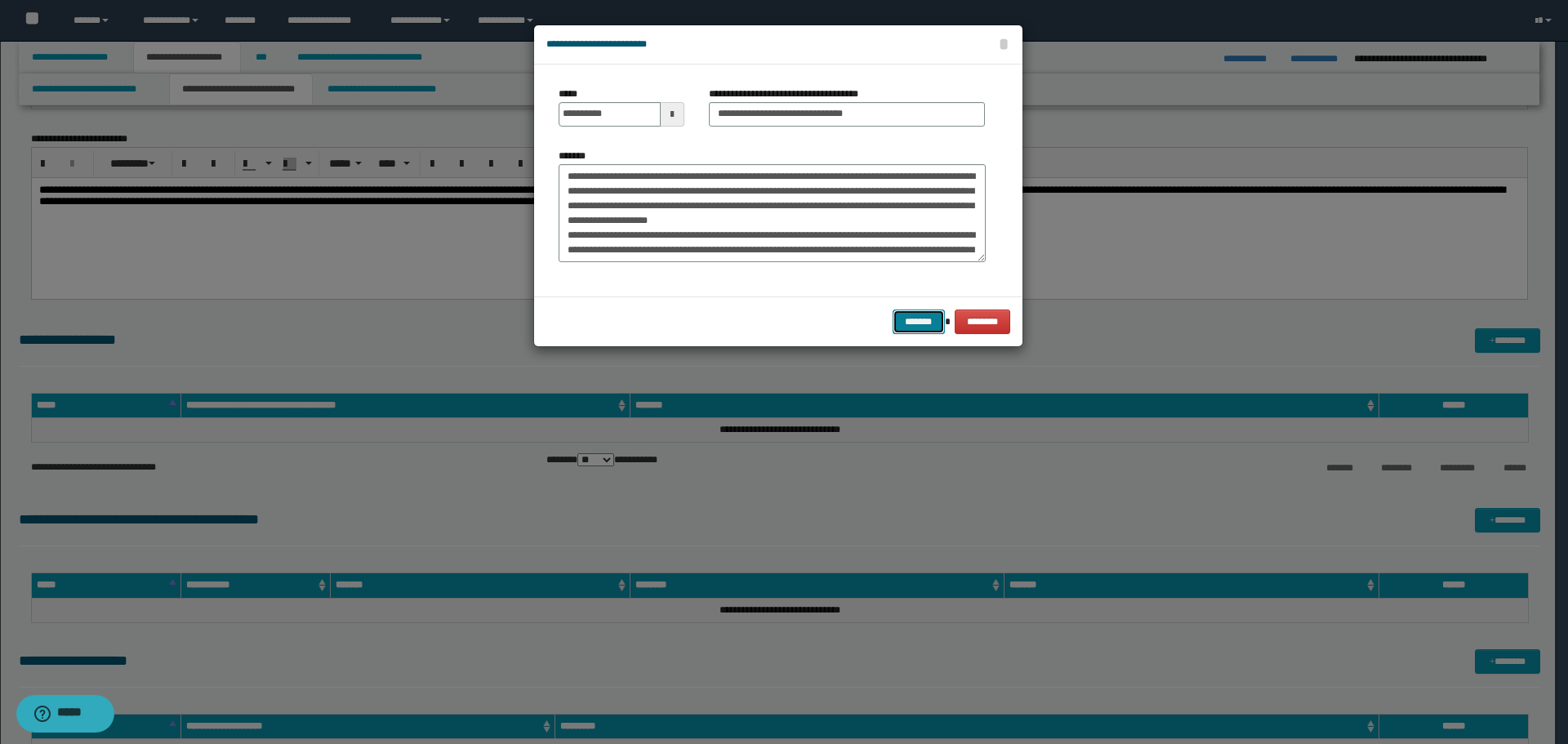 click on "*******" at bounding box center (919, 322) 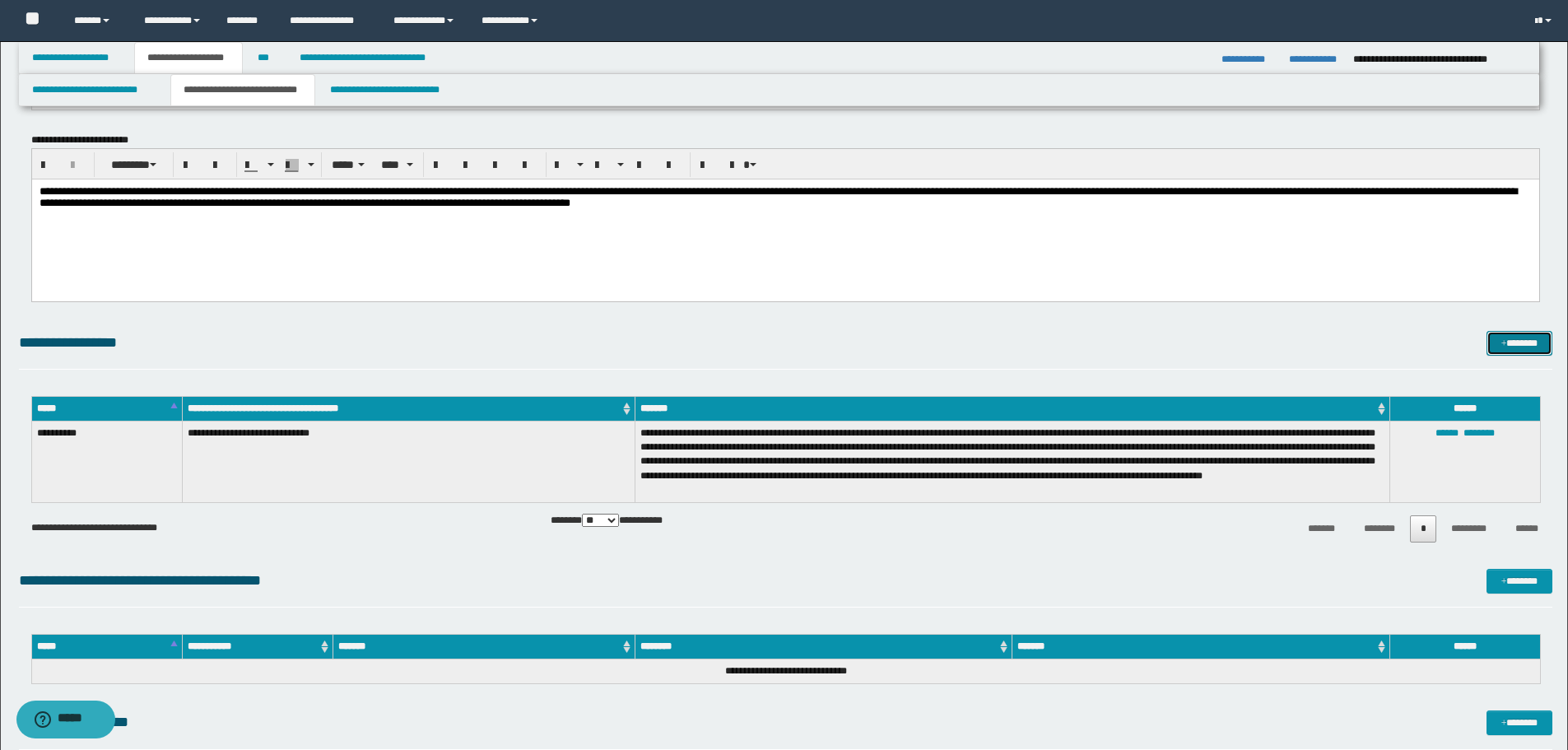 click on "*******" at bounding box center [1519, 343] 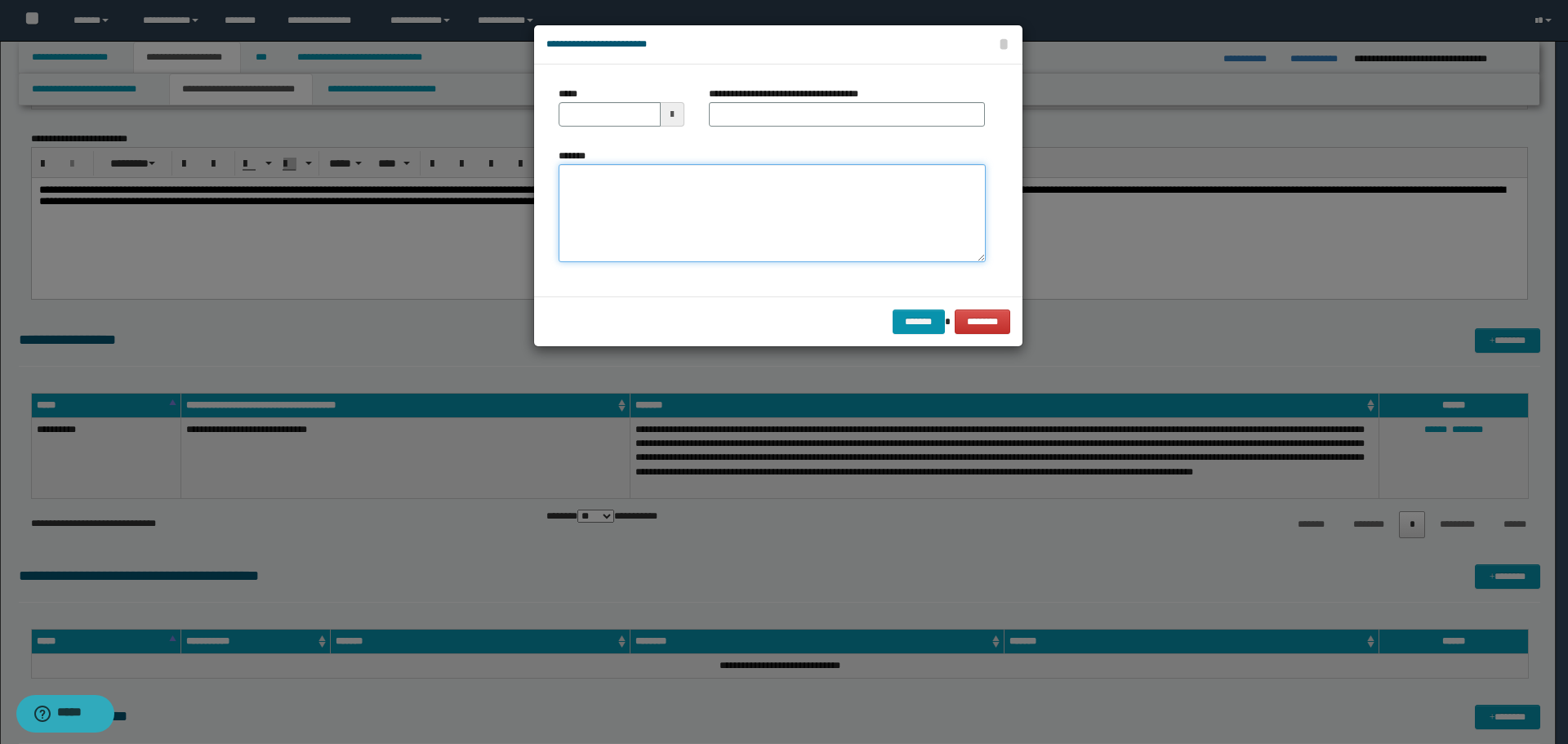 click on "*******" at bounding box center (772, 213) 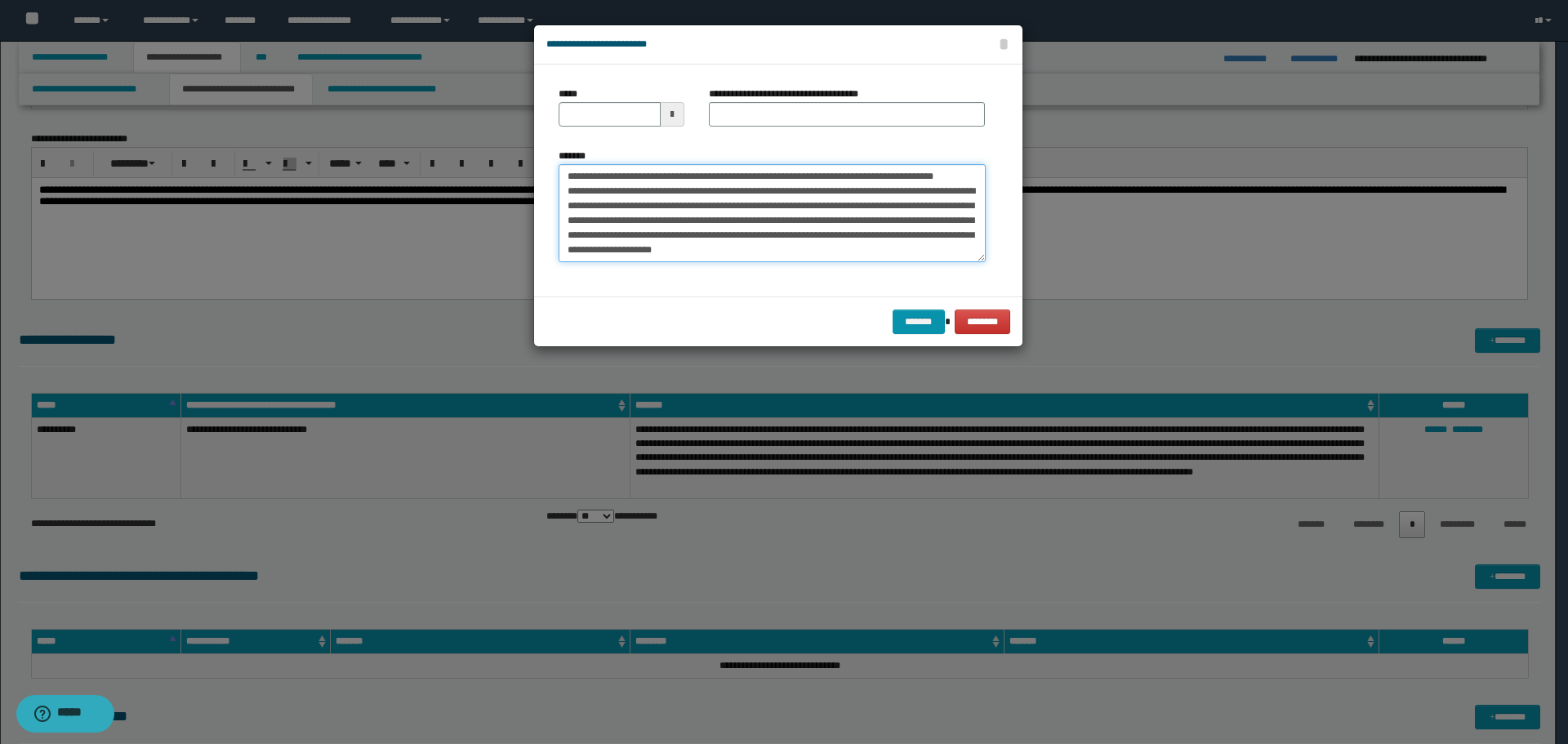 scroll, scrollTop: 0, scrollLeft: 0, axis: both 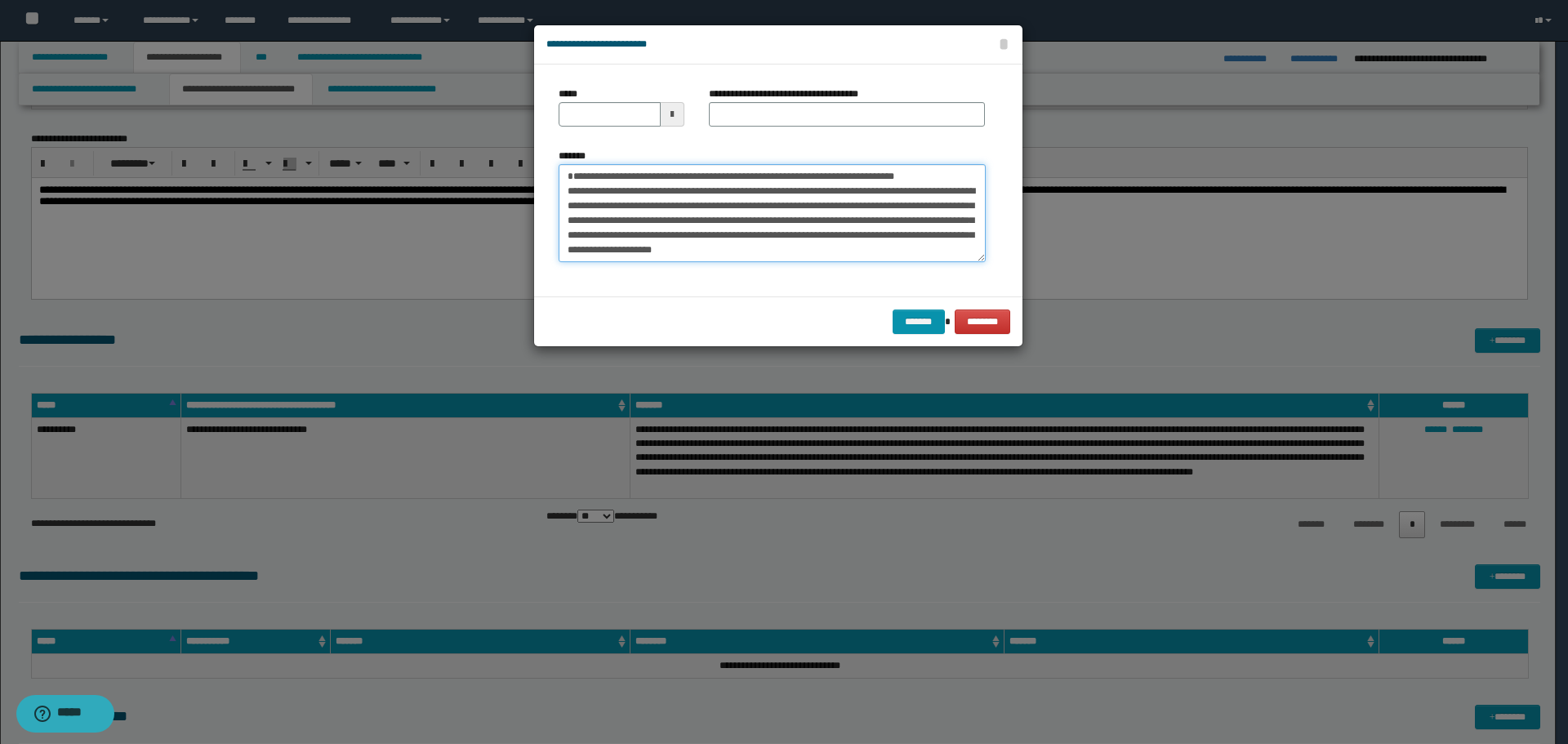type 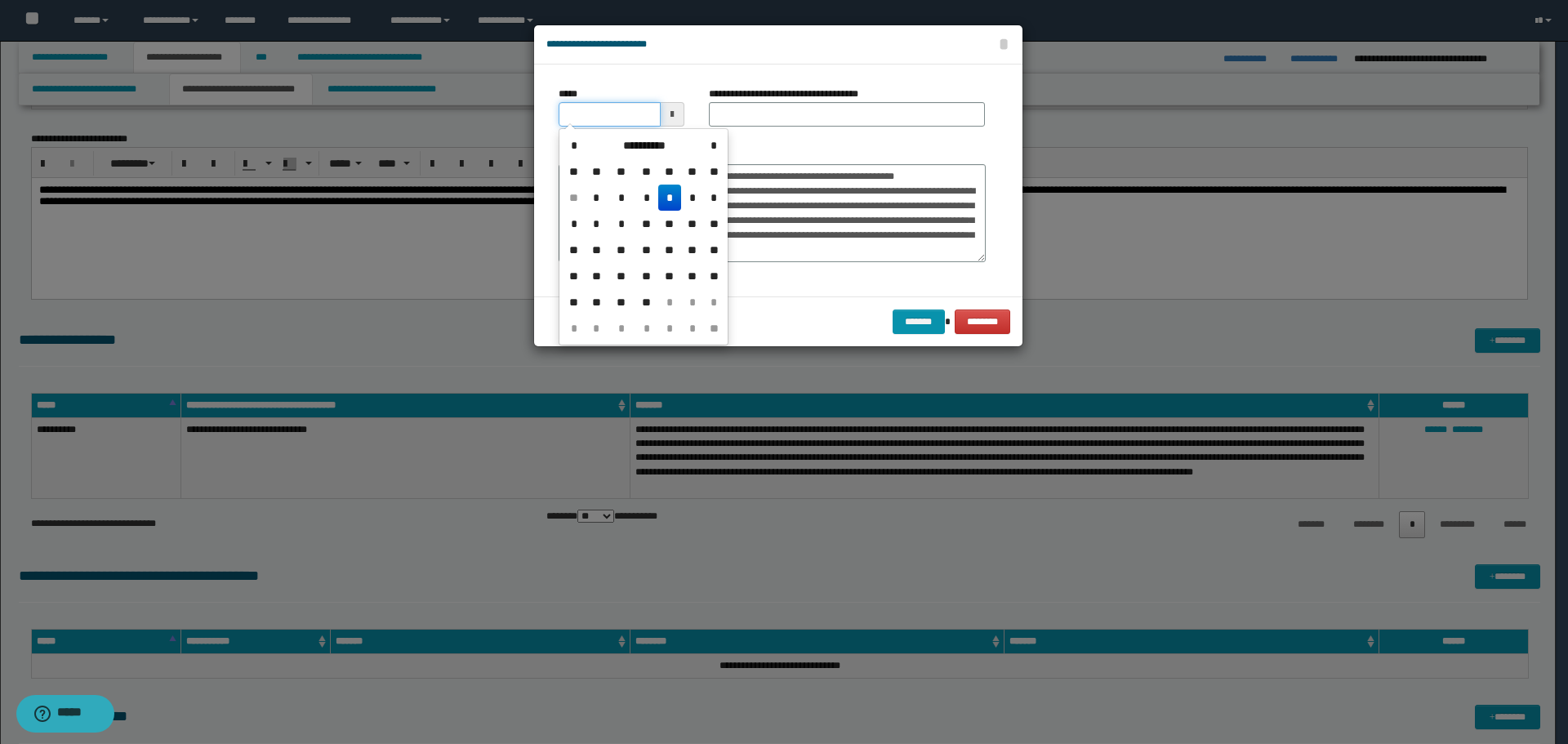 click on "*****" at bounding box center [609, 114] 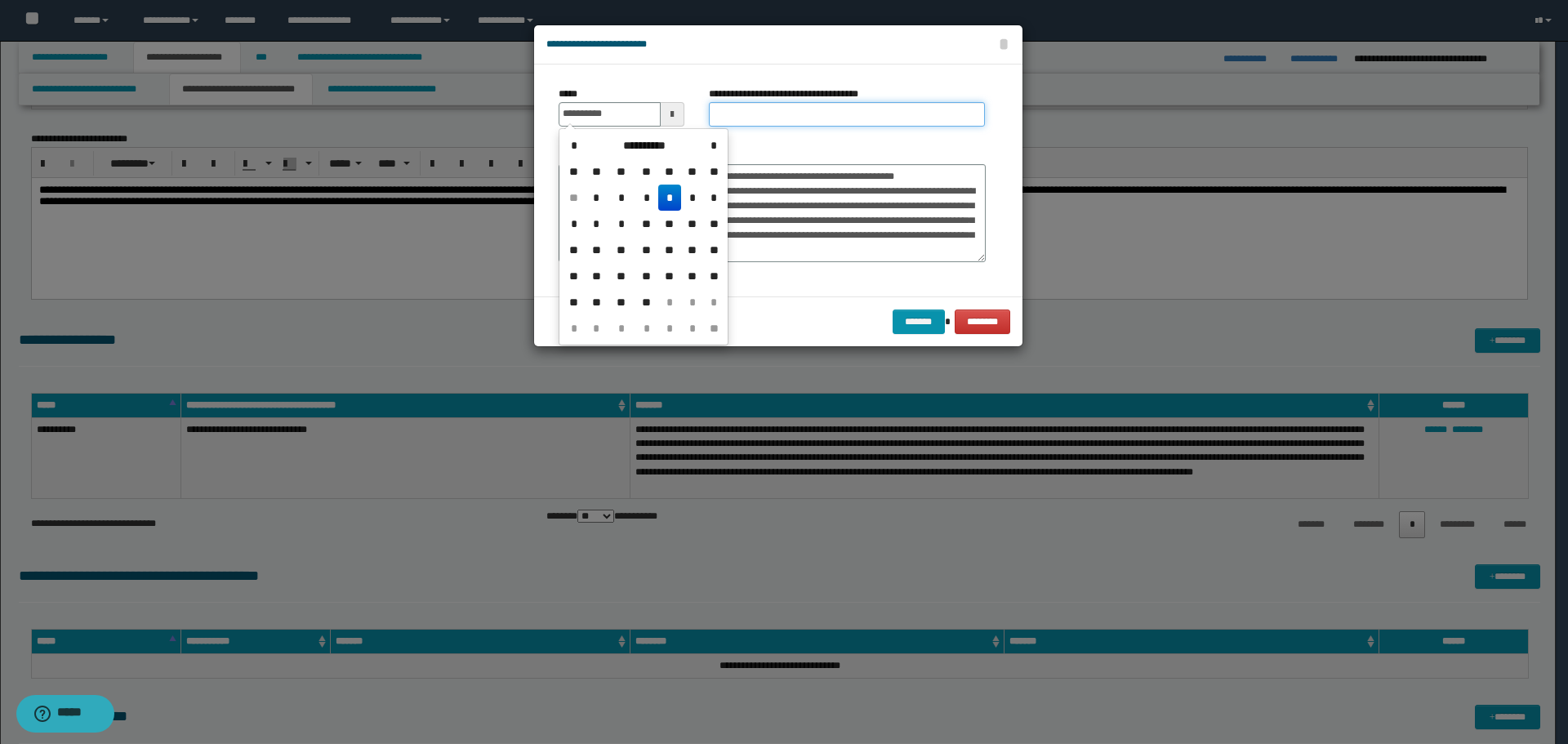 type on "**********" 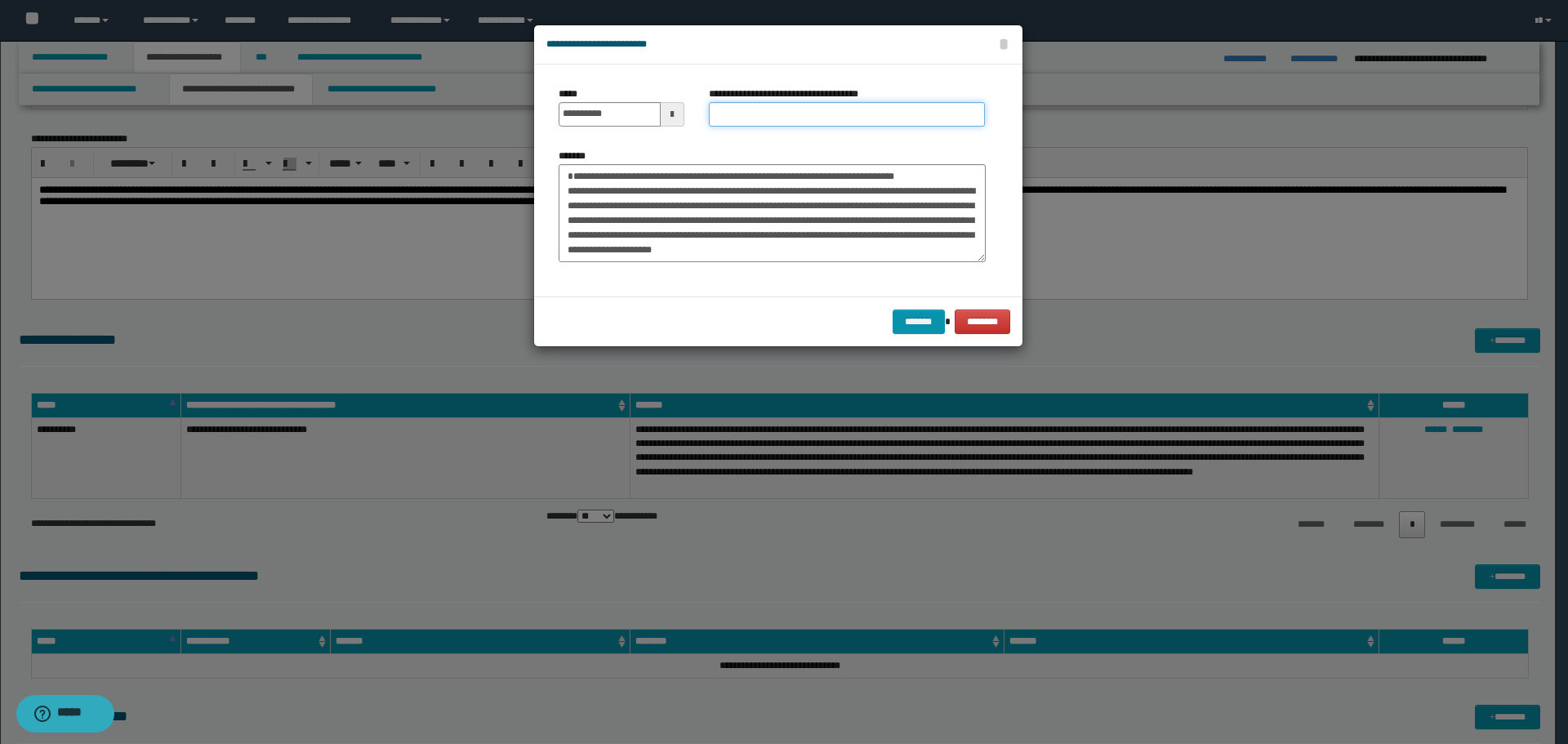 drag, startPoint x: 778, startPoint y: 114, endPoint x: 727, endPoint y: 116, distance: 51.0392 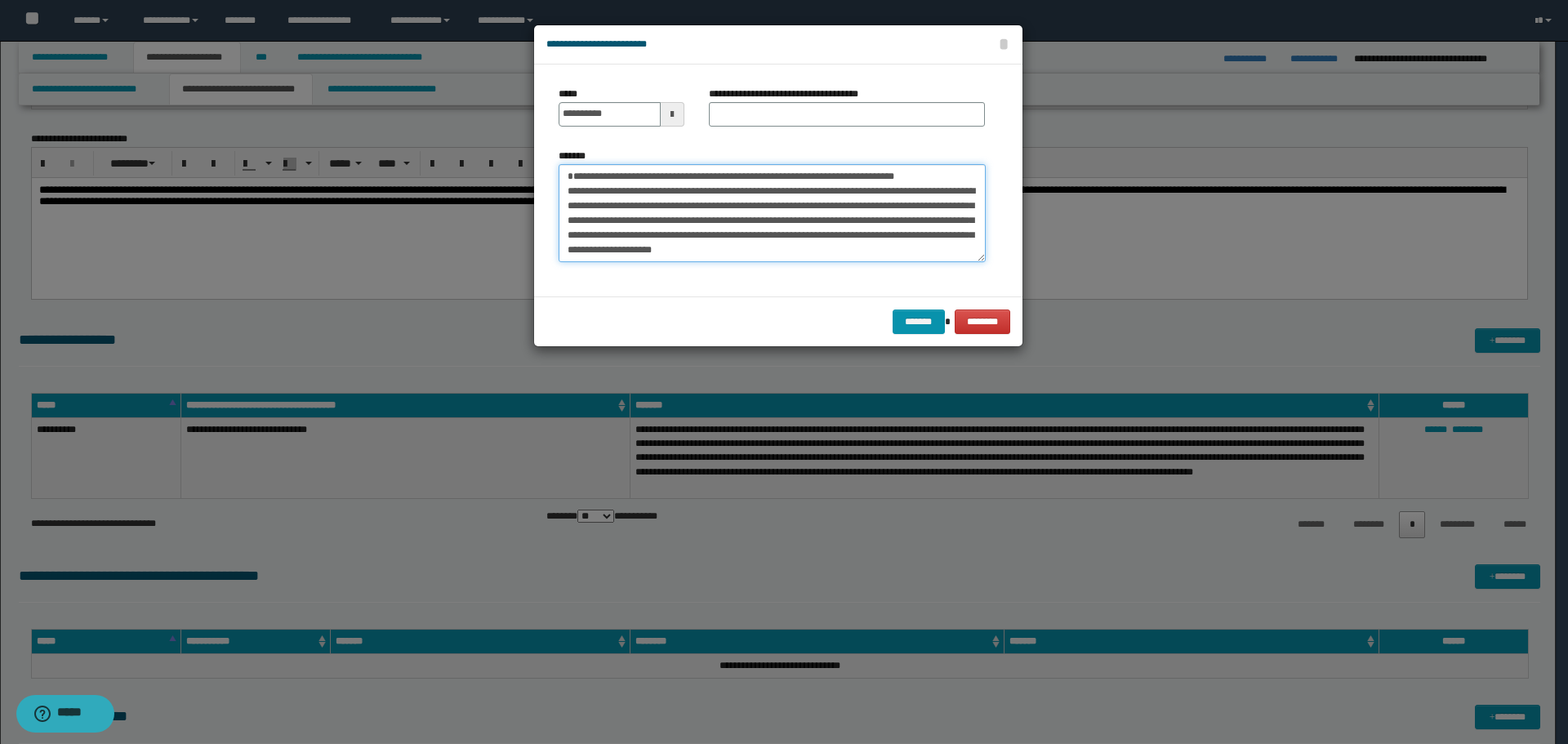 drag, startPoint x: 570, startPoint y: 175, endPoint x: 923, endPoint y: 176, distance: 353.00142 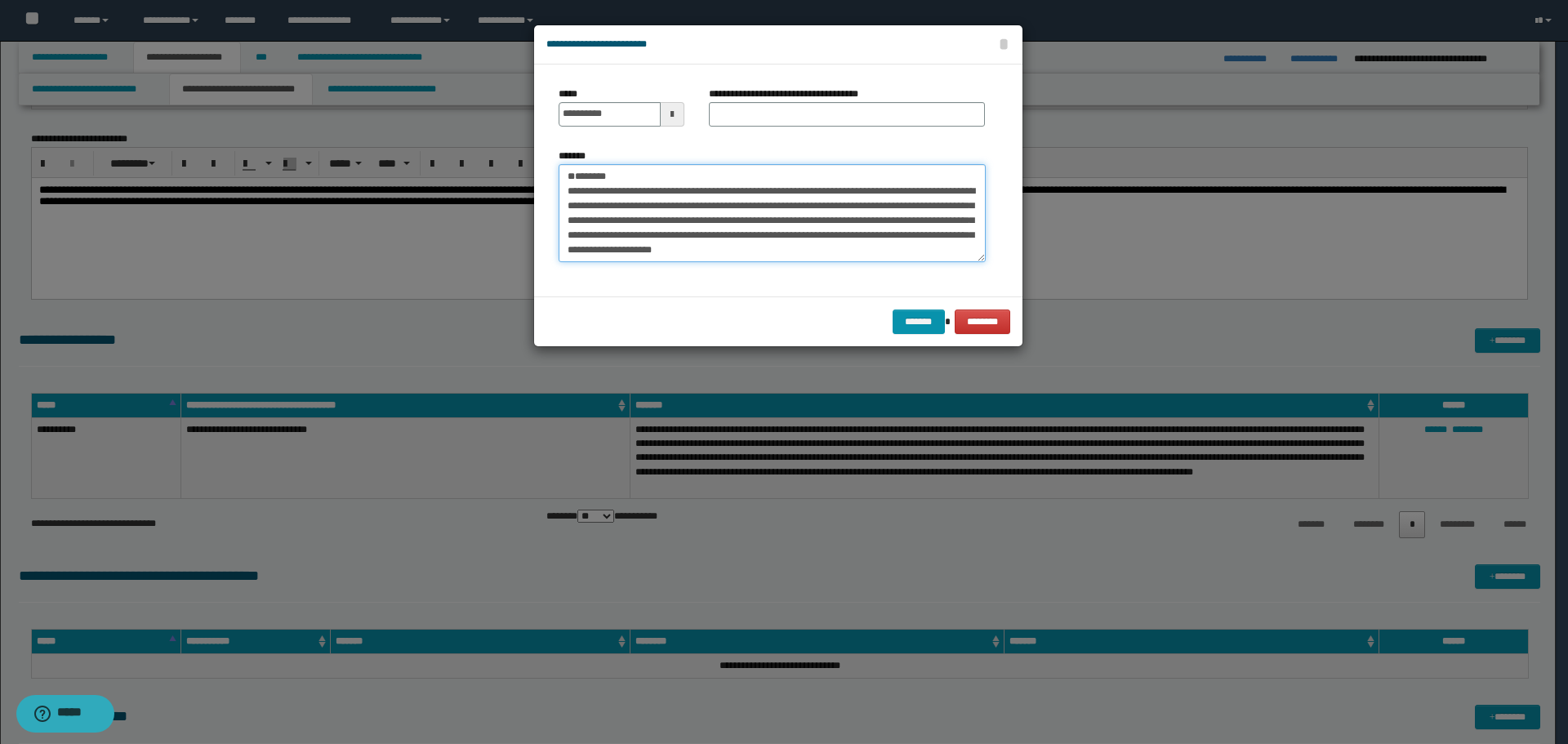 type on "**********" 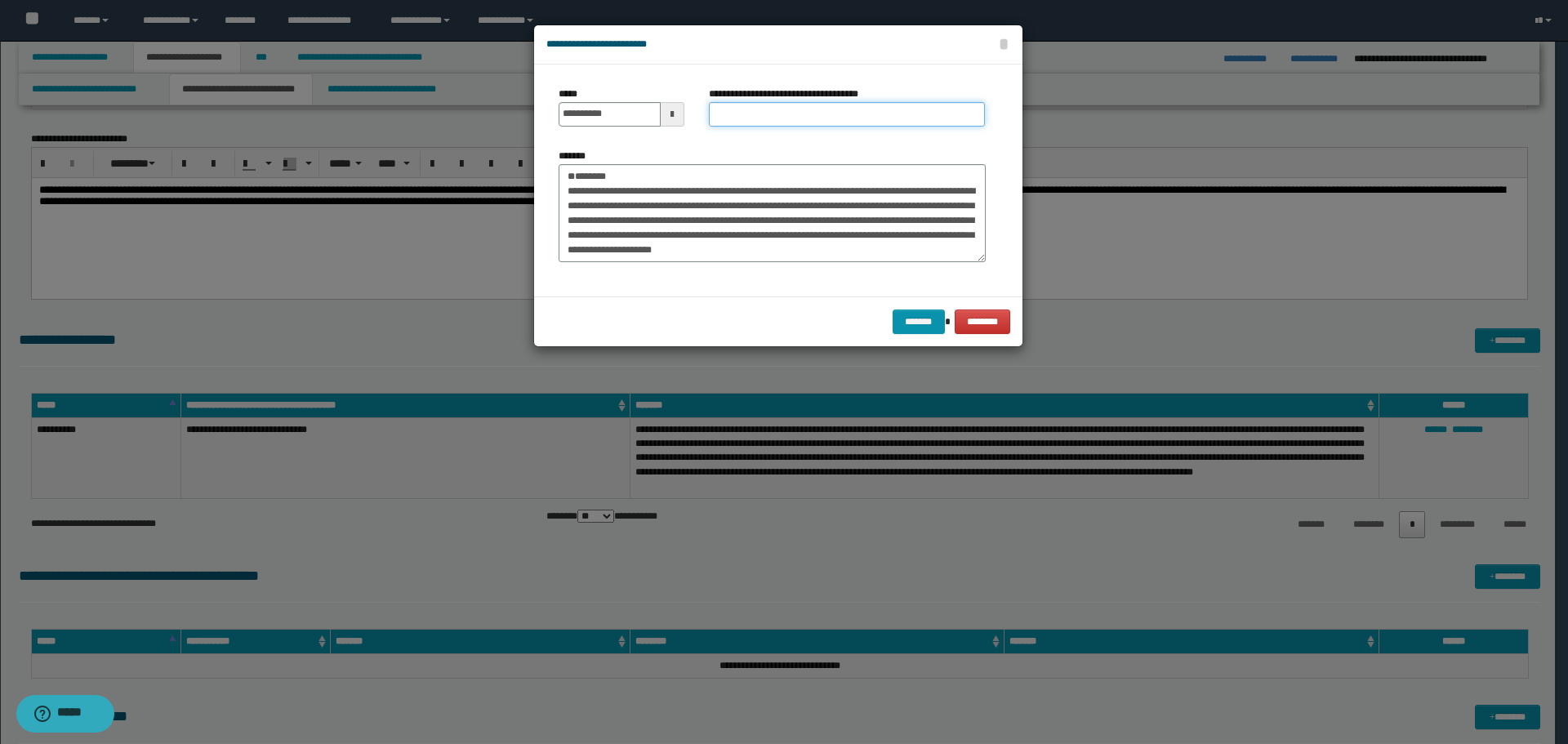 click on "**********" at bounding box center [847, 114] 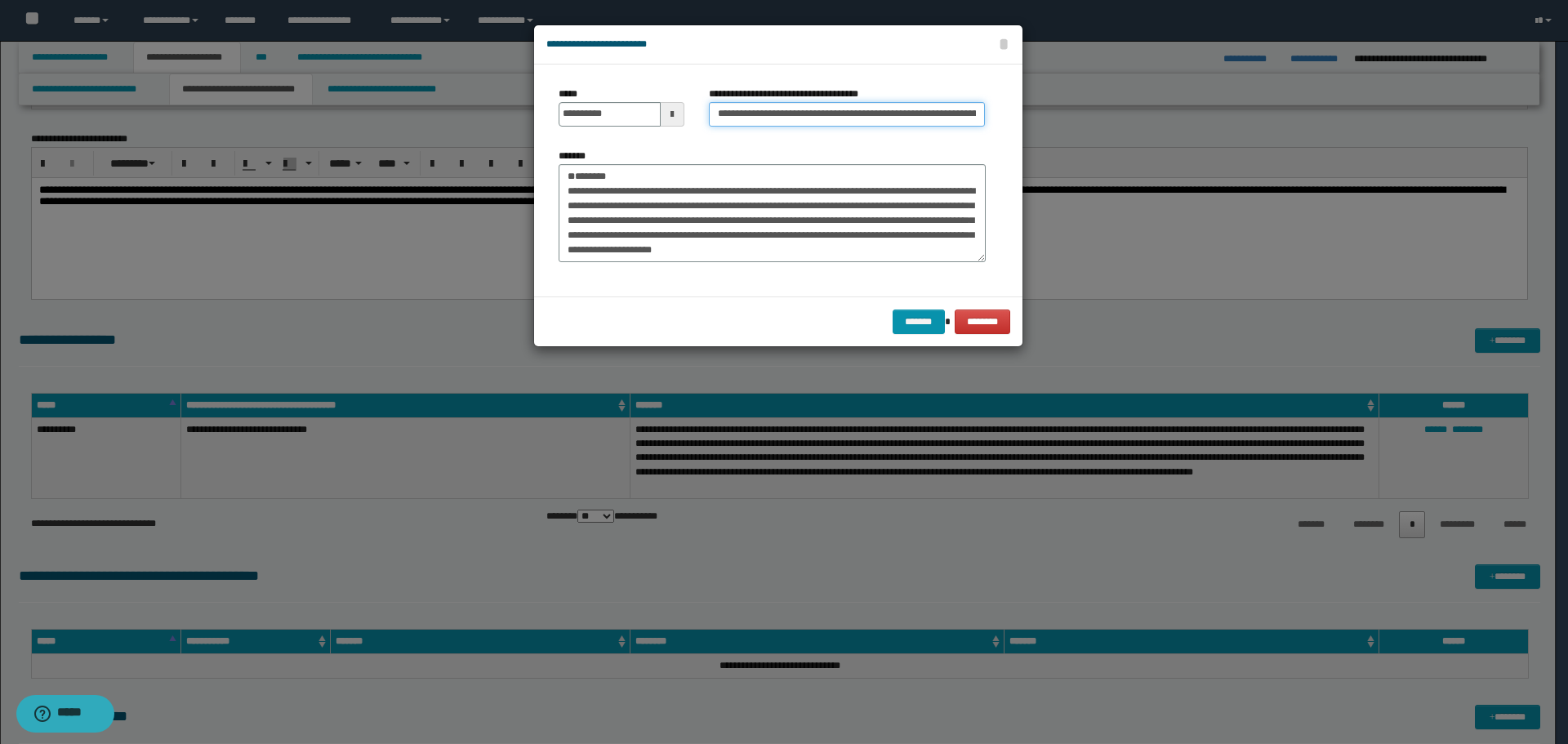 scroll, scrollTop: 0, scrollLeft: 93, axis: horizontal 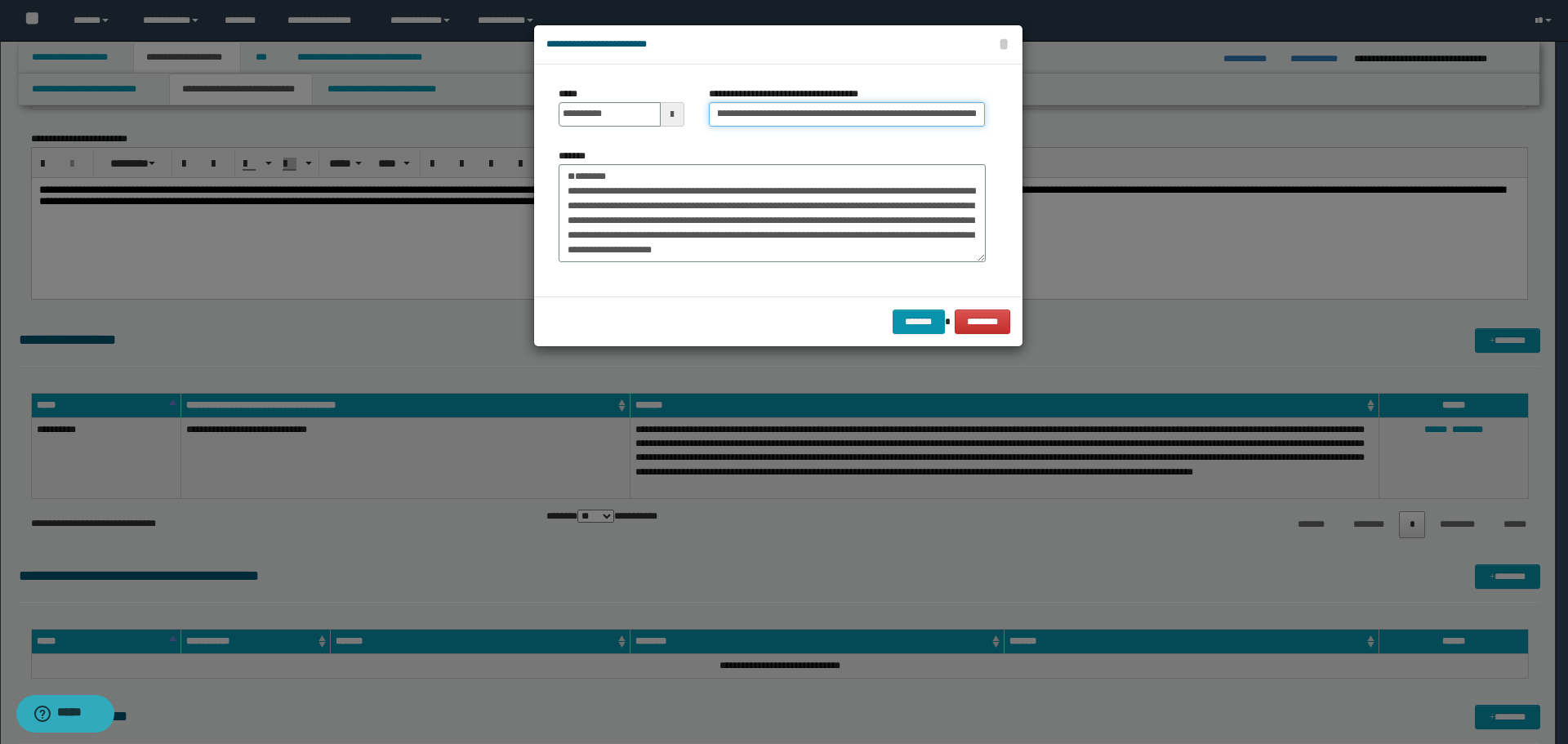 type on "**********" 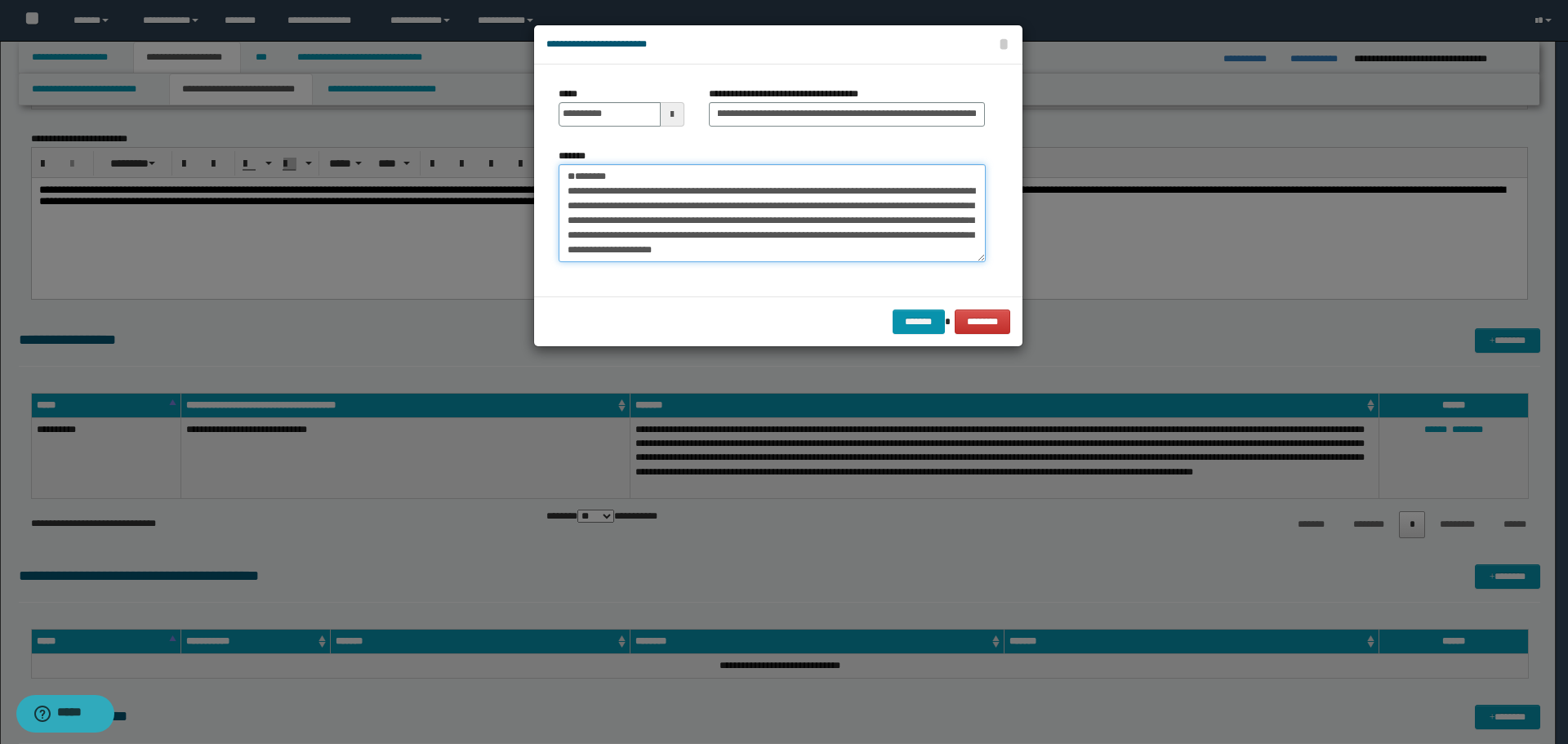 scroll, scrollTop: 0, scrollLeft: 0, axis: both 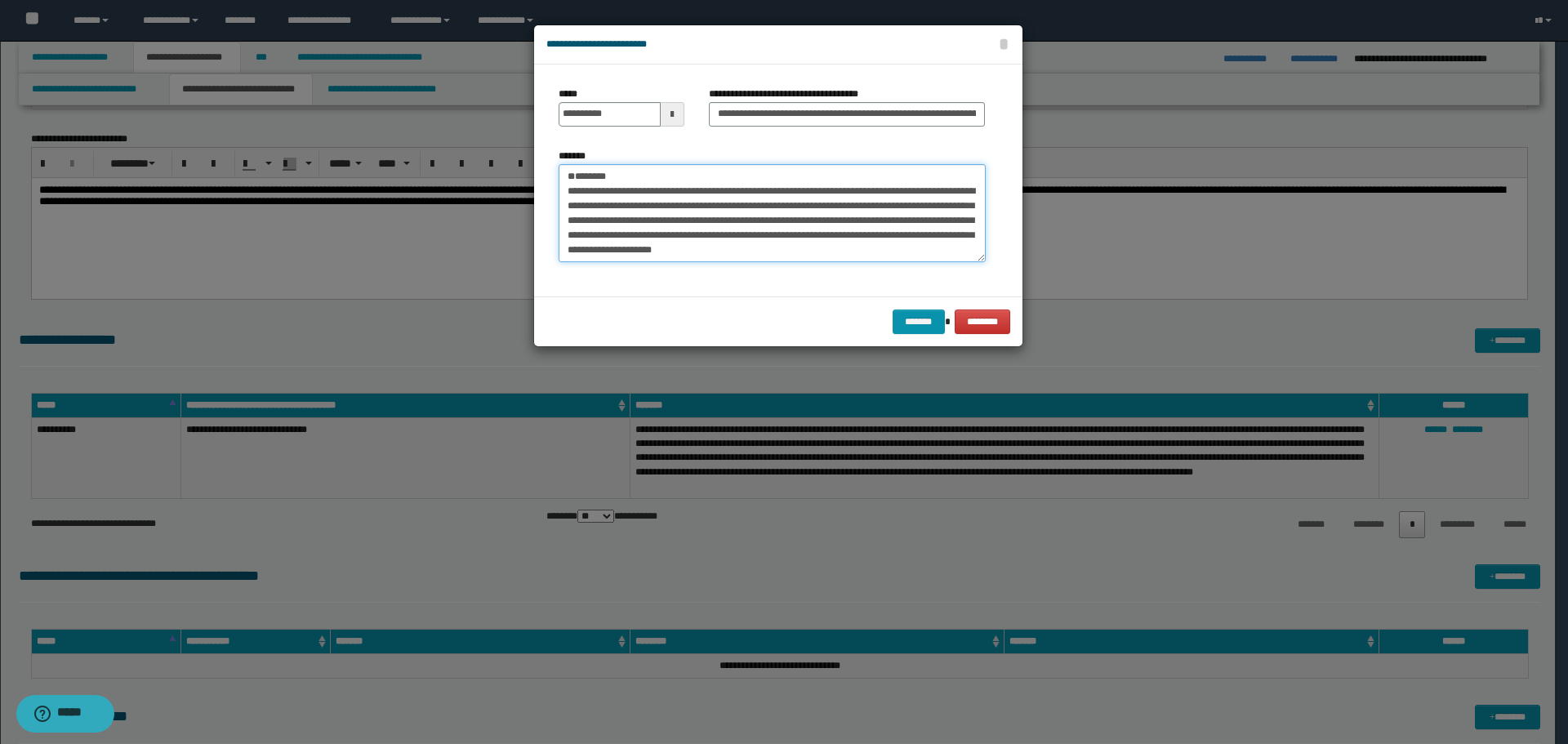 drag, startPoint x: 619, startPoint y: 171, endPoint x: 514, endPoint y: 171, distance: 105 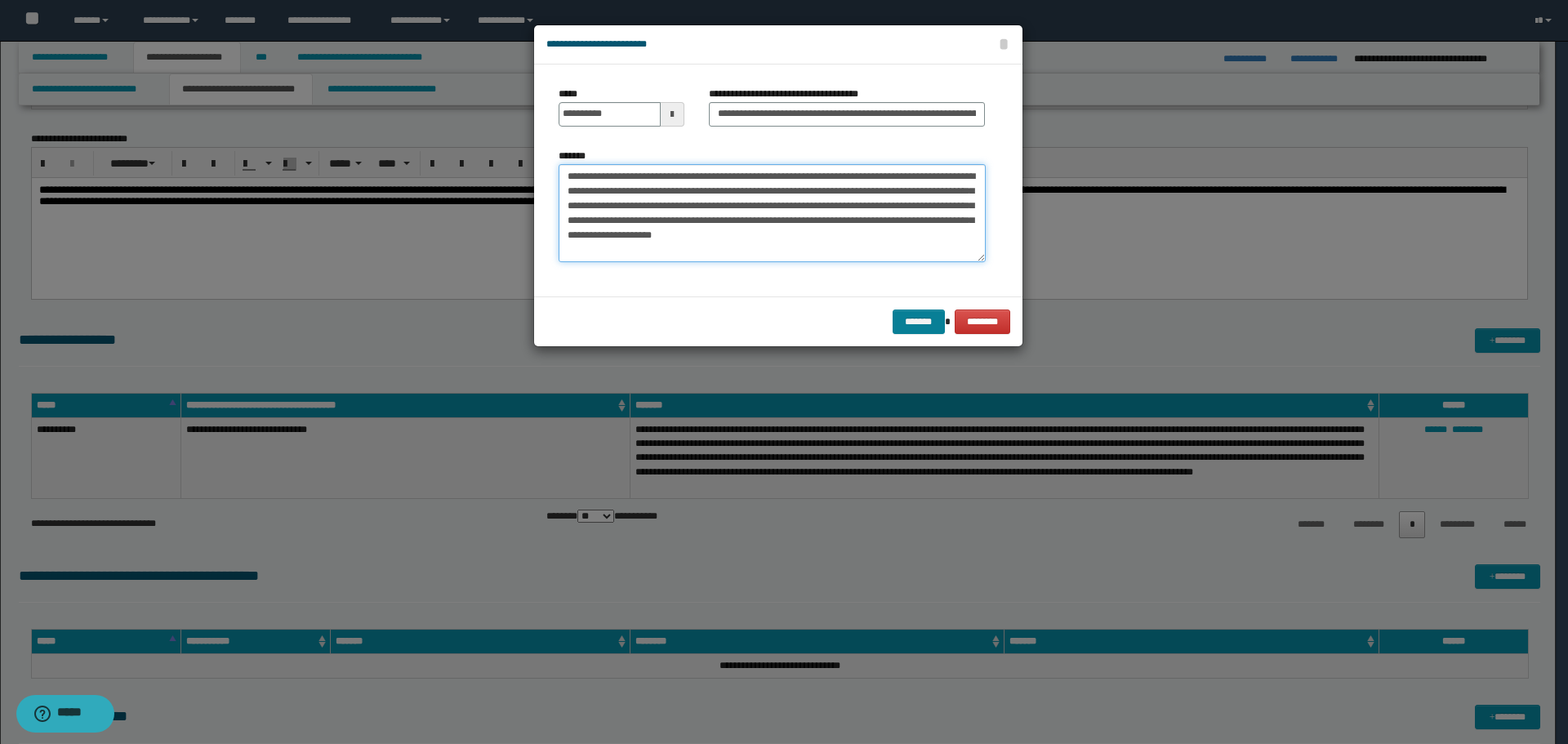 type on "**********" 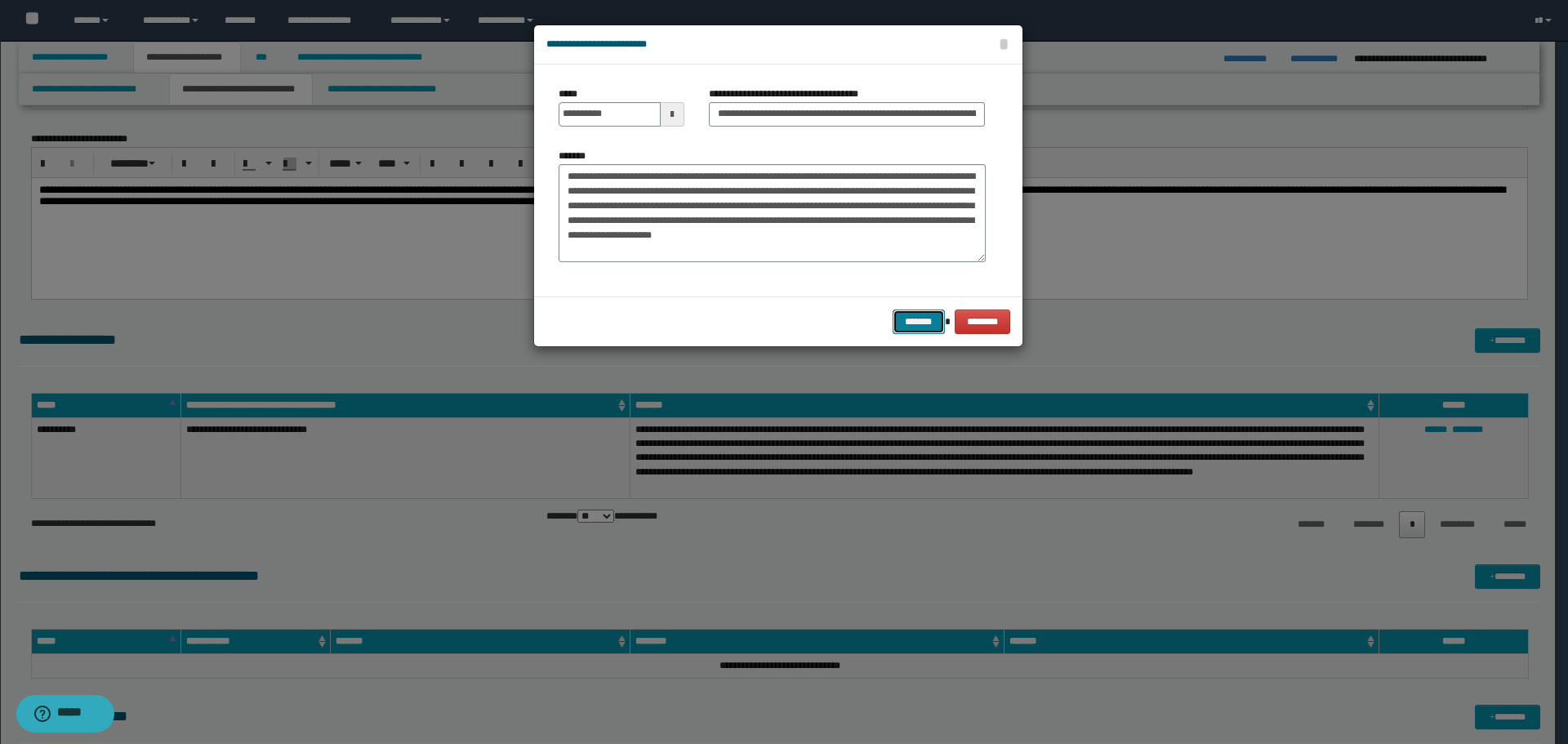 click on "*******" at bounding box center [919, 322] 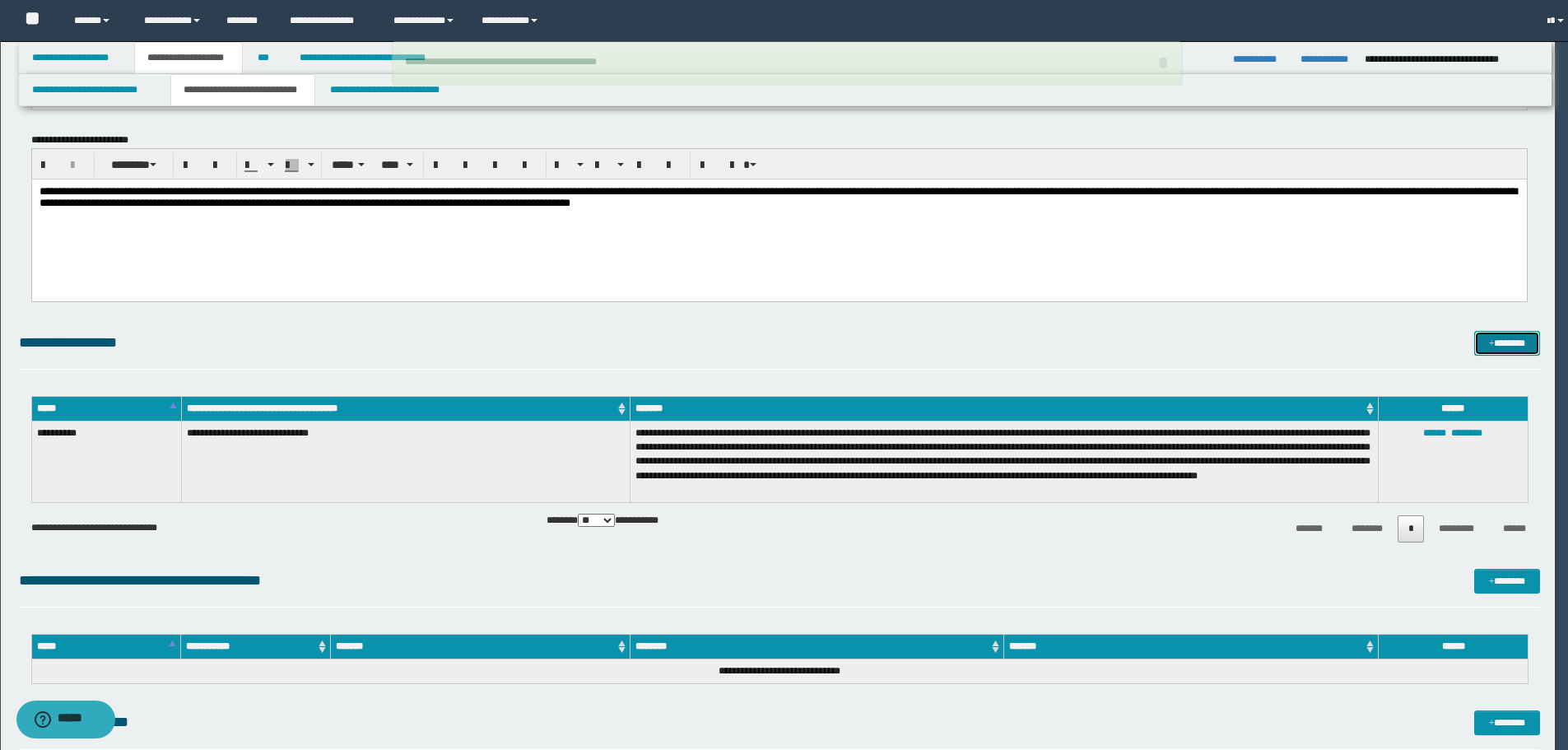 type 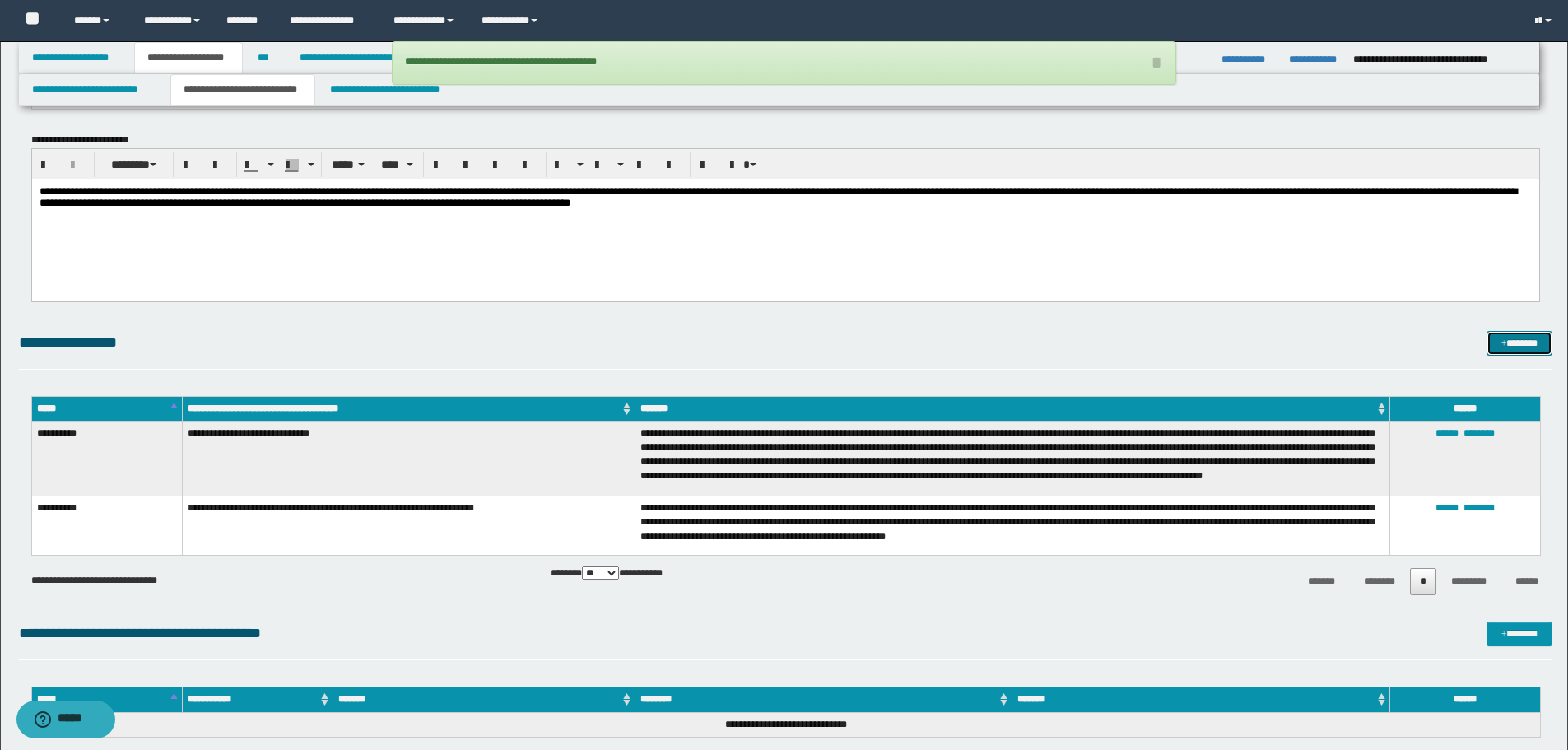 click on "*******" at bounding box center [1519, 343] 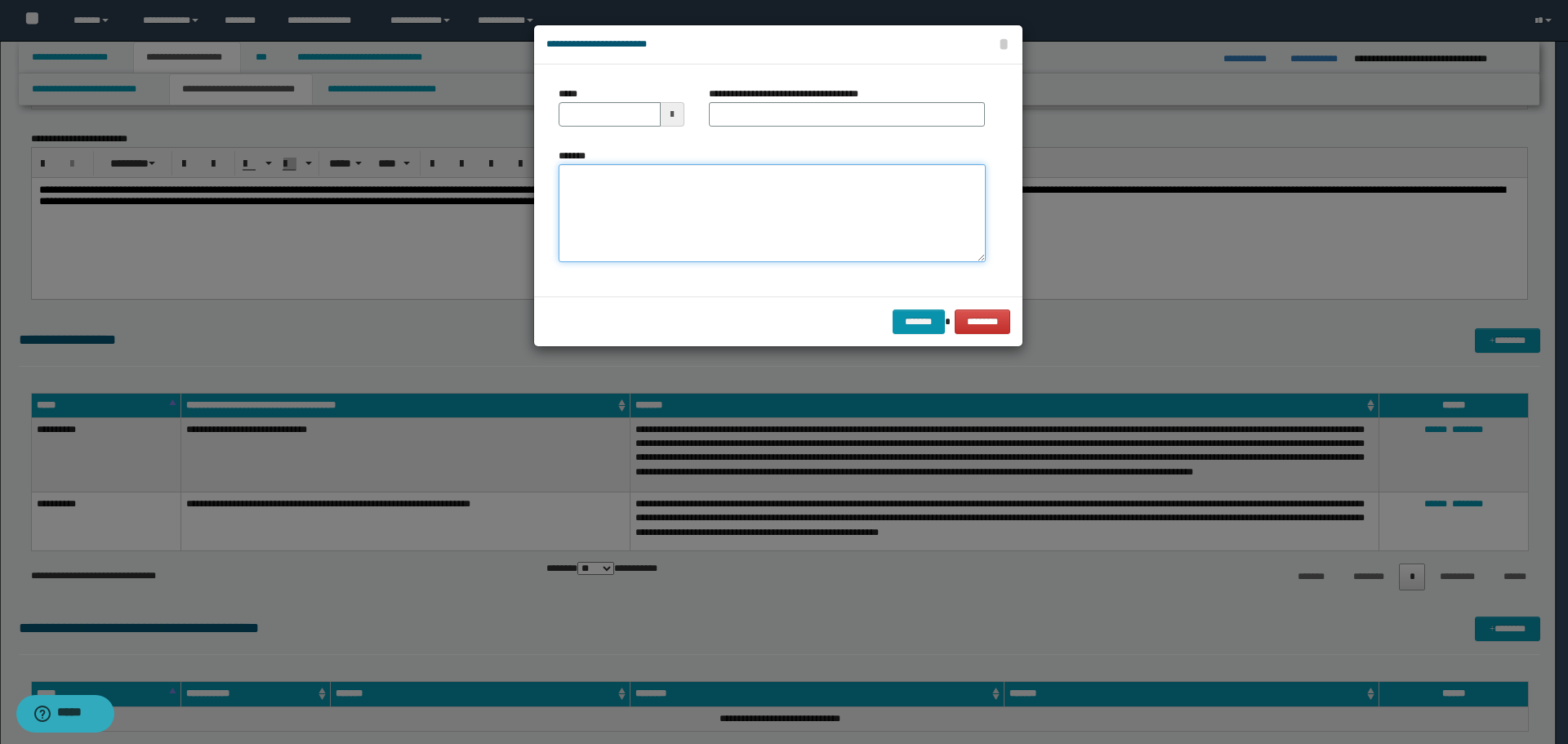click on "*******" at bounding box center (772, 213) 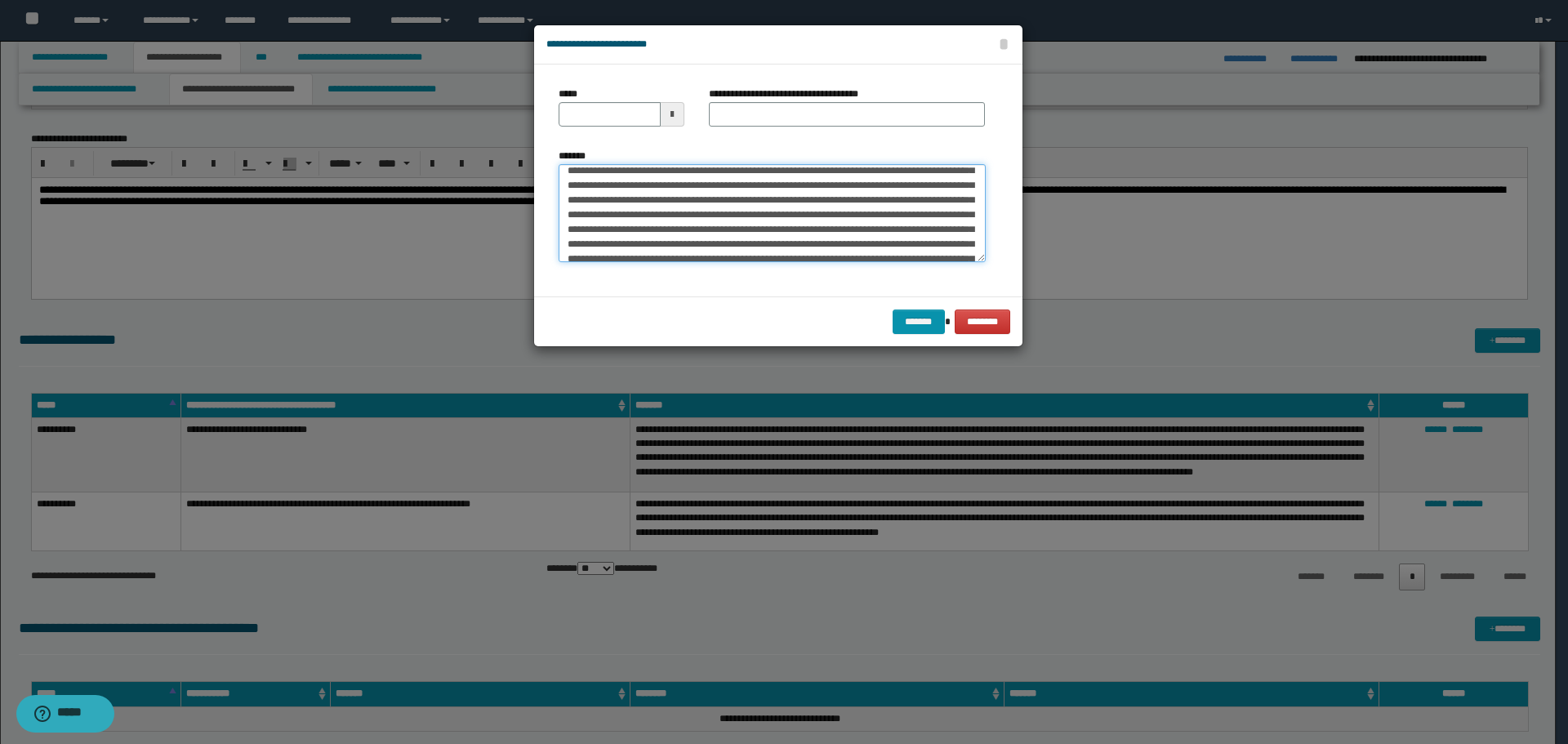 scroll, scrollTop: 0, scrollLeft: 0, axis: both 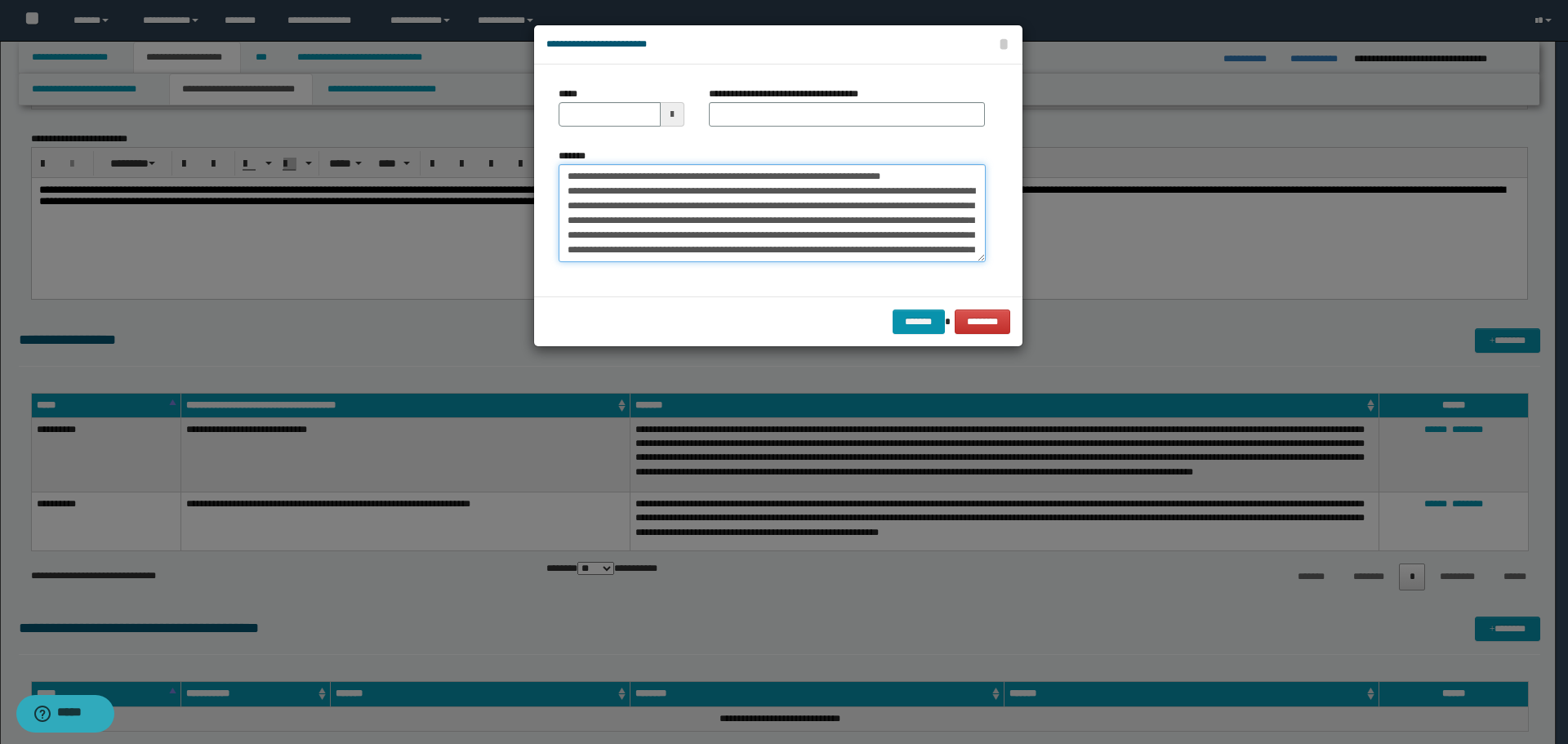 drag, startPoint x: 617, startPoint y: 176, endPoint x: 506, endPoint y: 161, distance: 112.009 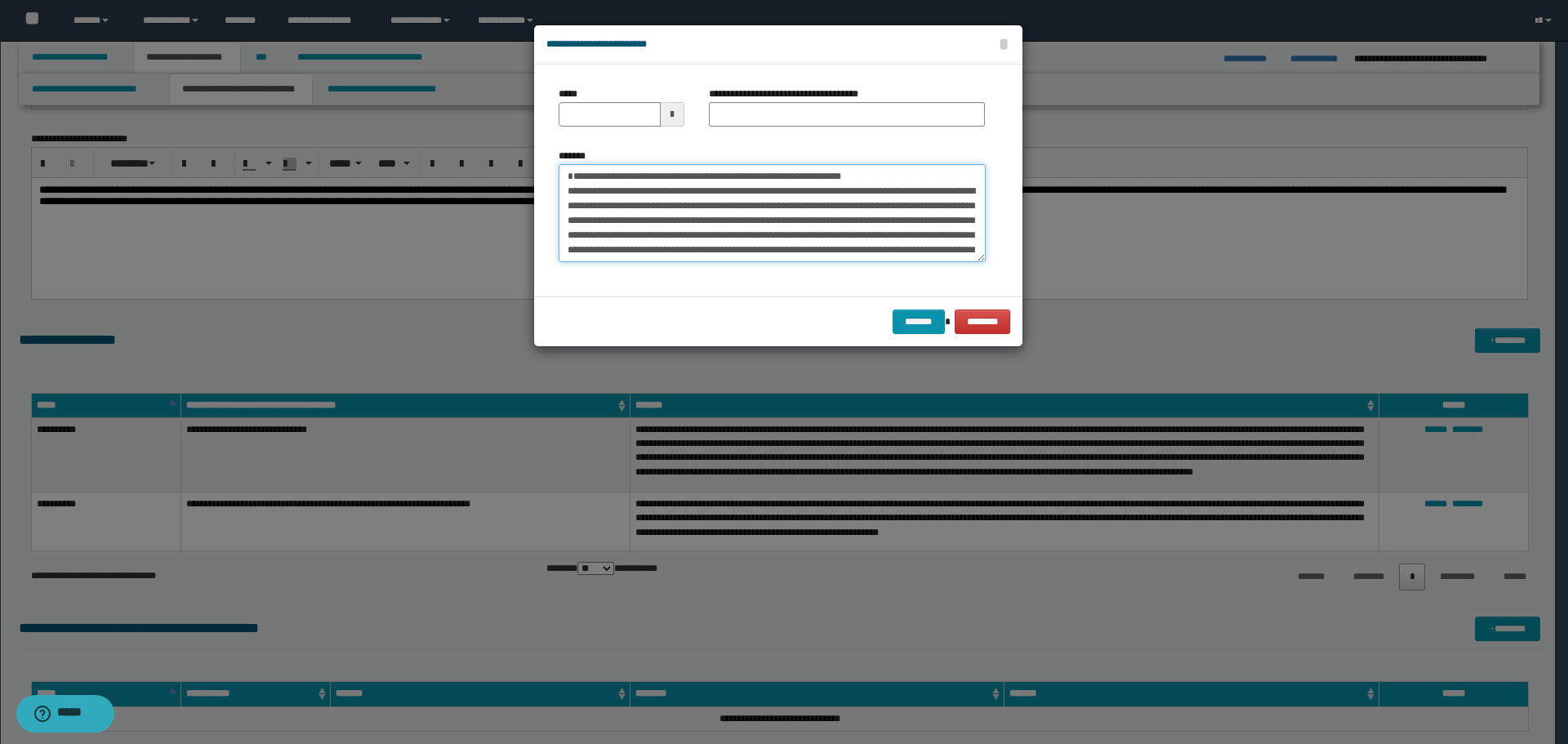 type 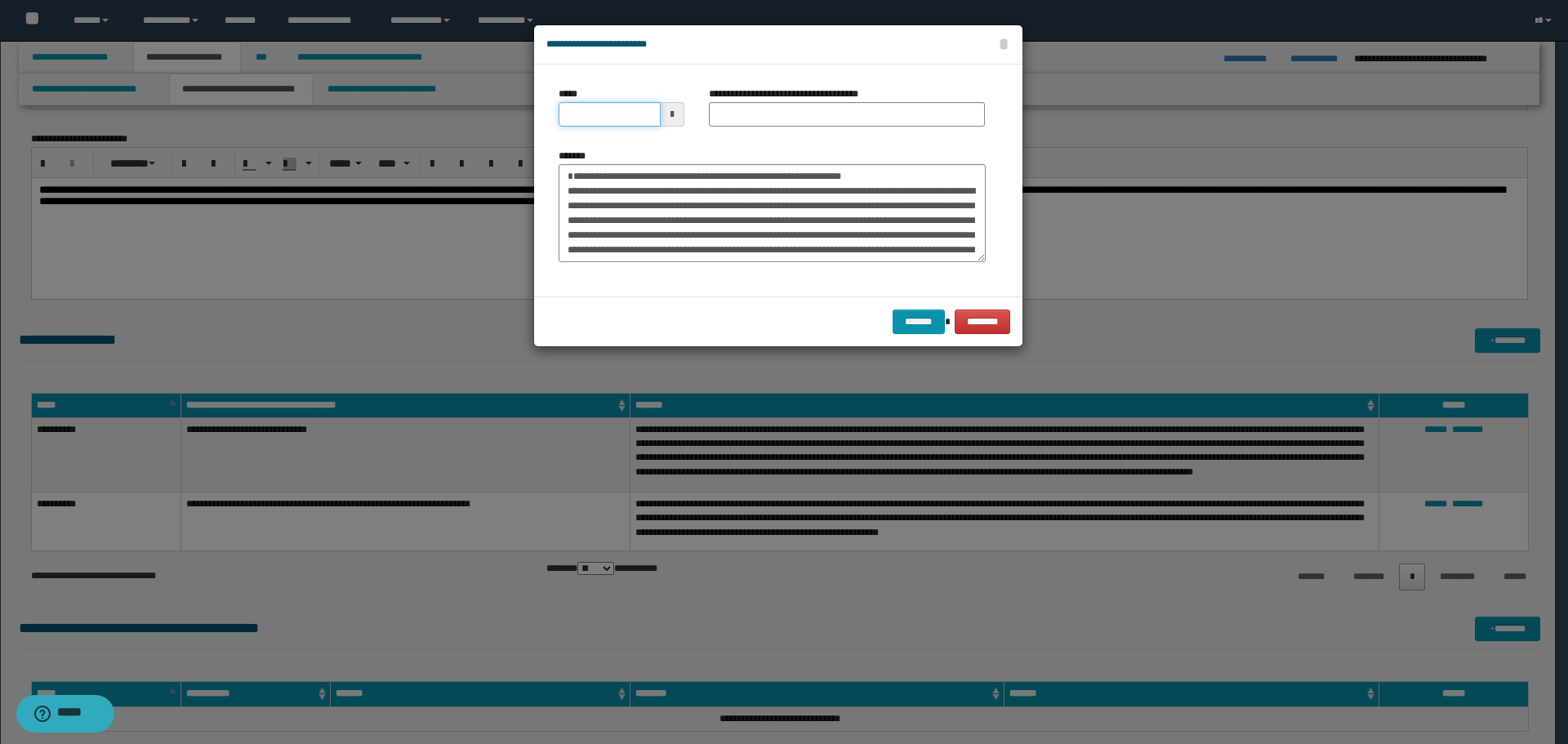 click on "*****" at bounding box center (609, 114) 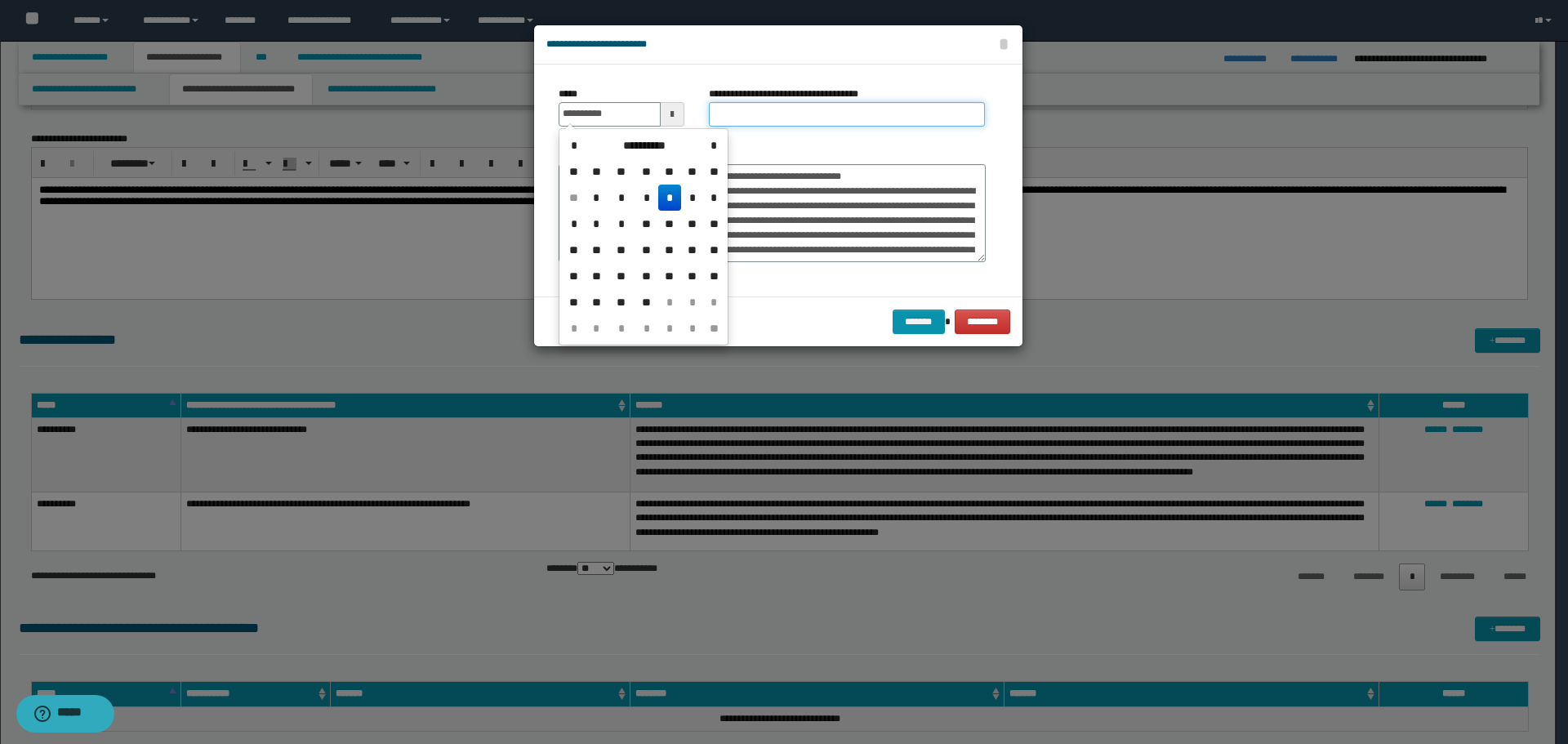 type on "**********" 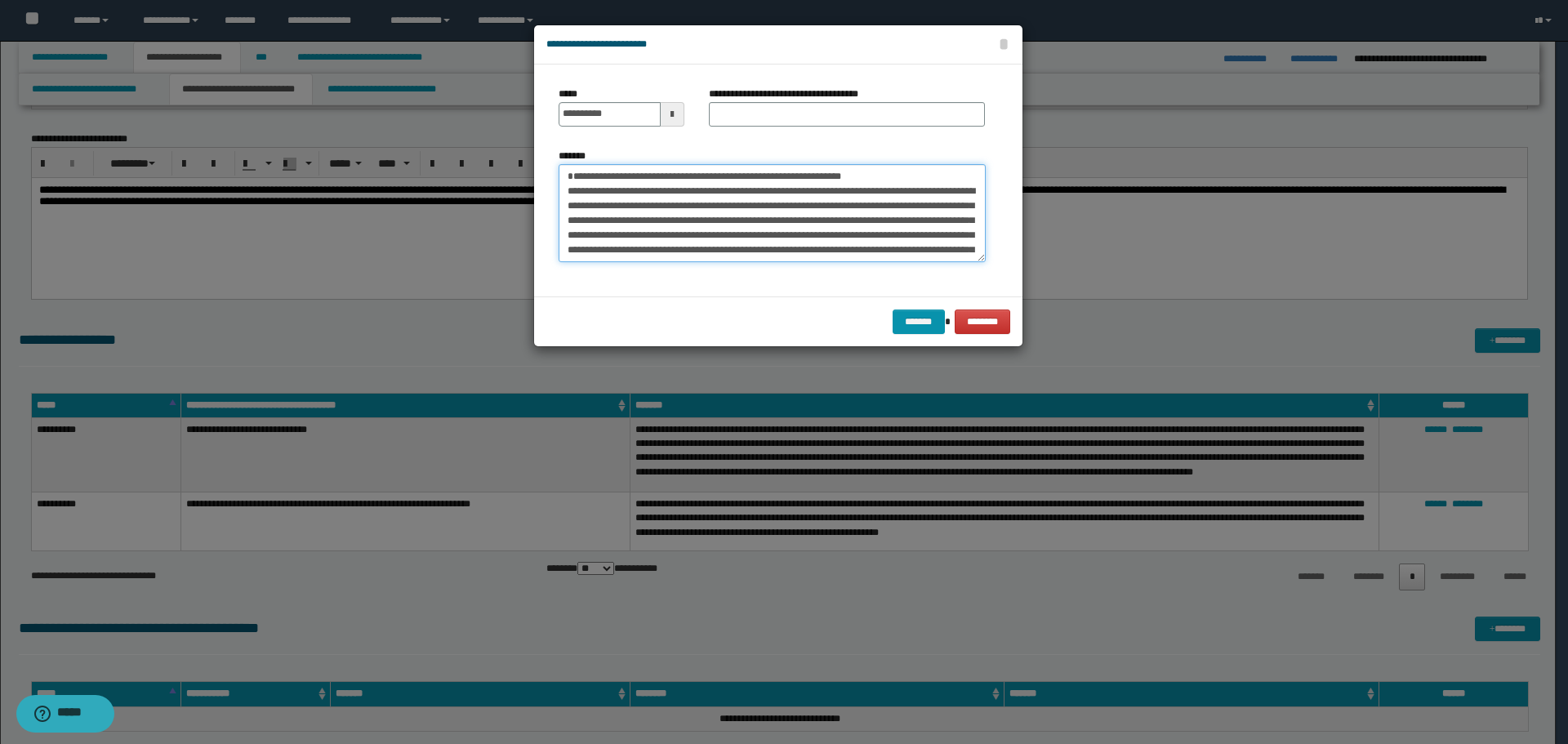 drag, startPoint x: 571, startPoint y: 173, endPoint x: 821, endPoint y: 172, distance: 250.002 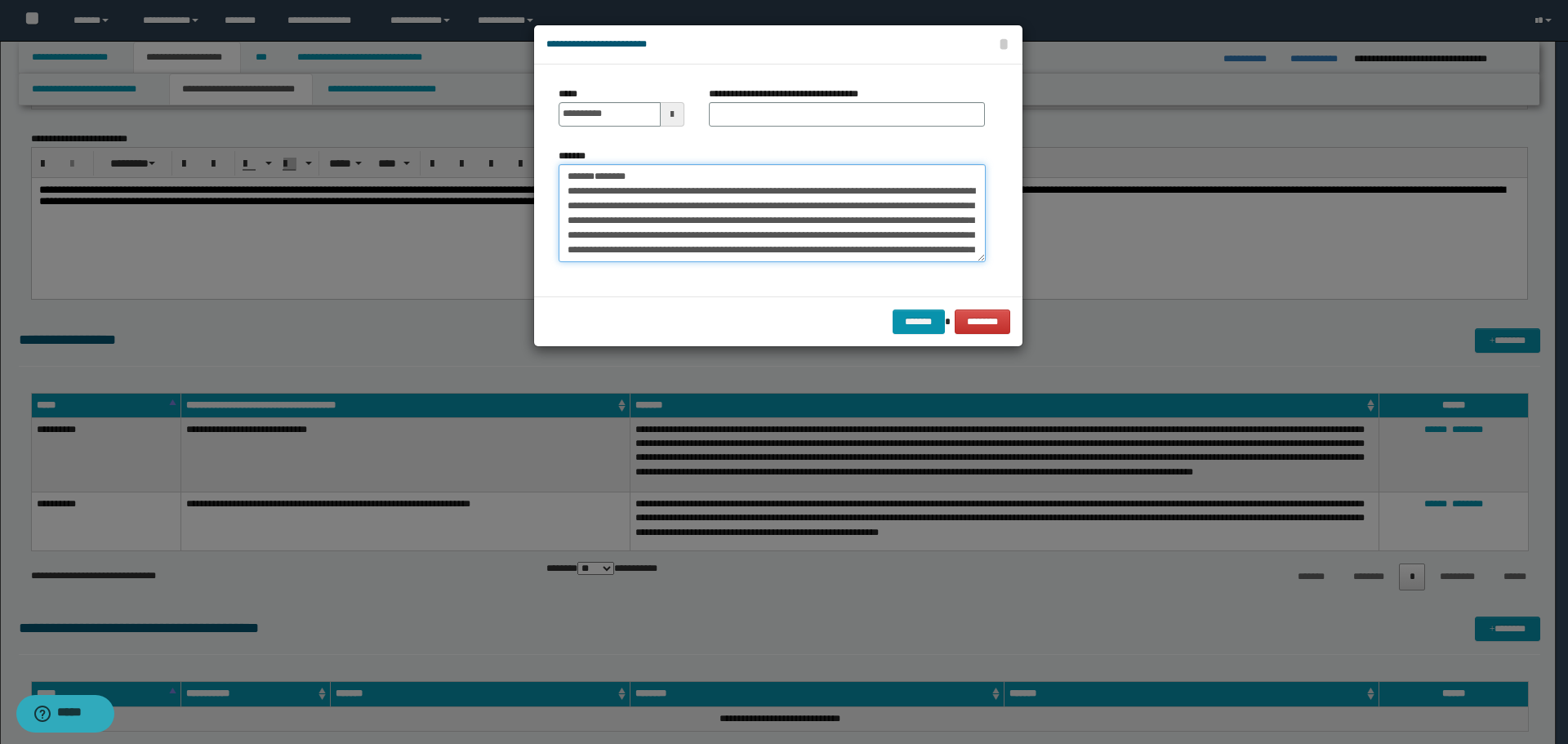 type on "**********" 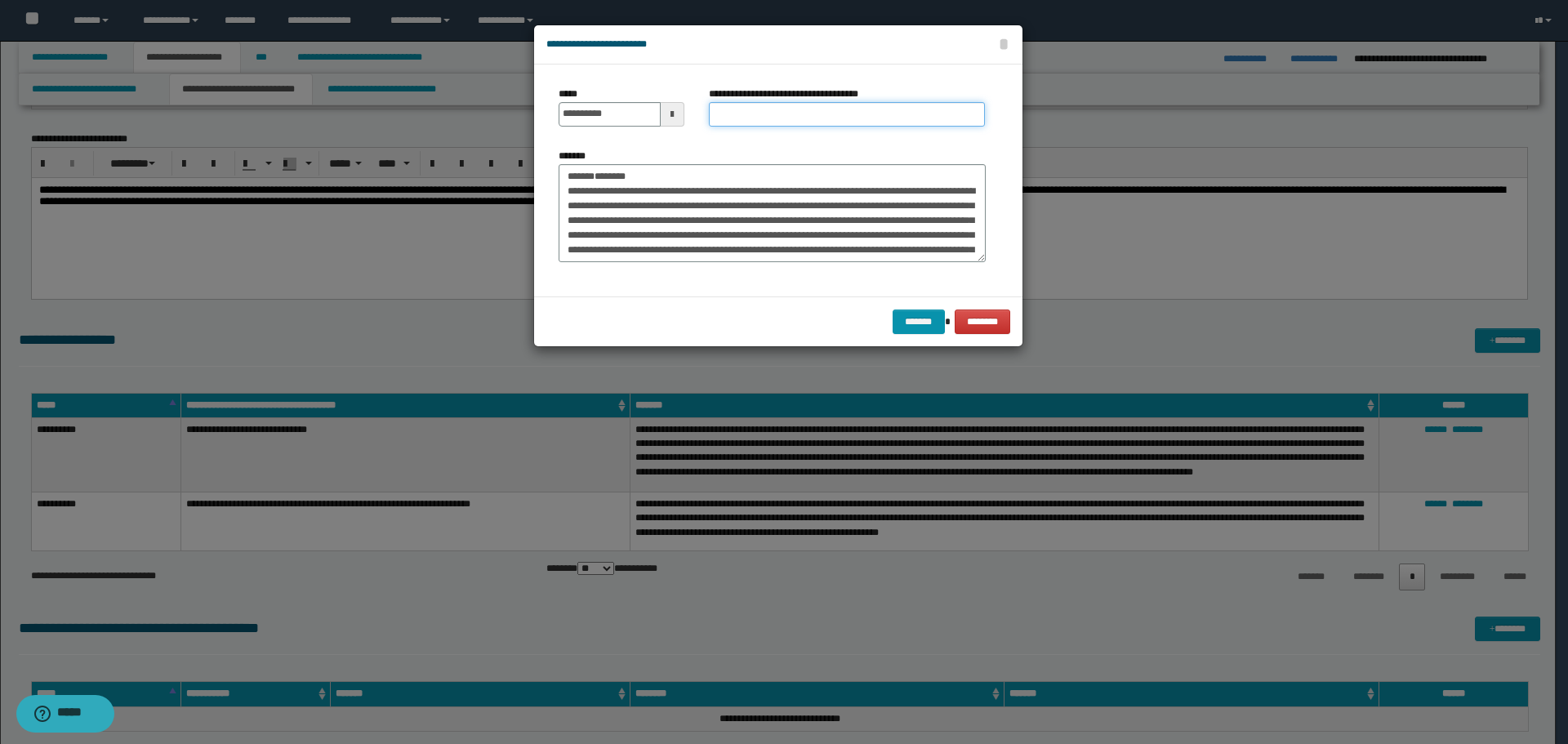 click on "**********" at bounding box center (847, 114) 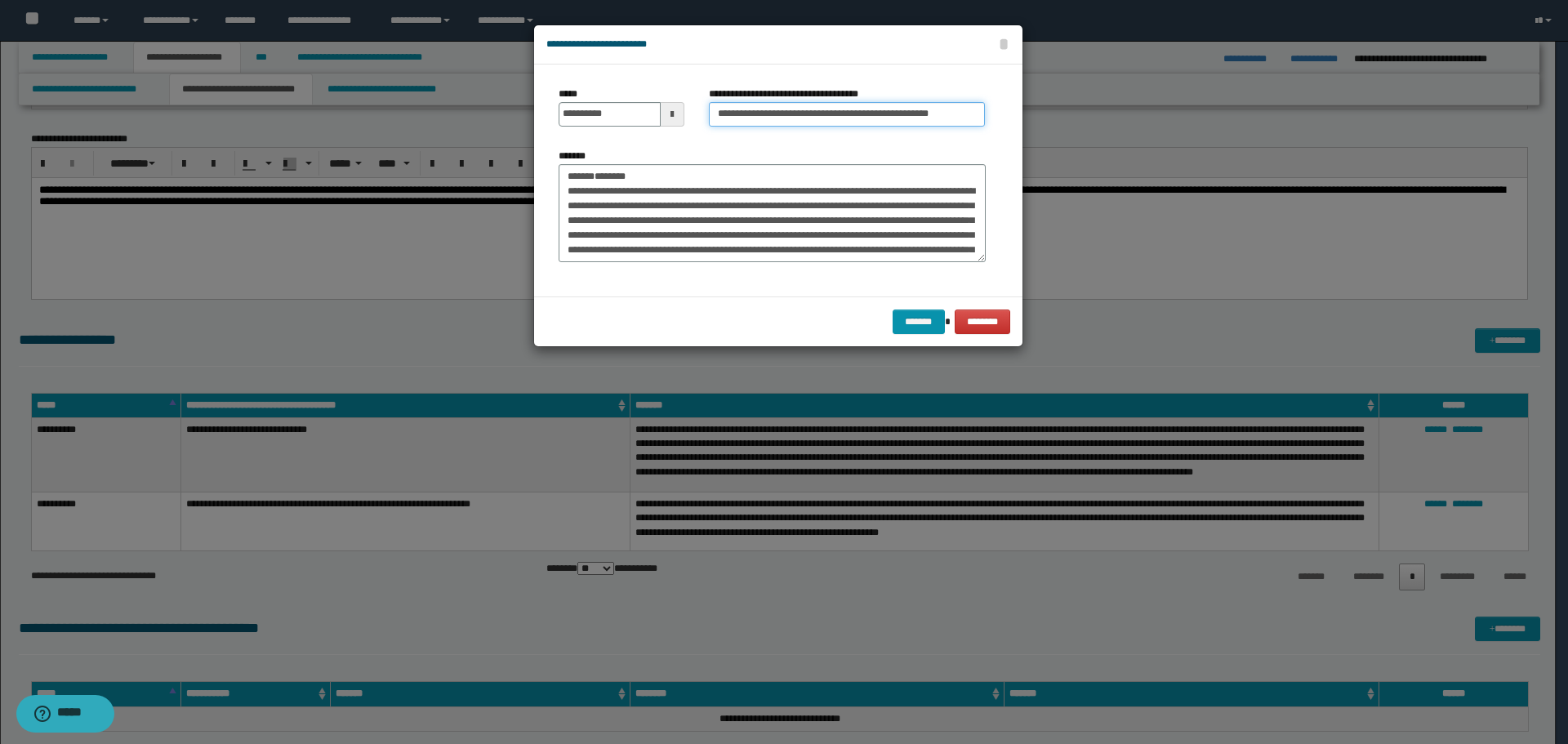 type on "**********" 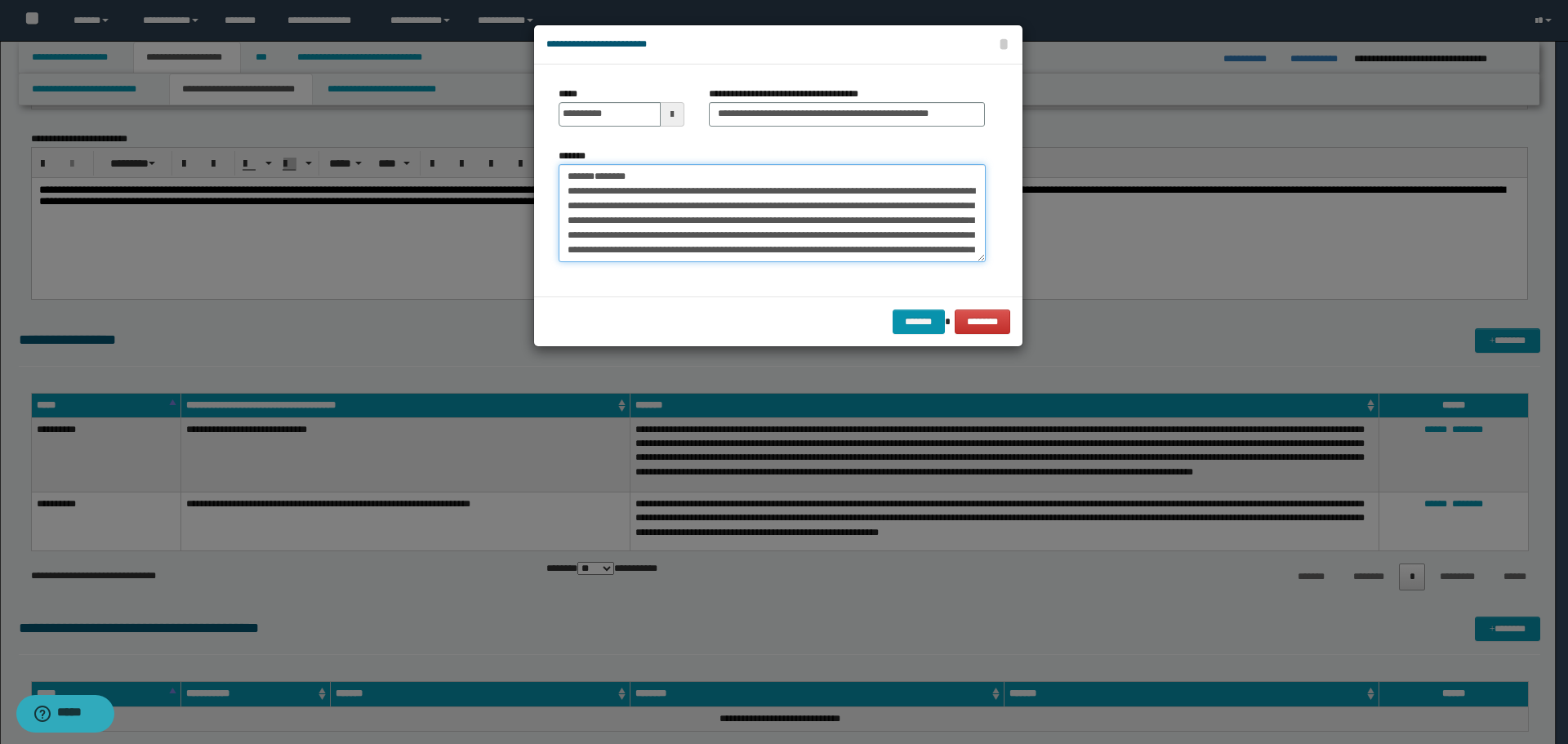 drag, startPoint x: 631, startPoint y: 172, endPoint x: 470, endPoint y: 158, distance: 161.6075 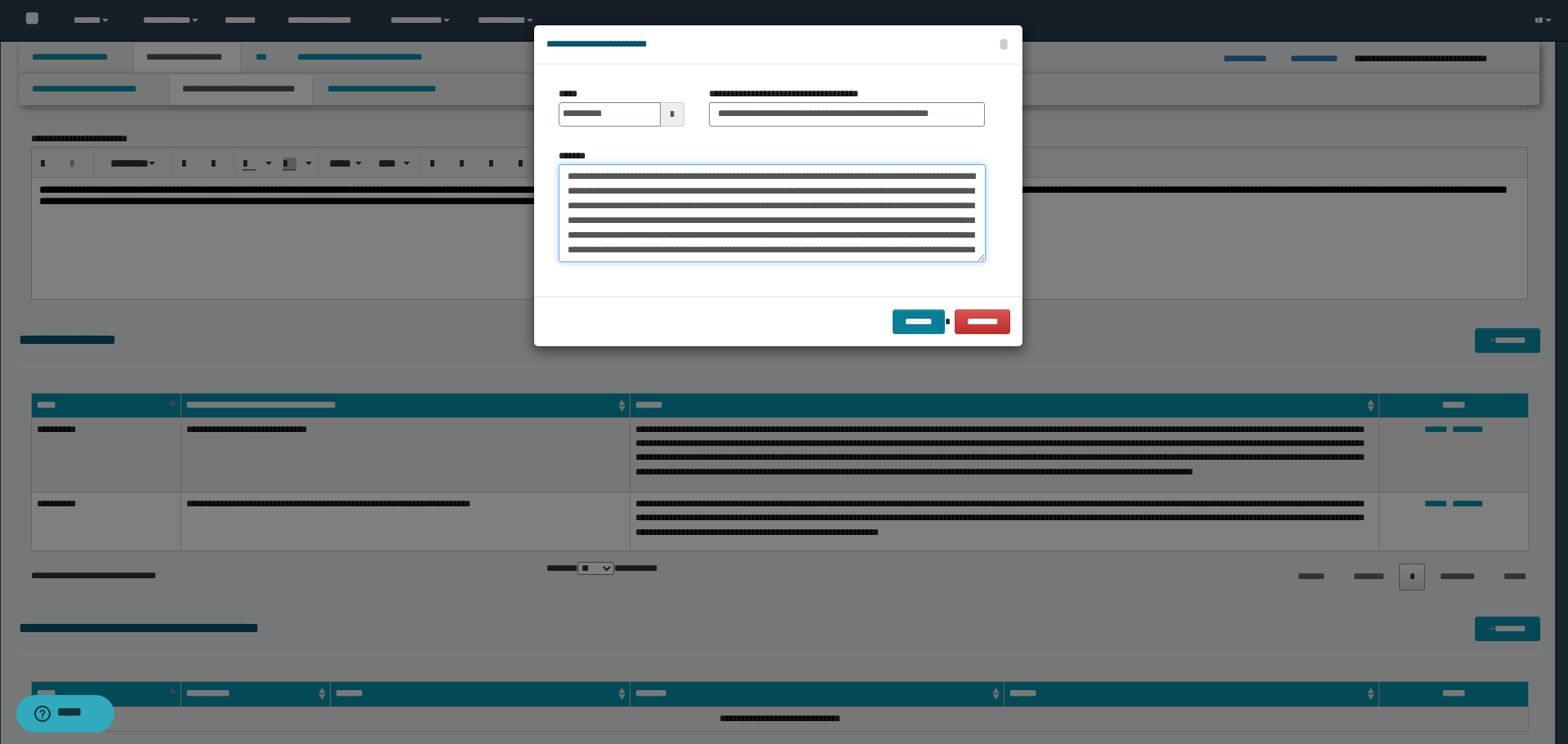 type on "**********" 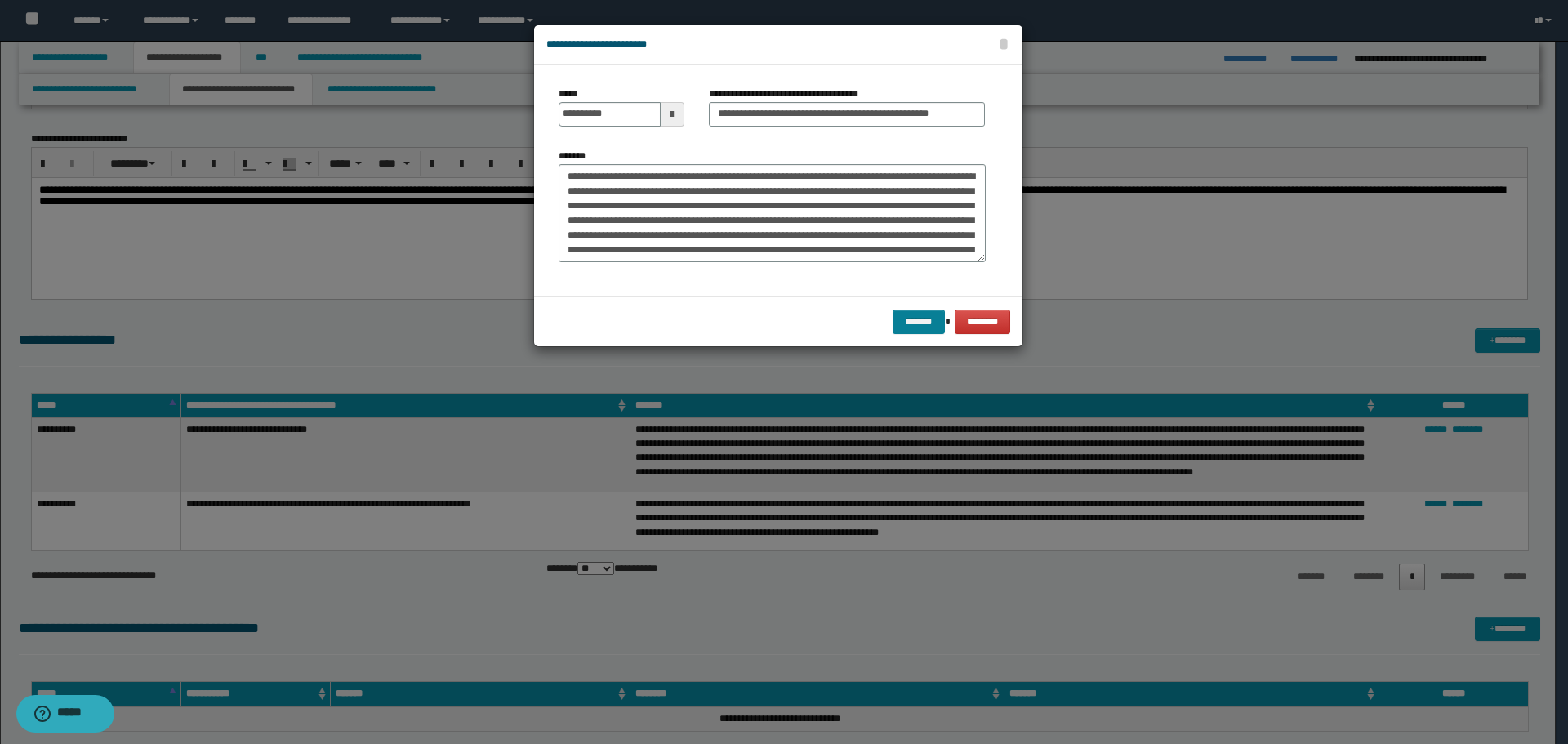 click on "*******
********" at bounding box center (778, 321) 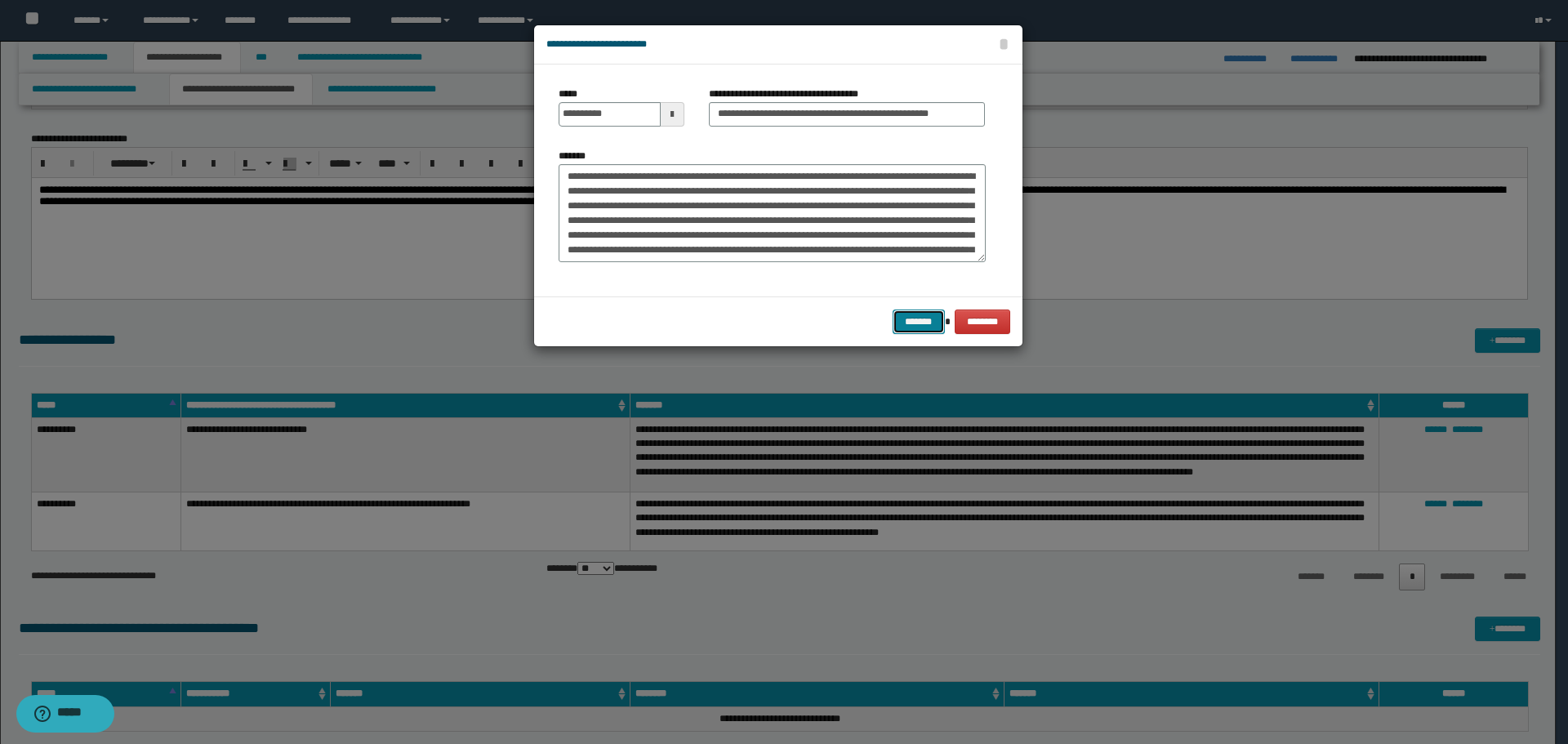 click on "*******" at bounding box center [919, 322] 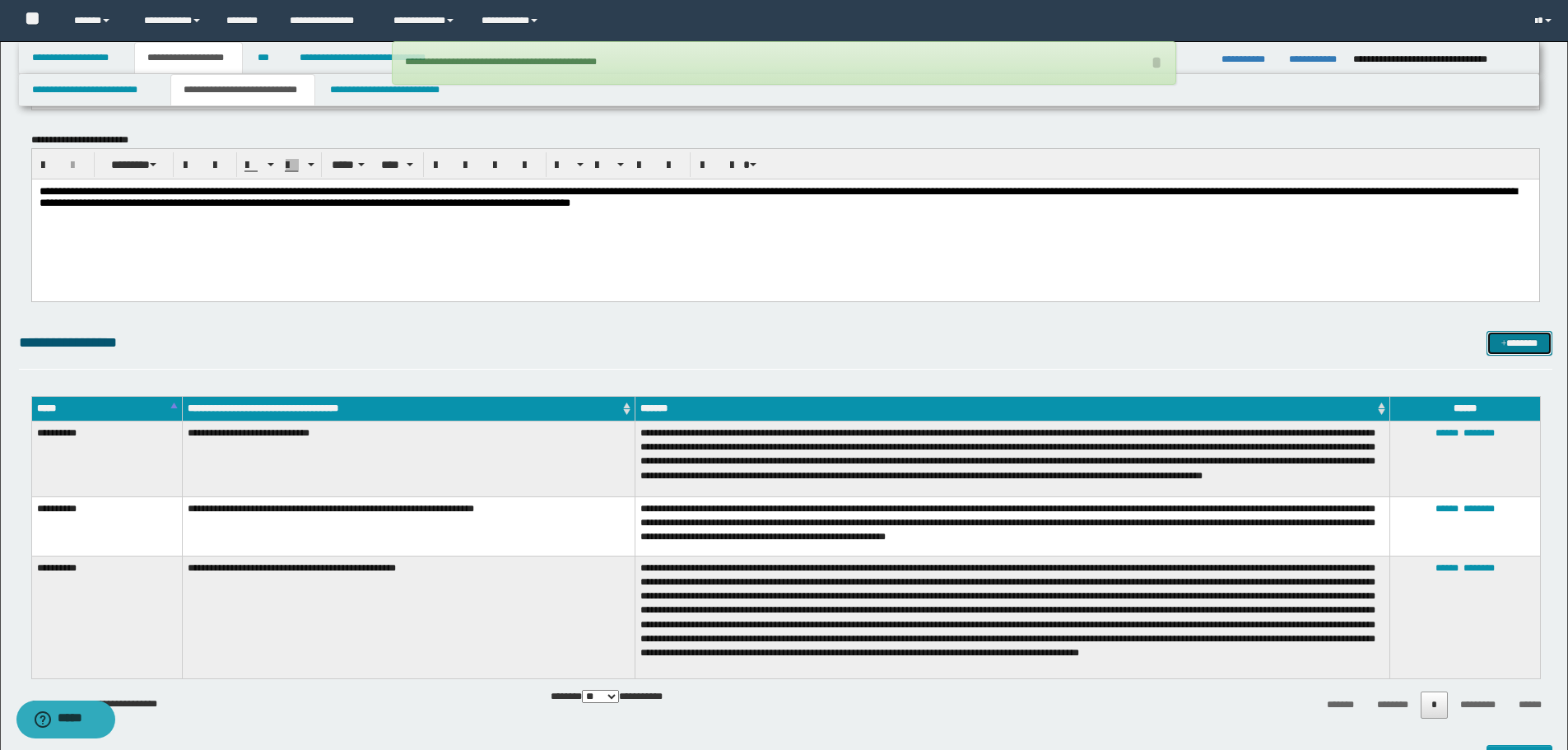 type 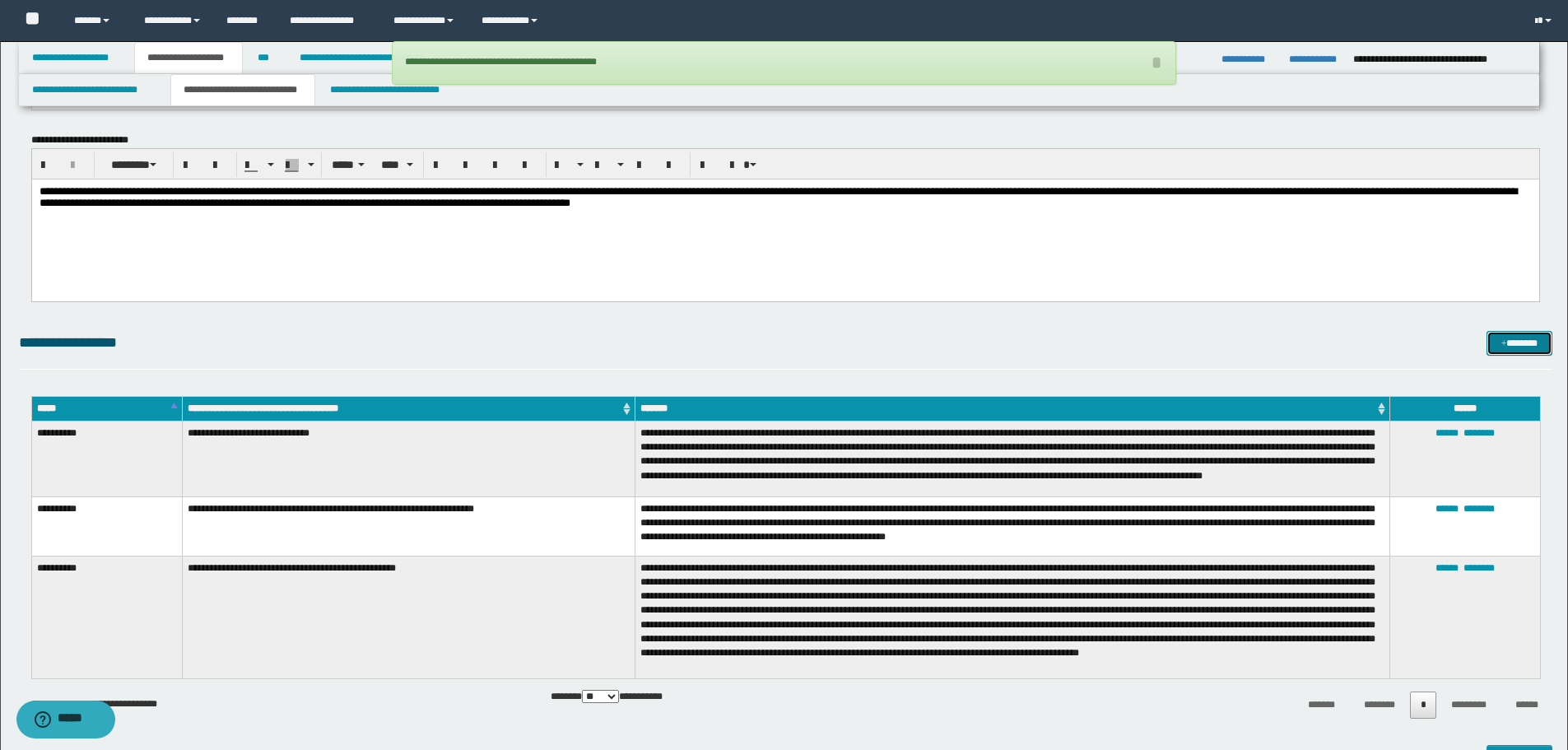 click on "*******" at bounding box center (1519, 343) 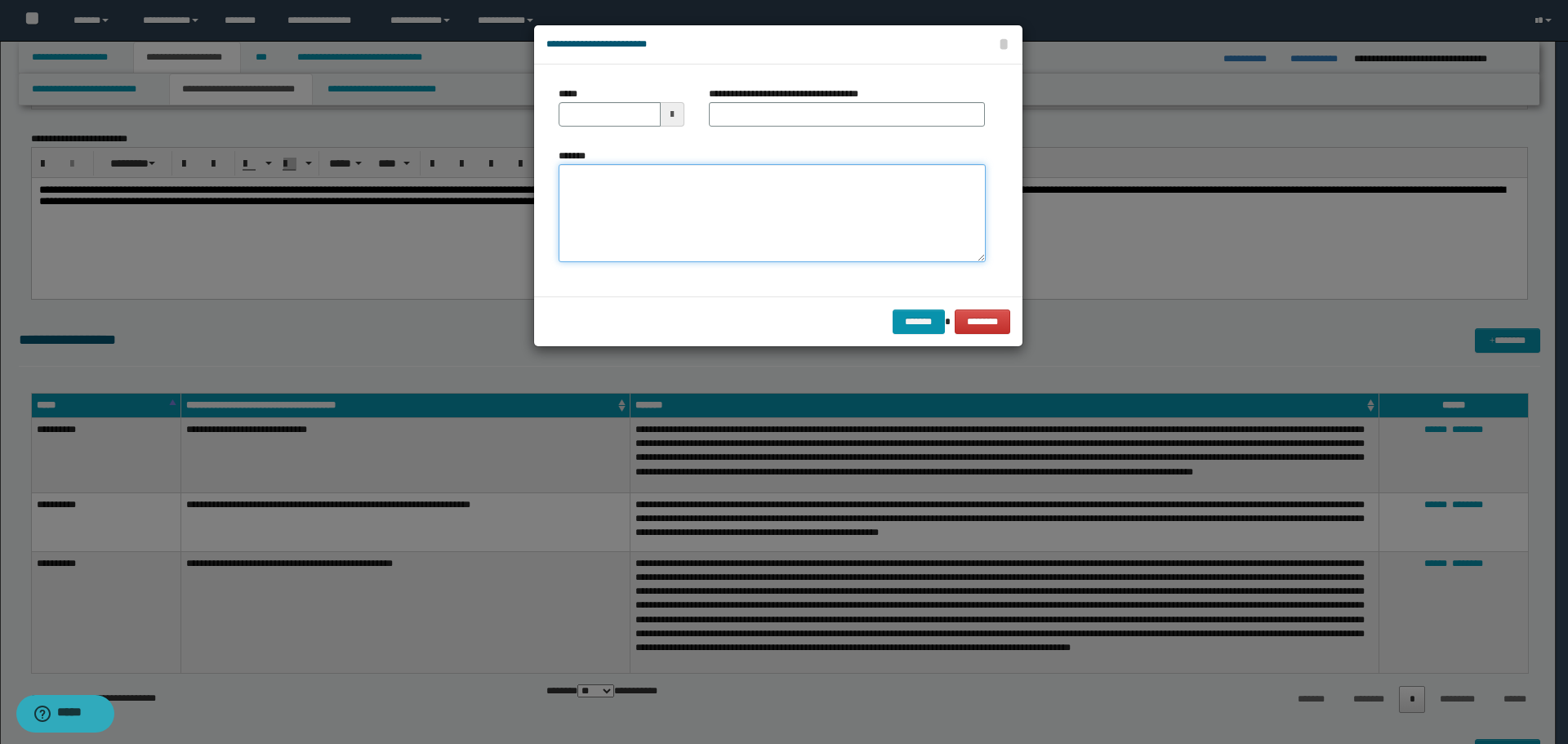 click on "*******" at bounding box center (772, 213) 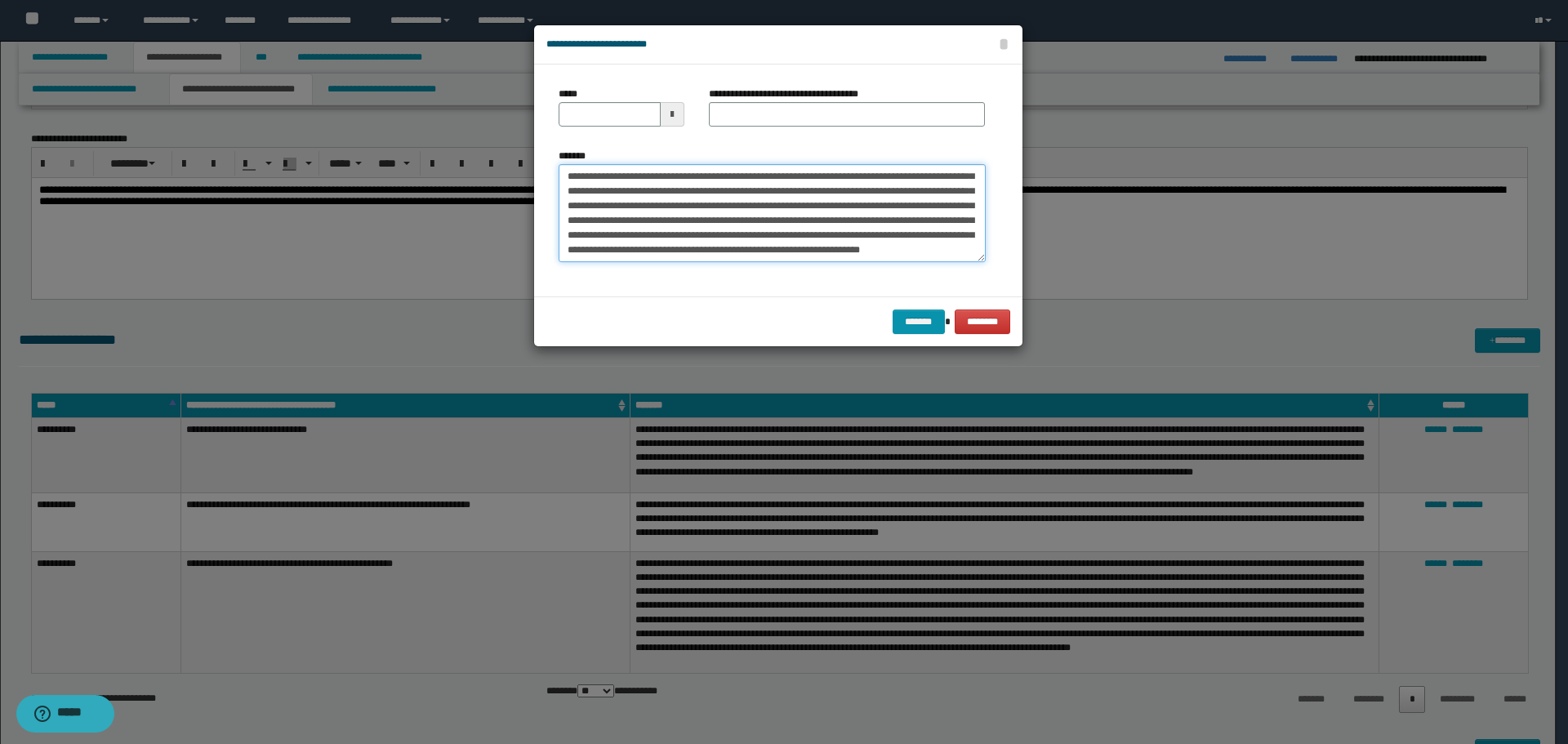 scroll, scrollTop: 0, scrollLeft: 0, axis: both 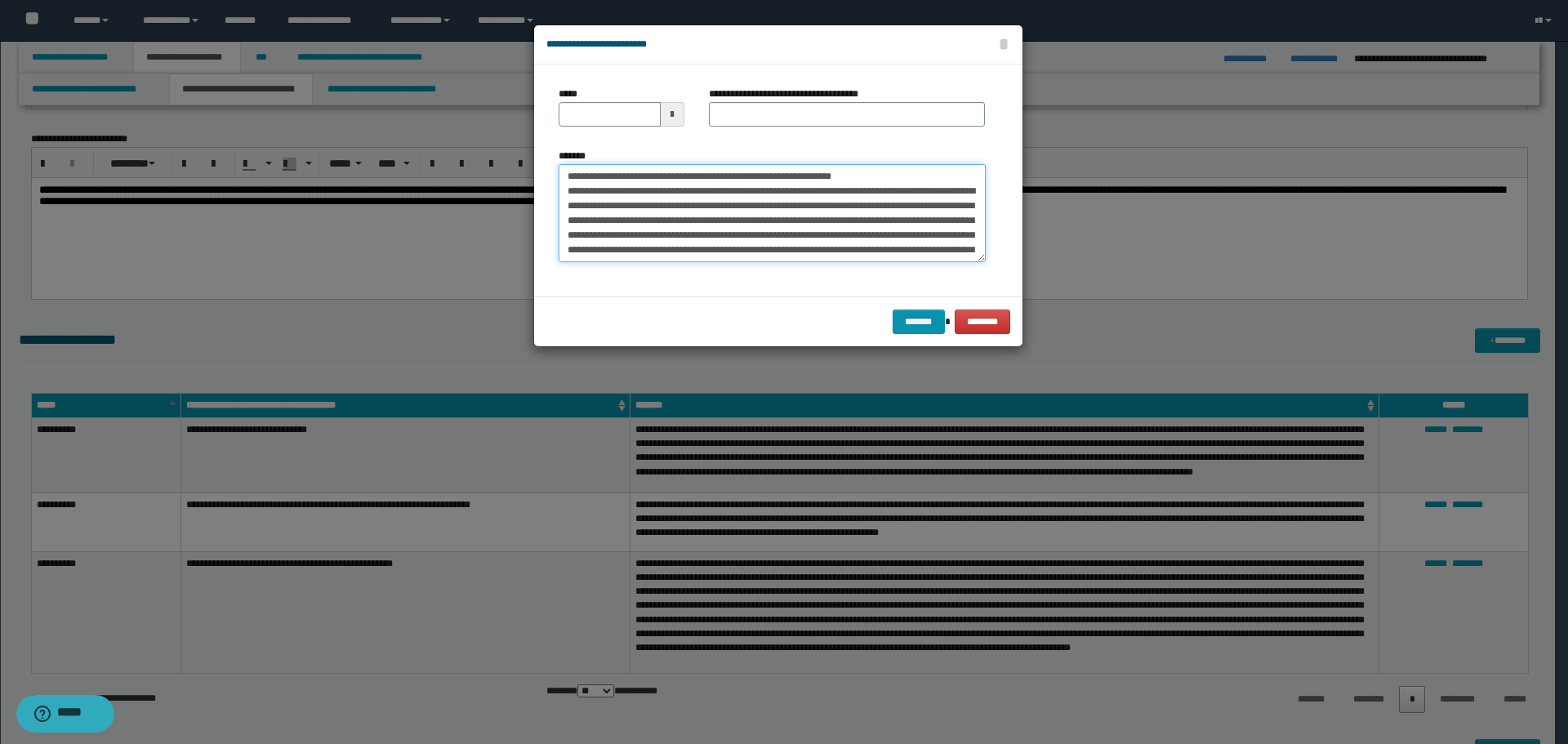 drag, startPoint x: 617, startPoint y: 172, endPoint x: 548, endPoint y: 176, distance: 69.115845 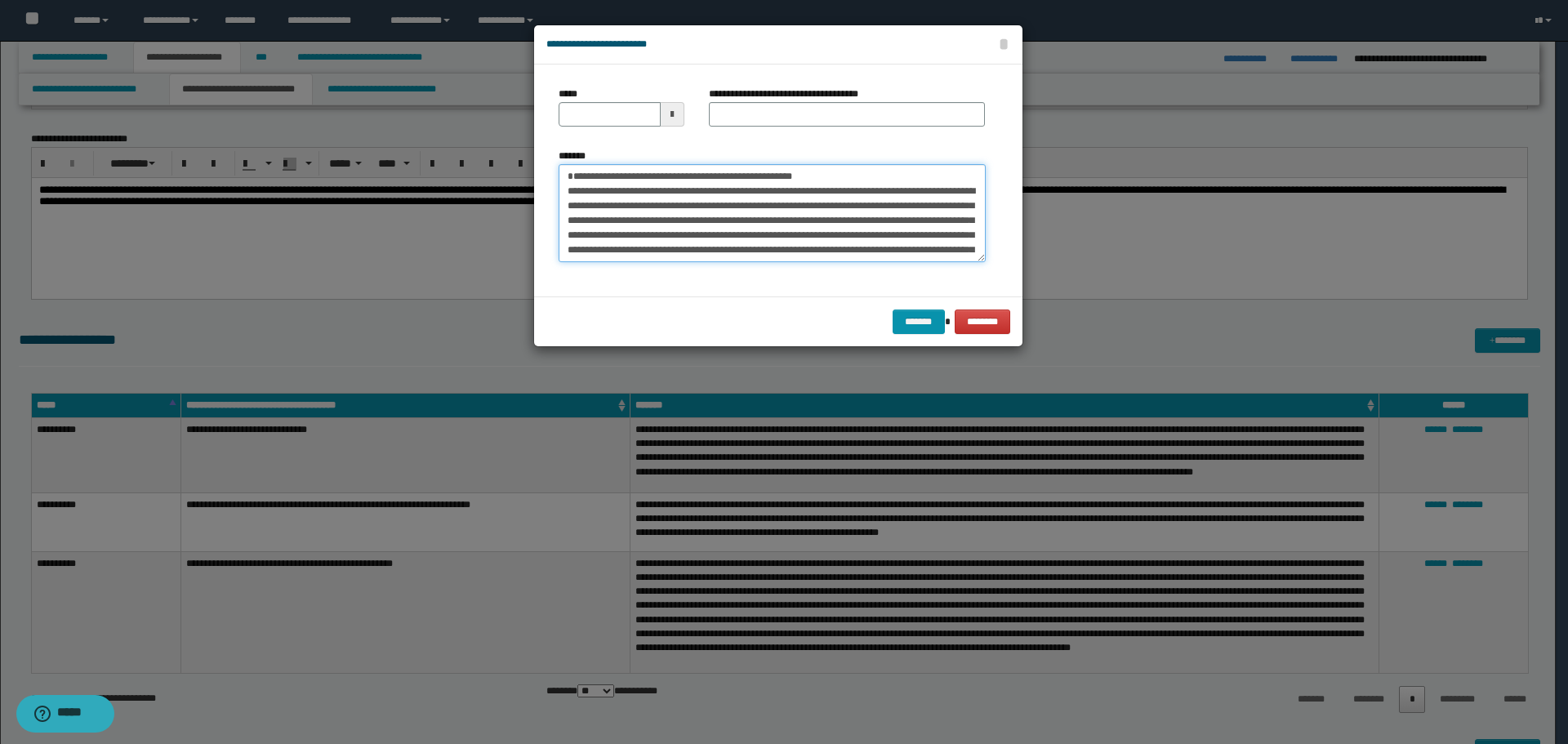 type 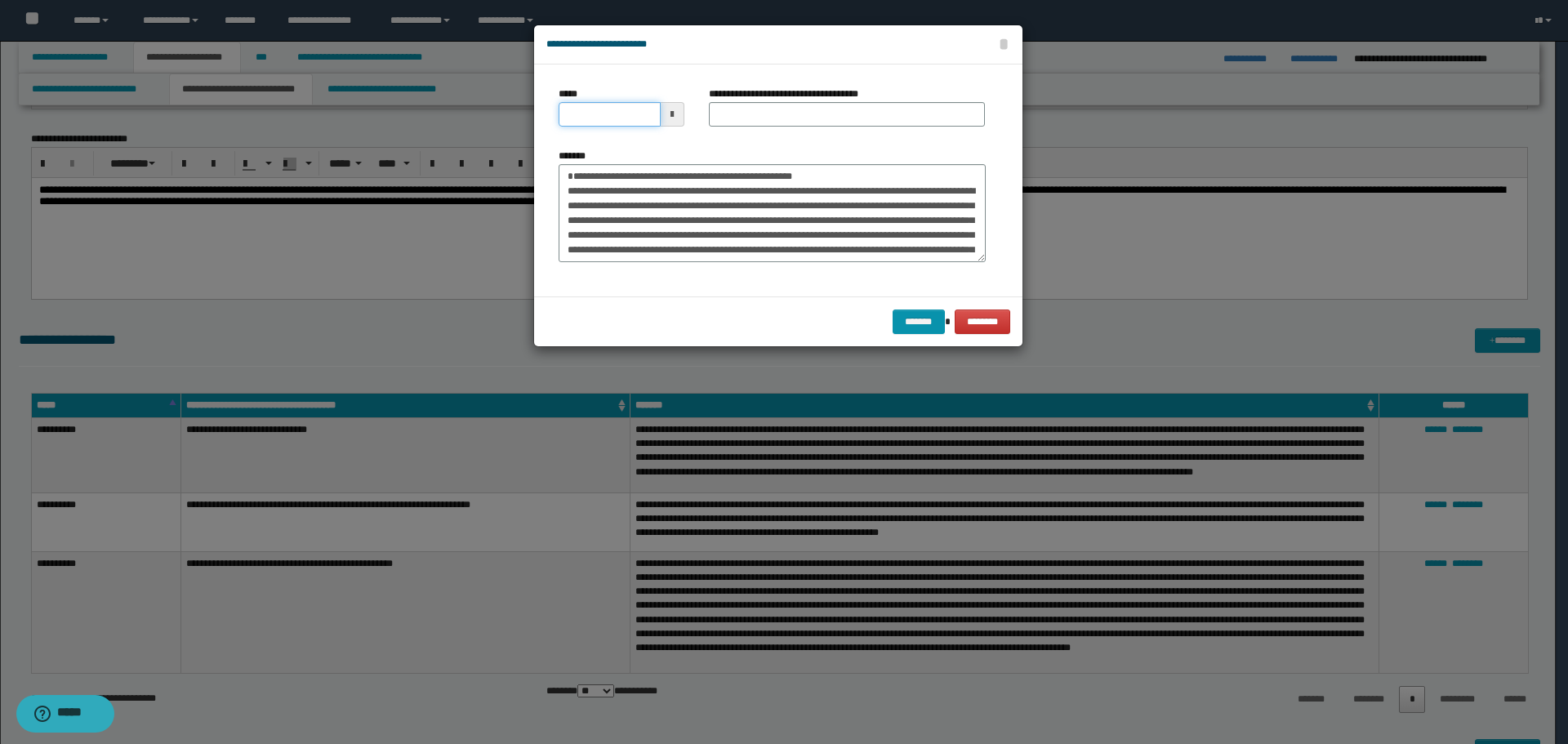 click on "*****" at bounding box center [609, 114] 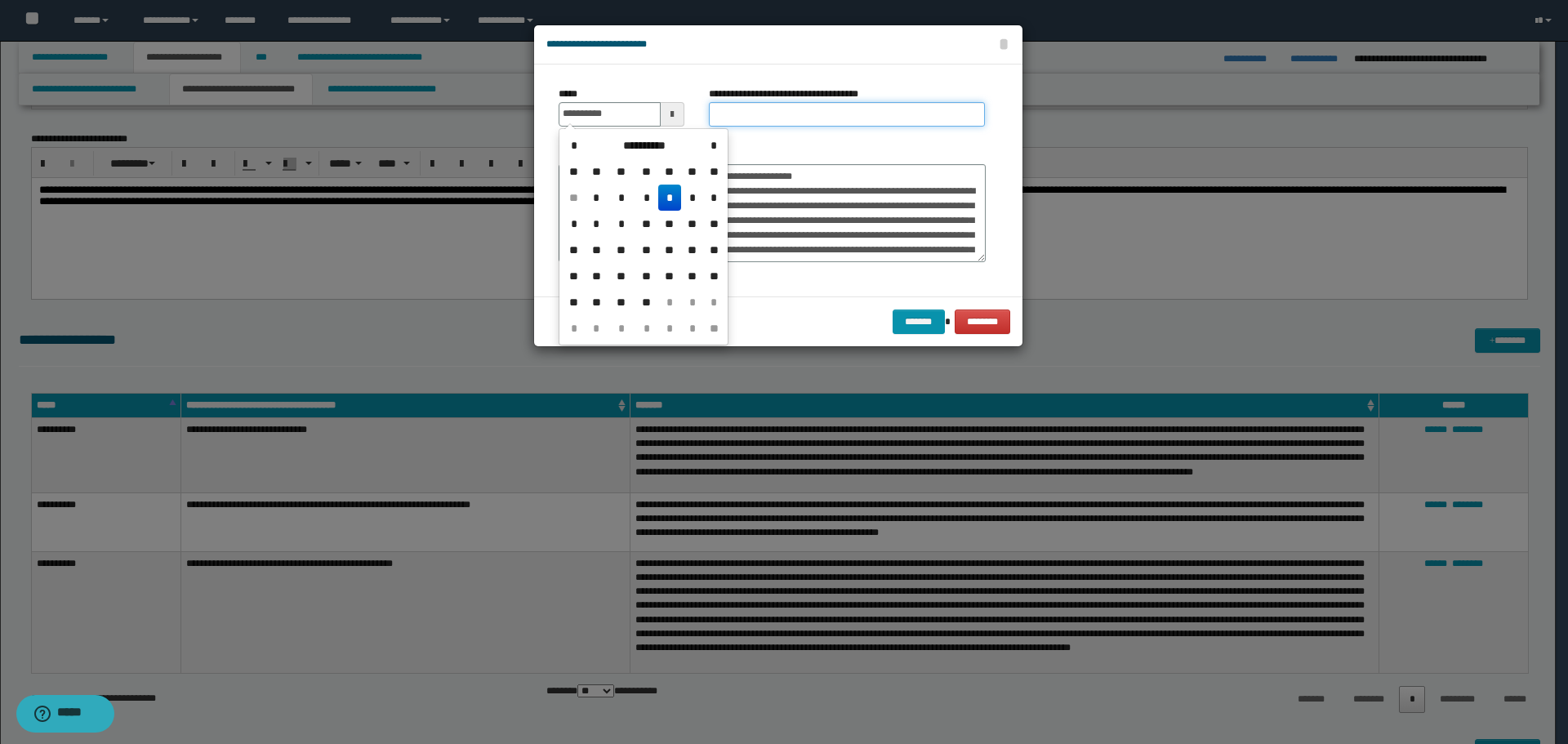 type on "**********" 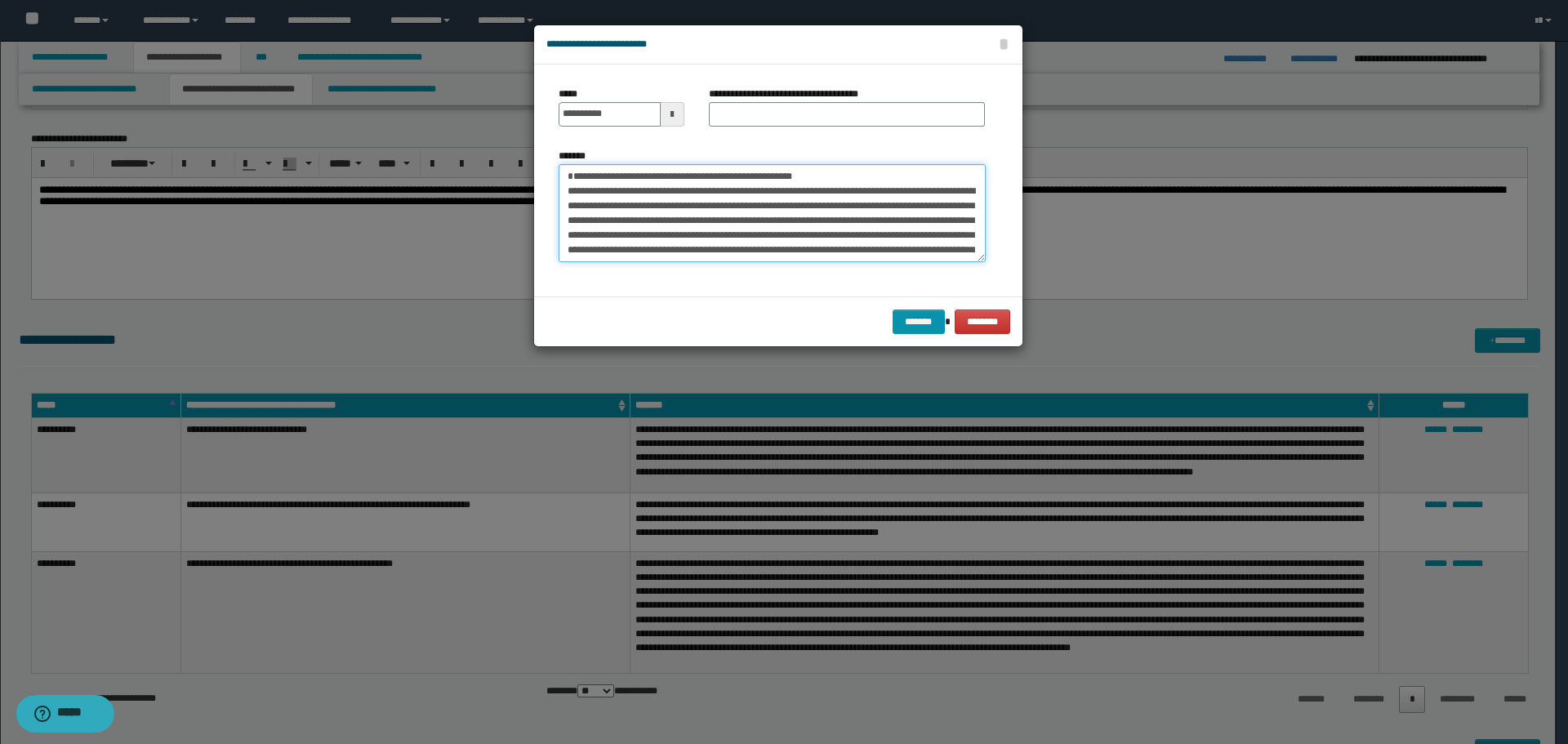 drag, startPoint x: 568, startPoint y: 177, endPoint x: 794, endPoint y: 179, distance: 226.00885 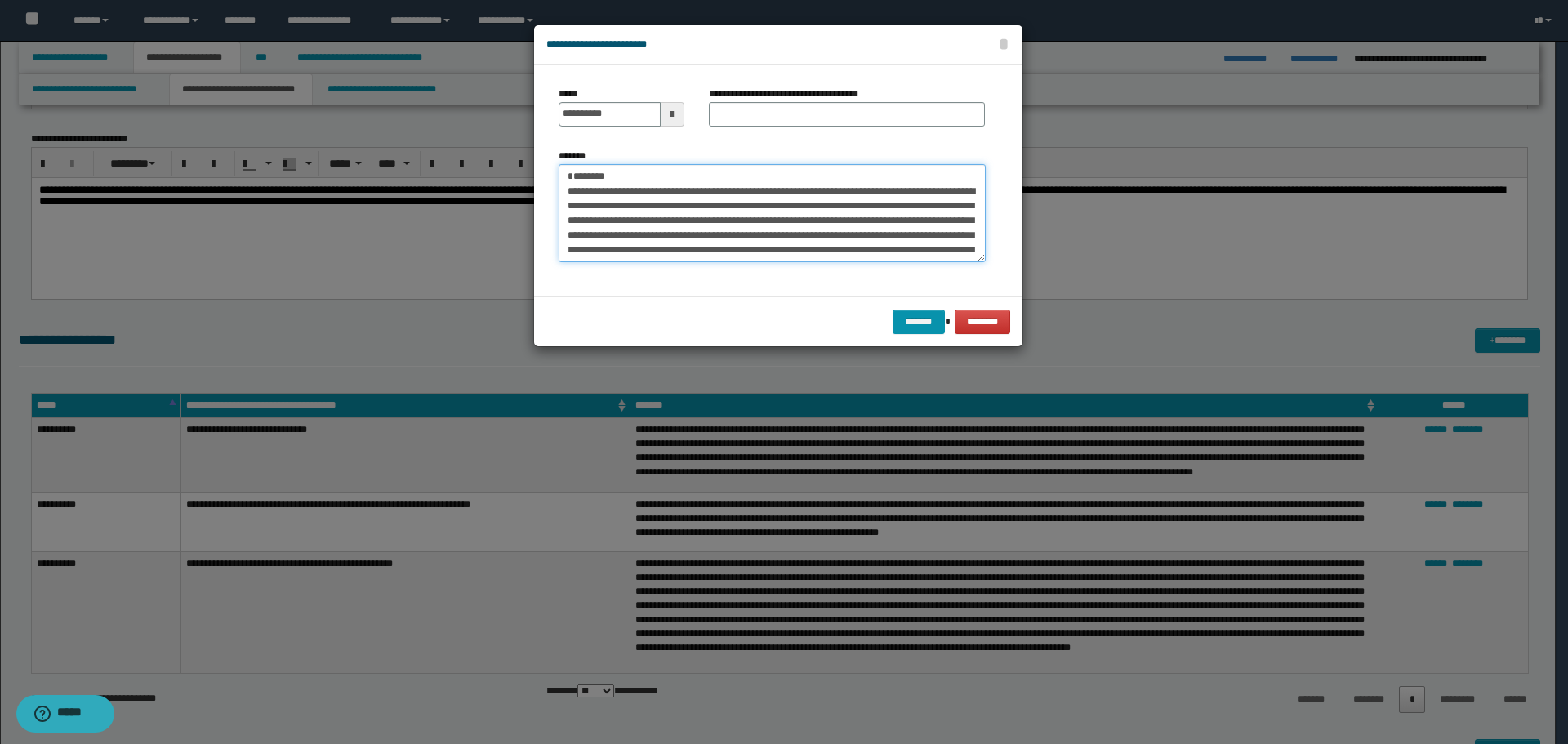 type on "**********" 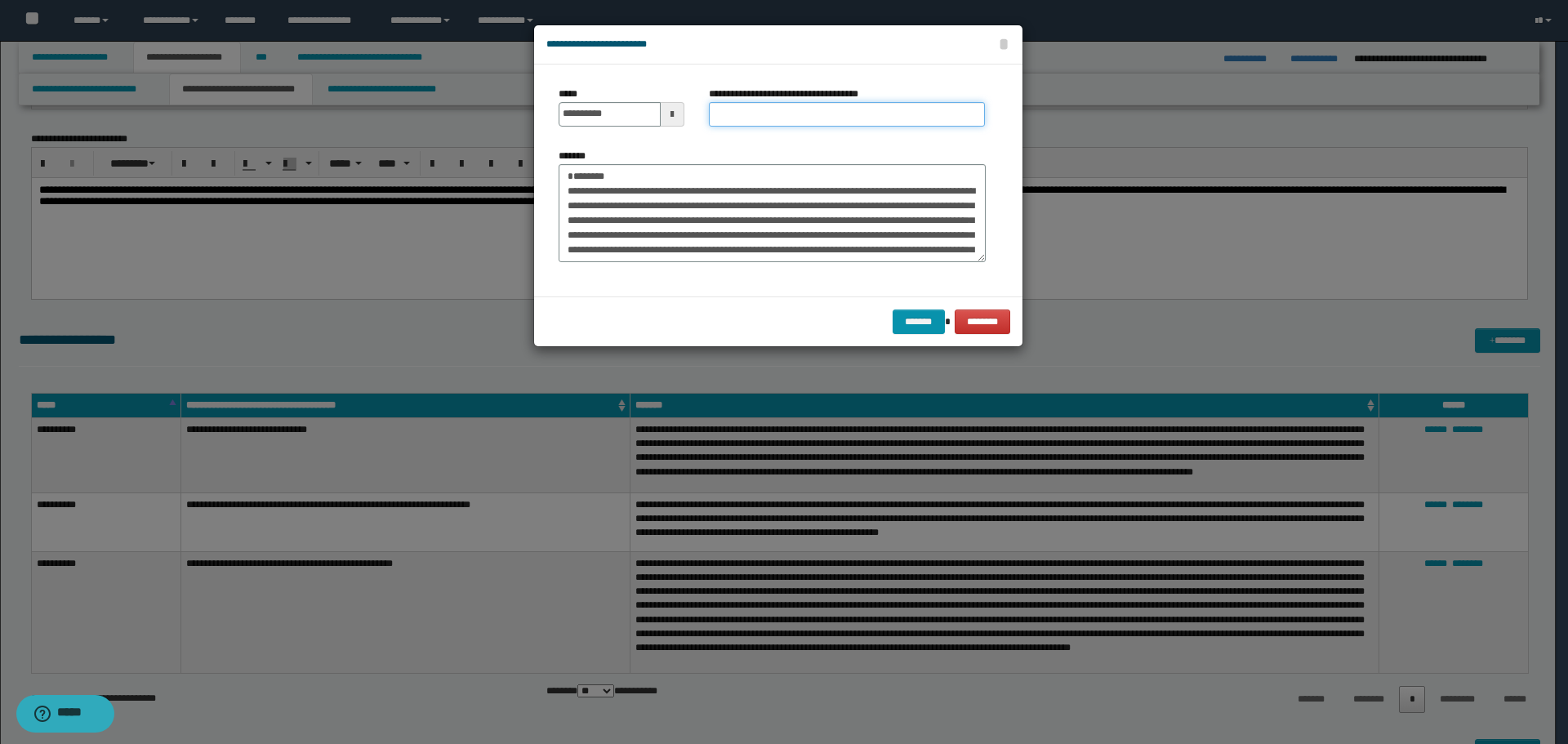 drag, startPoint x: 763, startPoint y: 109, endPoint x: 754, endPoint y: 114, distance: 10.29563 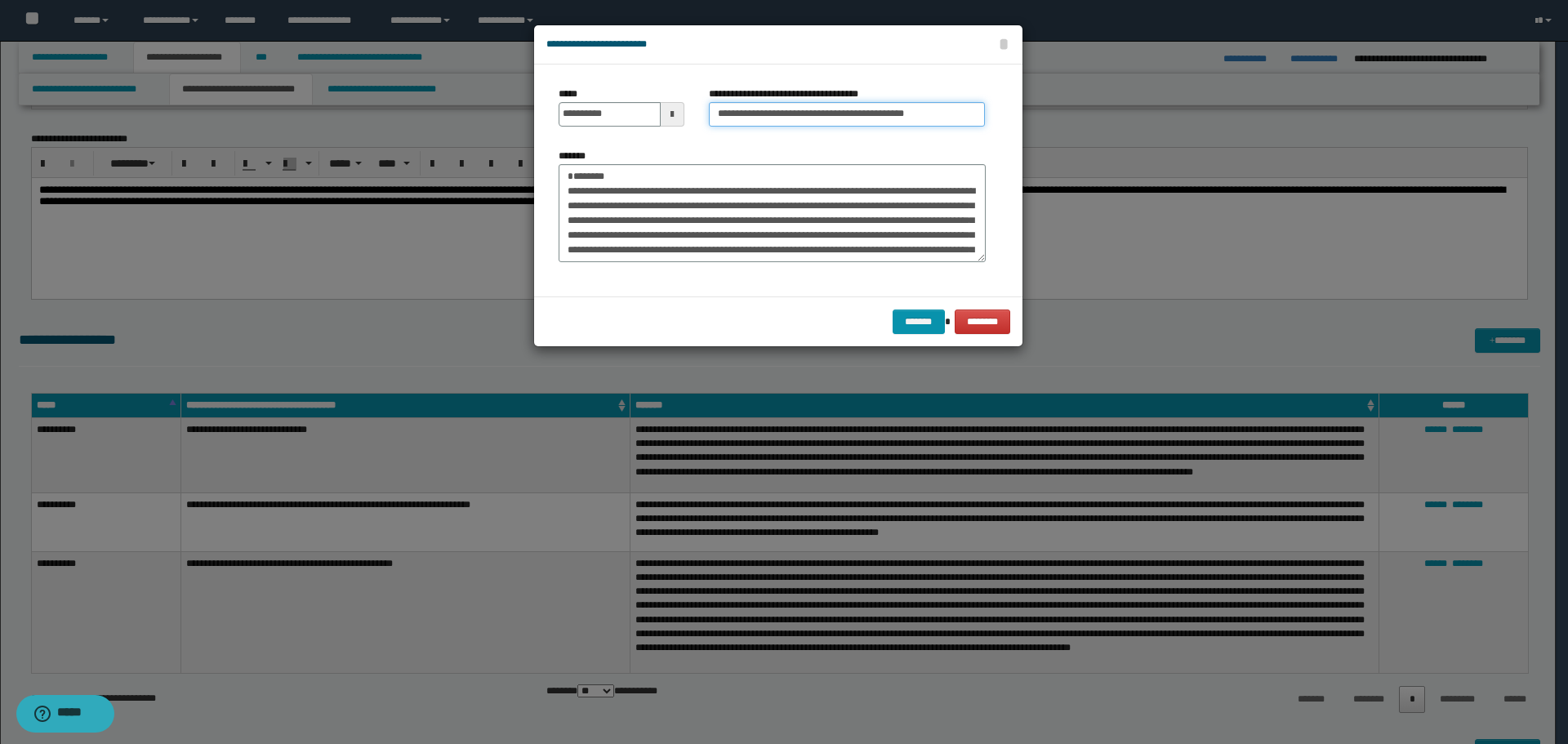 type on "**********" 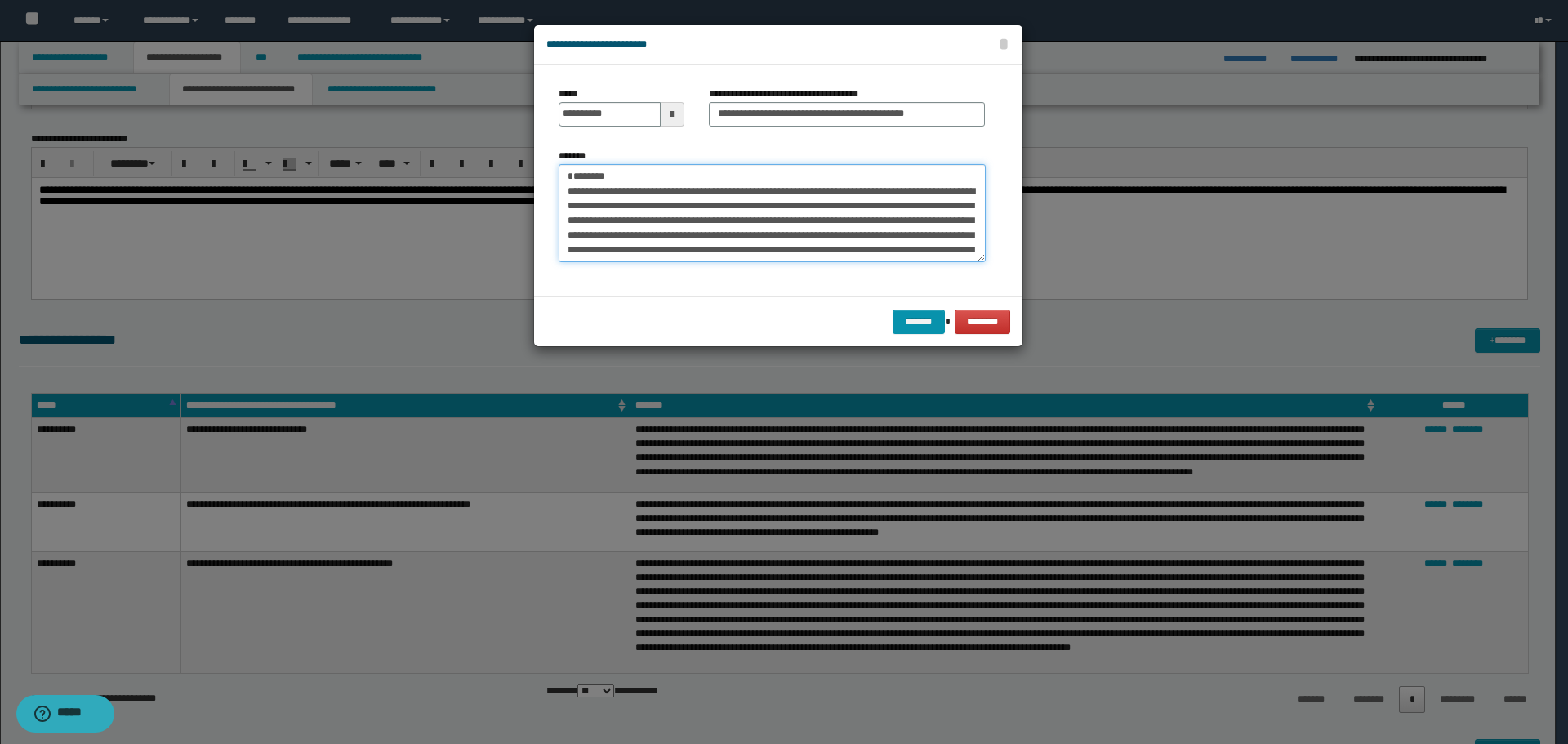drag, startPoint x: 669, startPoint y: 164, endPoint x: 503, endPoint y: 167, distance: 166.0271 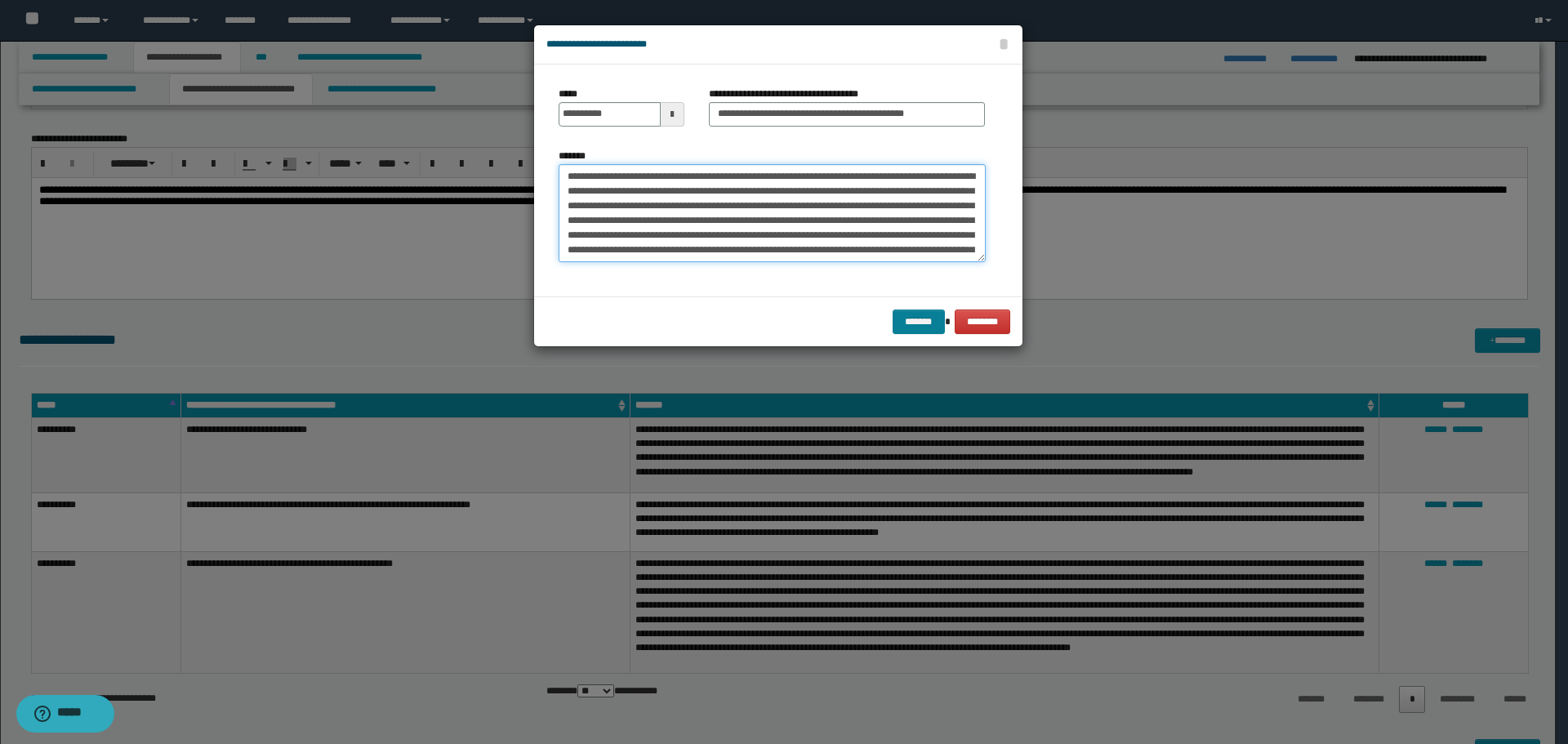 type on "**********" 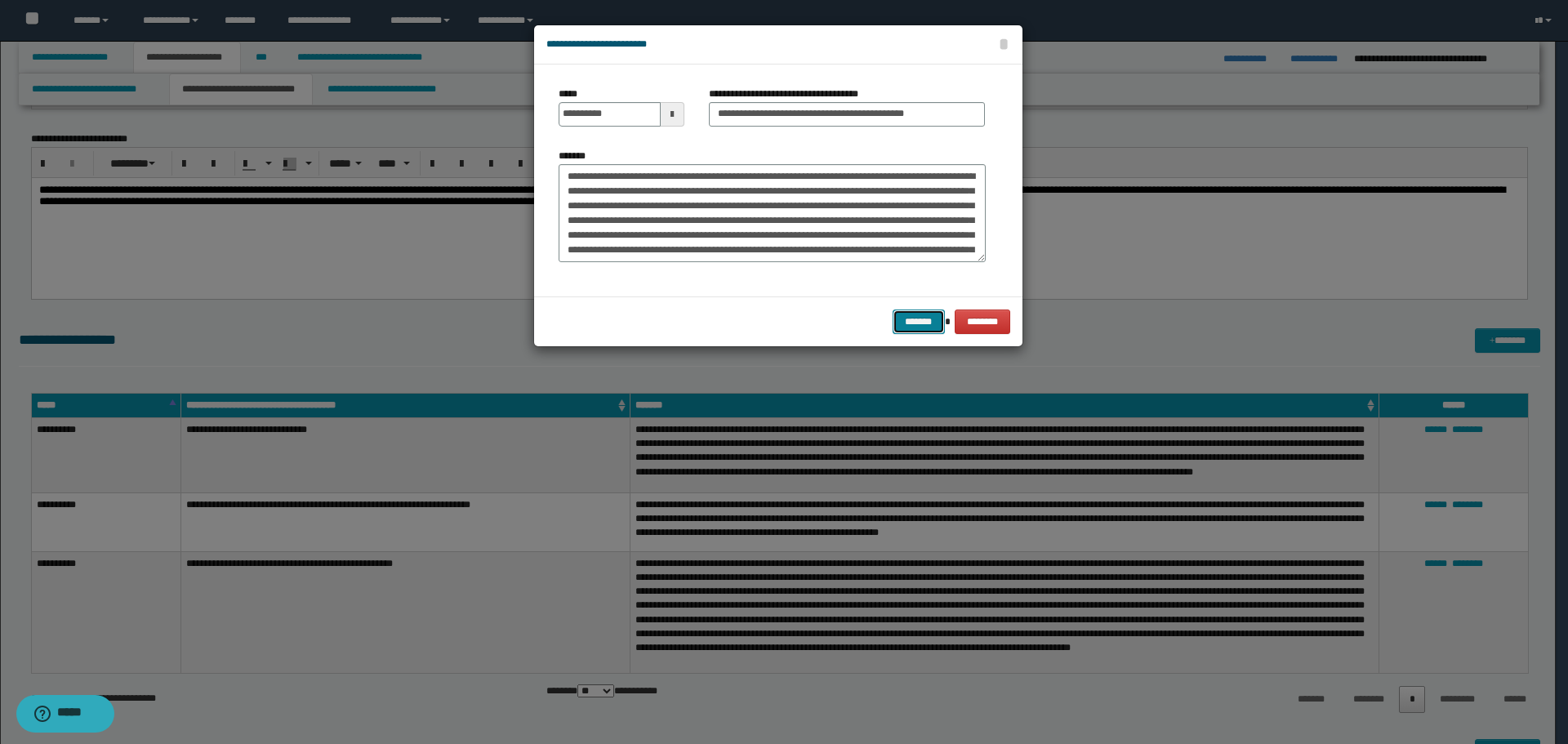 click on "*******" at bounding box center (919, 322) 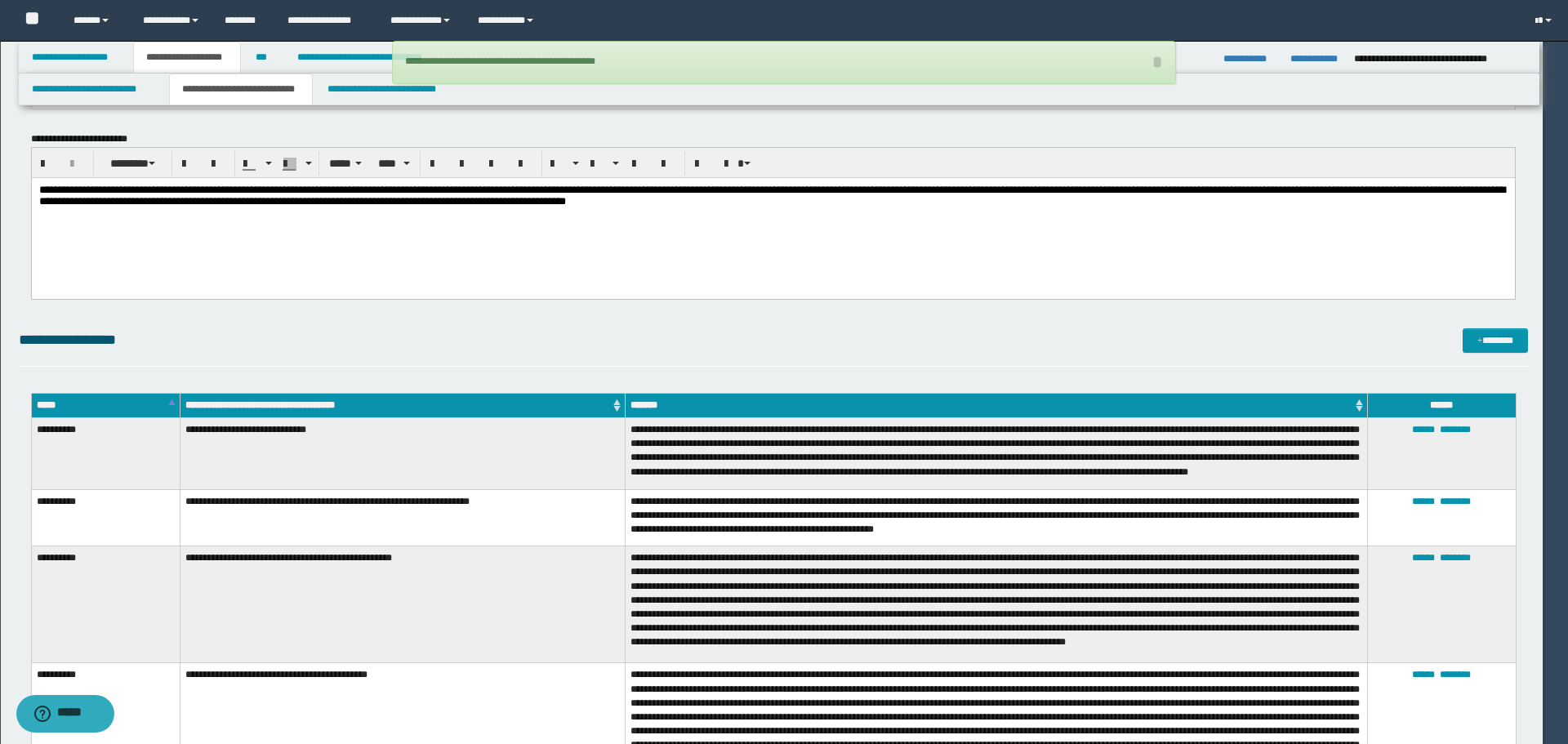 type 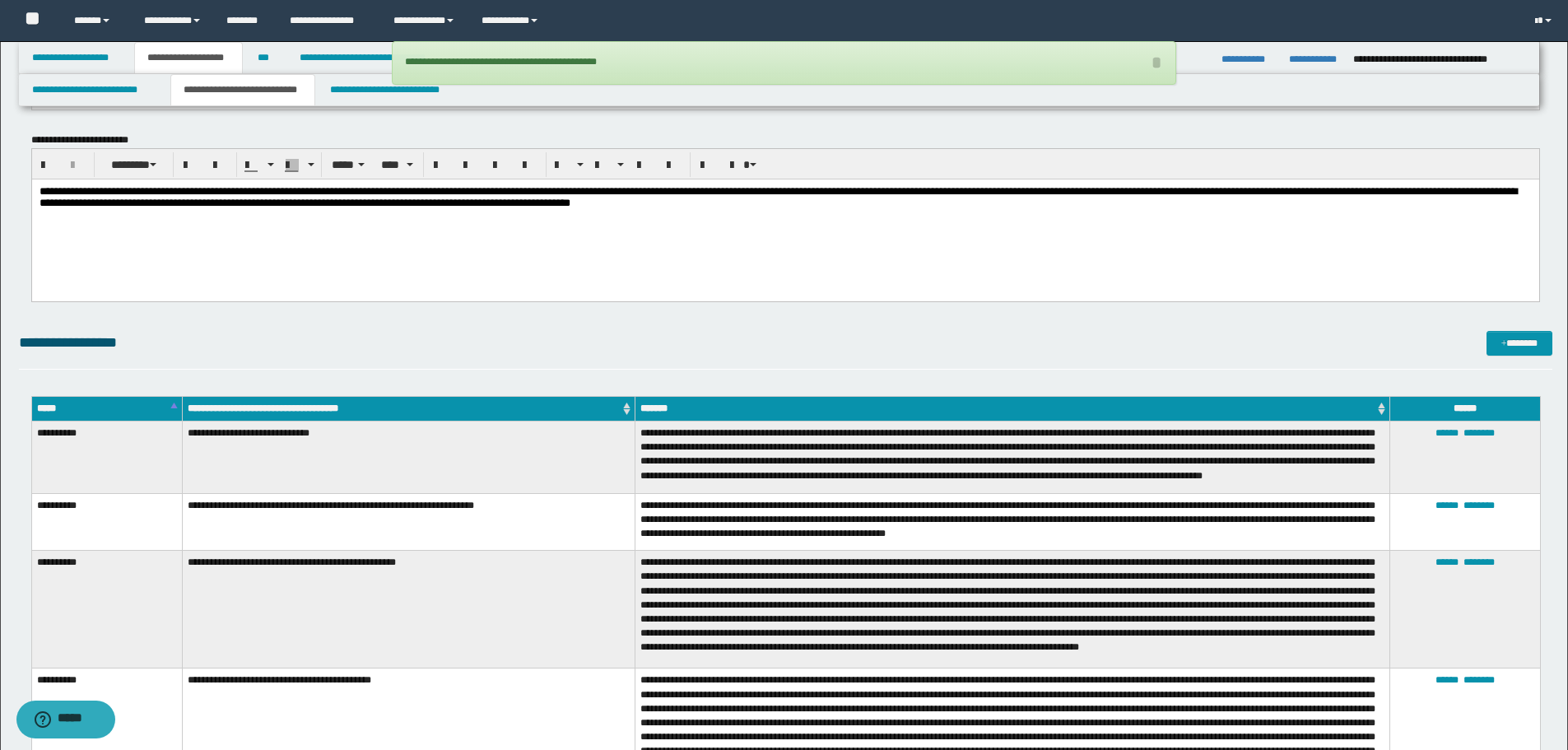 click on "**********" at bounding box center (785, 74) 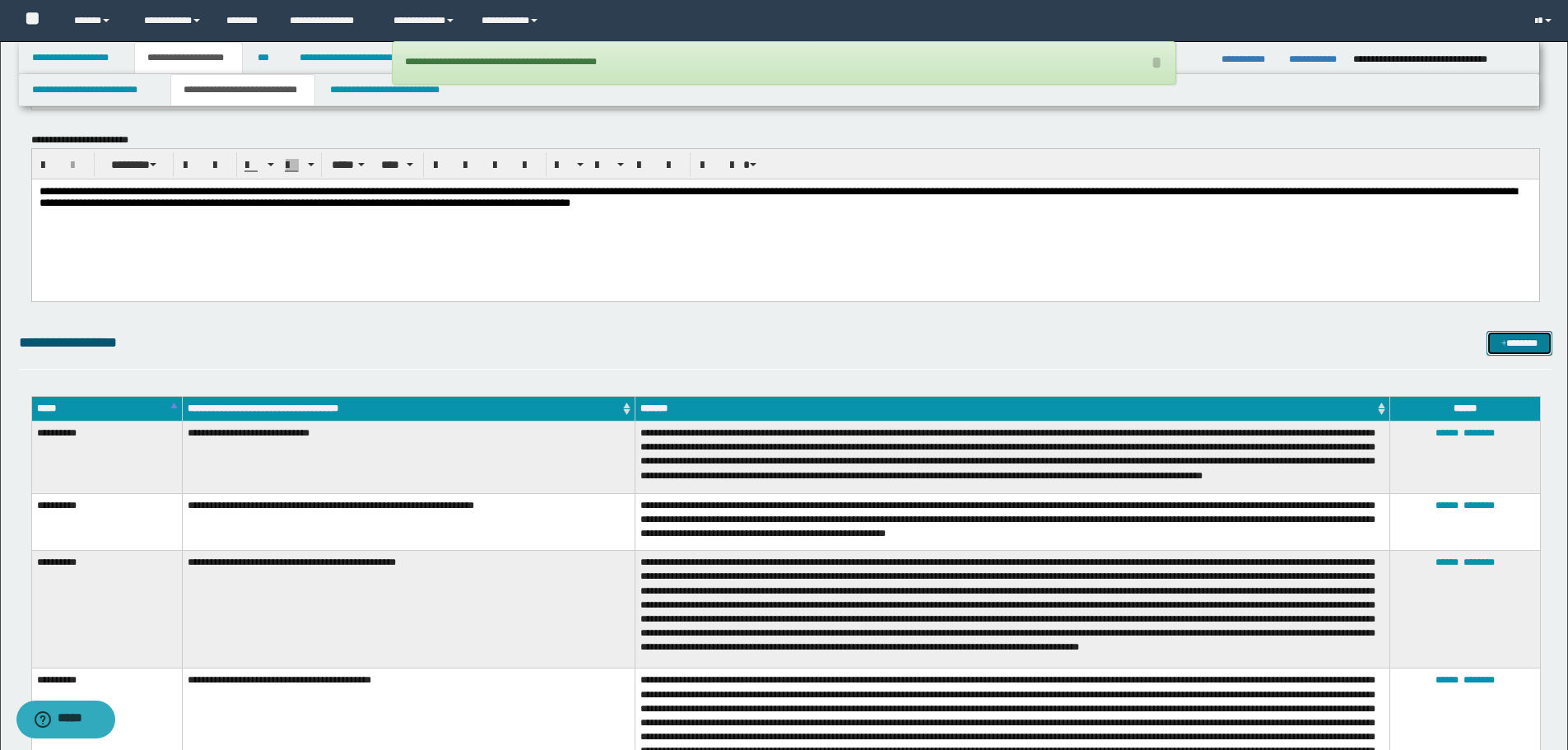 click on "*******" at bounding box center [1519, 343] 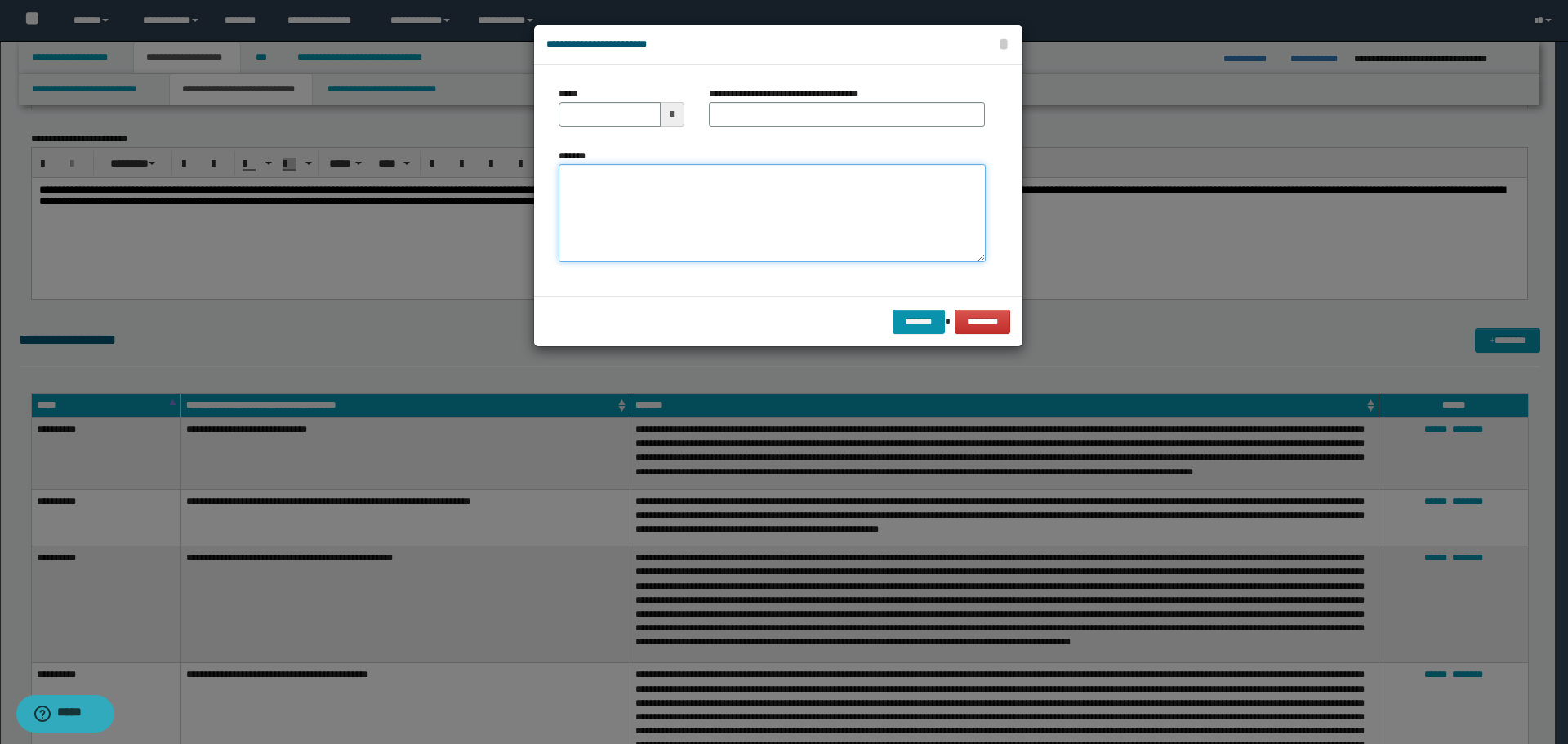 click on "*******" at bounding box center [772, 213] 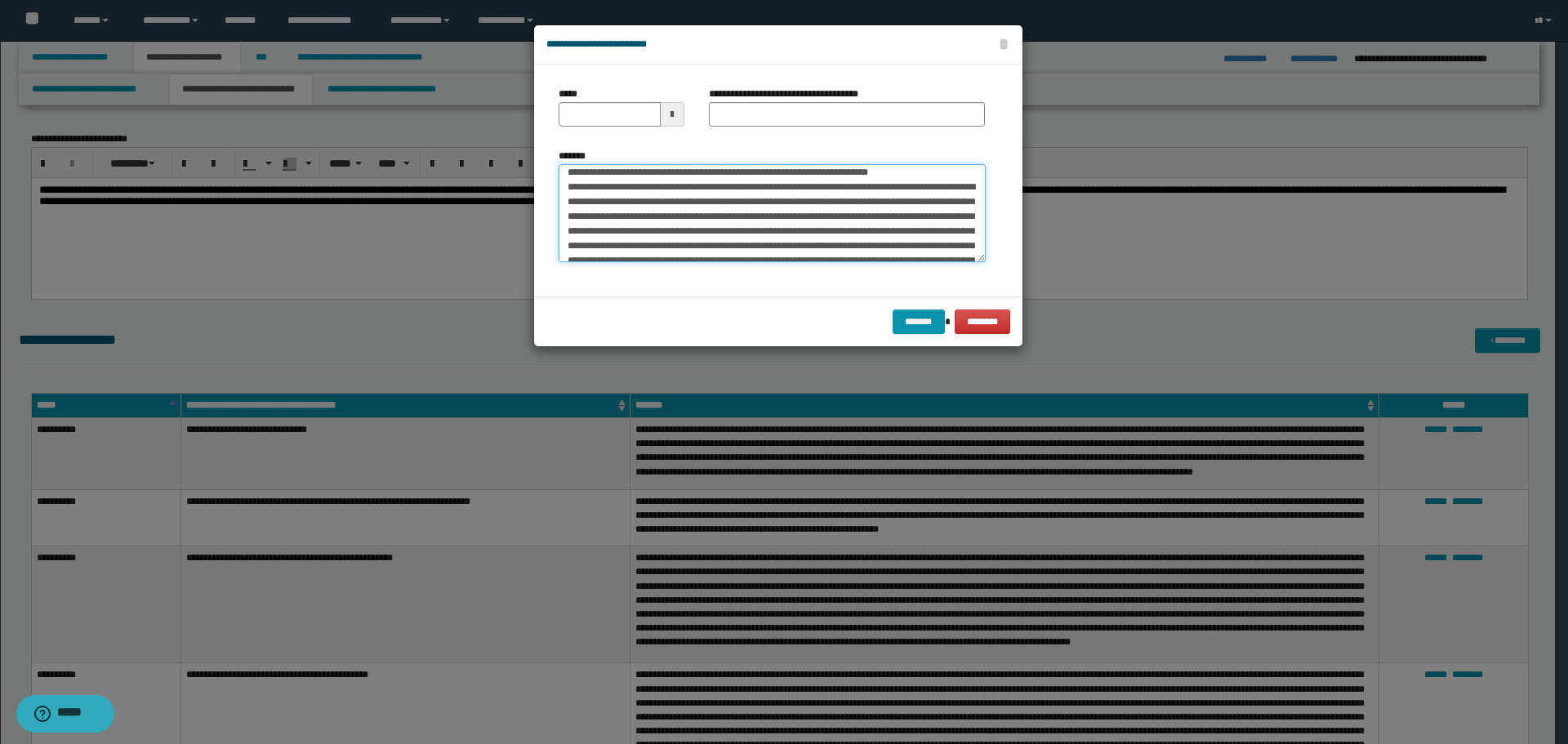 scroll, scrollTop: 0, scrollLeft: 0, axis: both 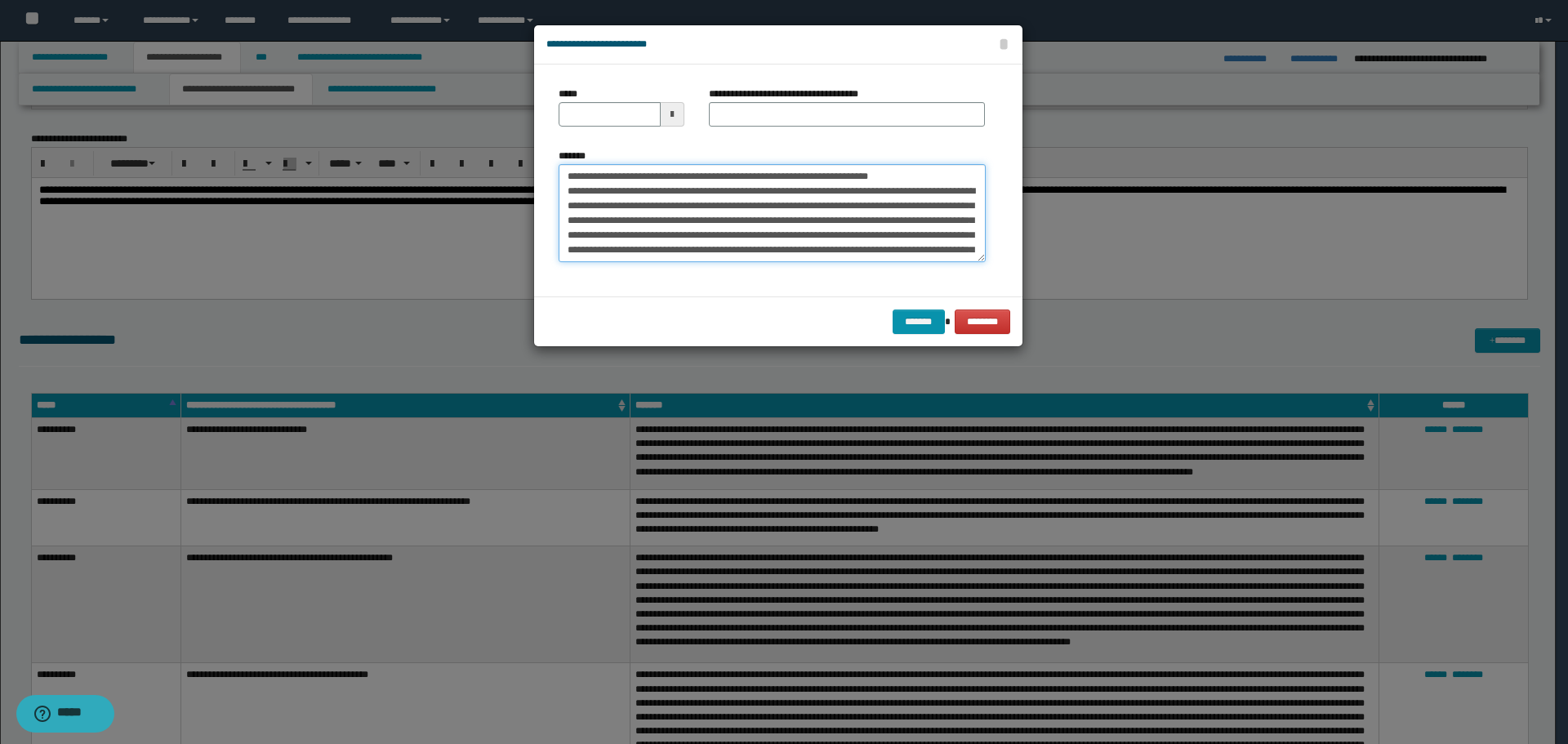 drag, startPoint x: 617, startPoint y: 174, endPoint x: 521, endPoint y: 173, distance: 96.00521 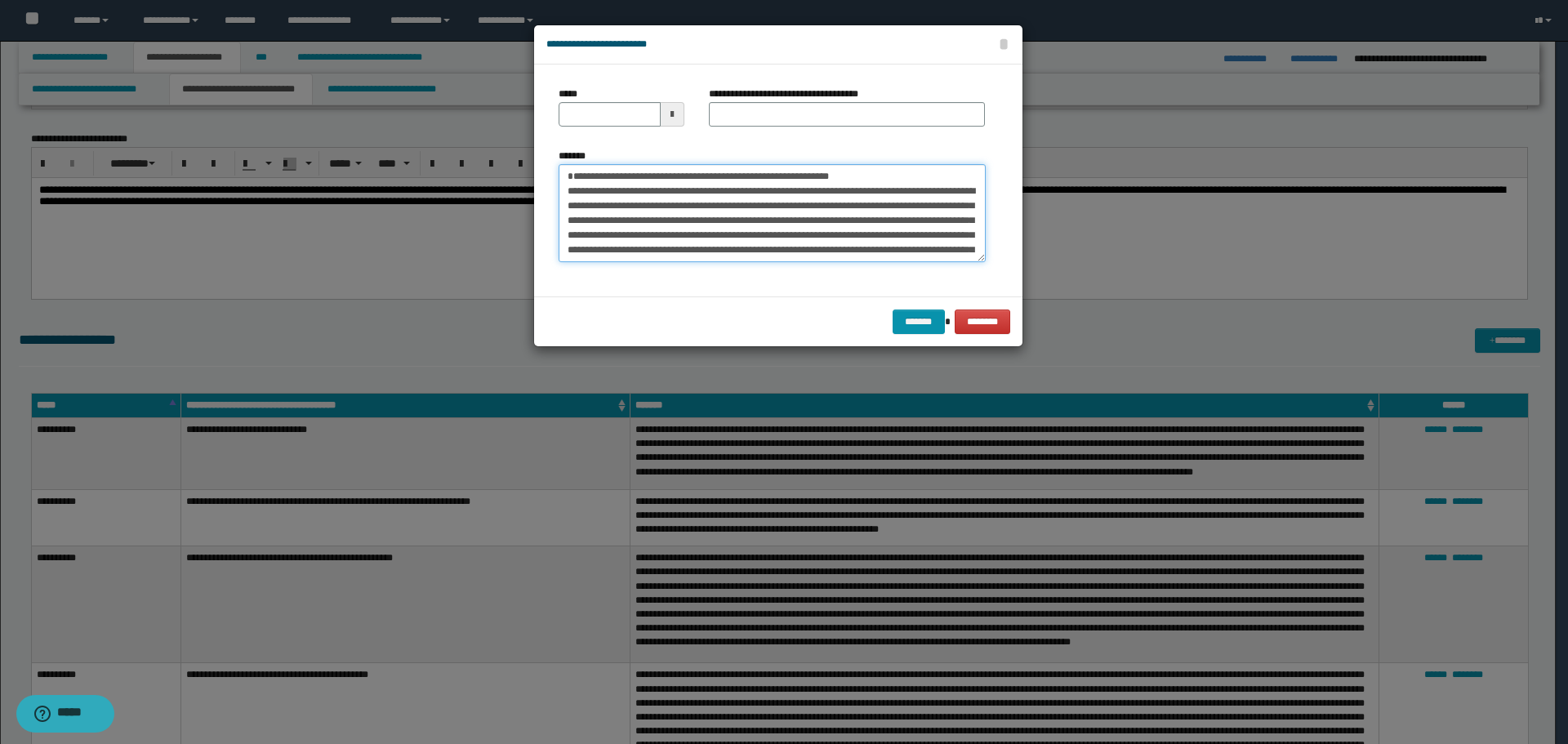 type 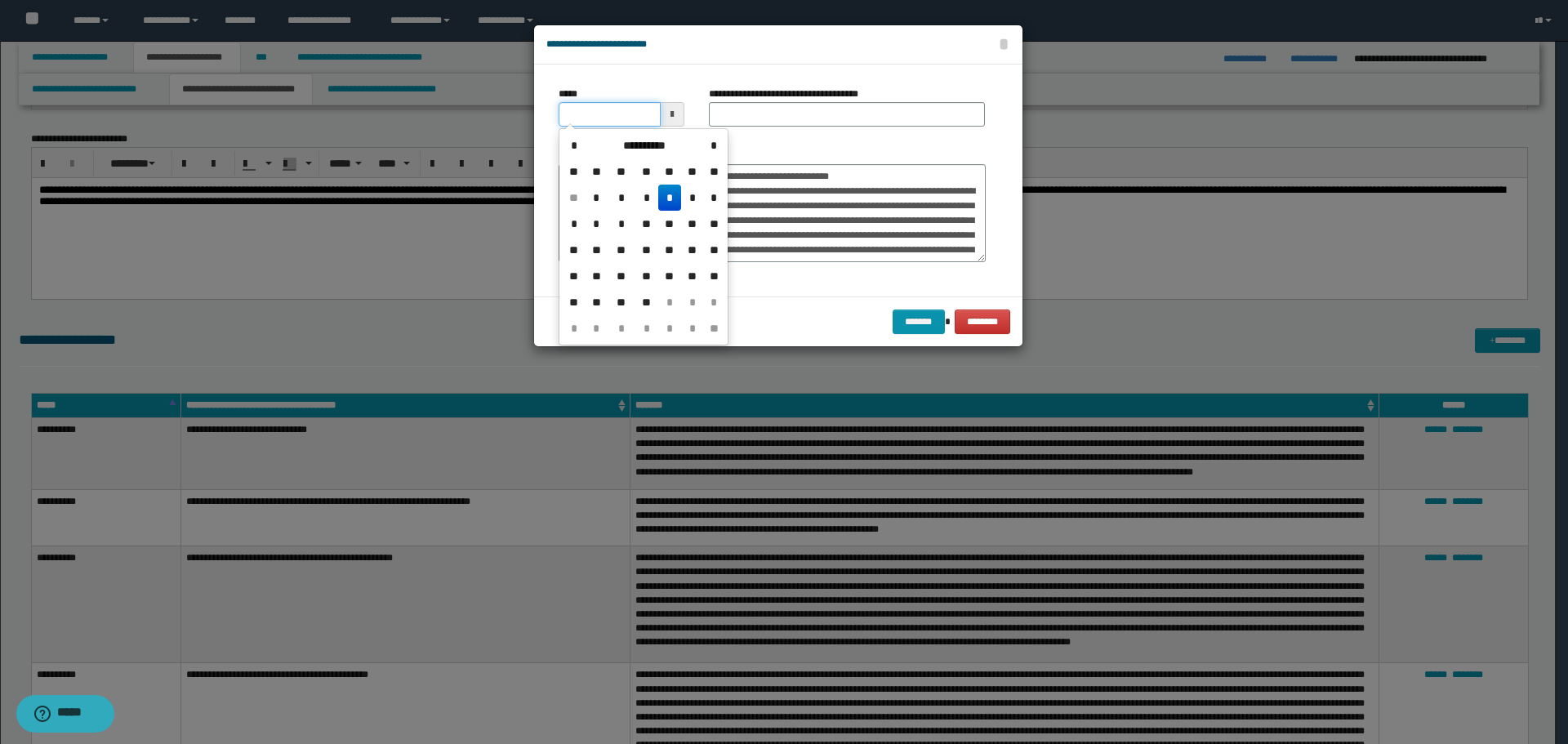 click on "*****" at bounding box center (609, 114) 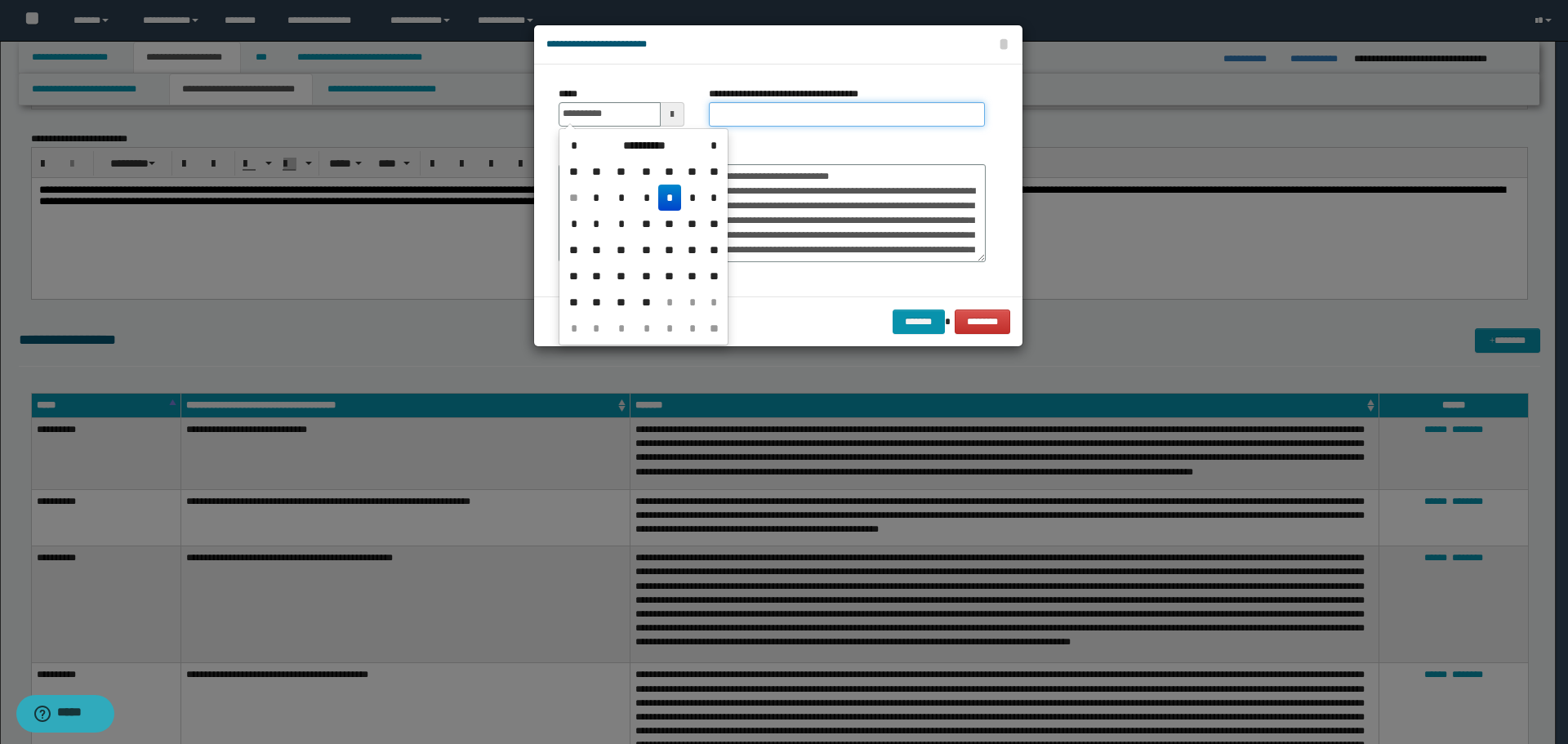 type on "**********" 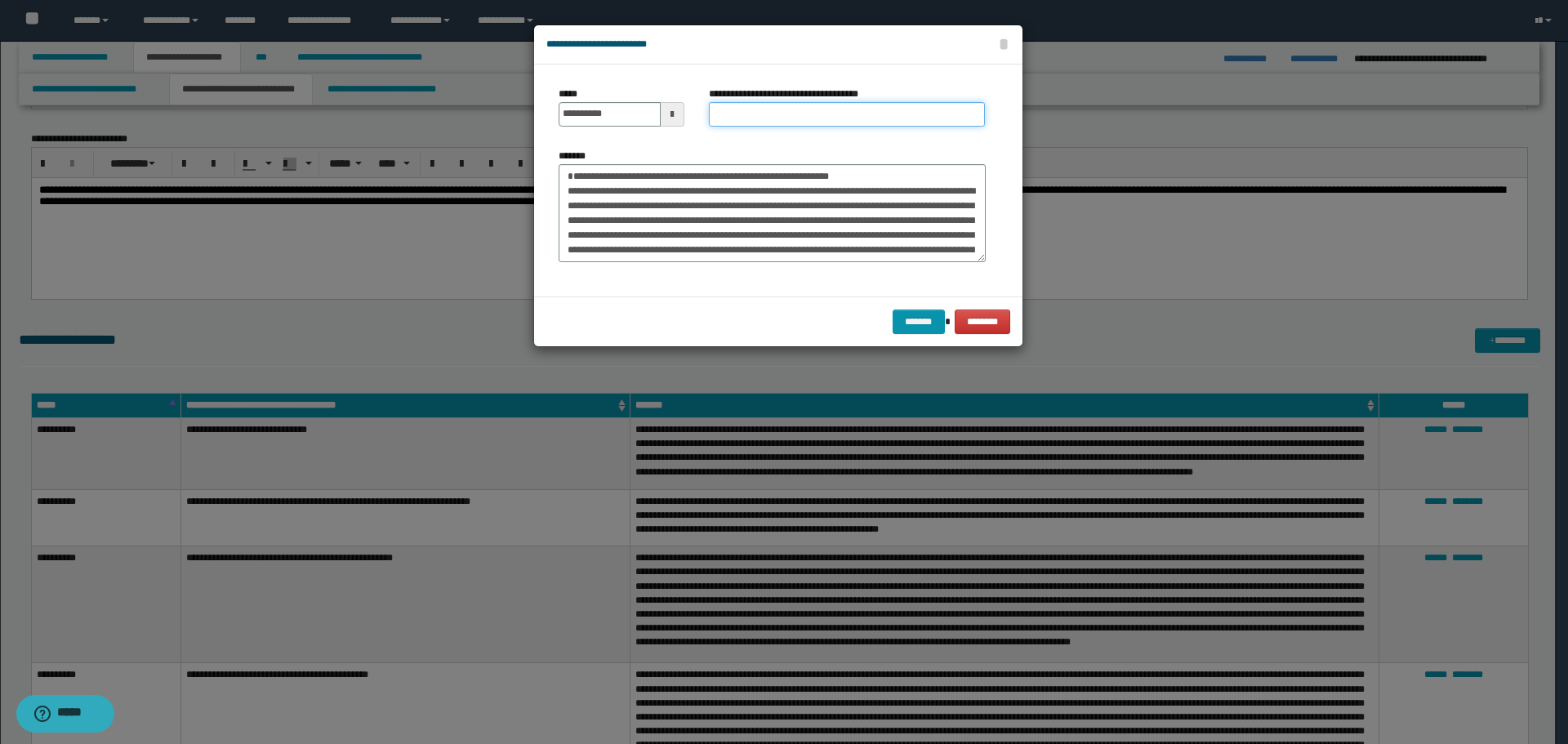 click on "**********" at bounding box center [847, 114] 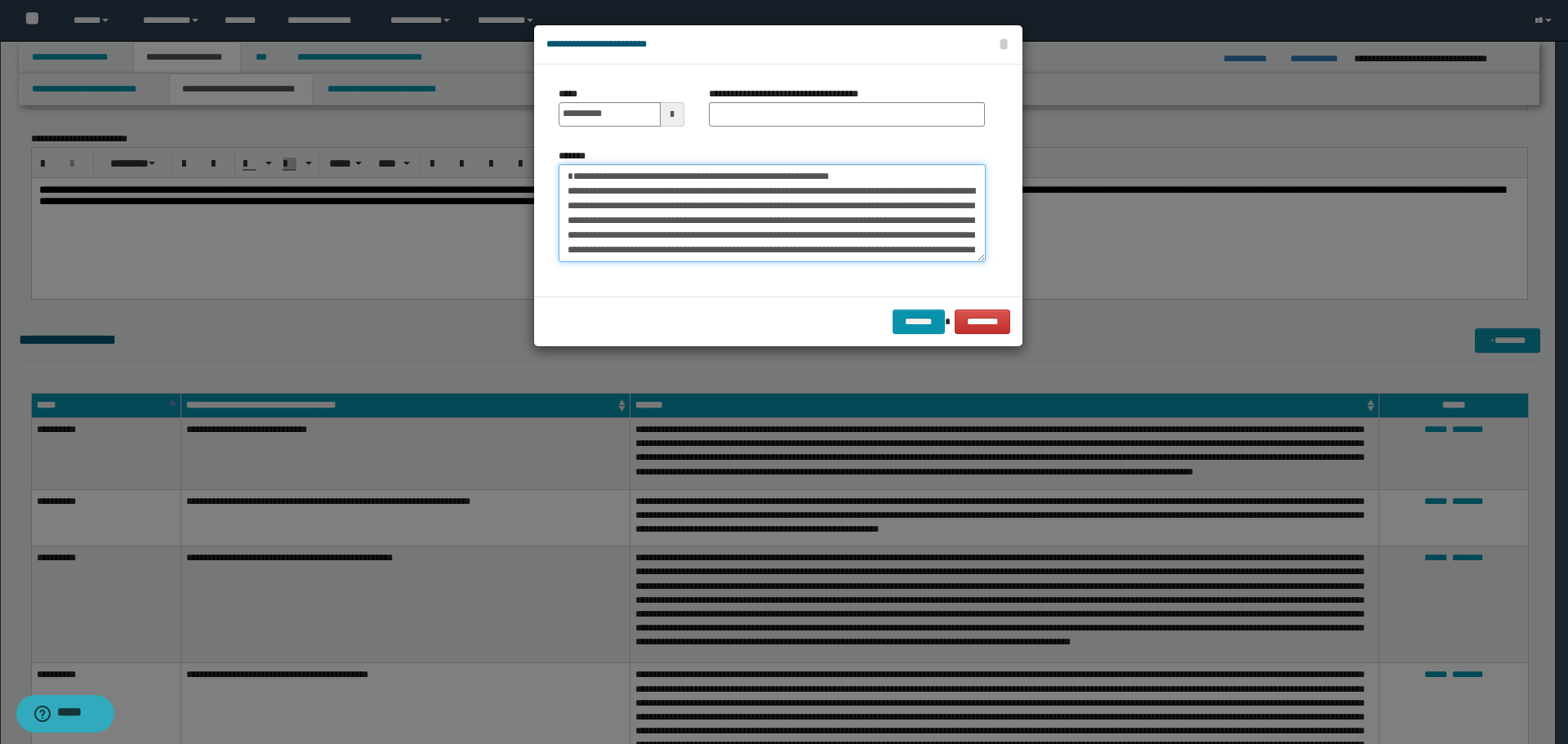 drag, startPoint x: 570, startPoint y: 175, endPoint x: 854, endPoint y: 173, distance: 284.00704 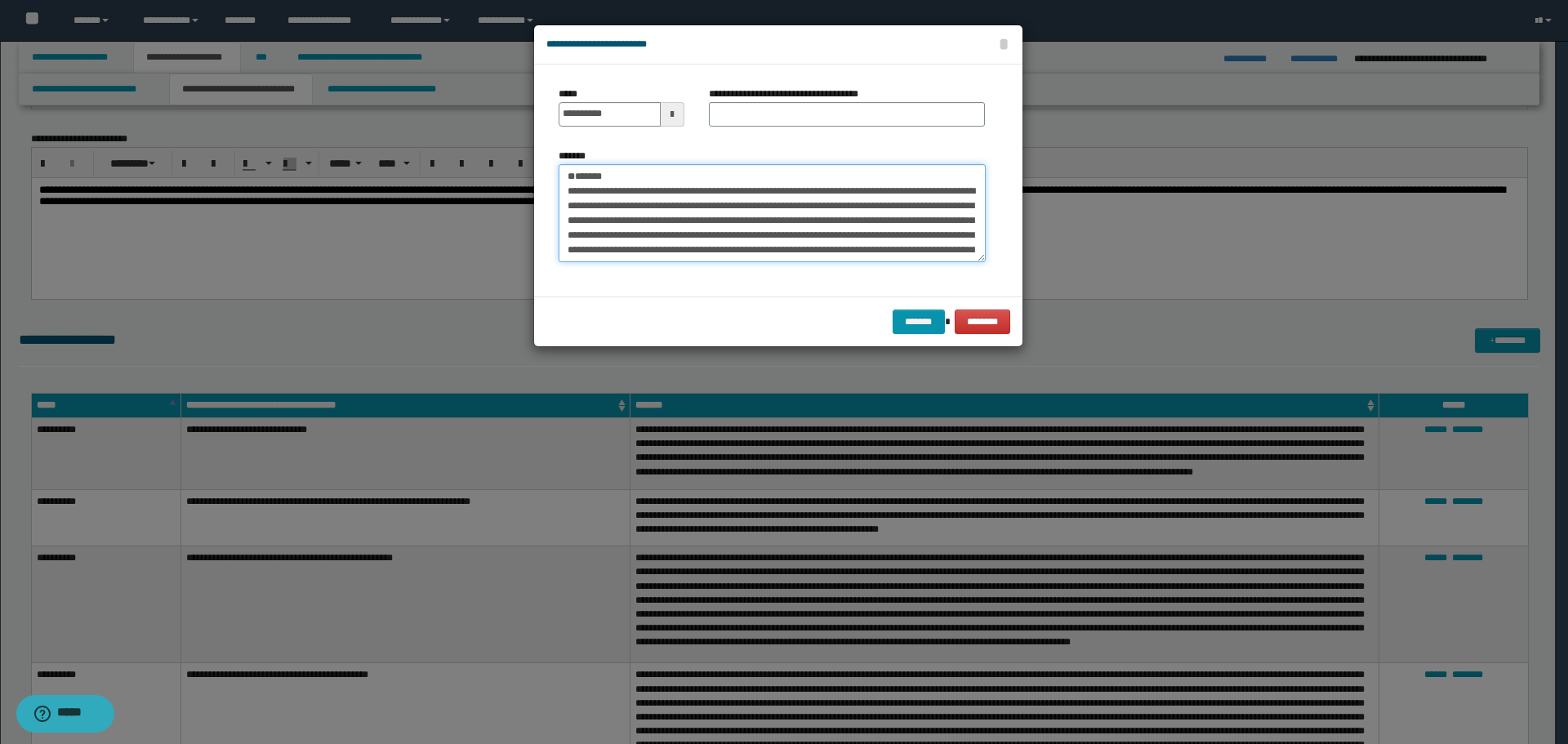 type on "**********" 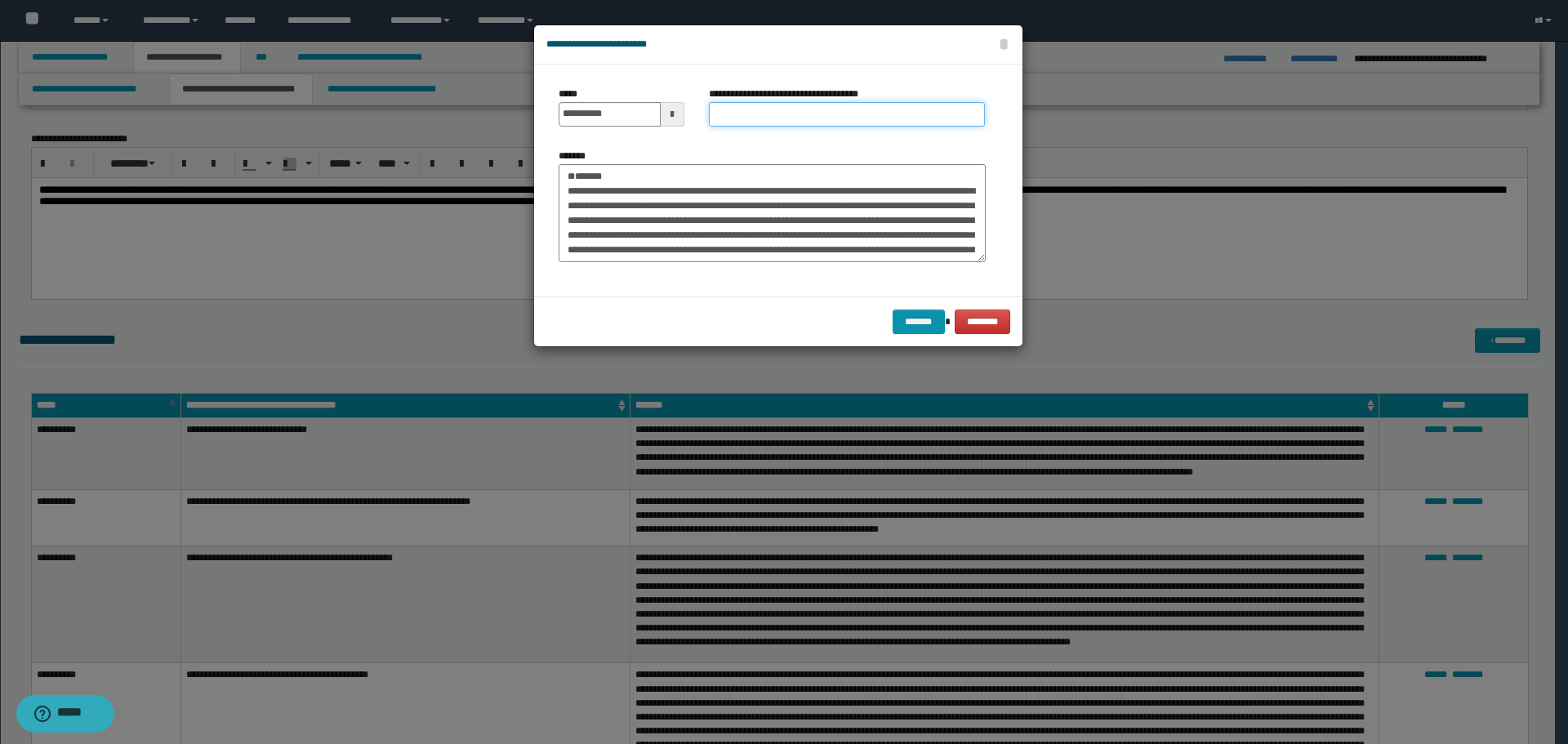 click on "**********" at bounding box center (847, 114) 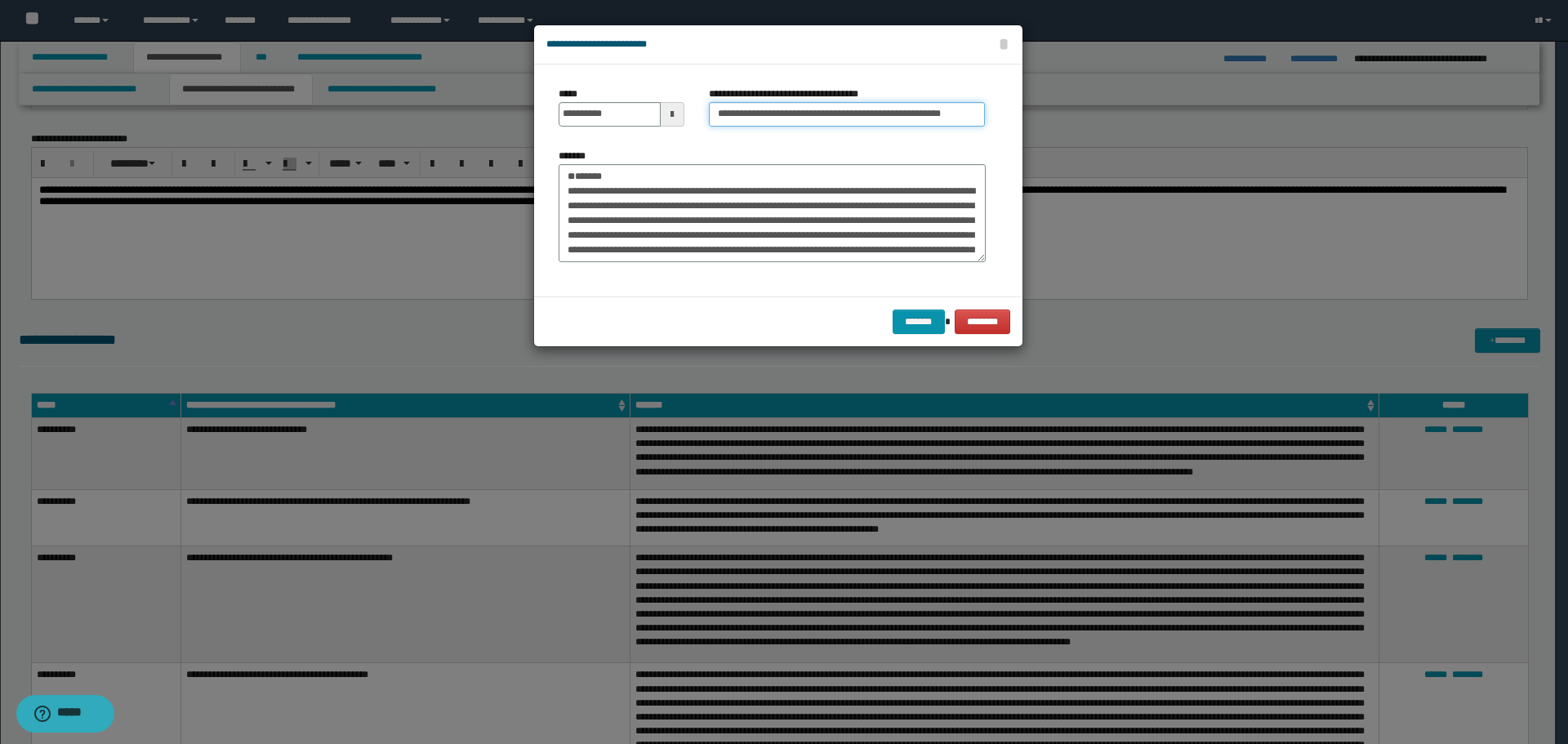 scroll, scrollTop: 0, scrollLeft: 24, axis: horizontal 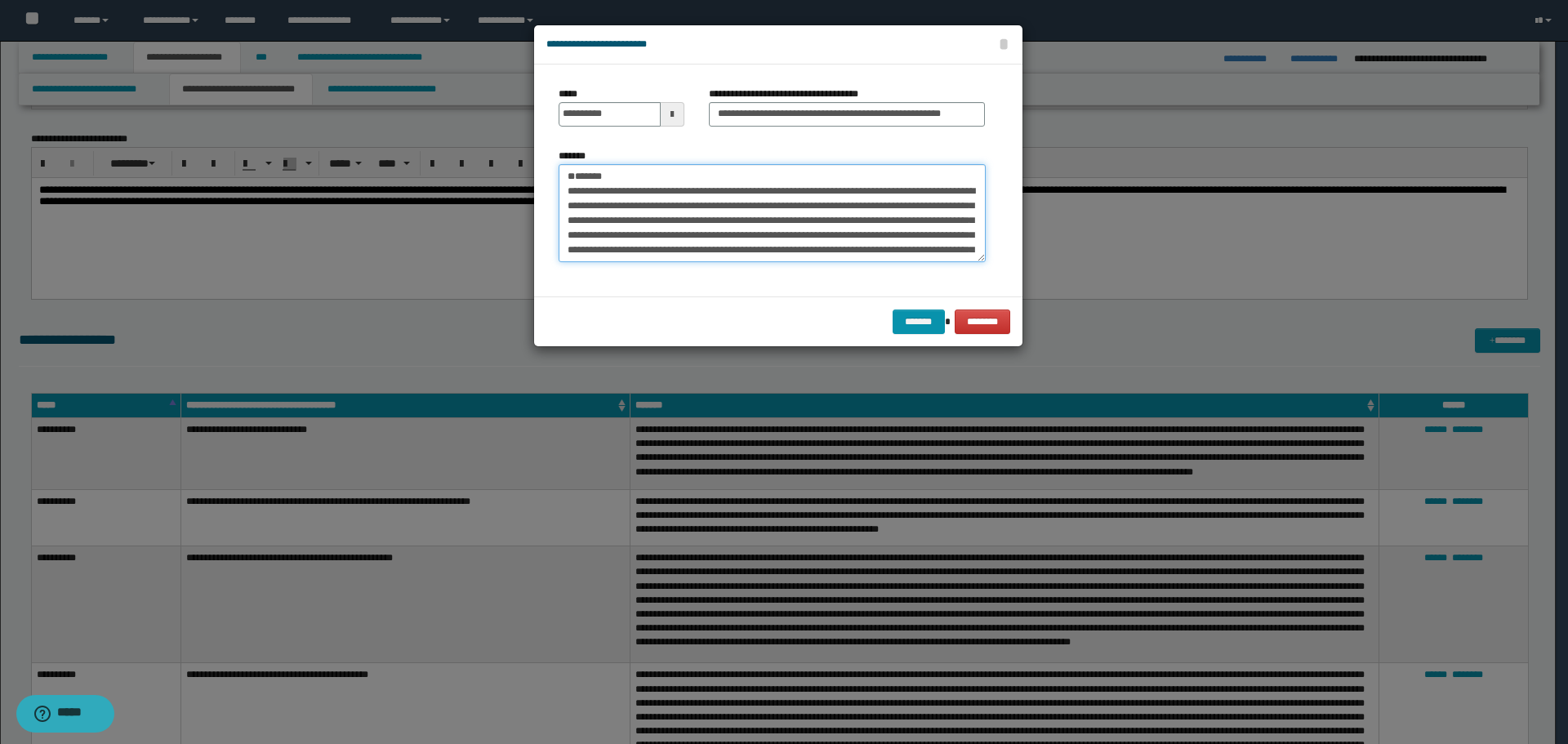 drag, startPoint x: 617, startPoint y: 173, endPoint x: 507, endPoint y: 176, distance: 110.0409 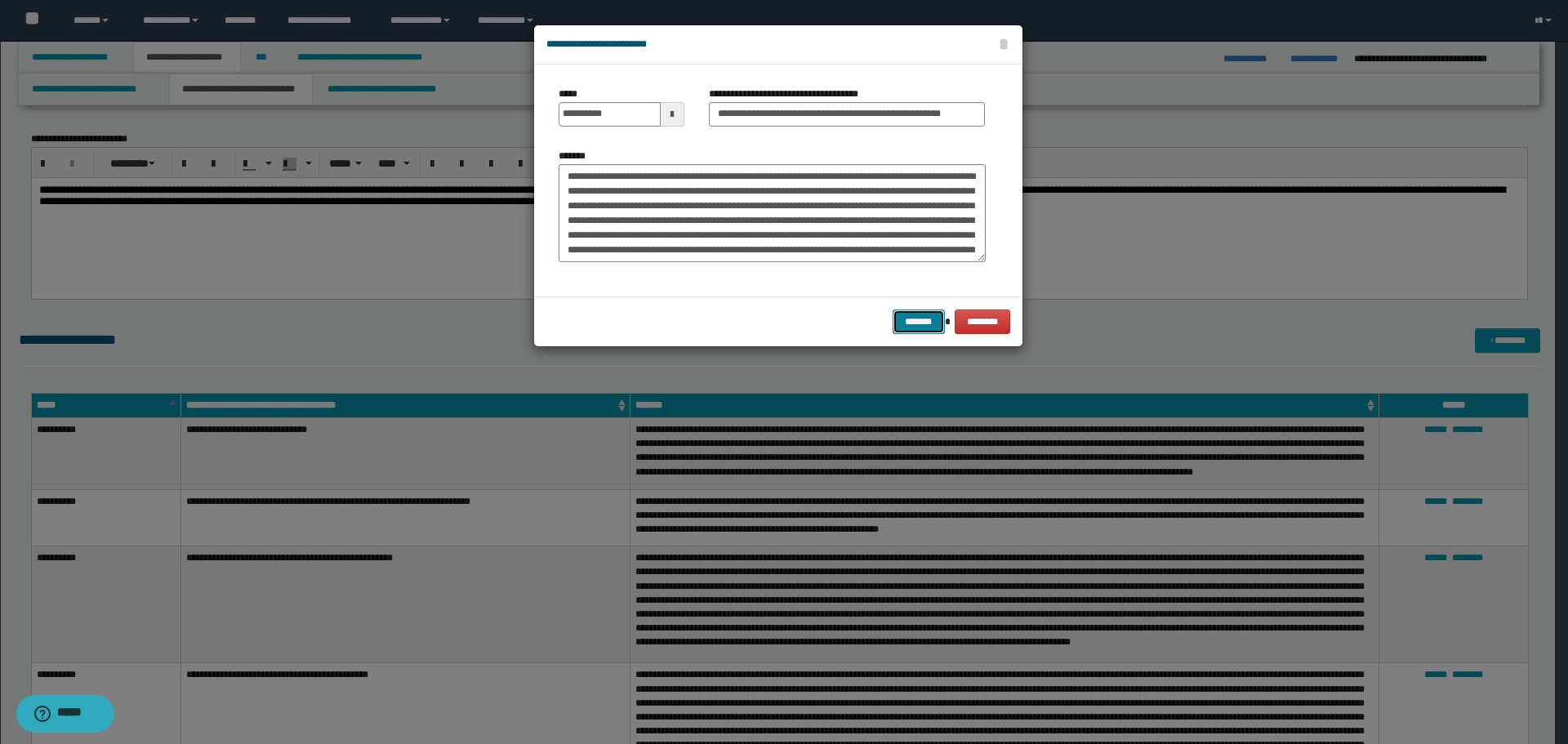 click on "*******" at bounding box center (919, 322) 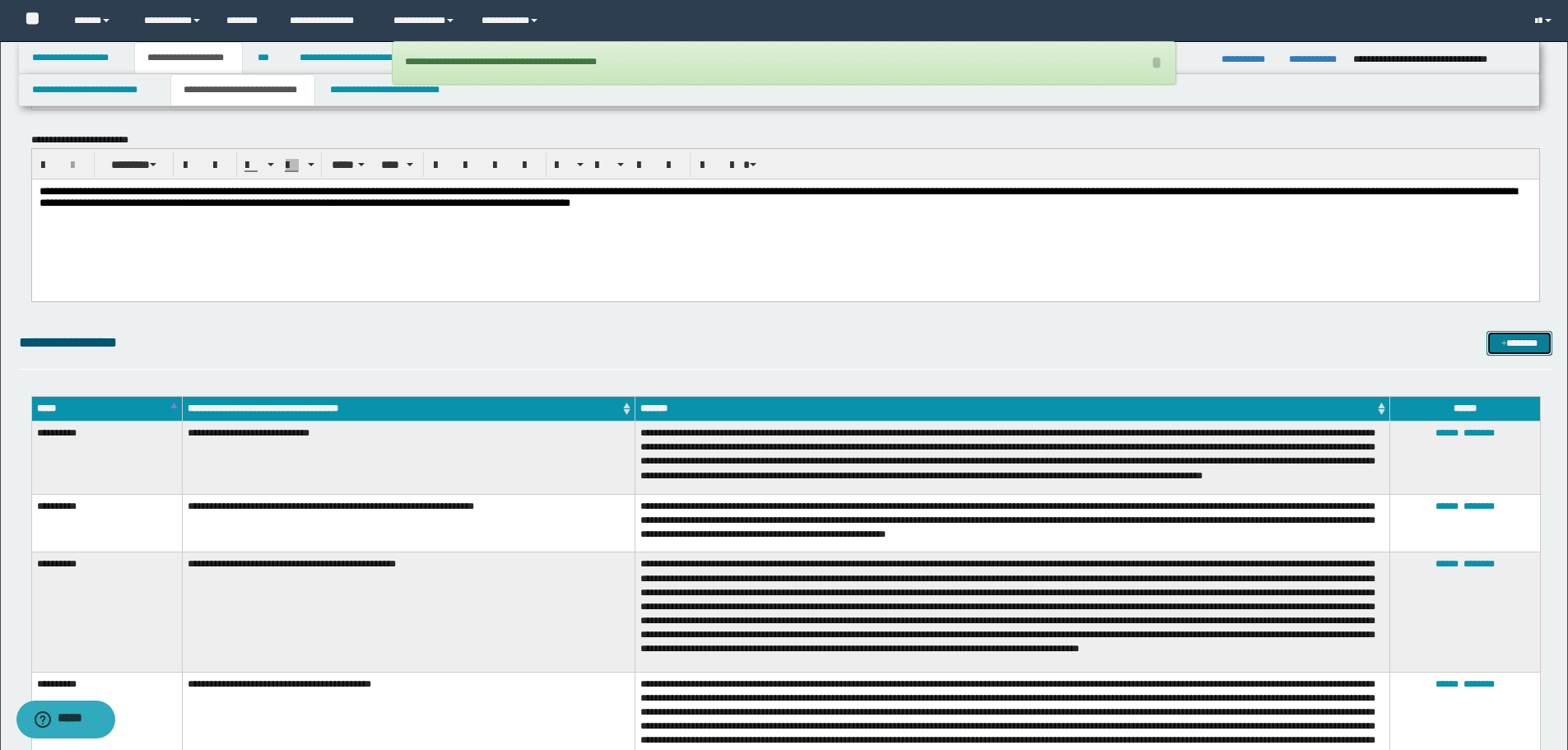 drag, startPoint x: 1514, startPoint y: 349, endPoint x: 1393, endPoint y: 525, distance: 213.58137 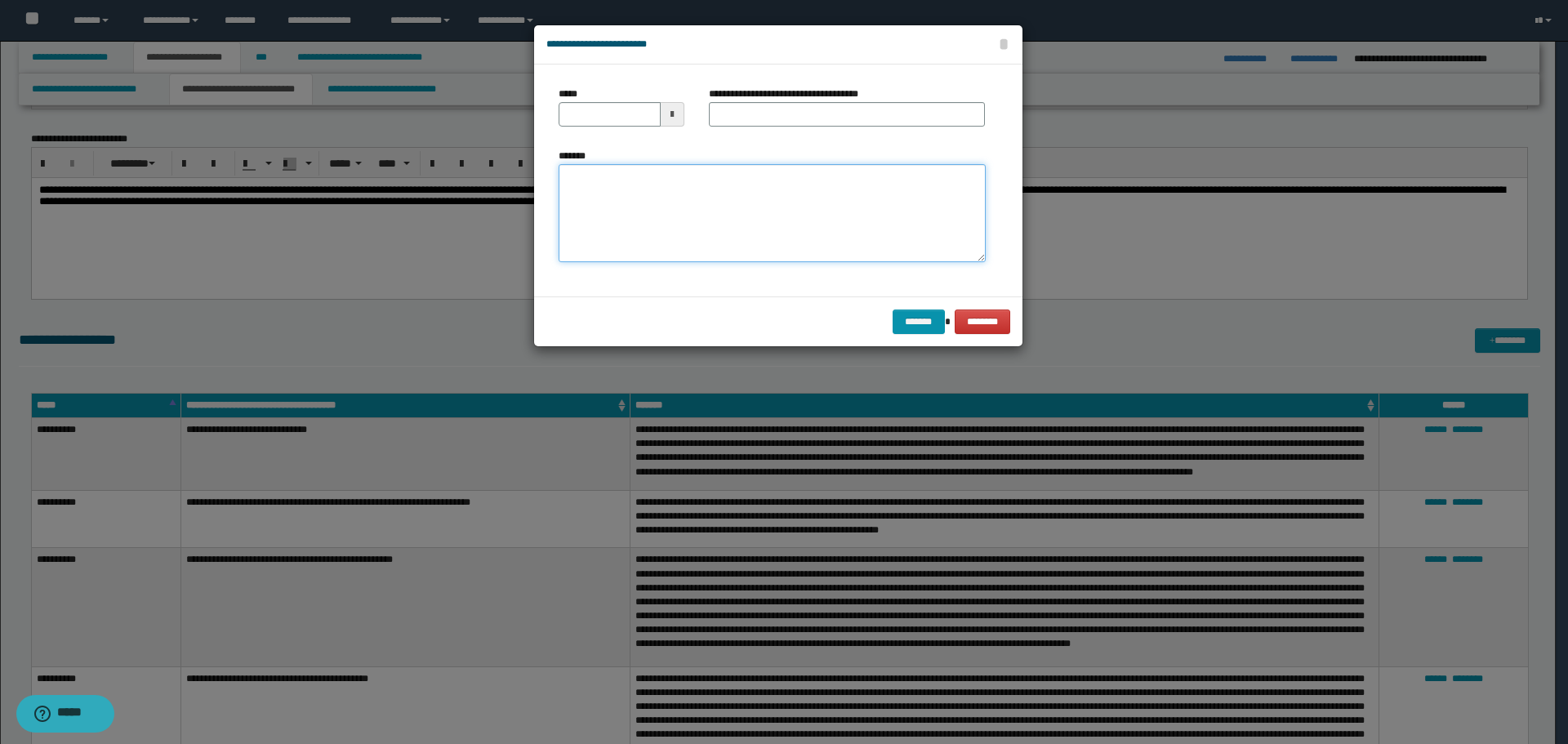 click on "*******" at bounding box center (772, 213) 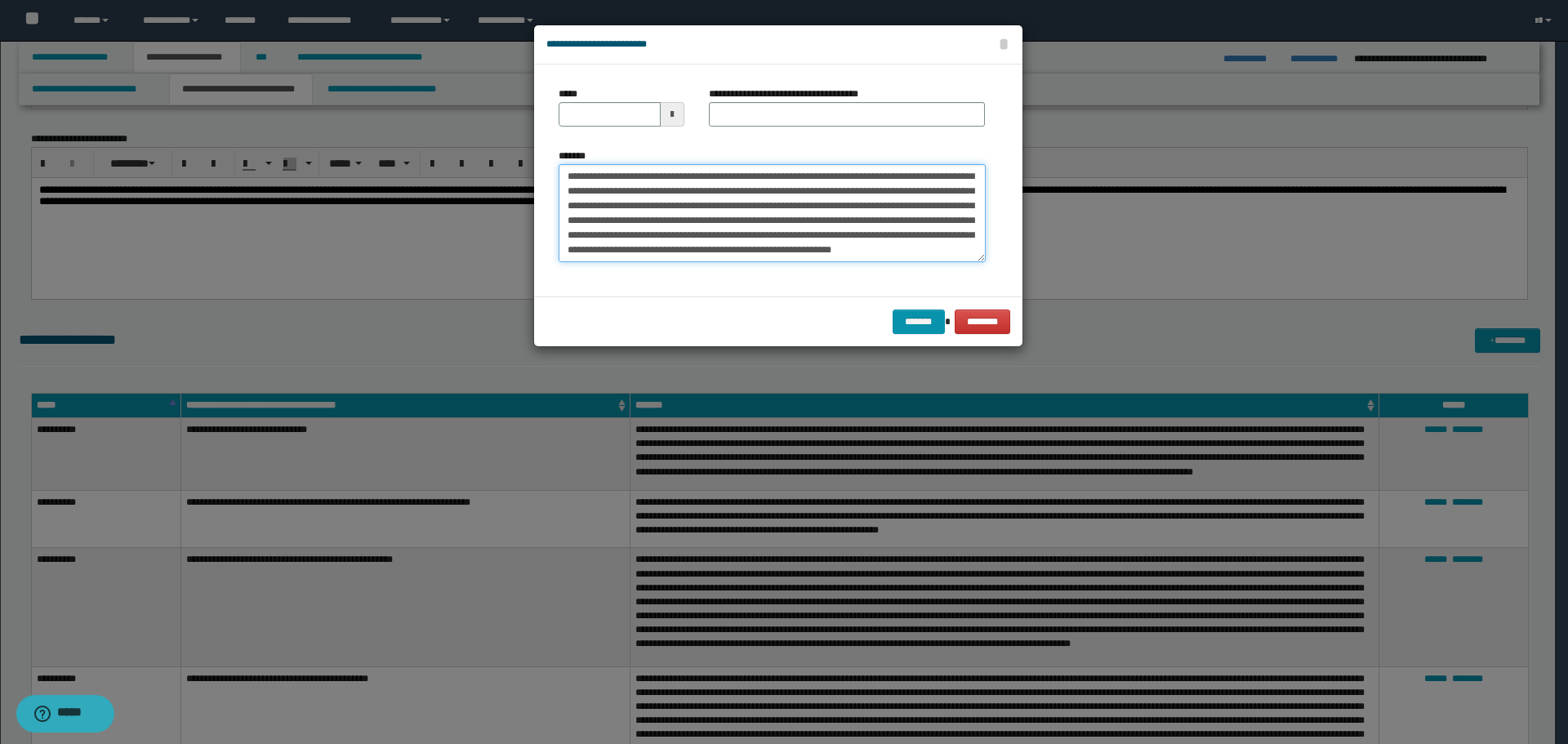 scroll, scrollTop: 0, scrollLeft: 0, axis: both 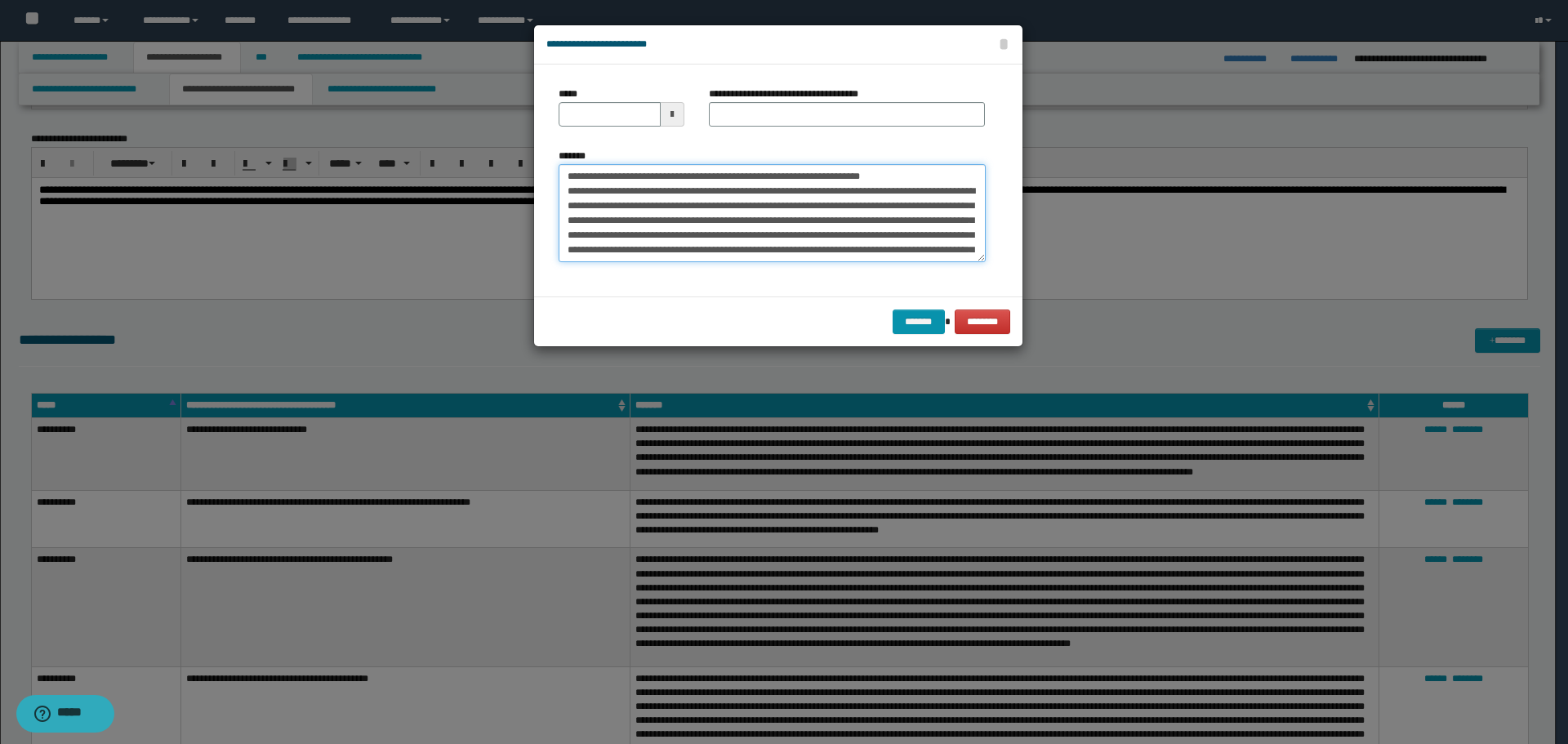 drag, startPoint x: 616, startPoint y: 176, endPoint x: 497, endPoint y: 180, distance: 119.06721 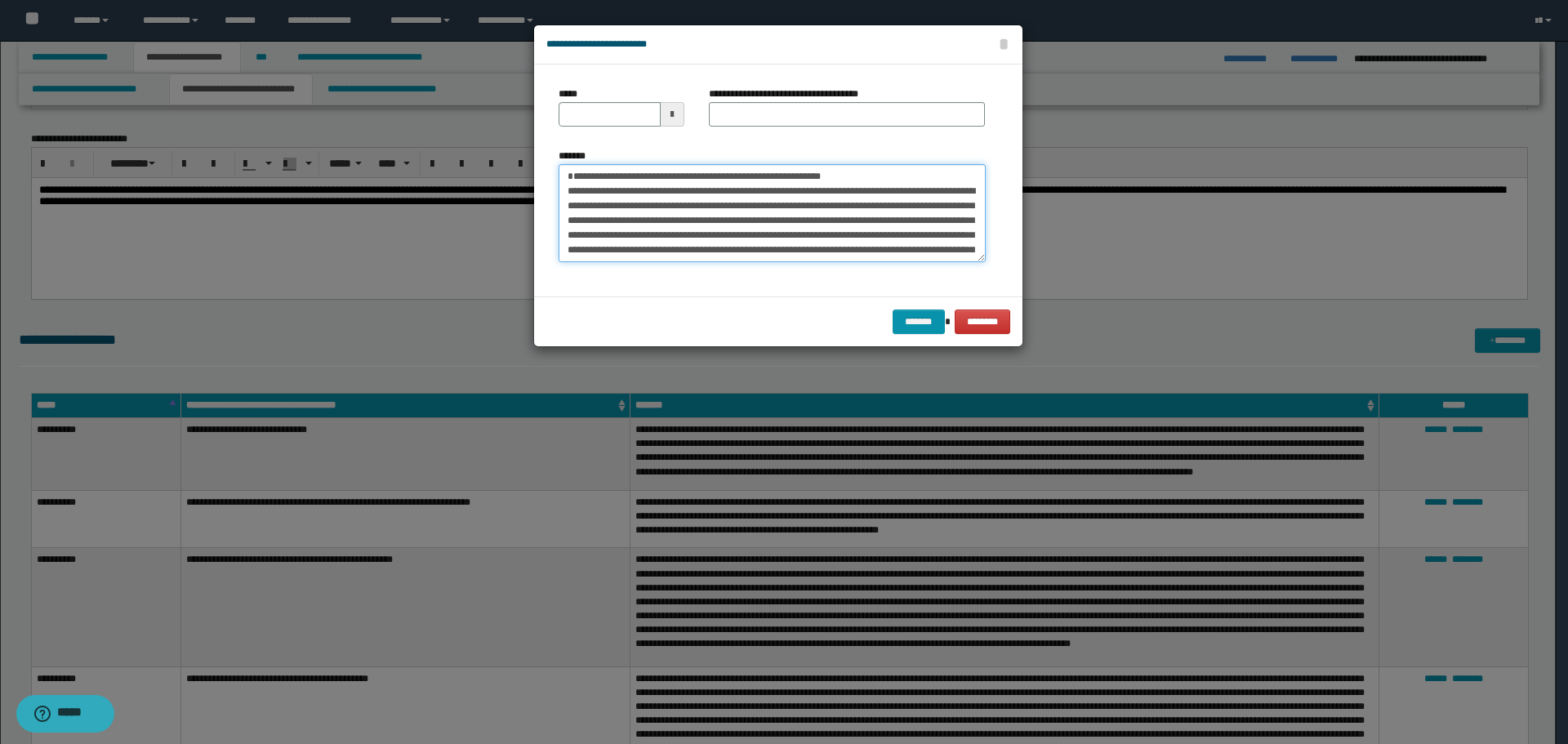 type 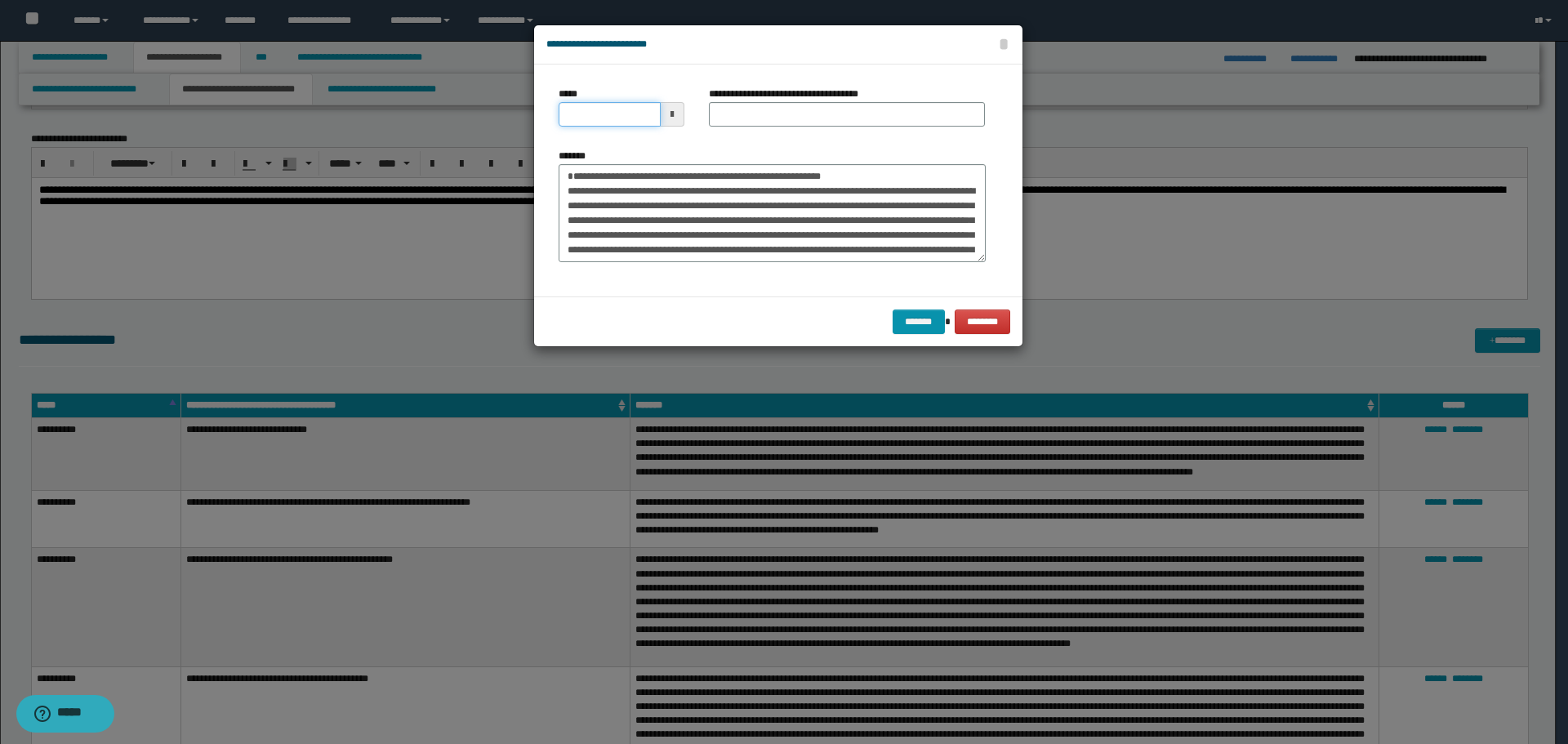 click on "*****" at bounding box center [609, 114] 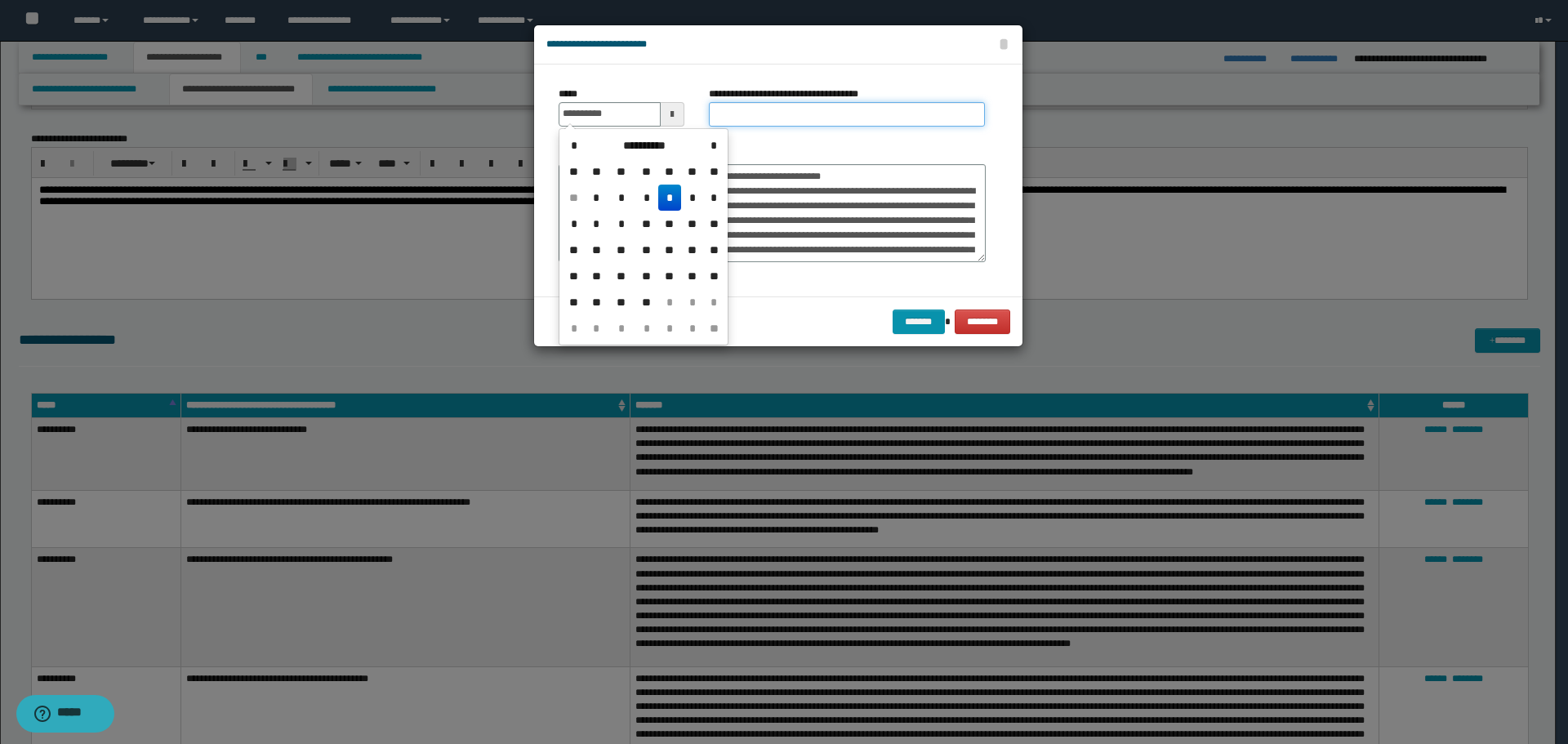 type on "**********" 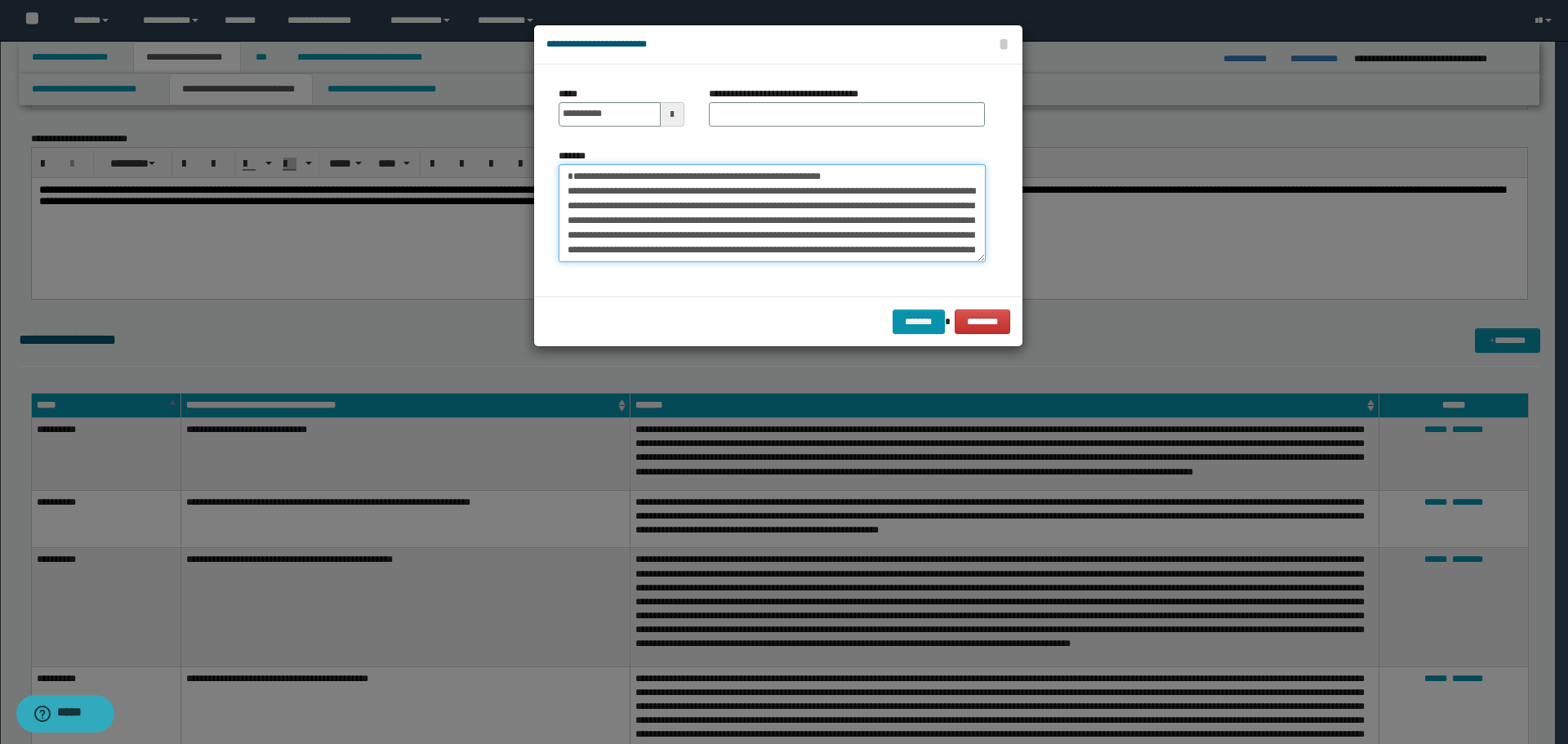 drag, startPoint x: 570, startPoint y: 177, endPoint x: 905, endPoint y: 176, distance: 335.00149 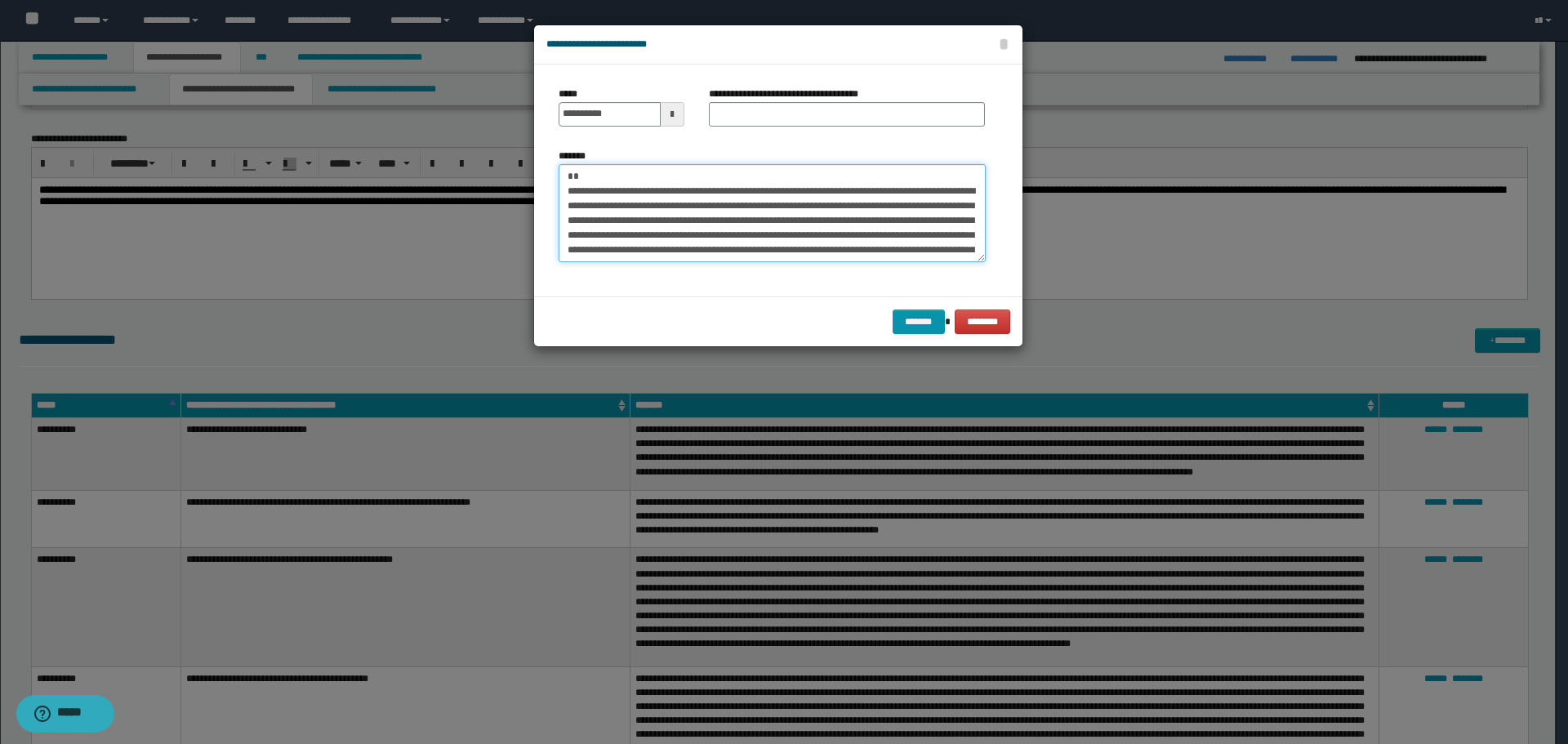 type on "**********" 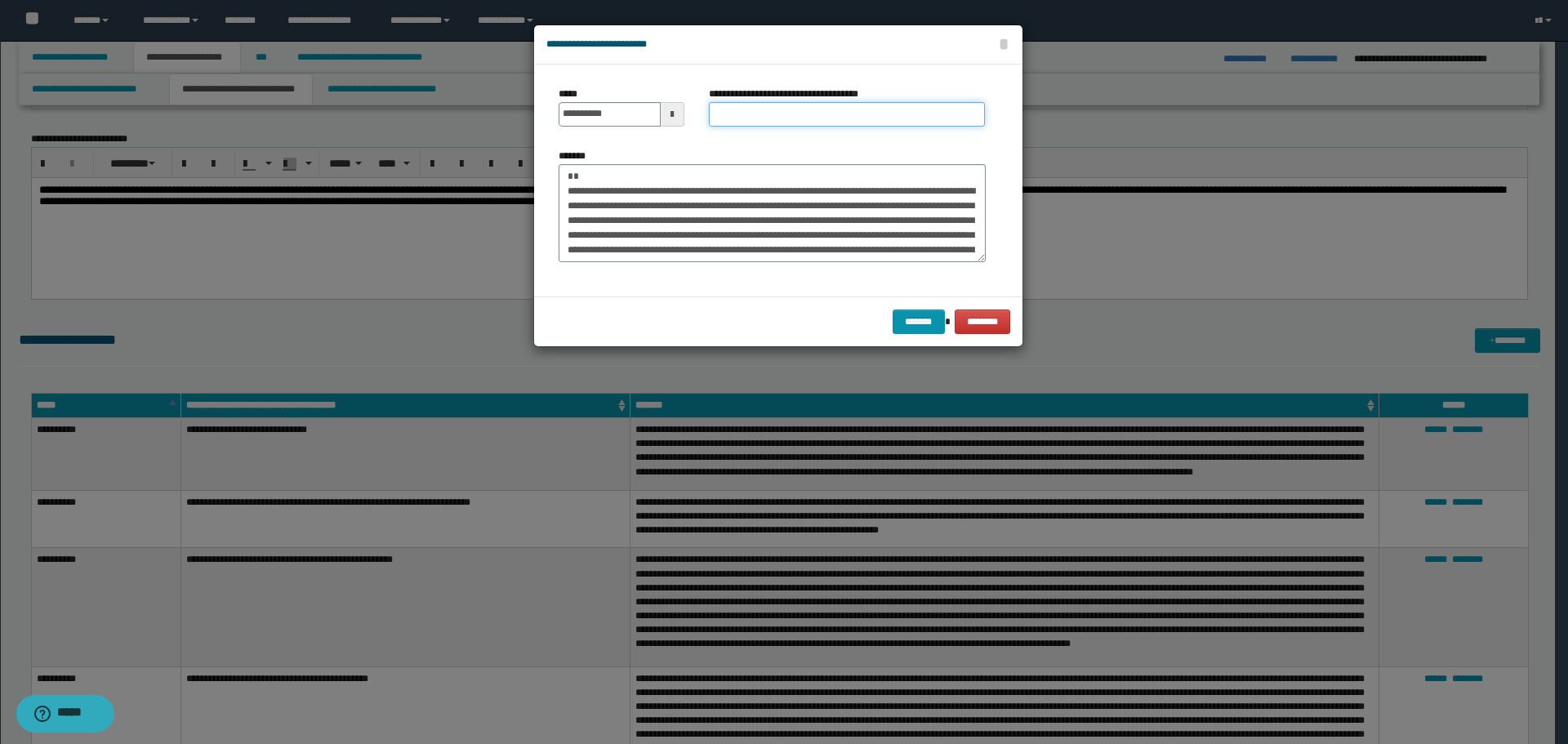 drag, startPoint x: 791, startPoint y: 118, endPoint x: 766, endPoint y: 118, distance: 25 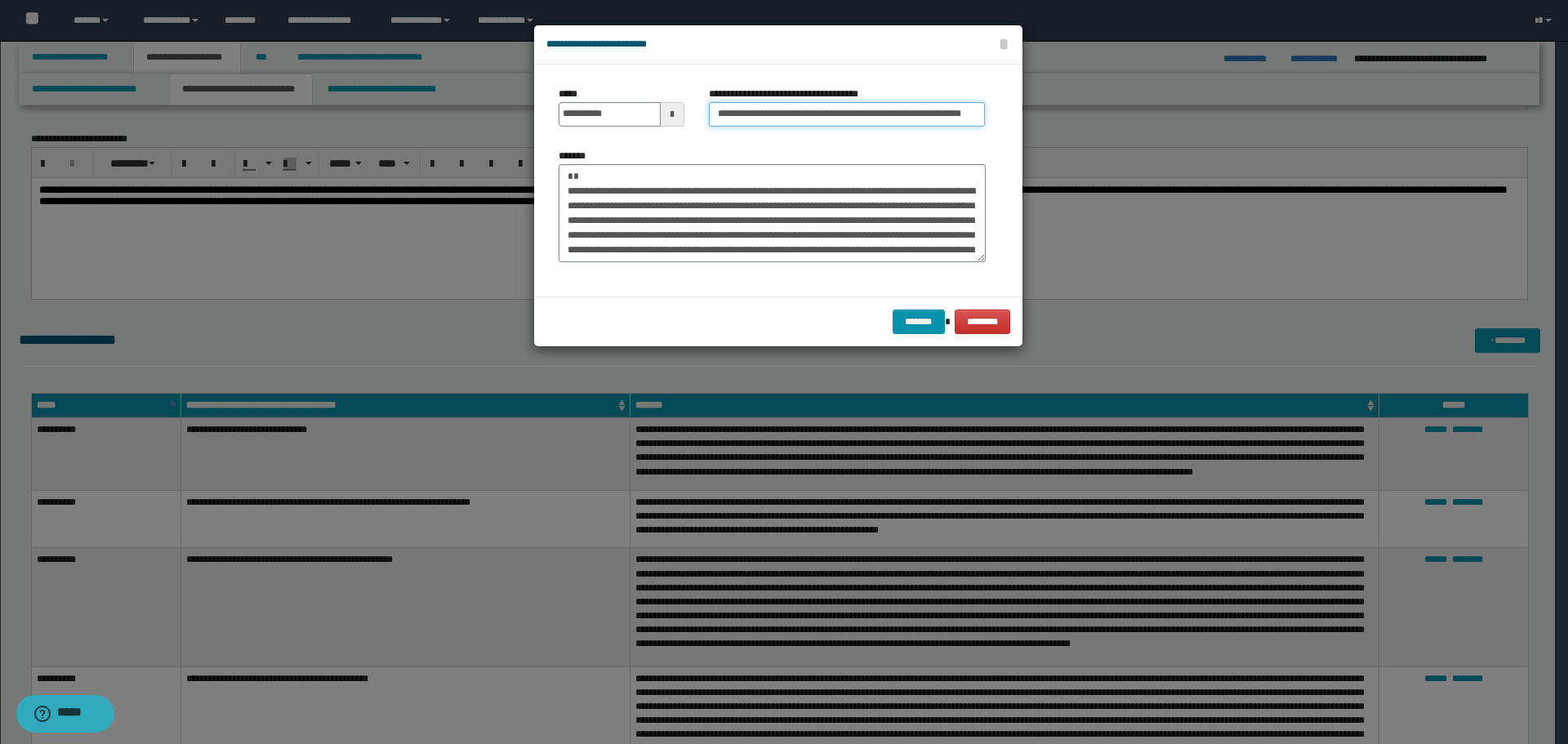 scroll, scrollTop: 0, scrollLeft: 74, axis: horizontal 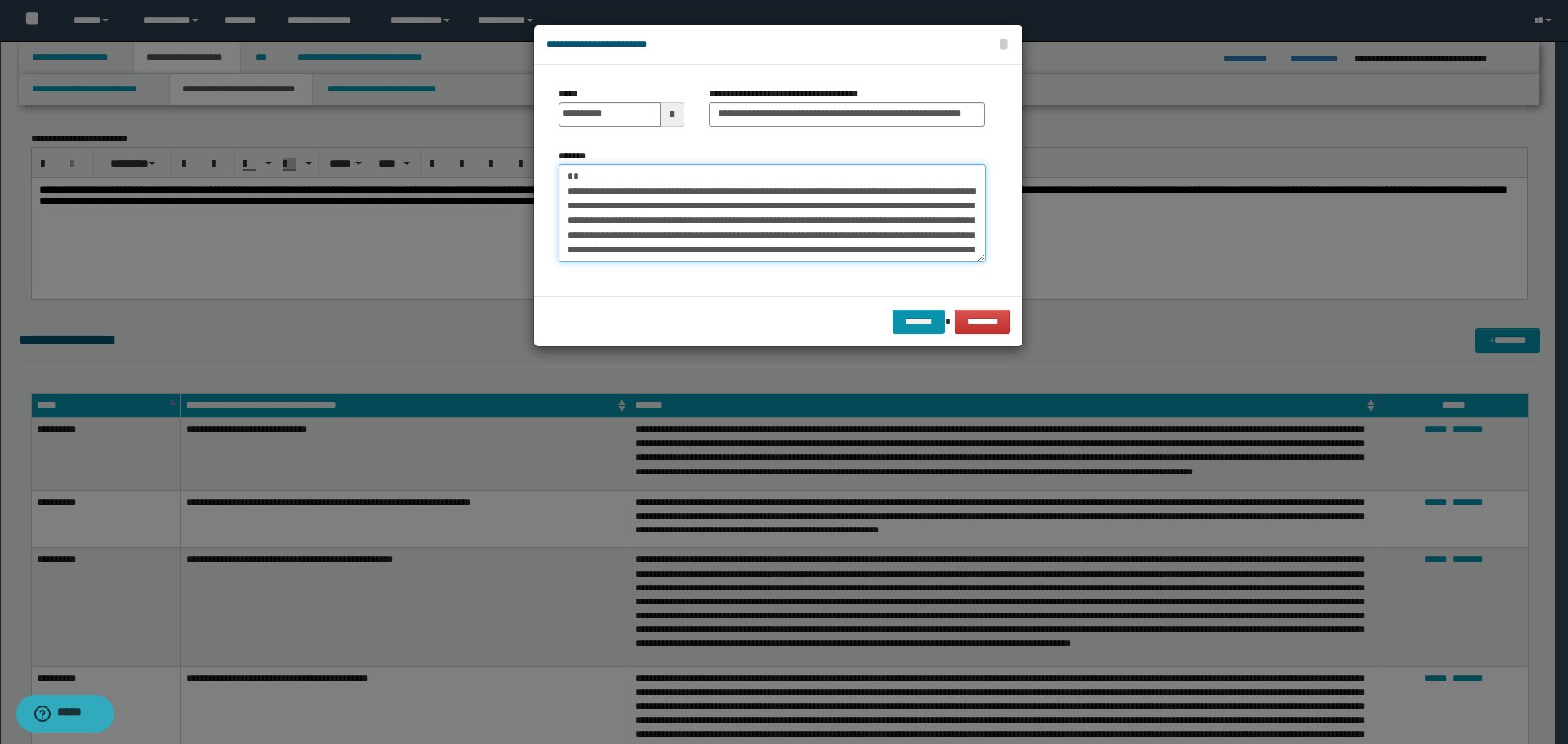 drag, startPoint x: 600, startPoint y: 174, endPoint x: 507, endPoint y: 184, distance: 93.53609 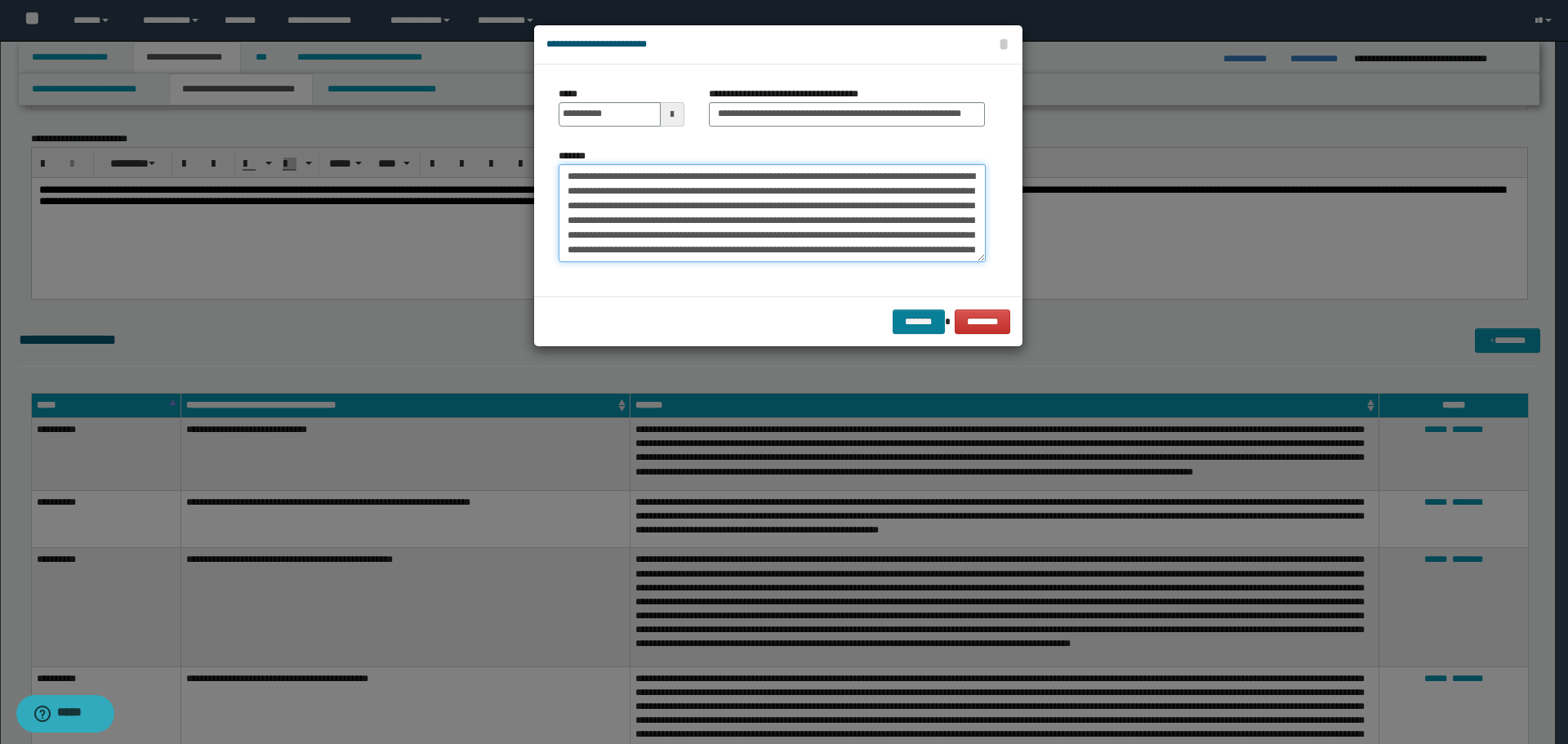 type on "**********" 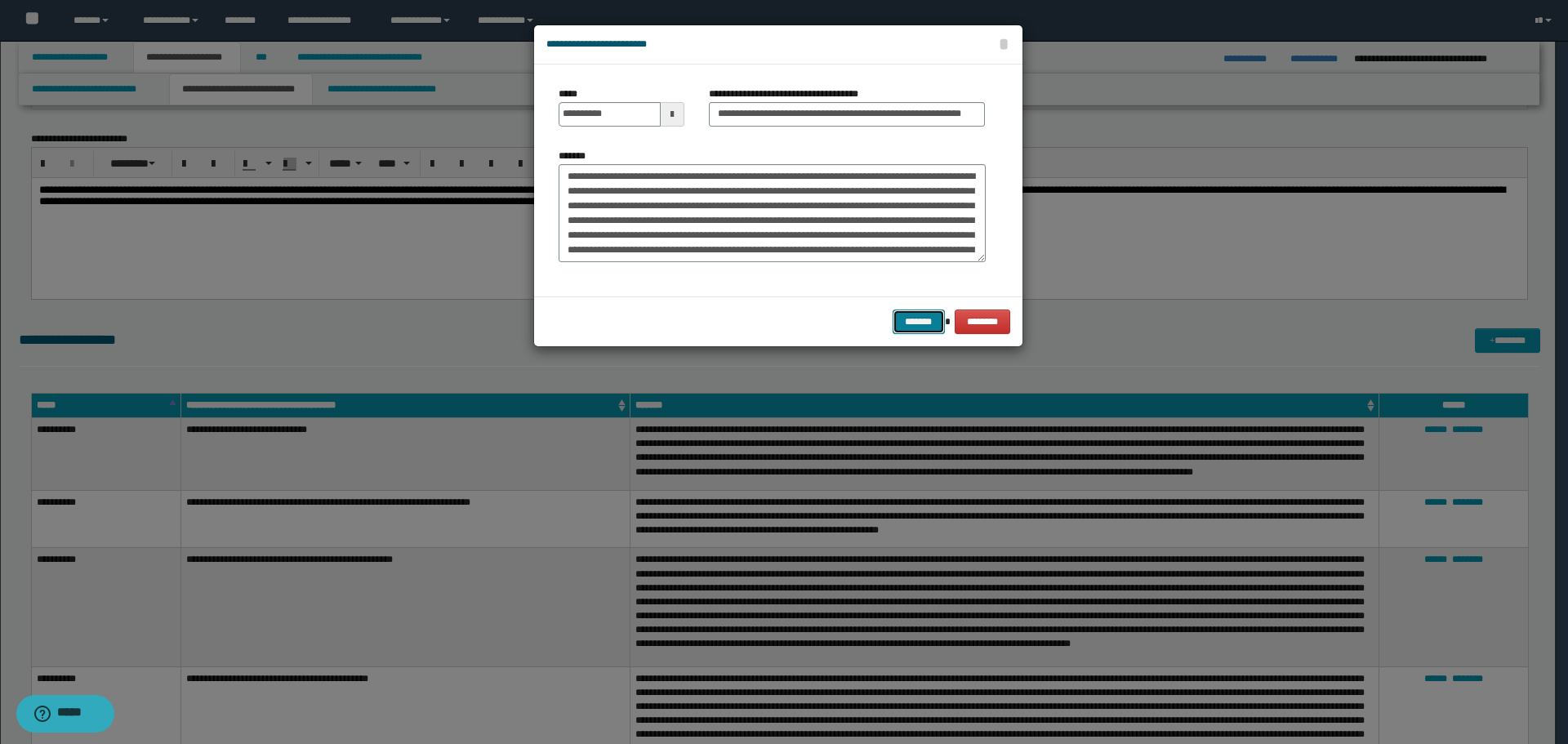 click on "*******" at bounding box center [919, 322] 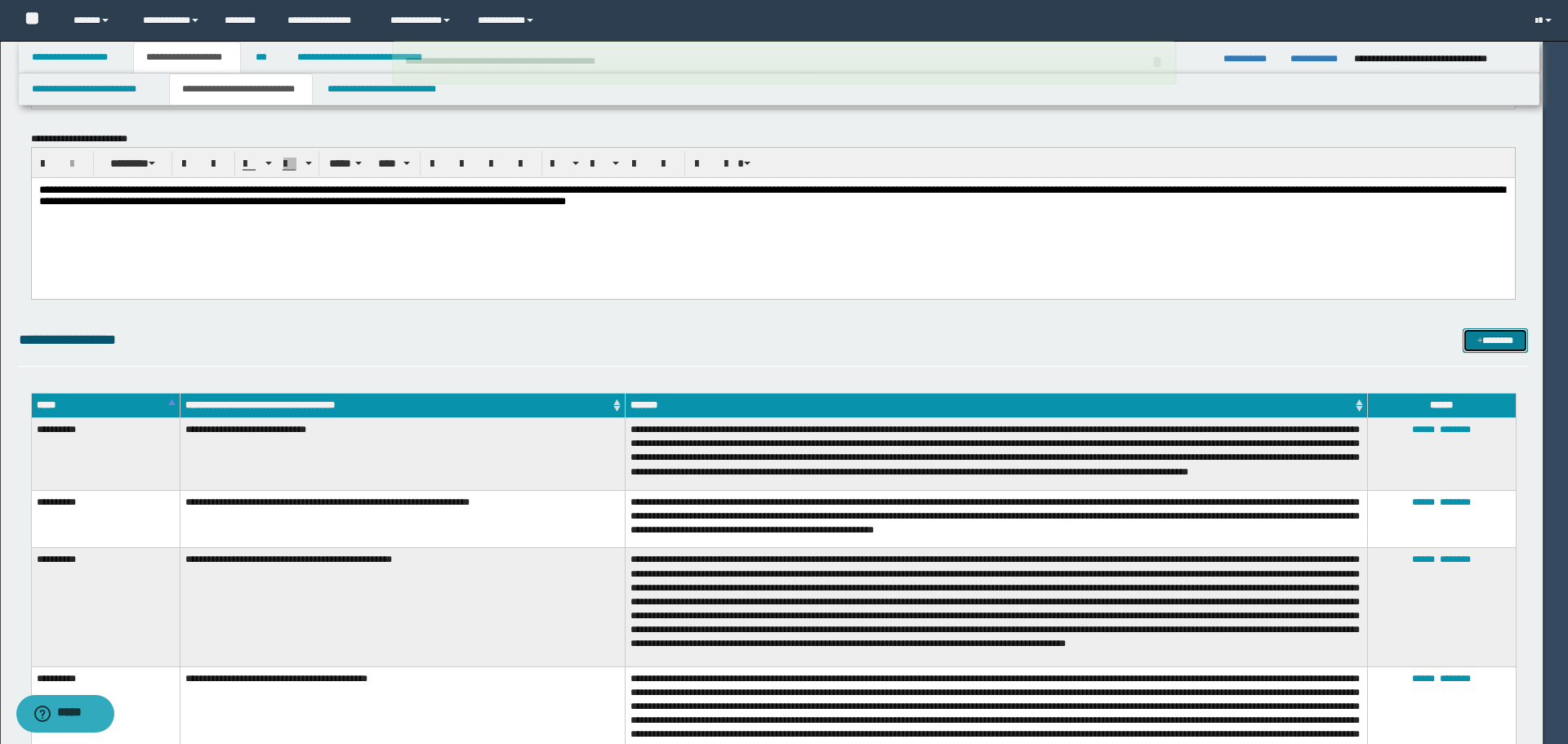 type 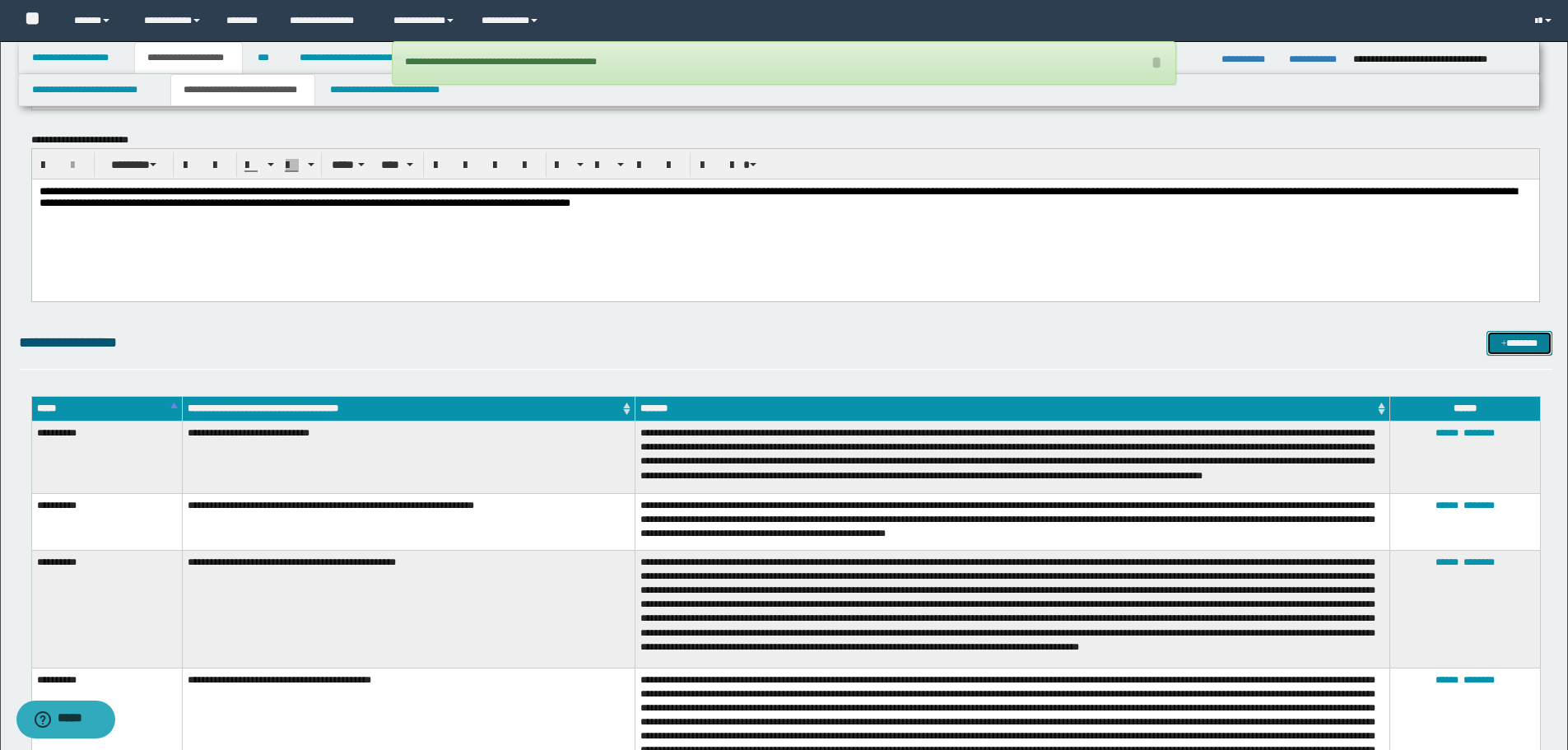 click on "*******" at bounding box center (1519, 343) 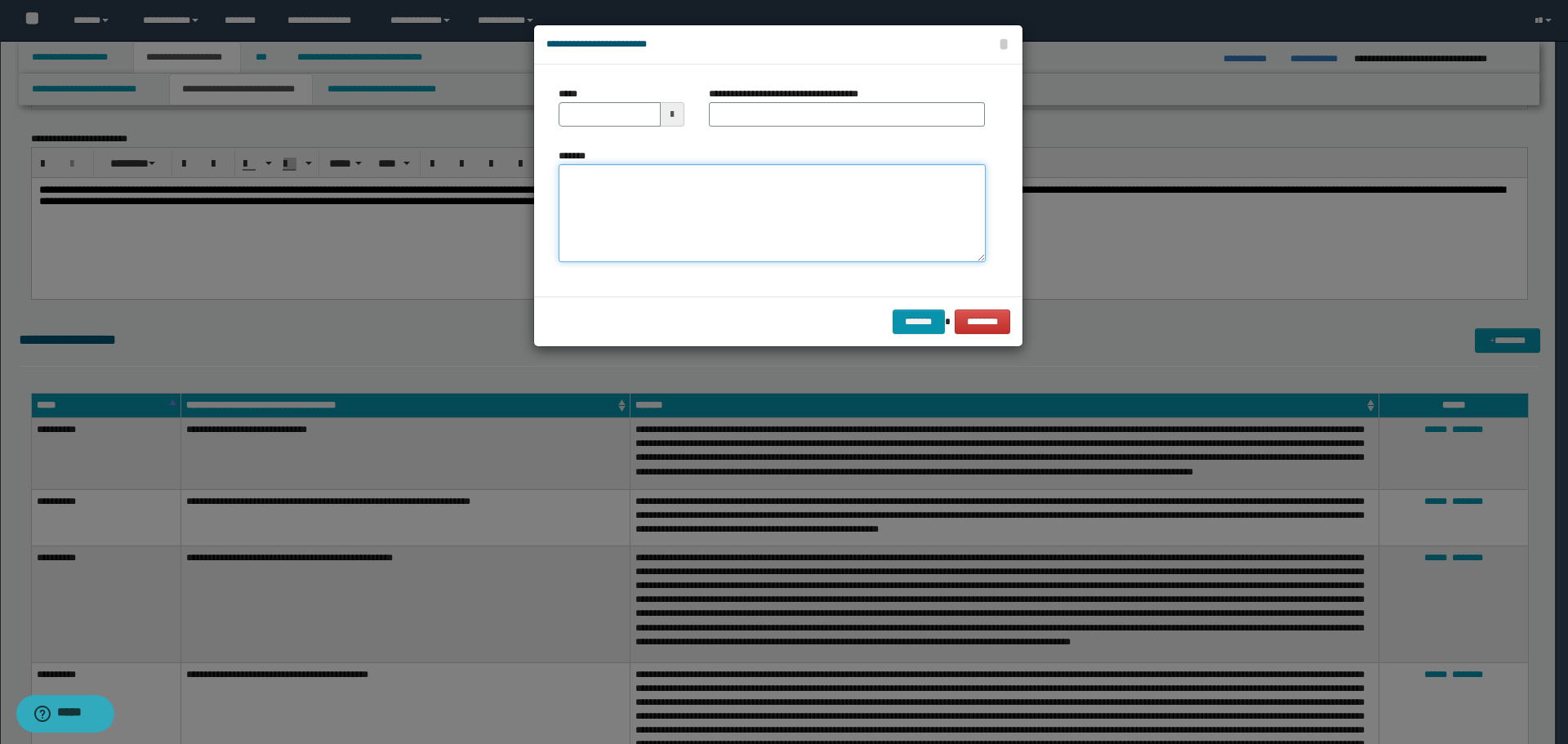 click on "*******" at bounding box center [772, 213] 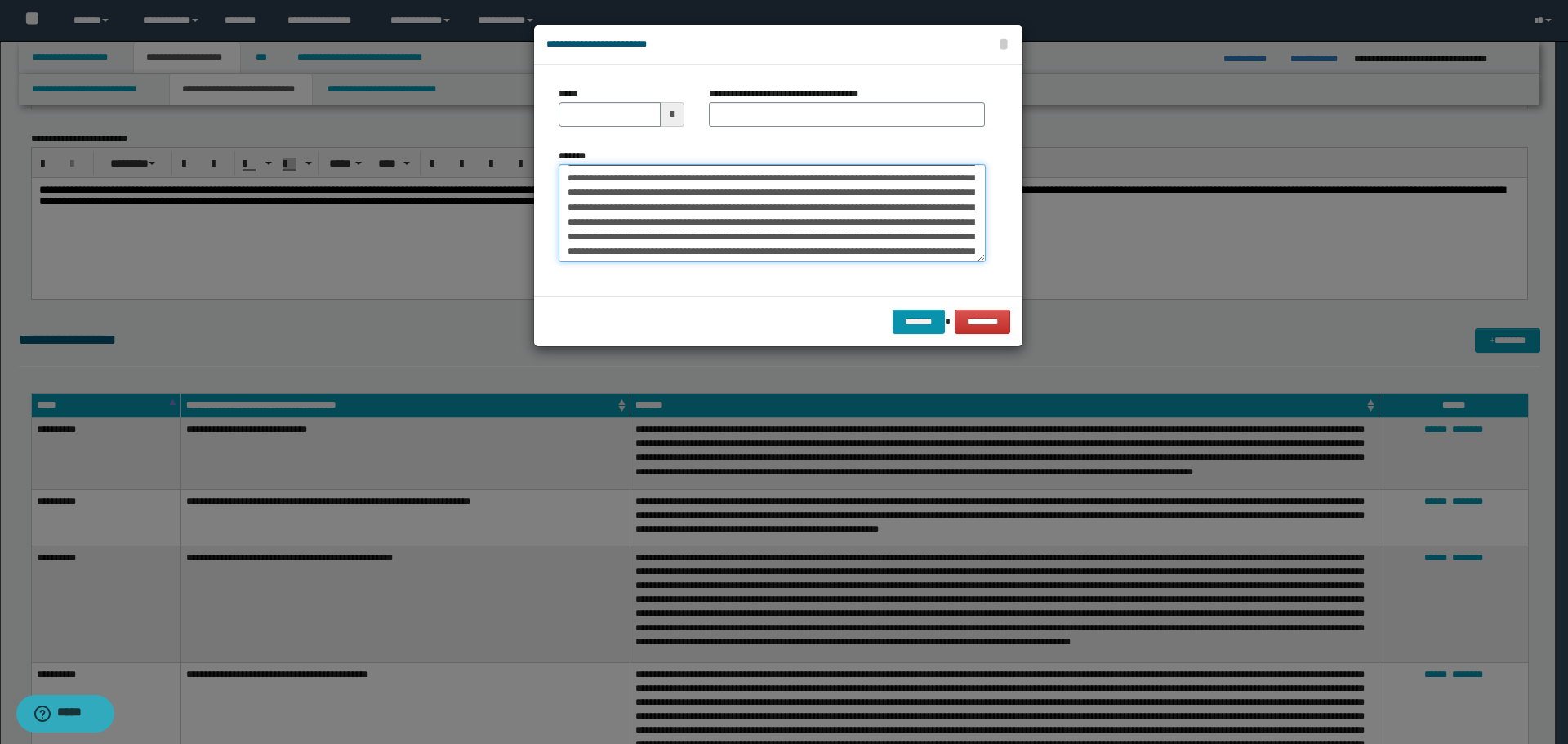 scroll, scrollTop: 0, scrollLeft: 0, axis: both 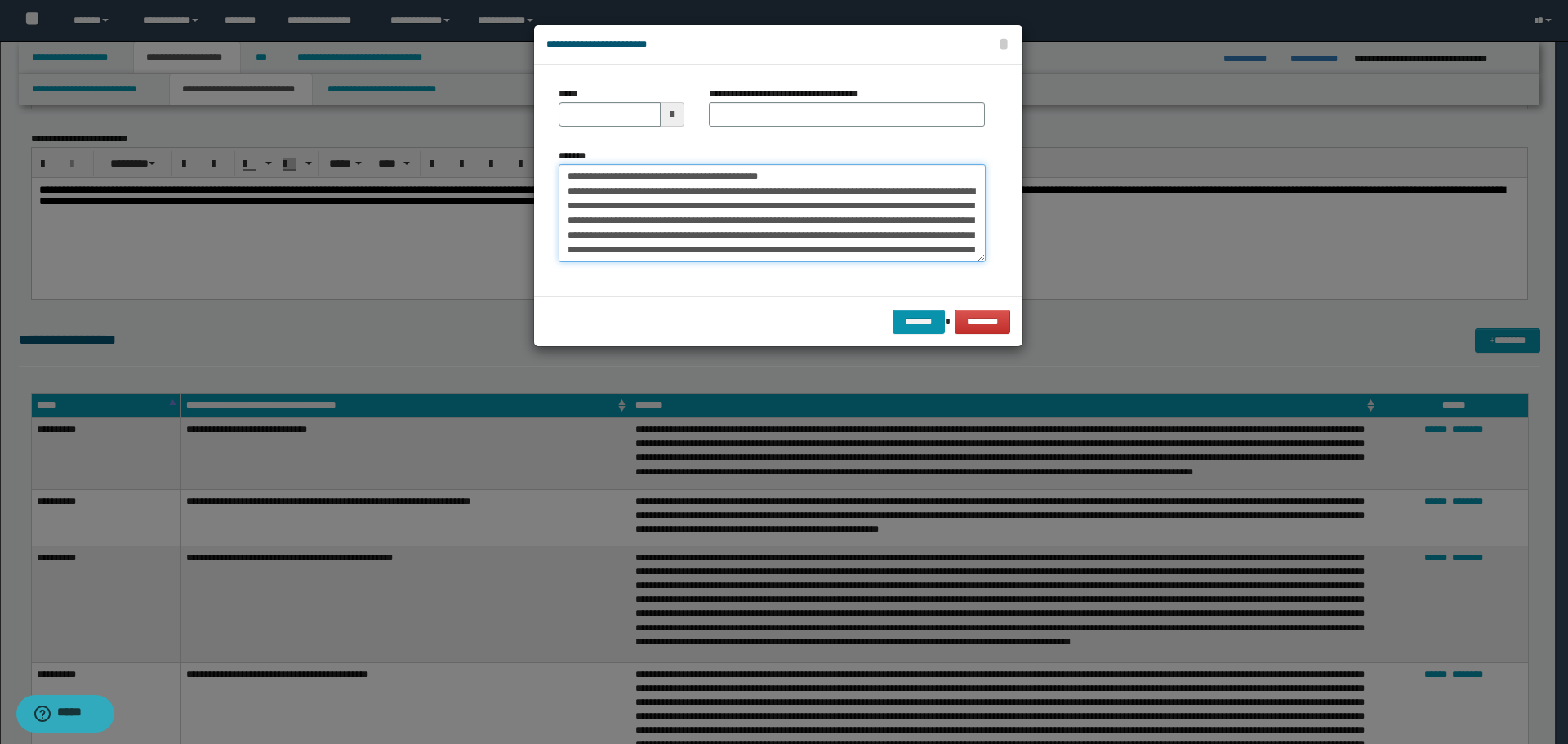 drag, startPoint x: 620, startPoint y: 176, endPoint x: 519, endPoint y: 172, distance: 101.07918 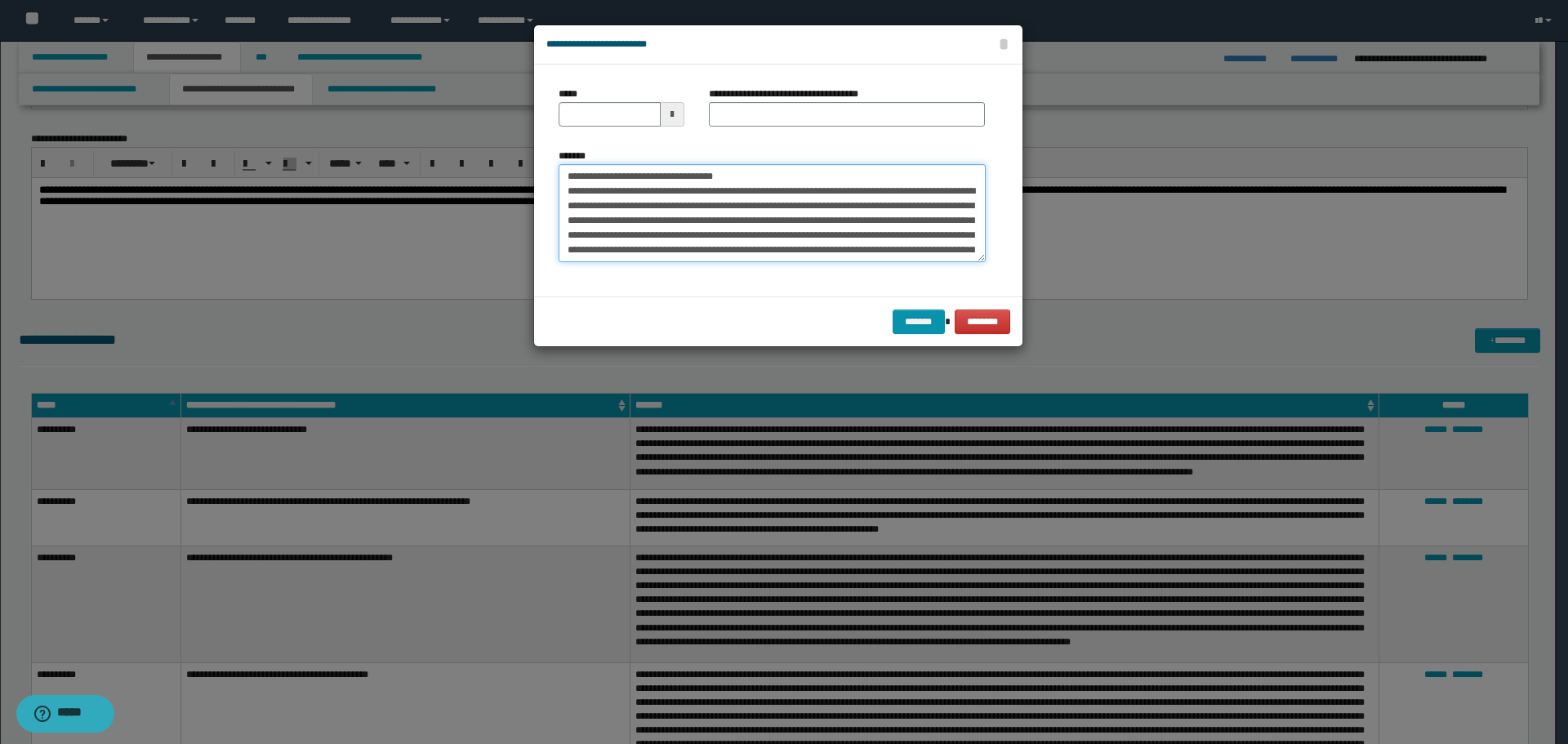 type 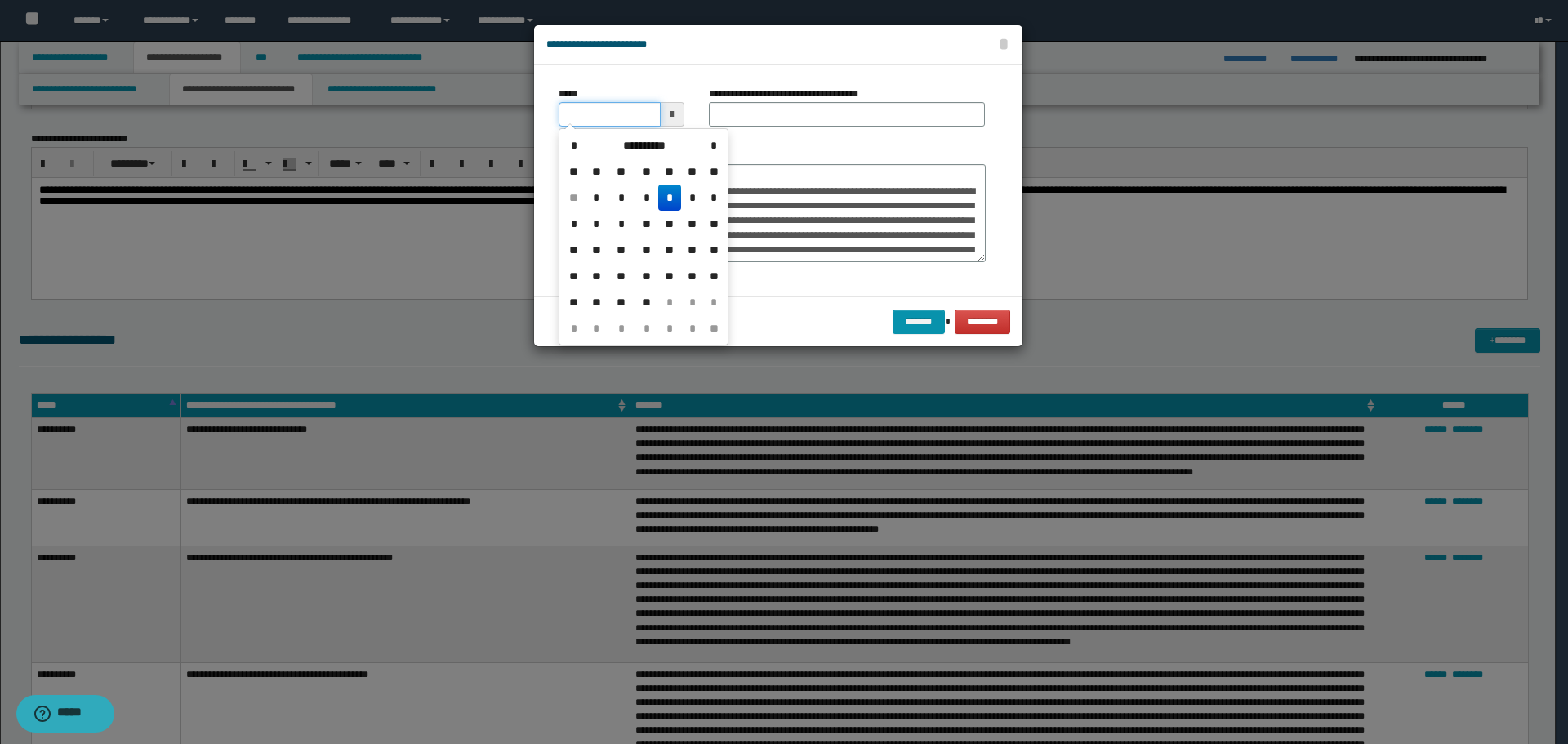 click on "*****" at bounding box center [609, 114] 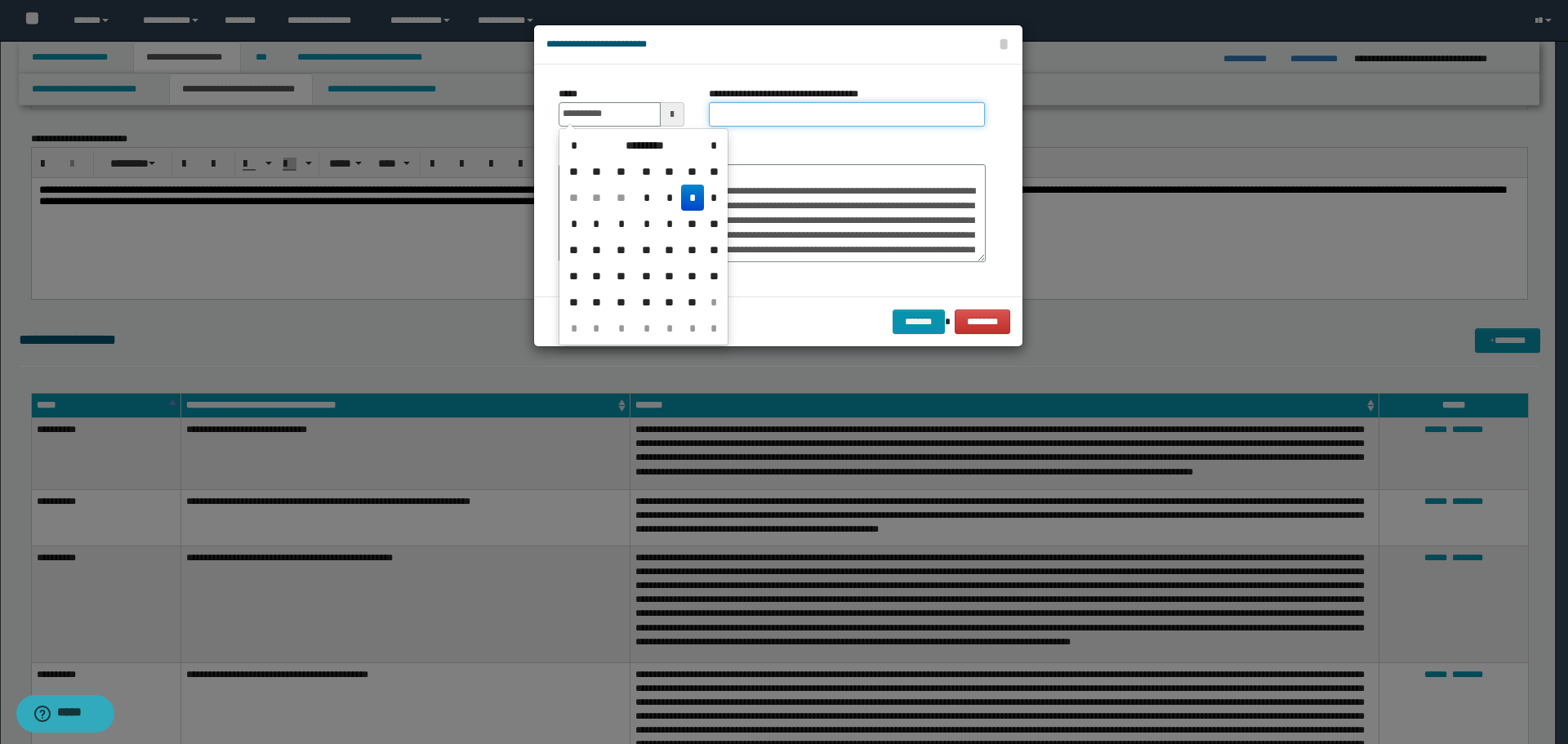 type on "**********" 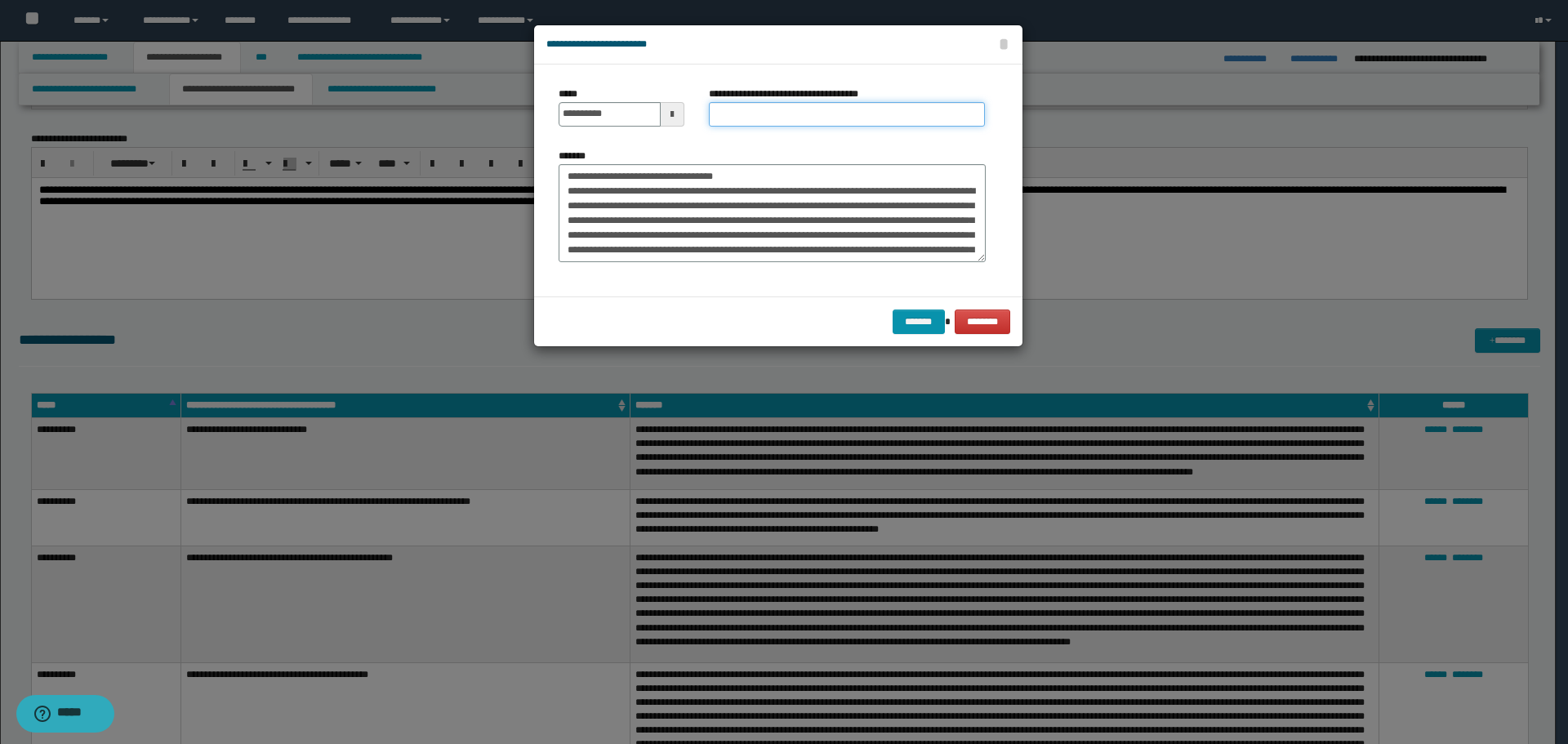 drag, startPoint x: 751, startPoint y: 115, endPoint x: 577, endPoint y: 164, distance: 180.7678 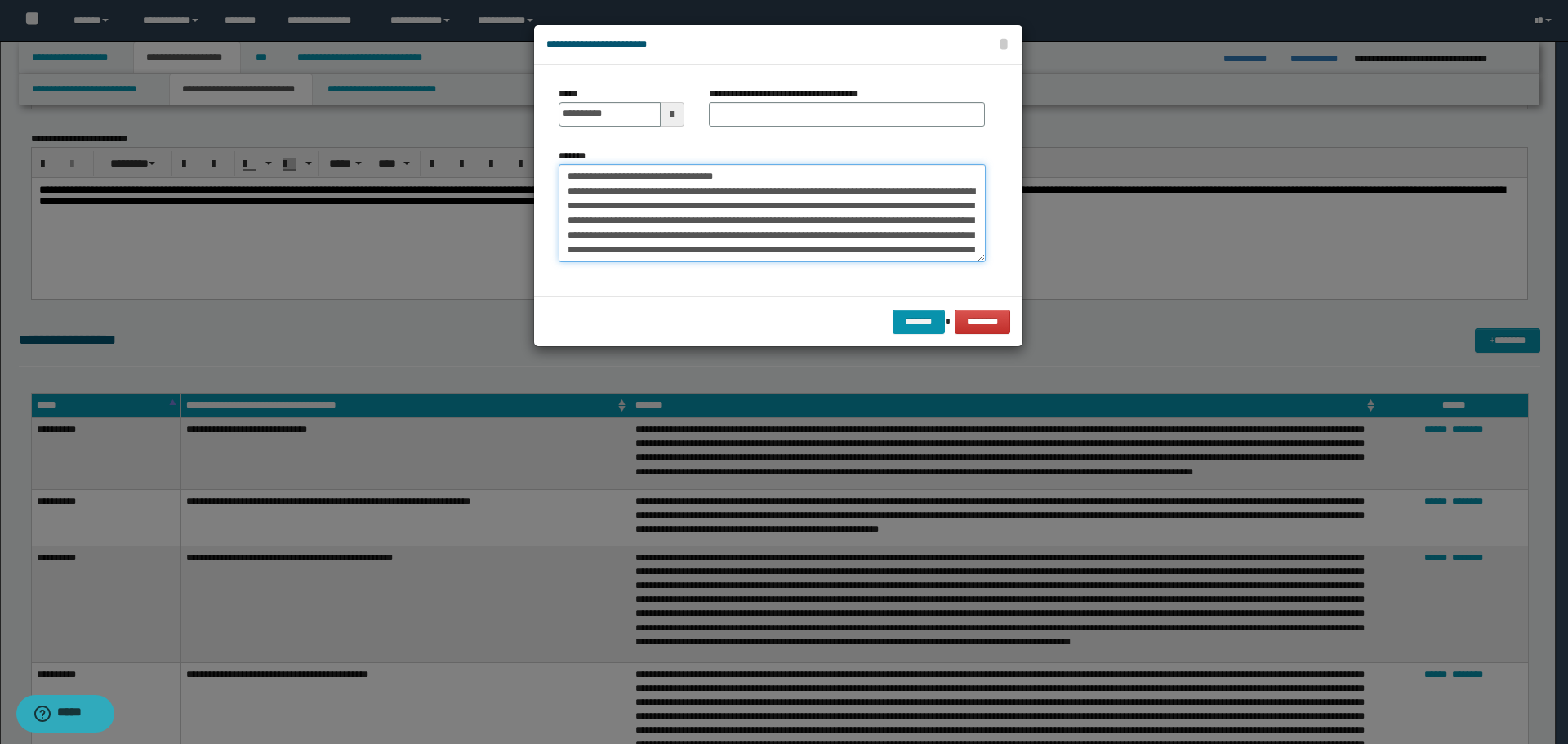 drag, startPoint x: 564, startPoint y: 170, endPoint x: 704, endPoint y: 173, distance: 140.03214 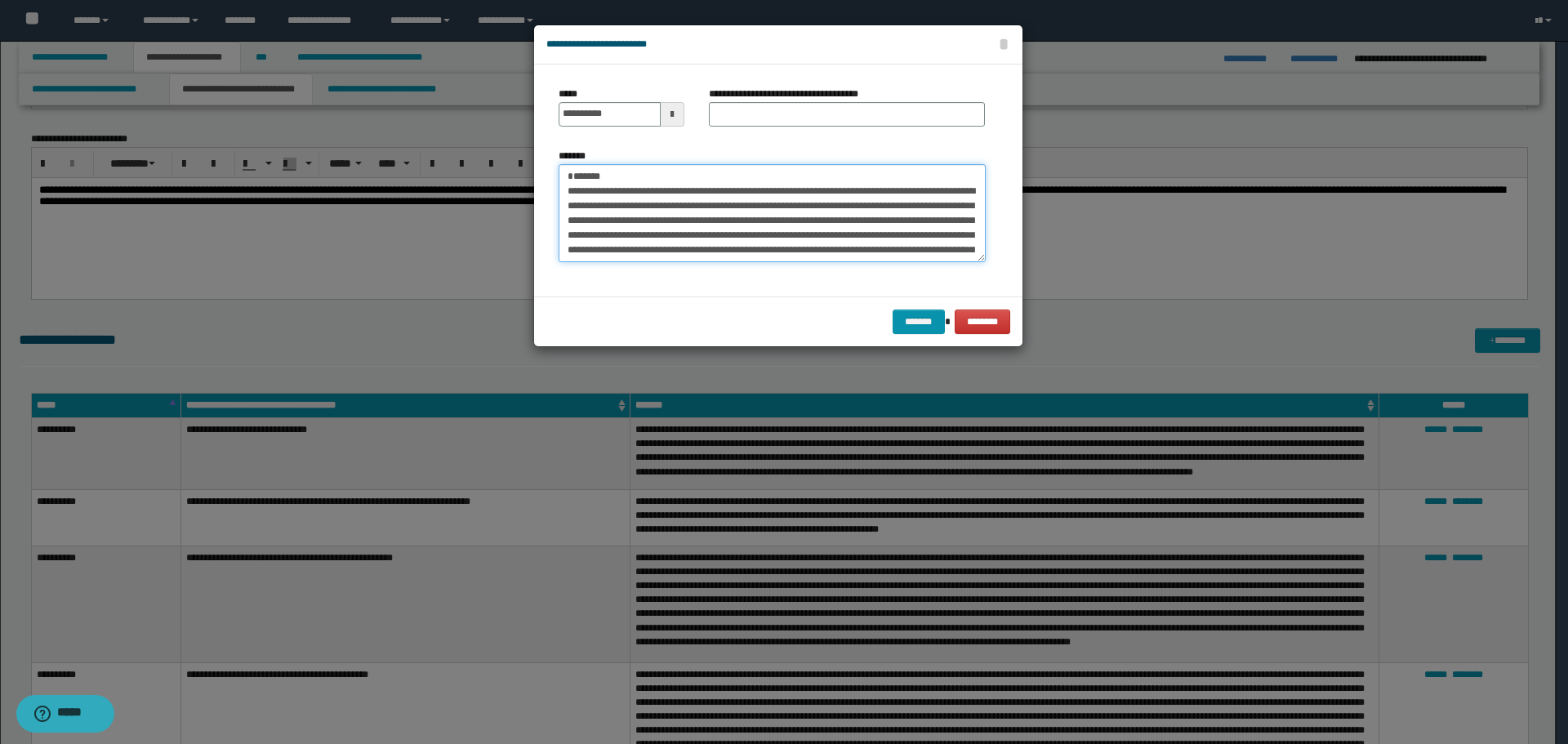 type on "**********" 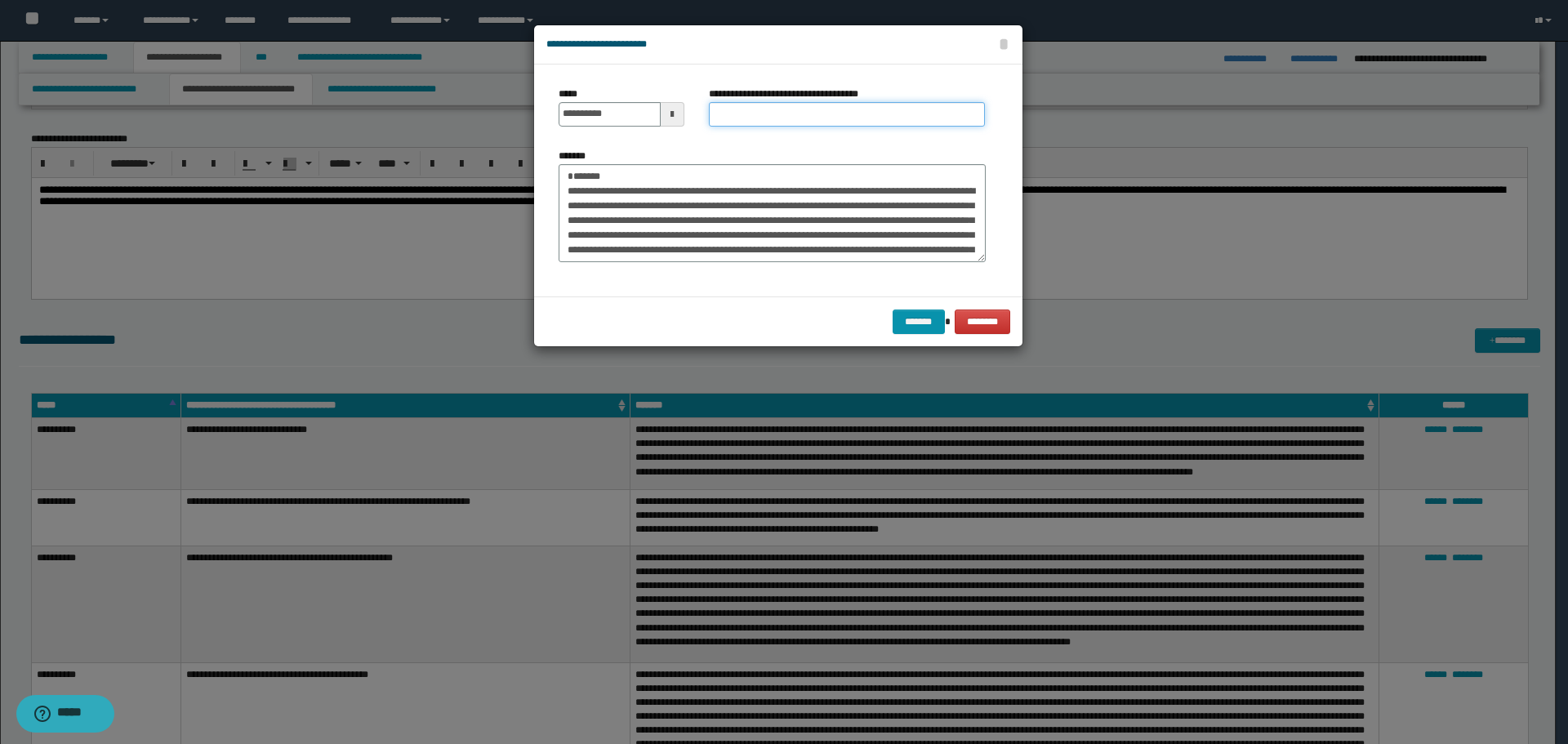 click on "**********" at bounding box center [847, 114] 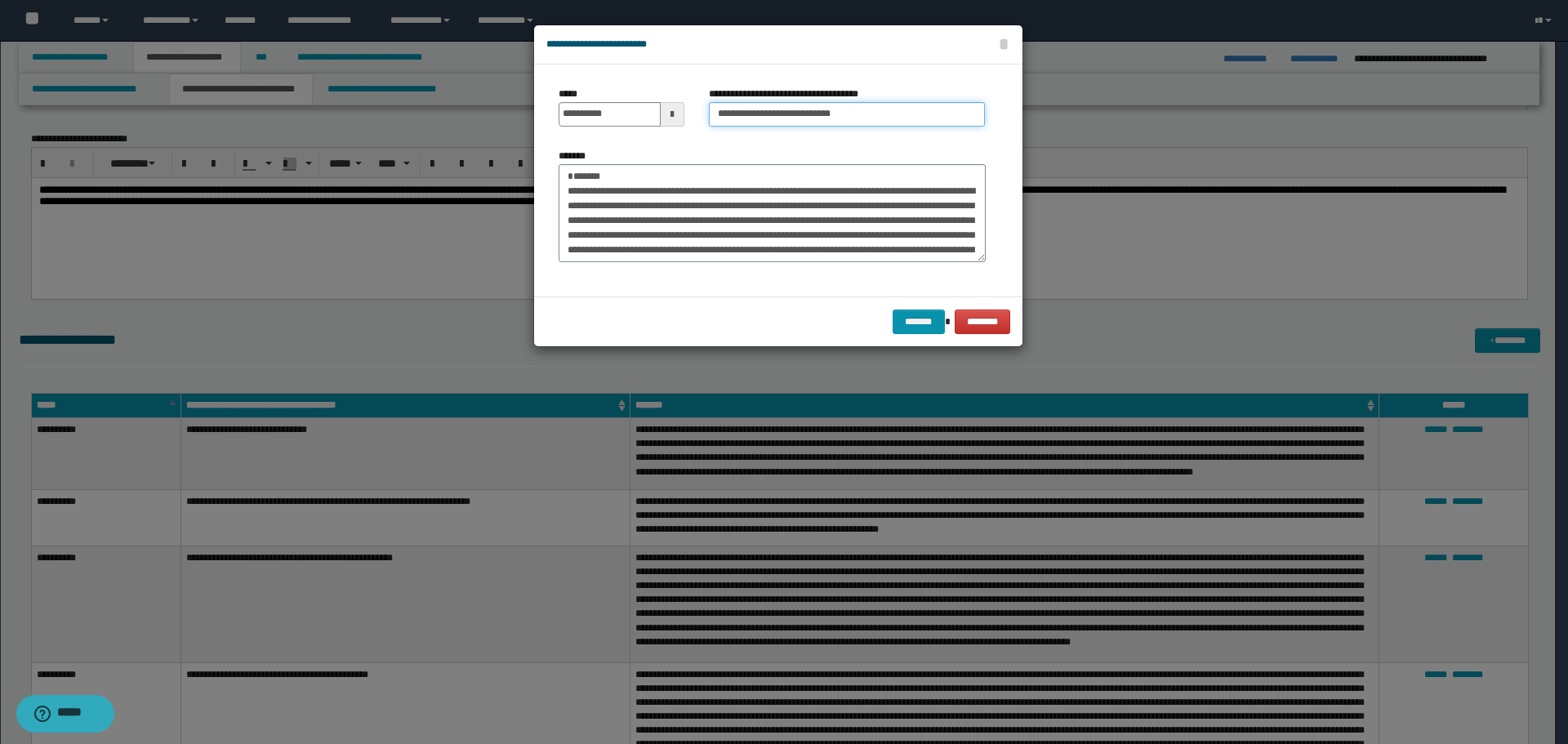 type on "**********" 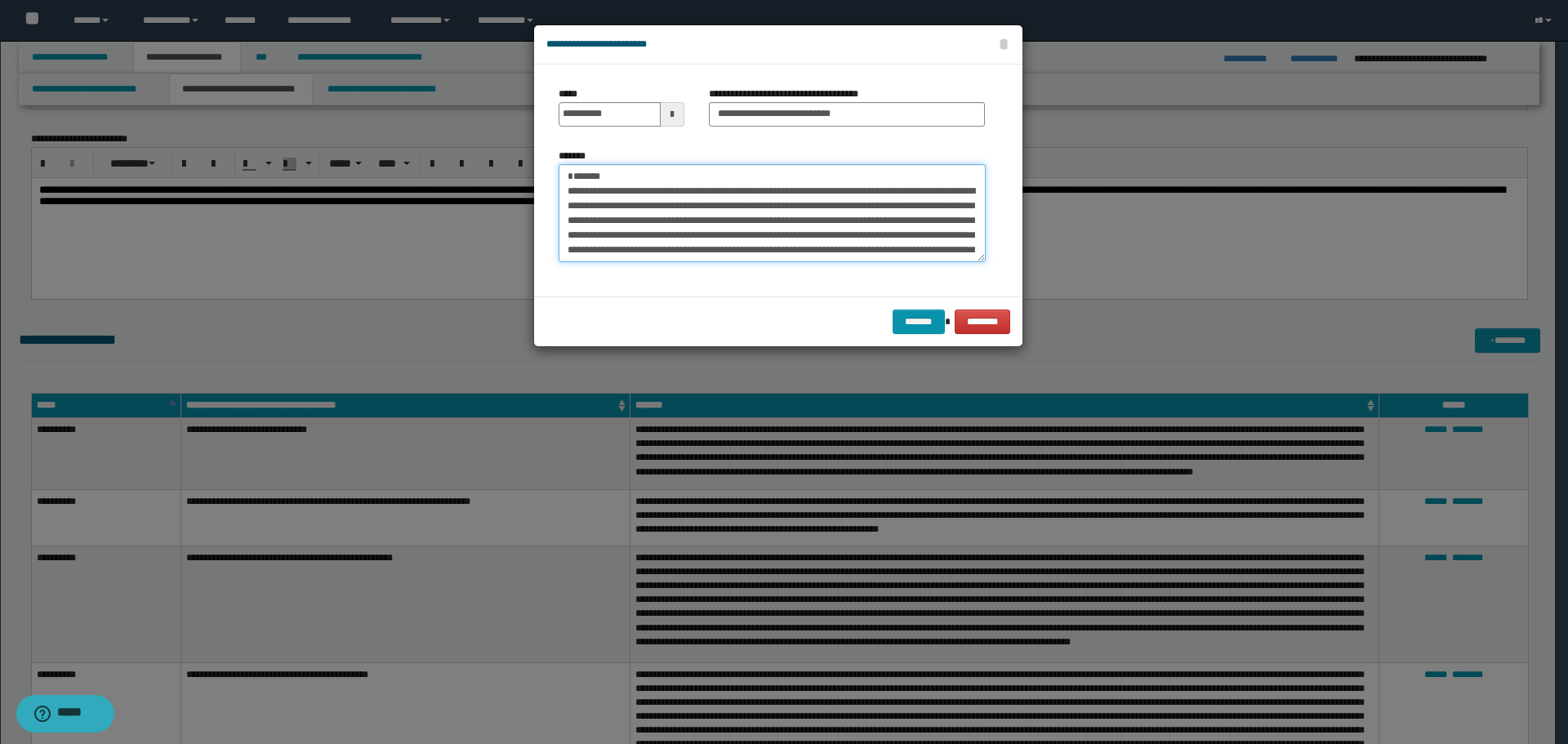 drag, startPoint x: 623, startPoint y: 170, endPoint x: 521, endPoint y: 180, distance: 102.48902 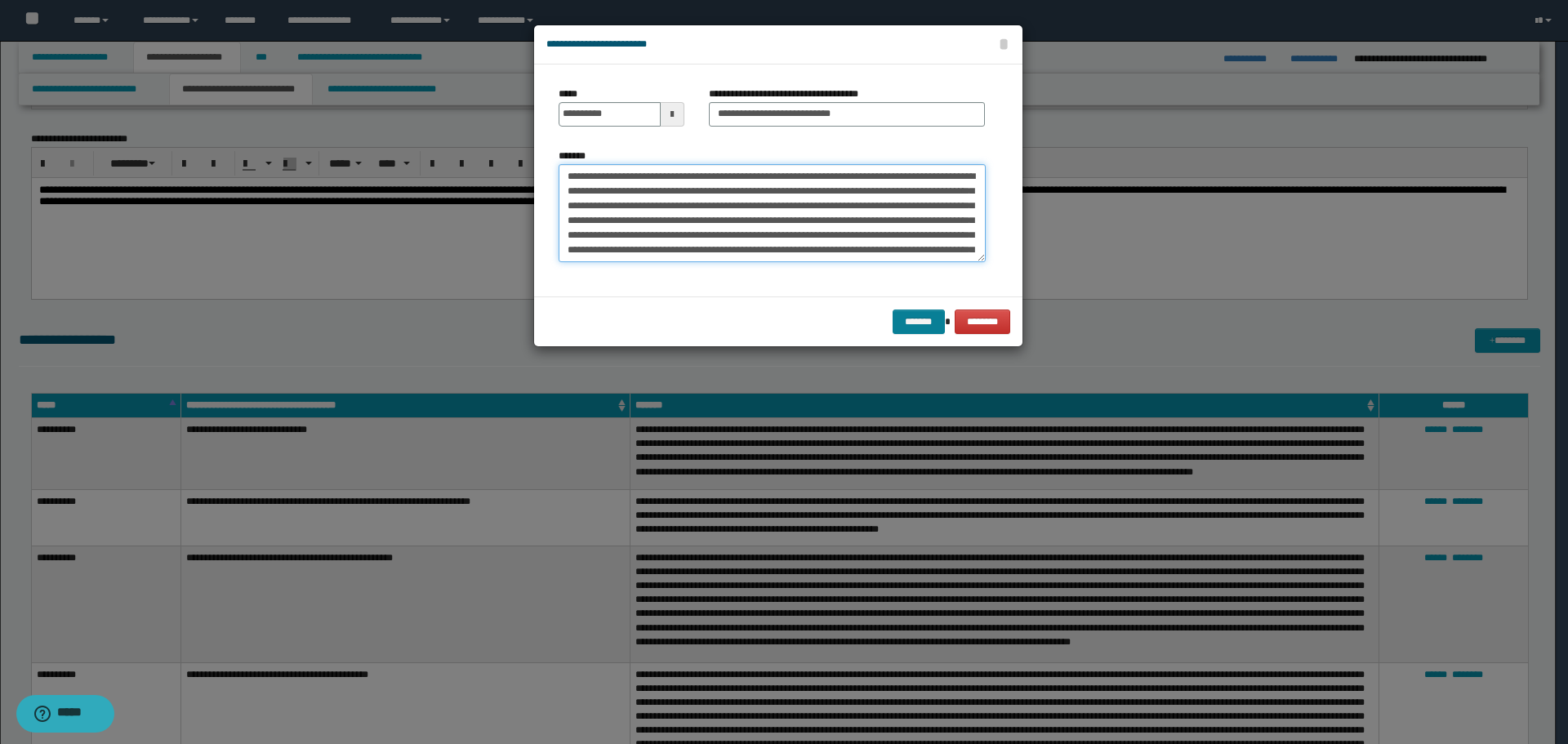 type on "**********" 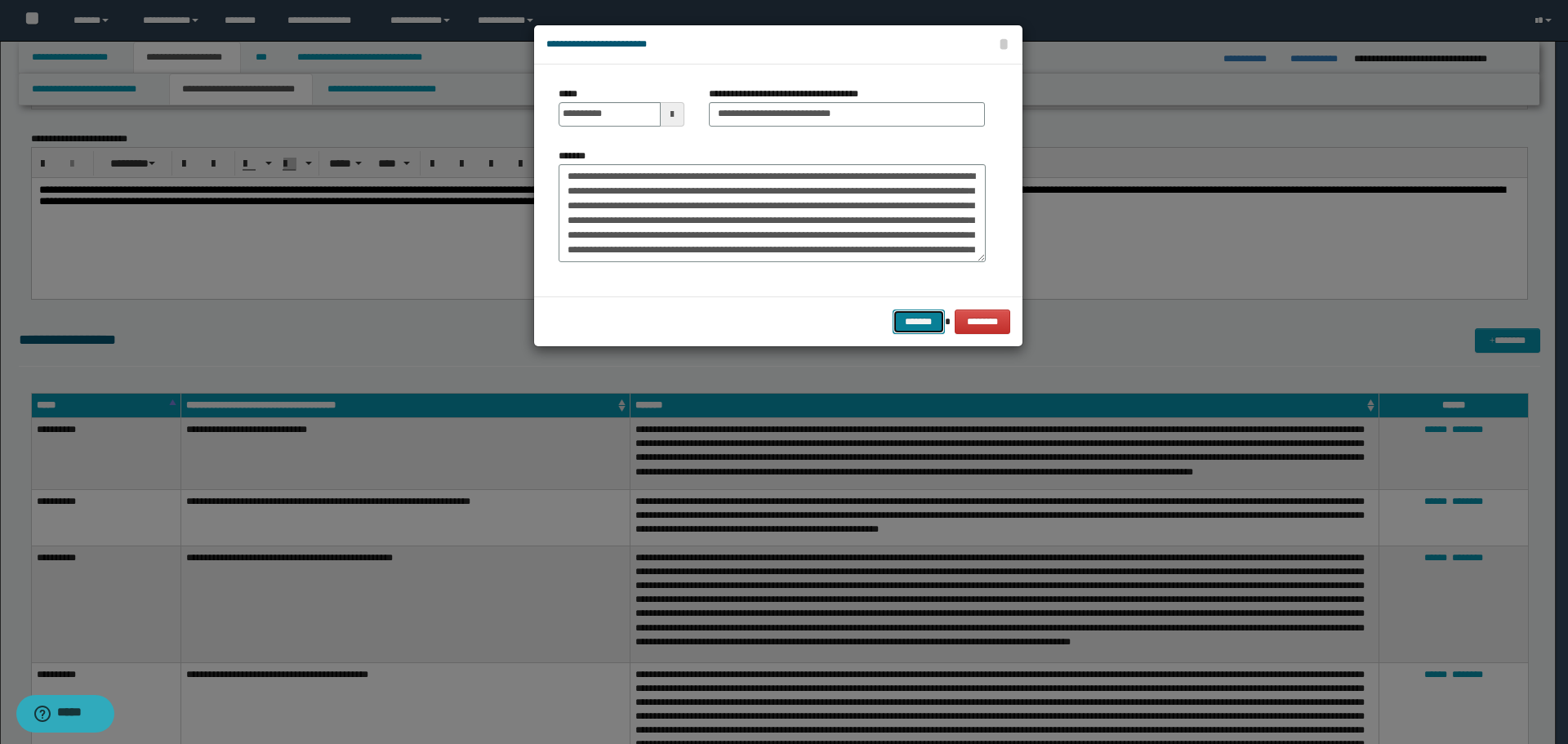 click on "*******" at bounding box center [919, 322] 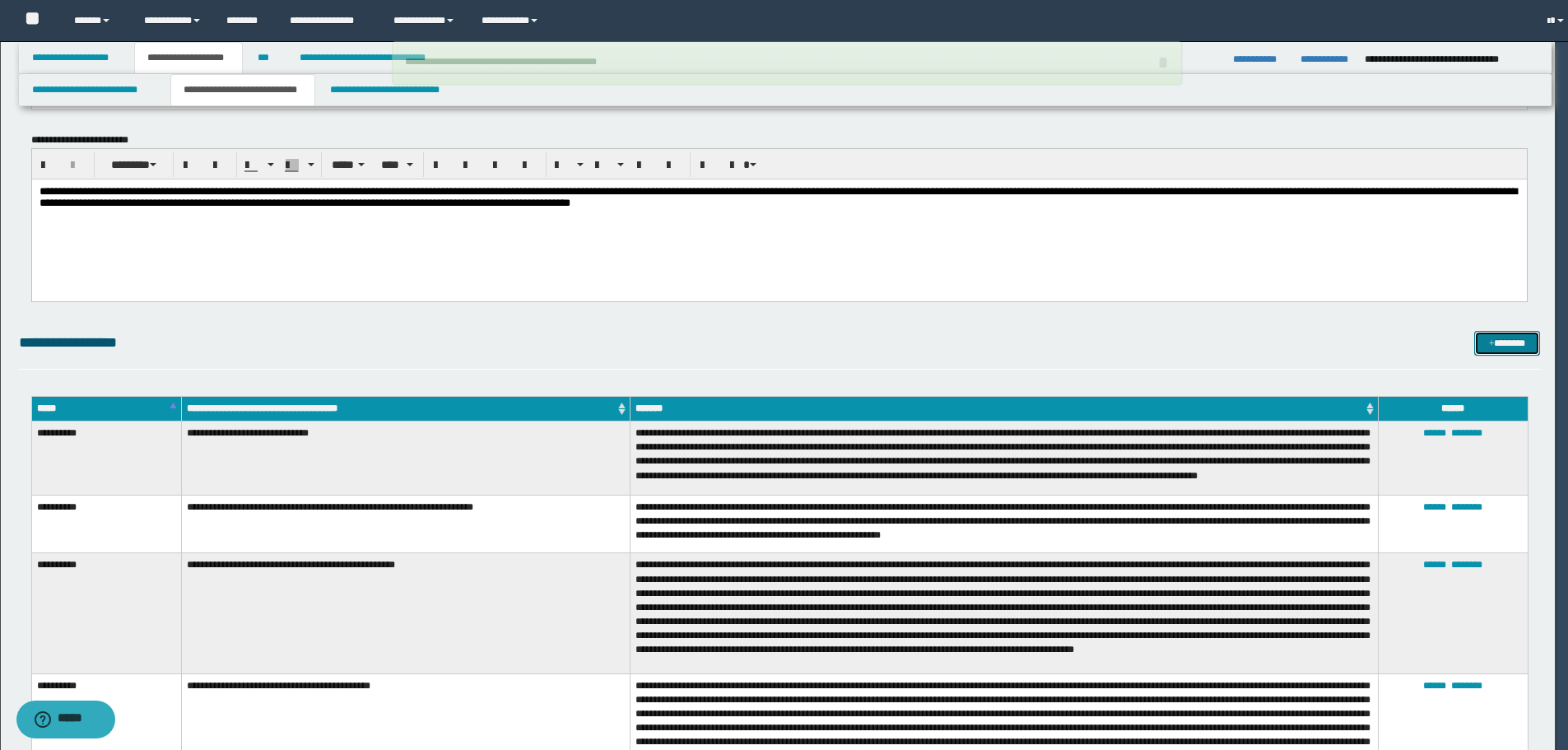 type 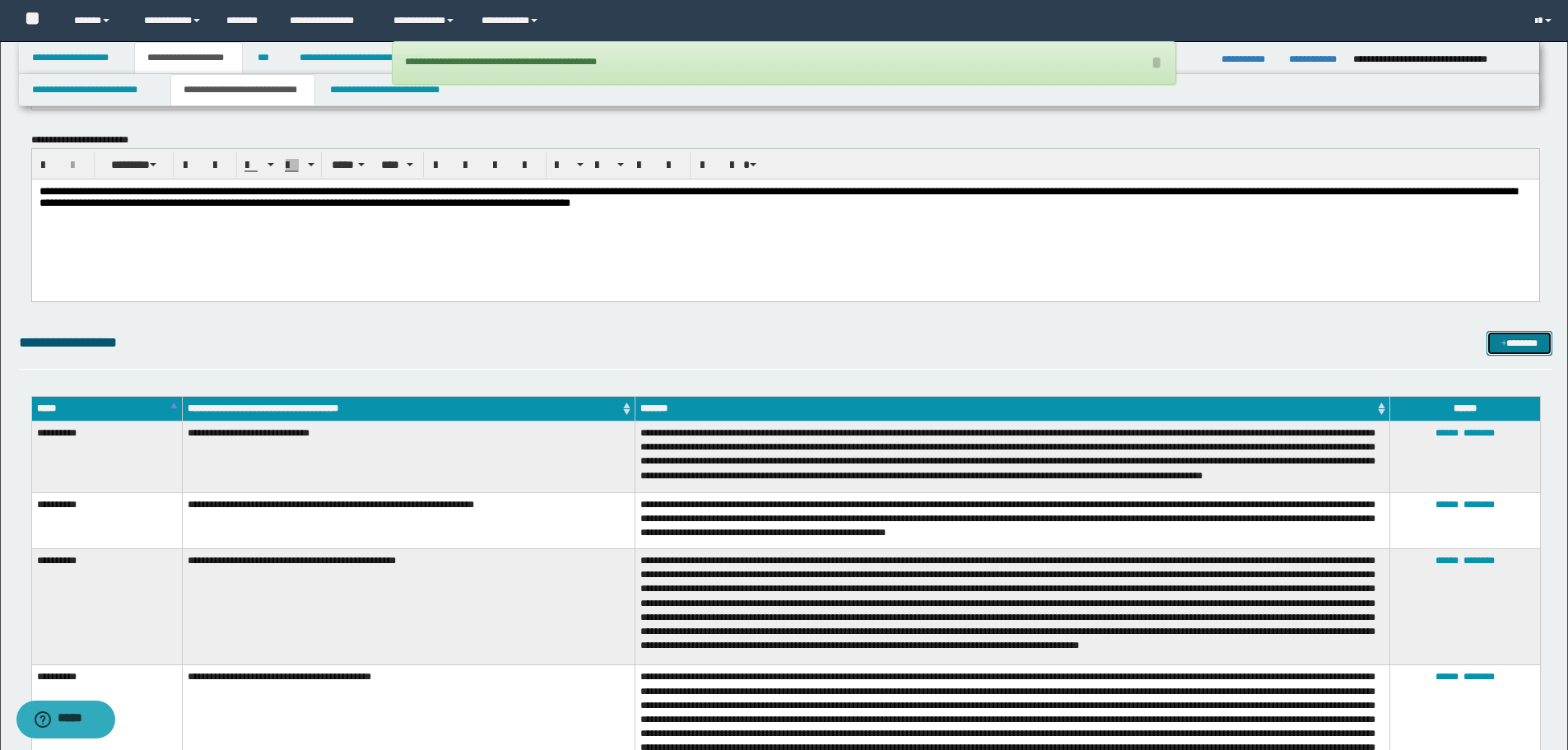 click on "*******" at bounding box center (1519, 343) 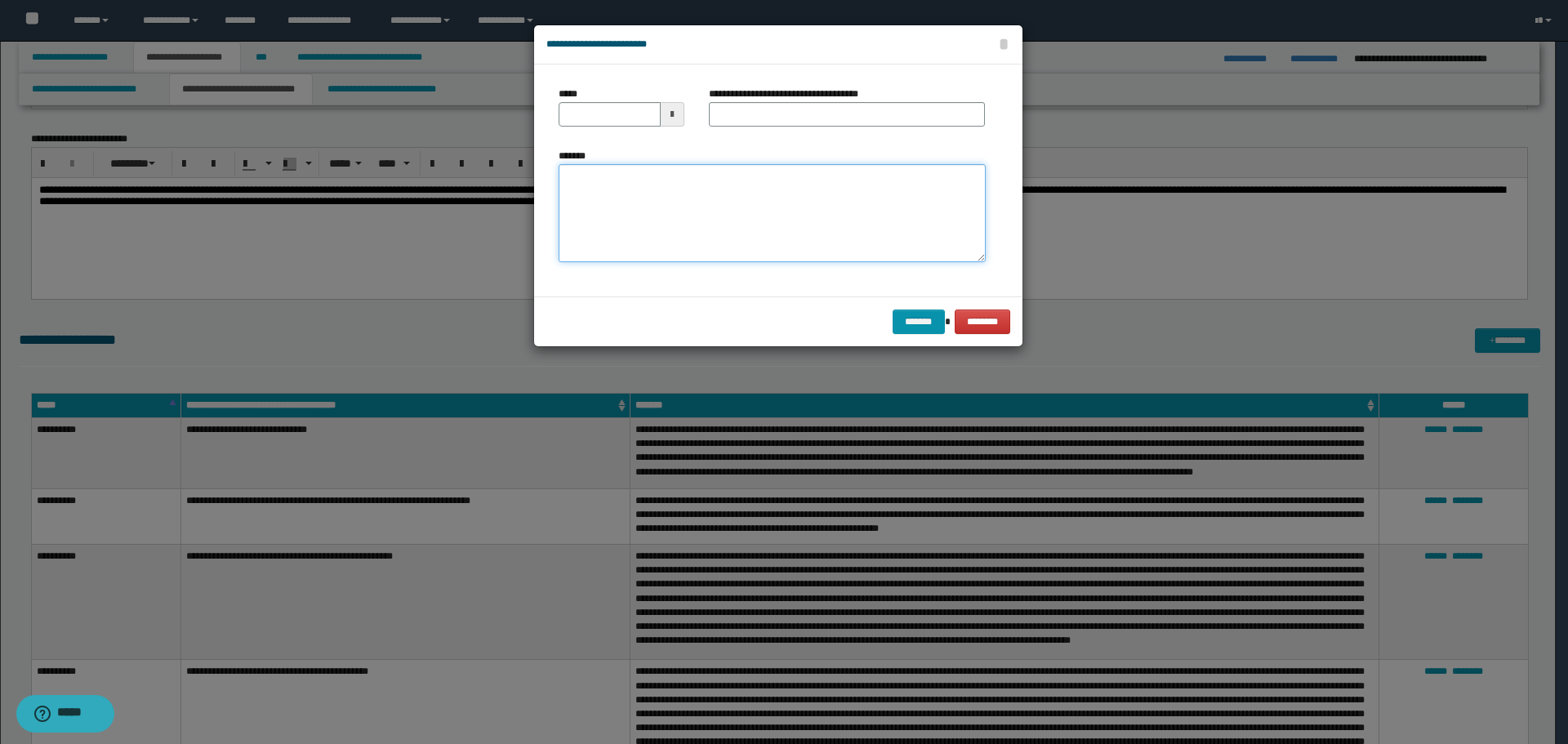 click on "*******" at bounding box center (772, 213) 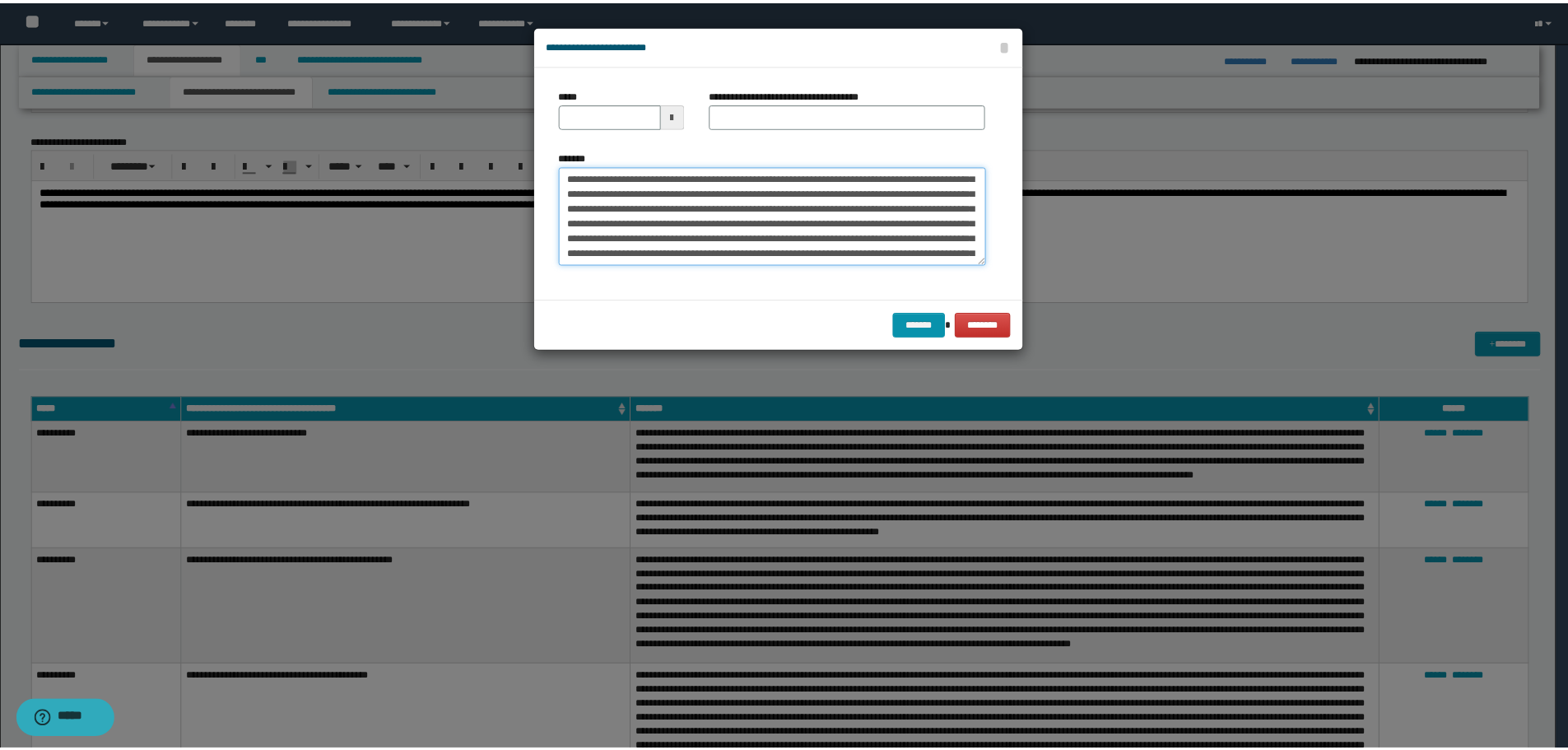 scroll, scrollTop: 0, scrollLeft: 0, axis: both 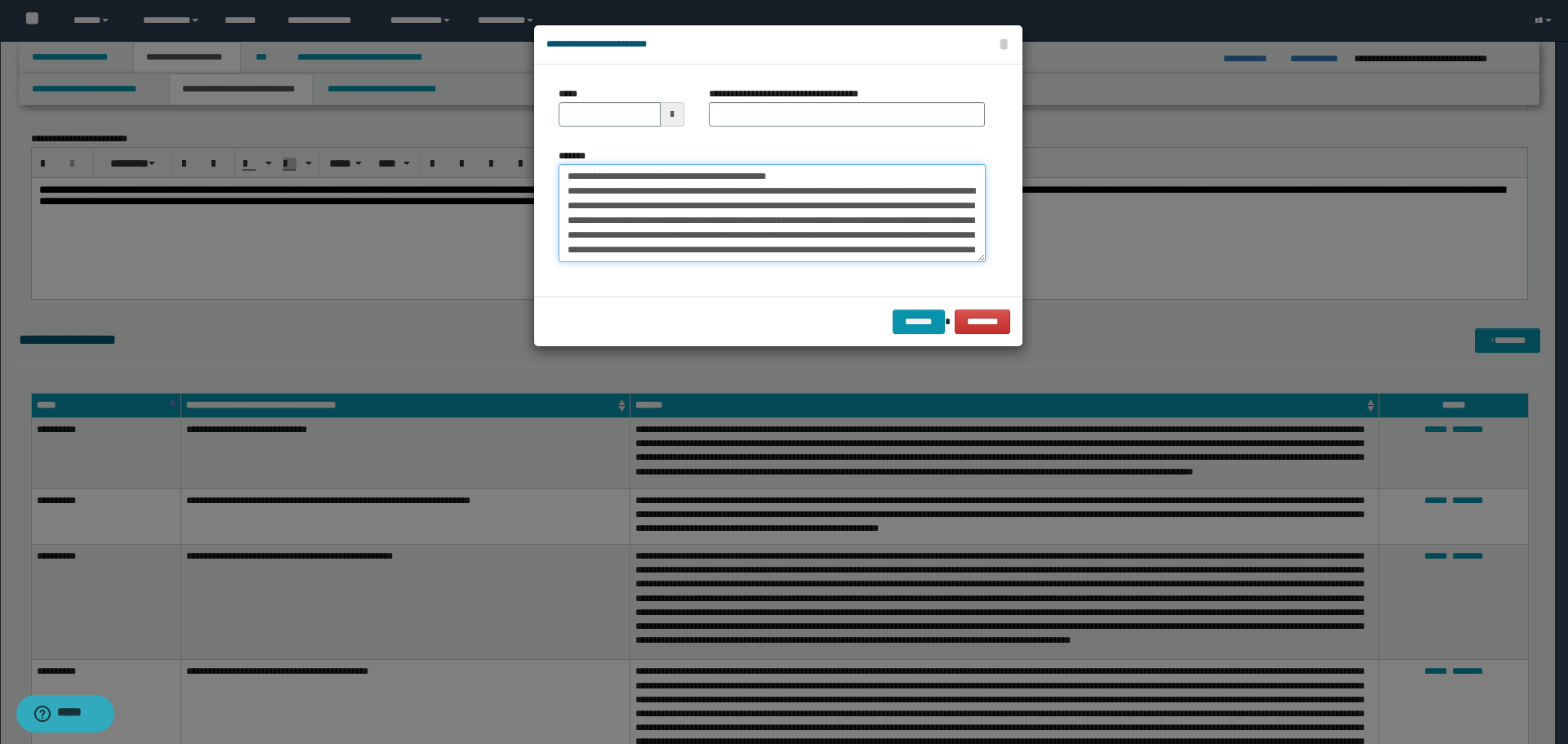 drag, startPoint x: 619, startPoint y: 176, endPoint x: 454, endPoint y: 167, distance: 165.24527 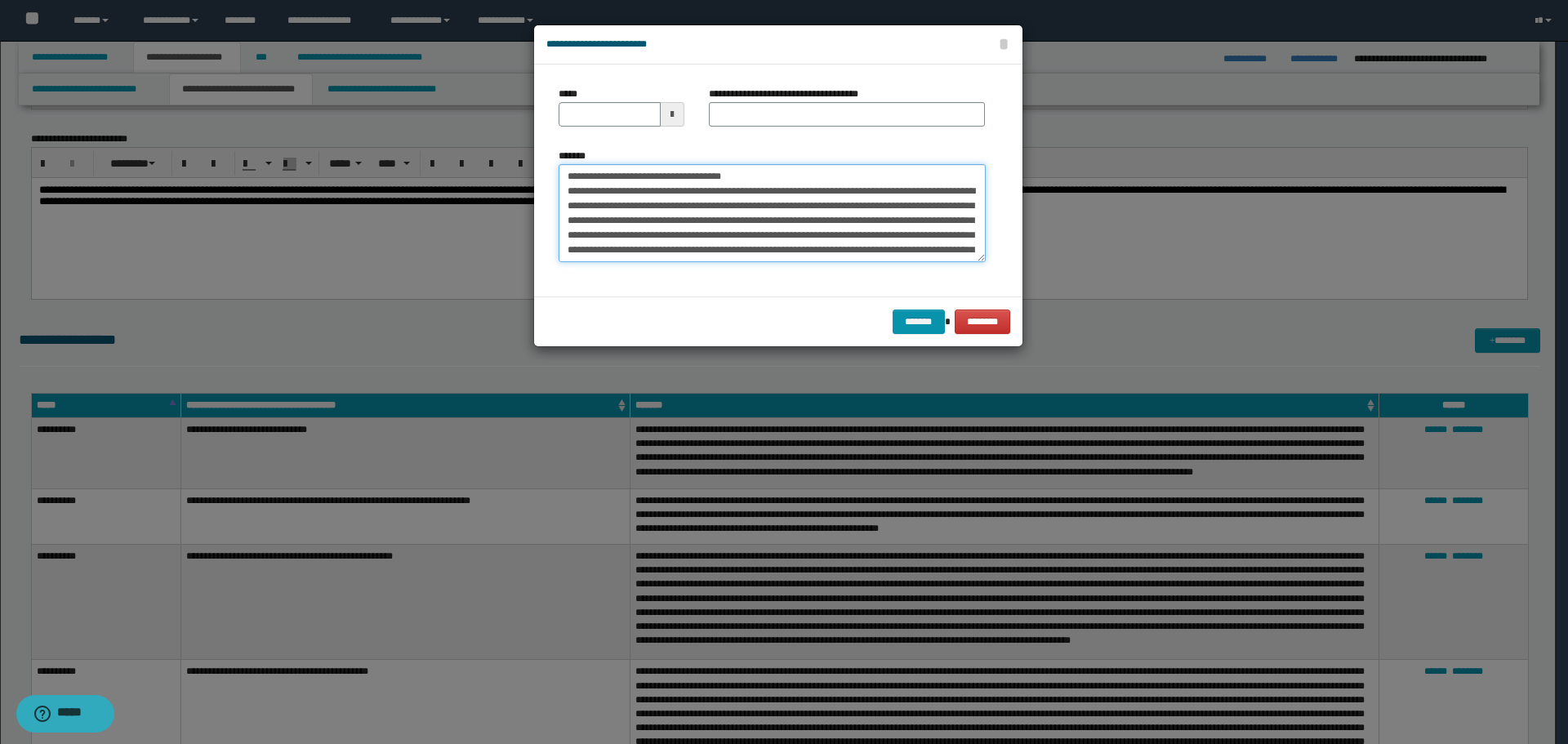 type 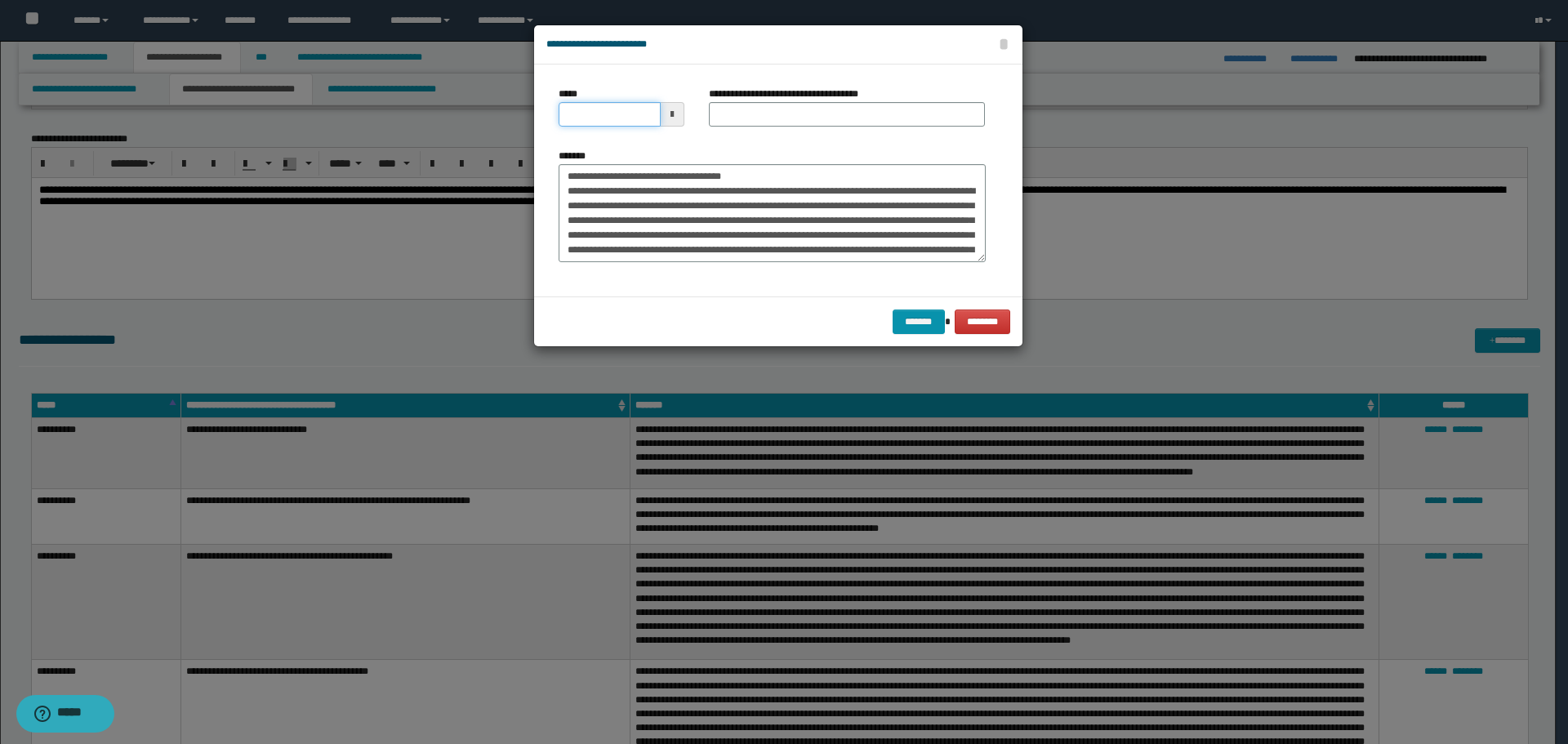 click on "*****" at bounding box center (609, 114) 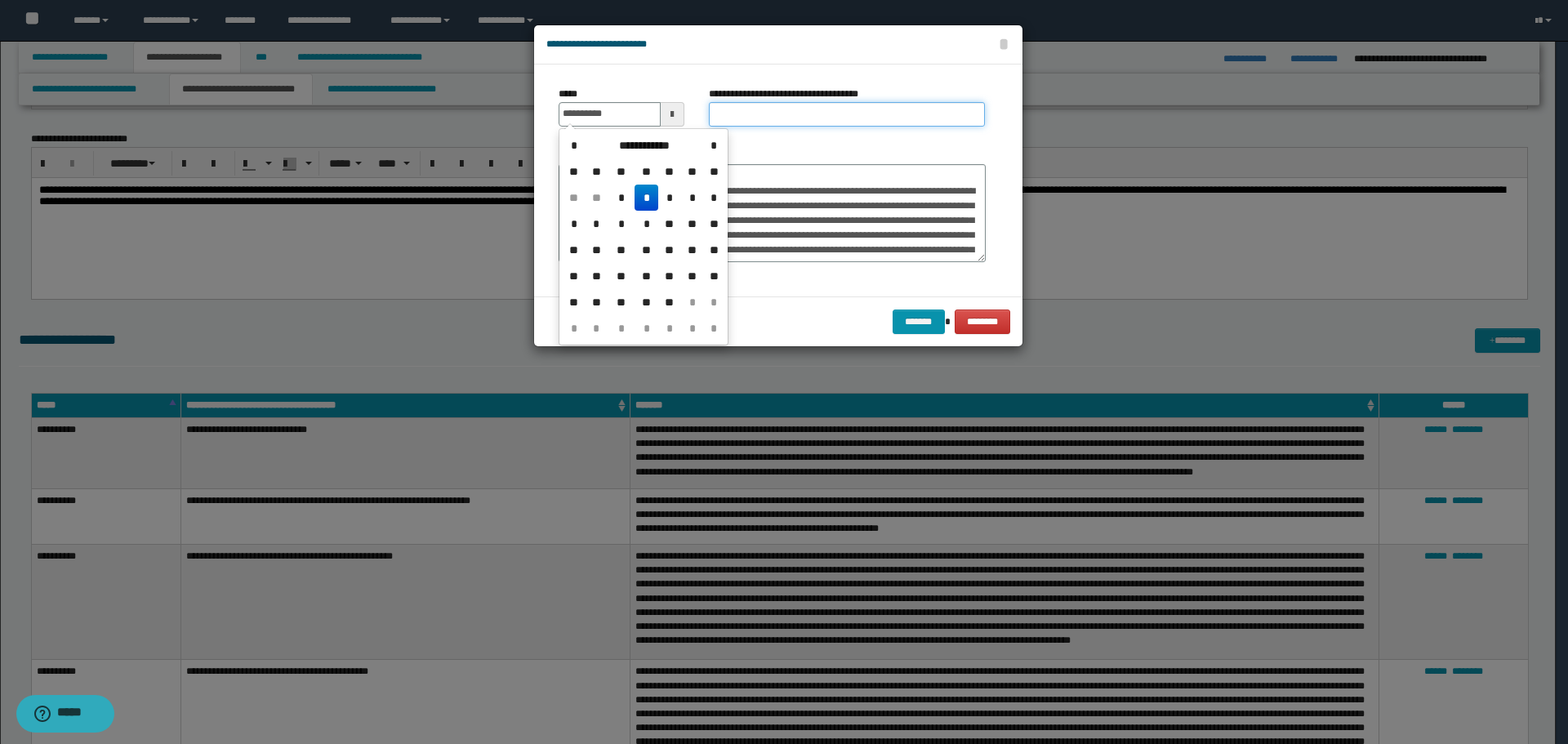 type on "**********" 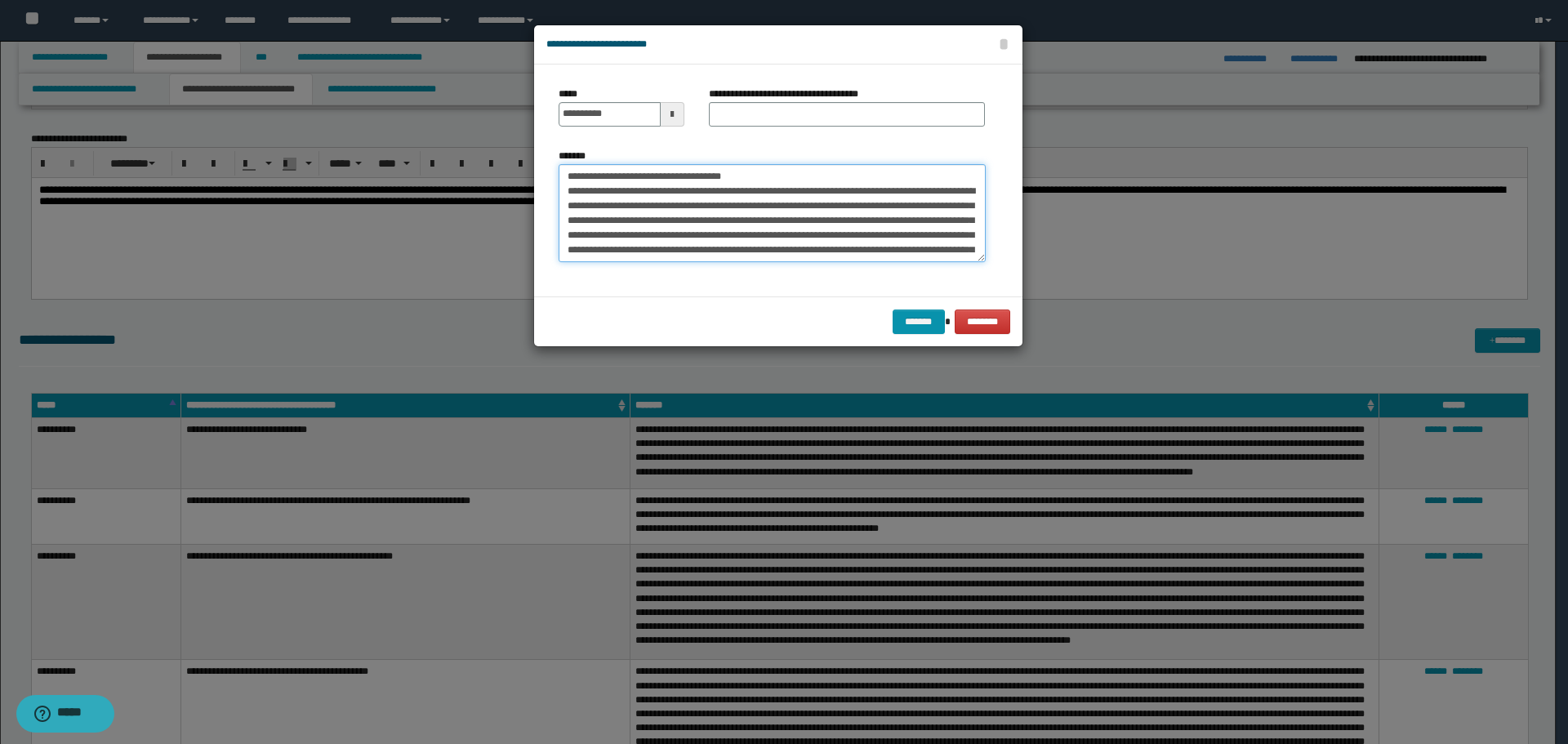 drag, startPoint x: 566, startPoint y: 171, endPoint x: 703, endPoint y: 176, distance: 137.09121 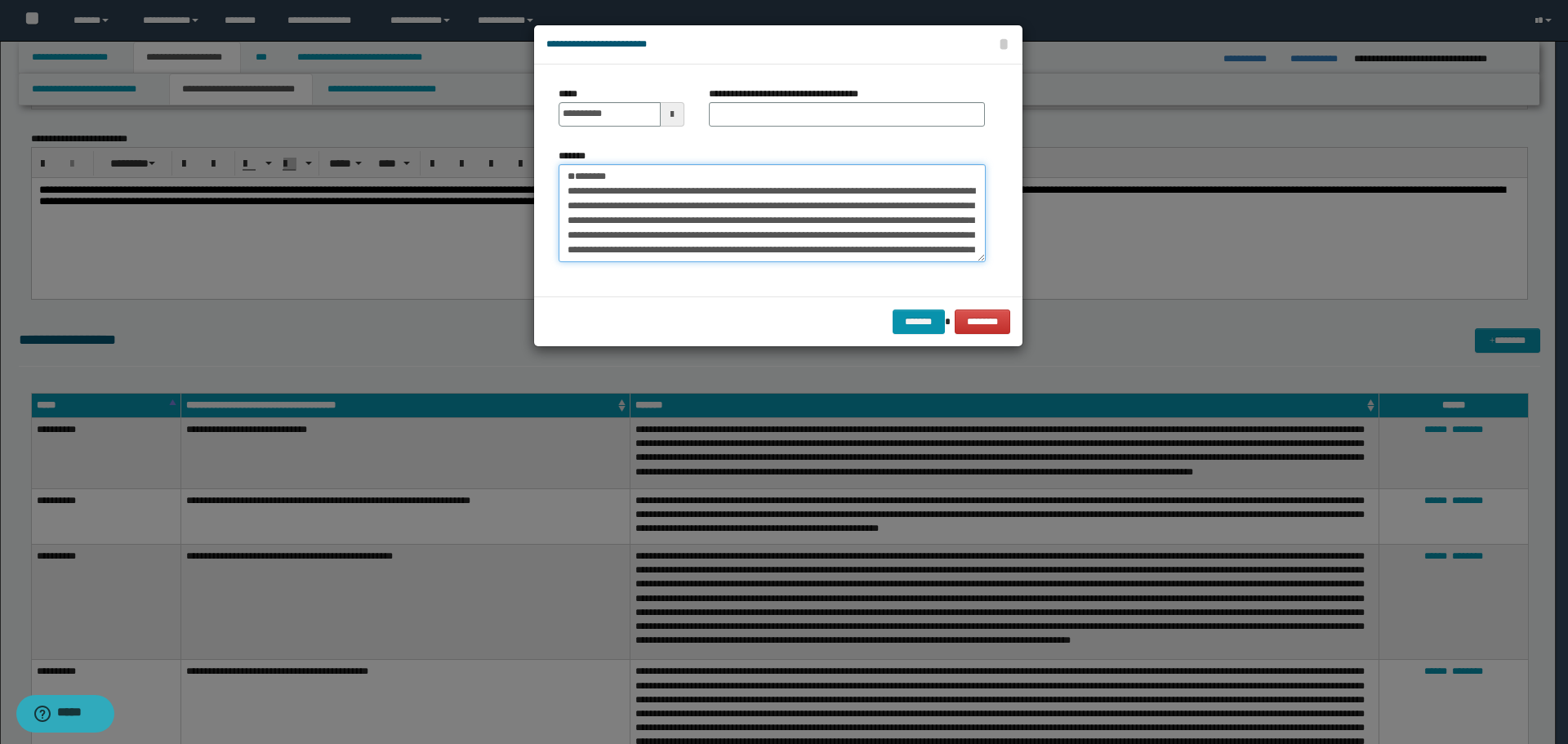 type on "**********" 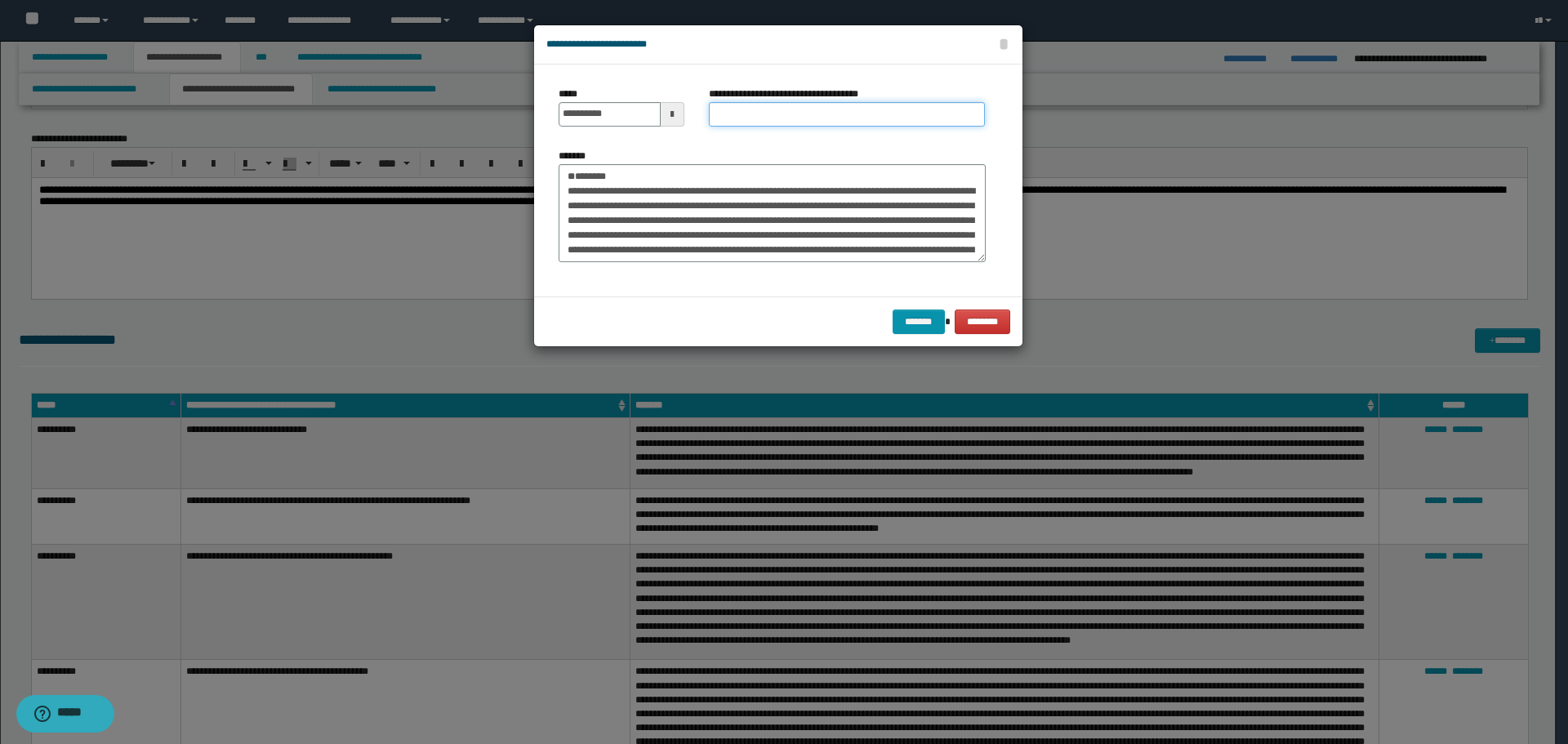 drag, startPoint x: 745, startPoint y: 112, endPoint x: 733, endPoint y: 117, distance: 13 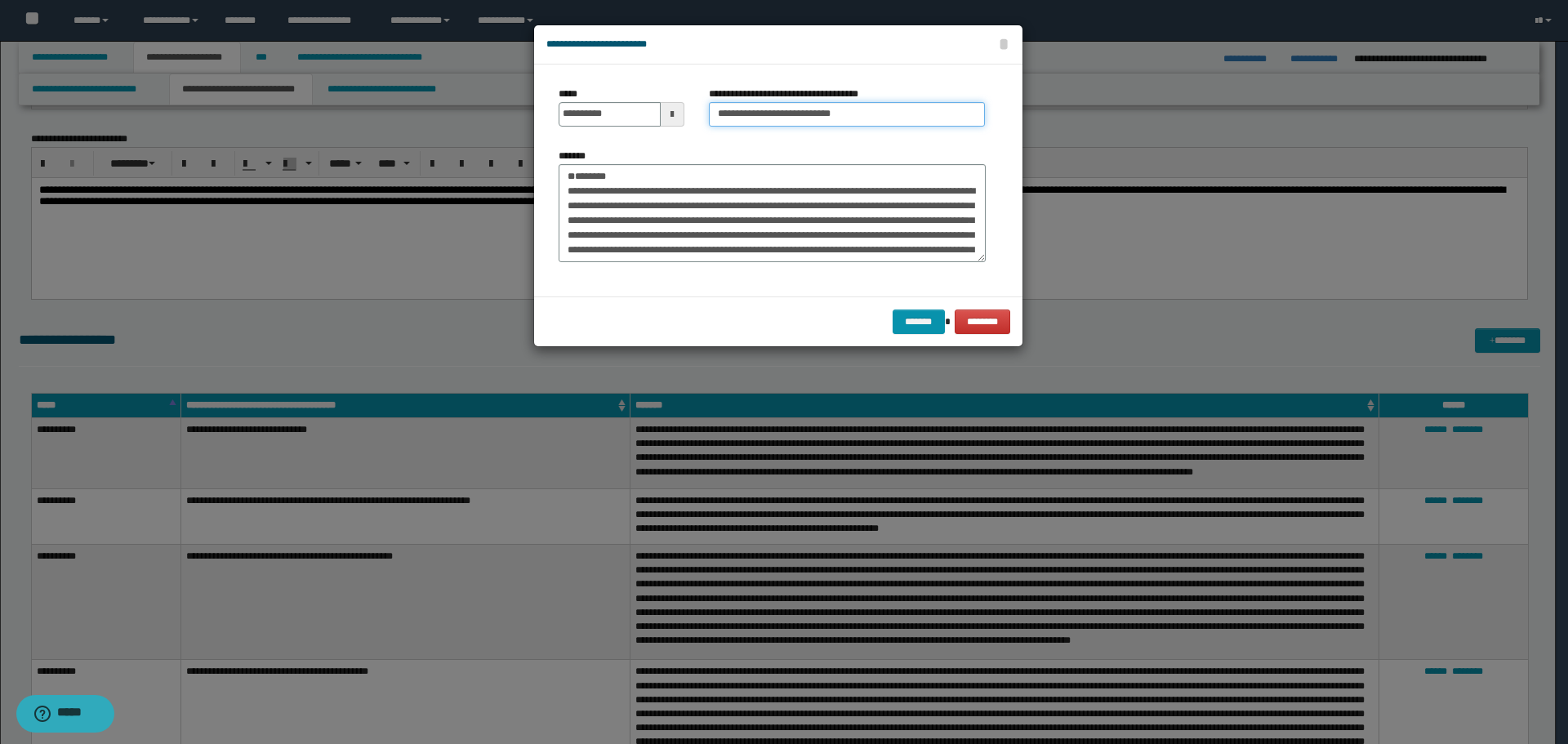 type on "**********" 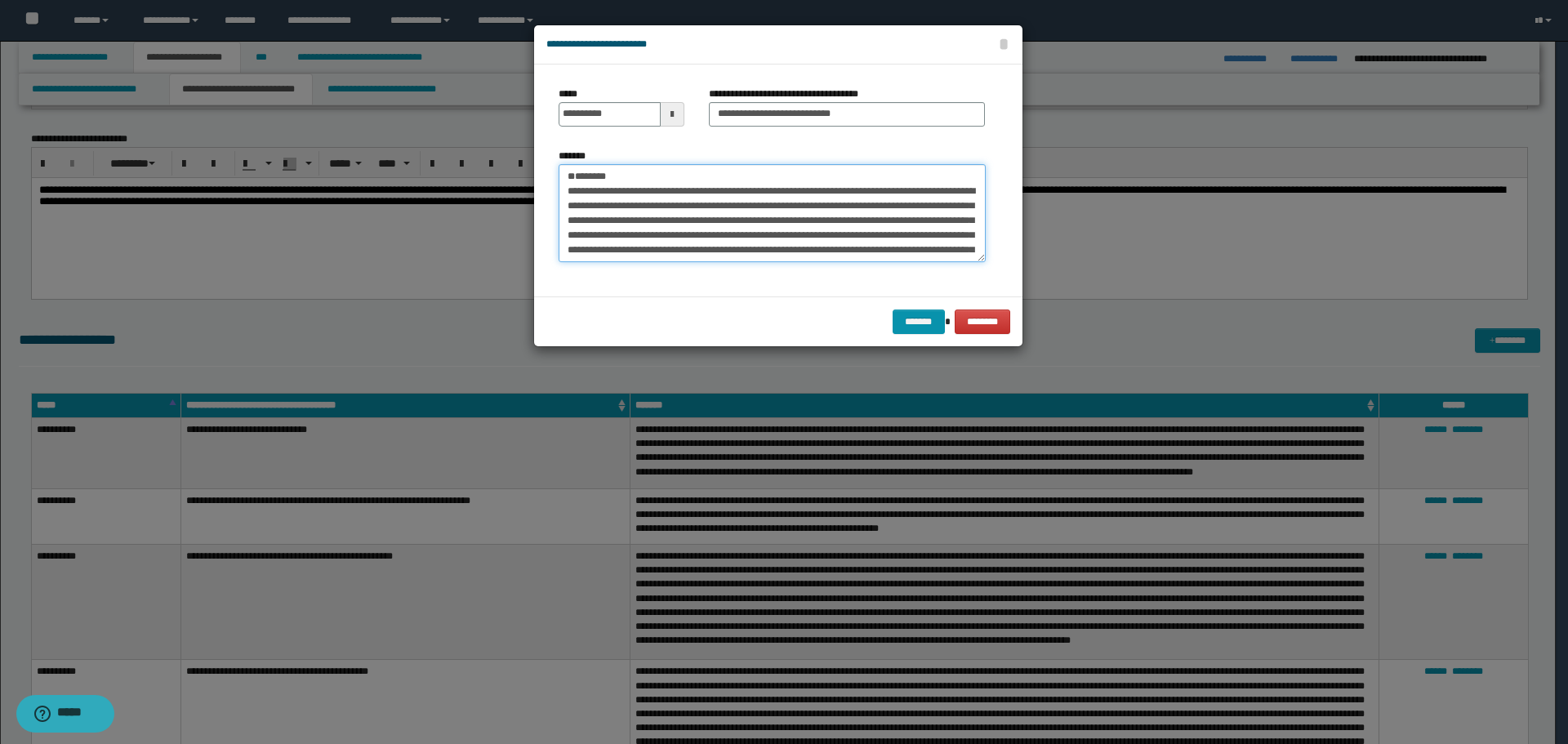 drag, startPoint x: 582, startPoint y: 171, endPoint x: 478, endPoint y: 176, distance: 104.12012 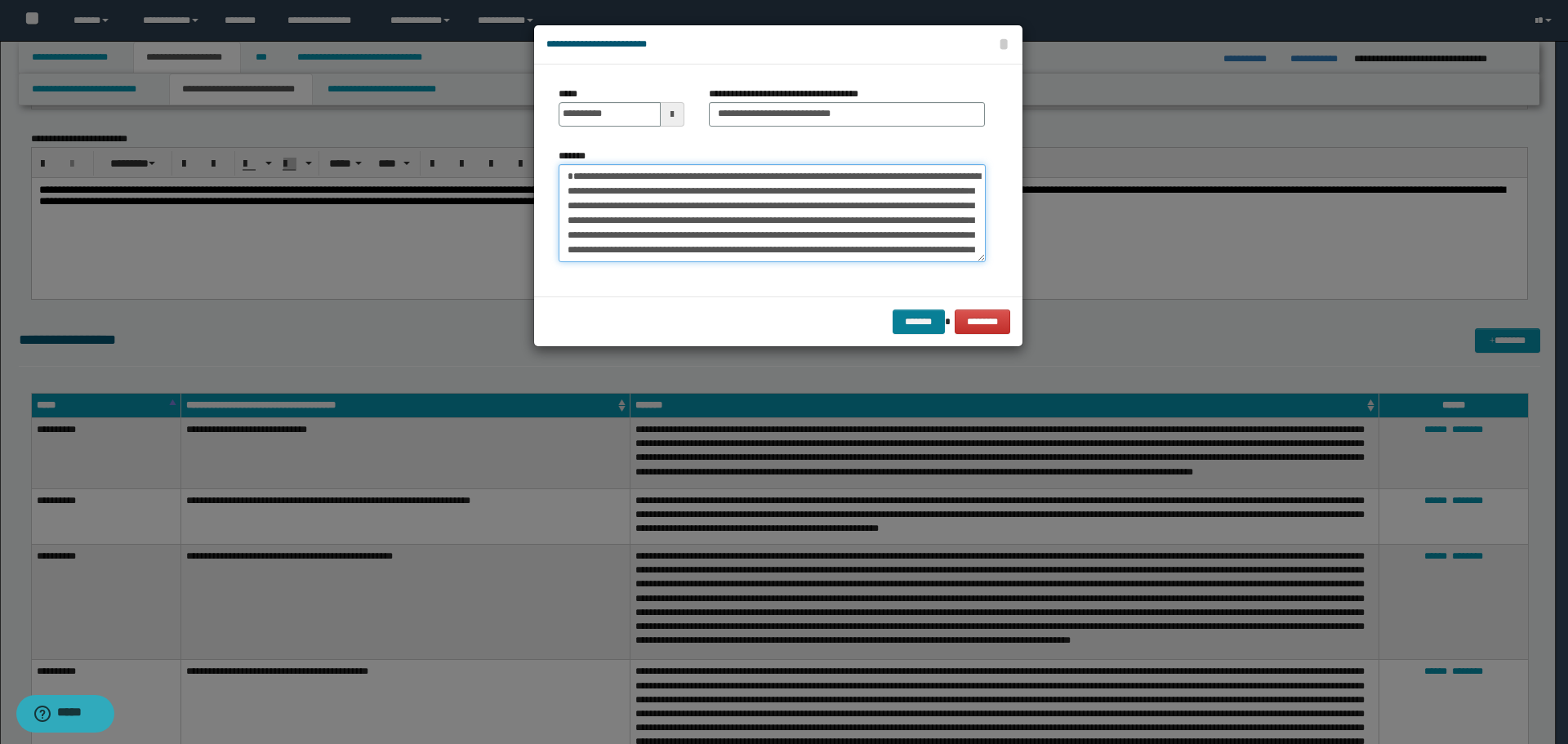 type on "**********" 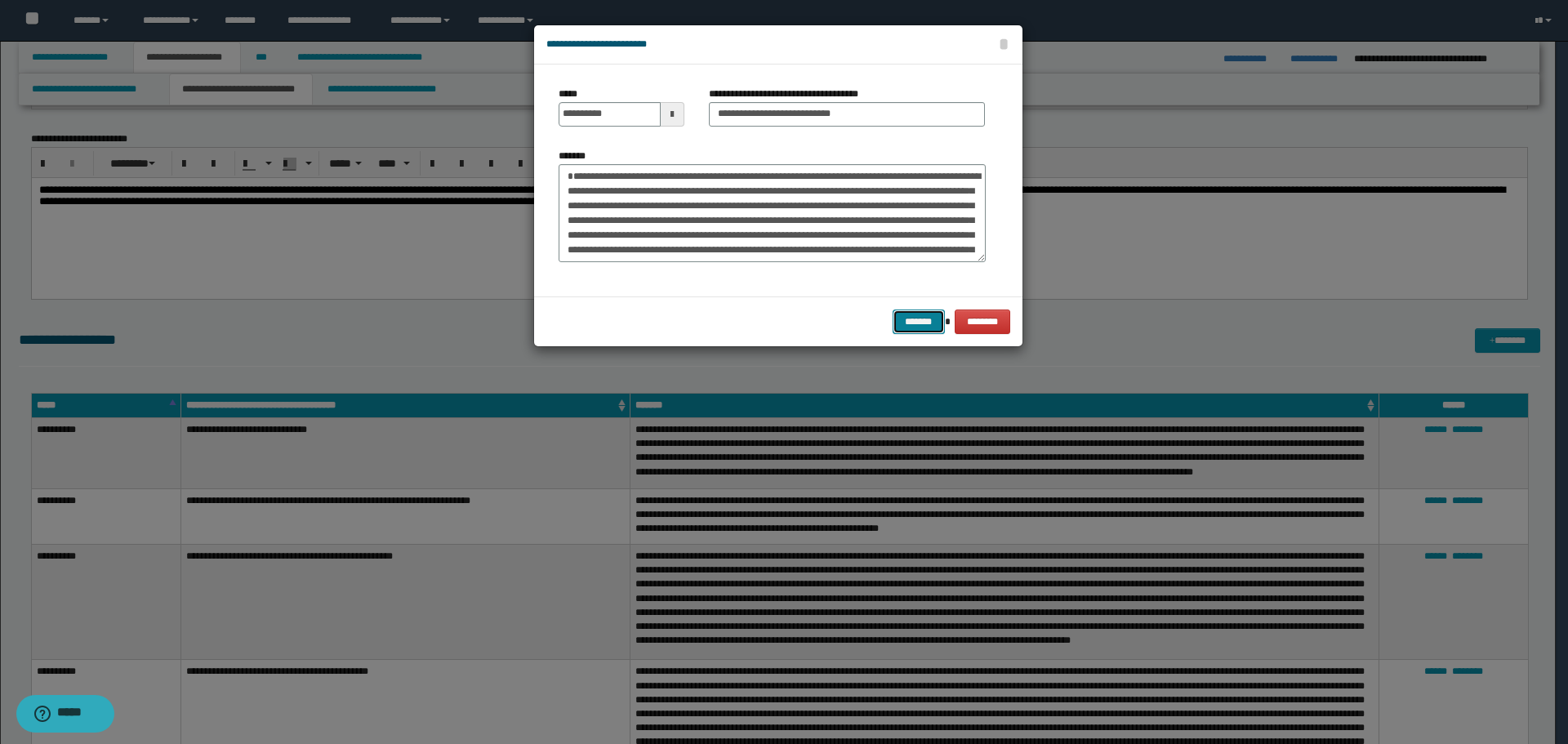 click on "*******" at bounding box center (919, 322) 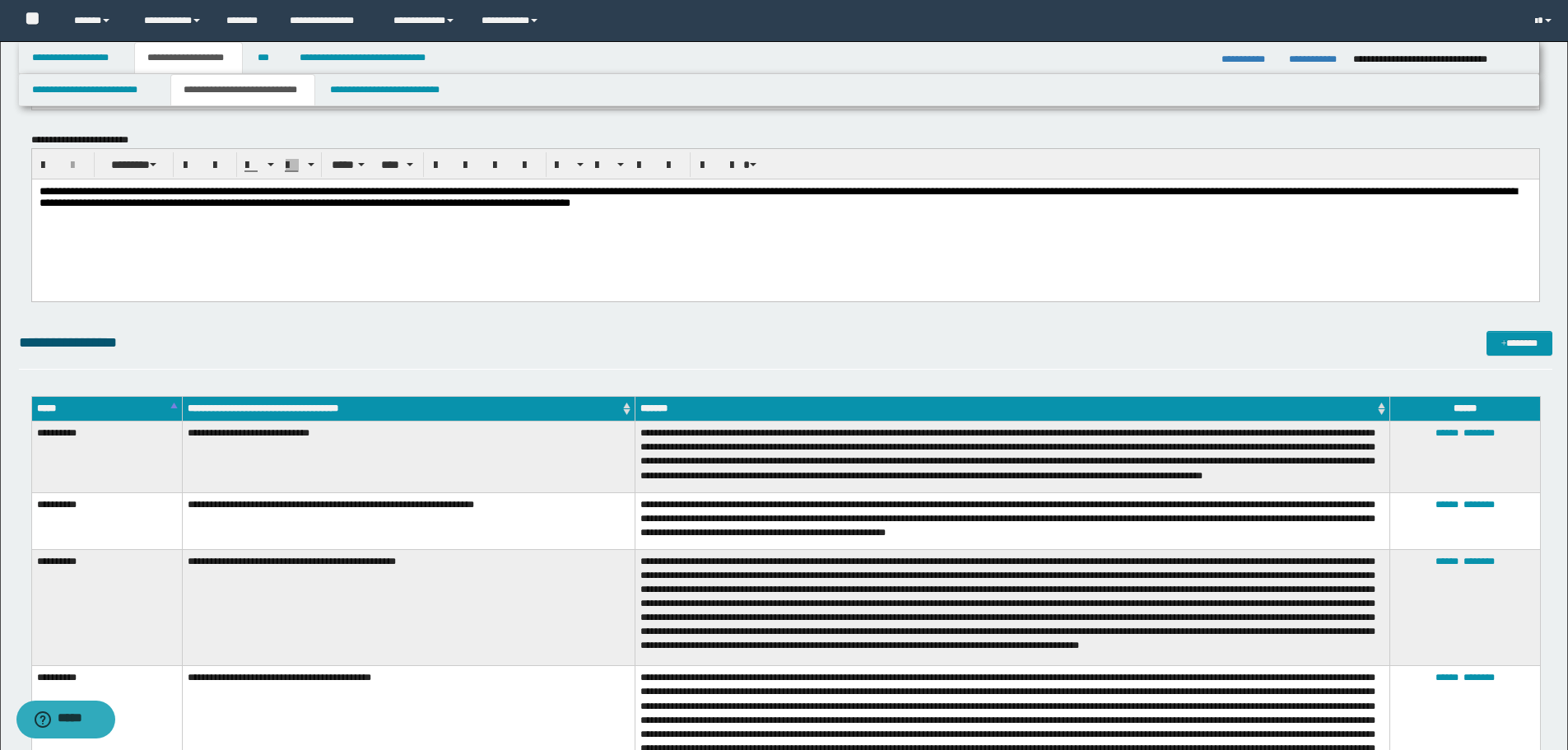 click at bounding box center (1012, 608) 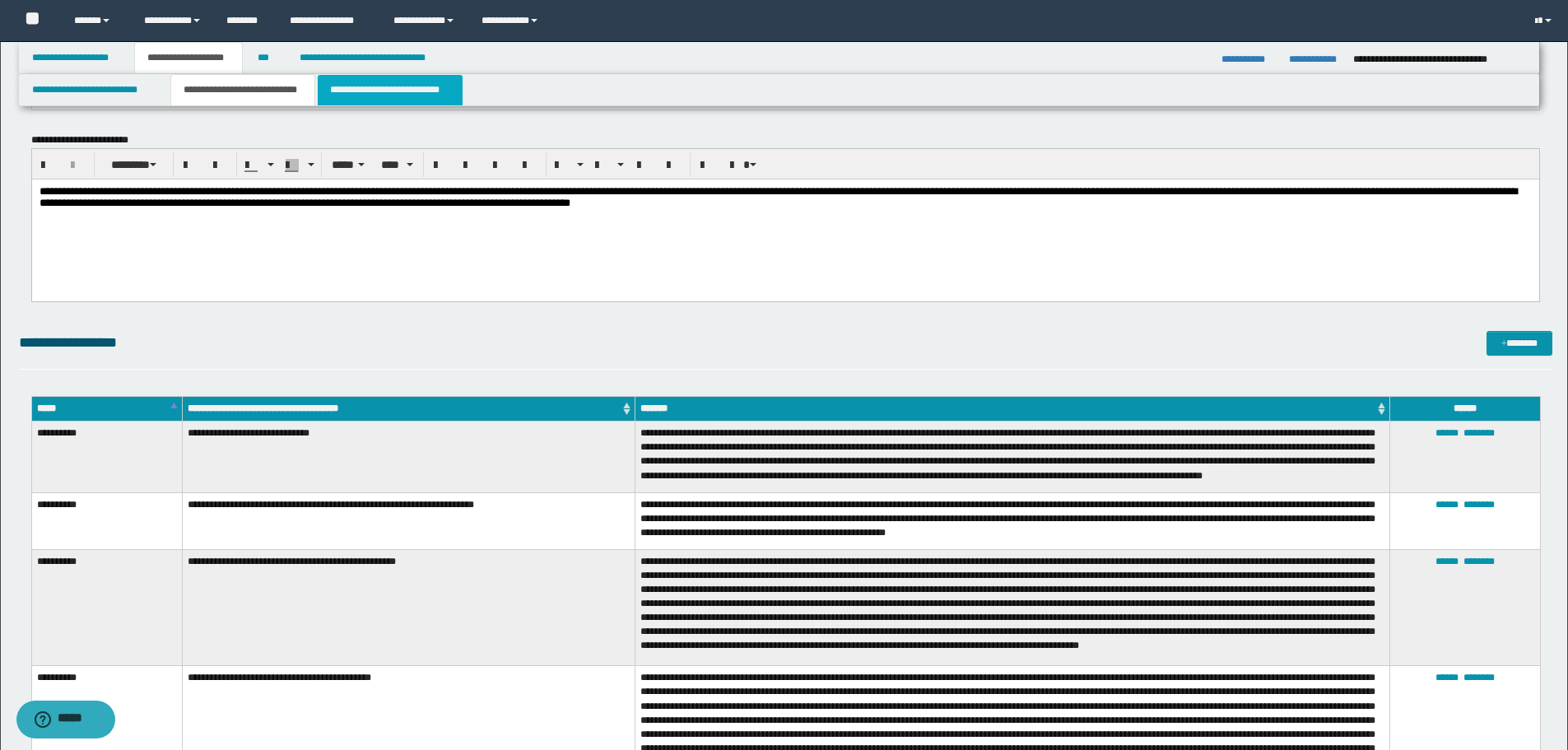 click on "**********" at bounding box center [390, 90] 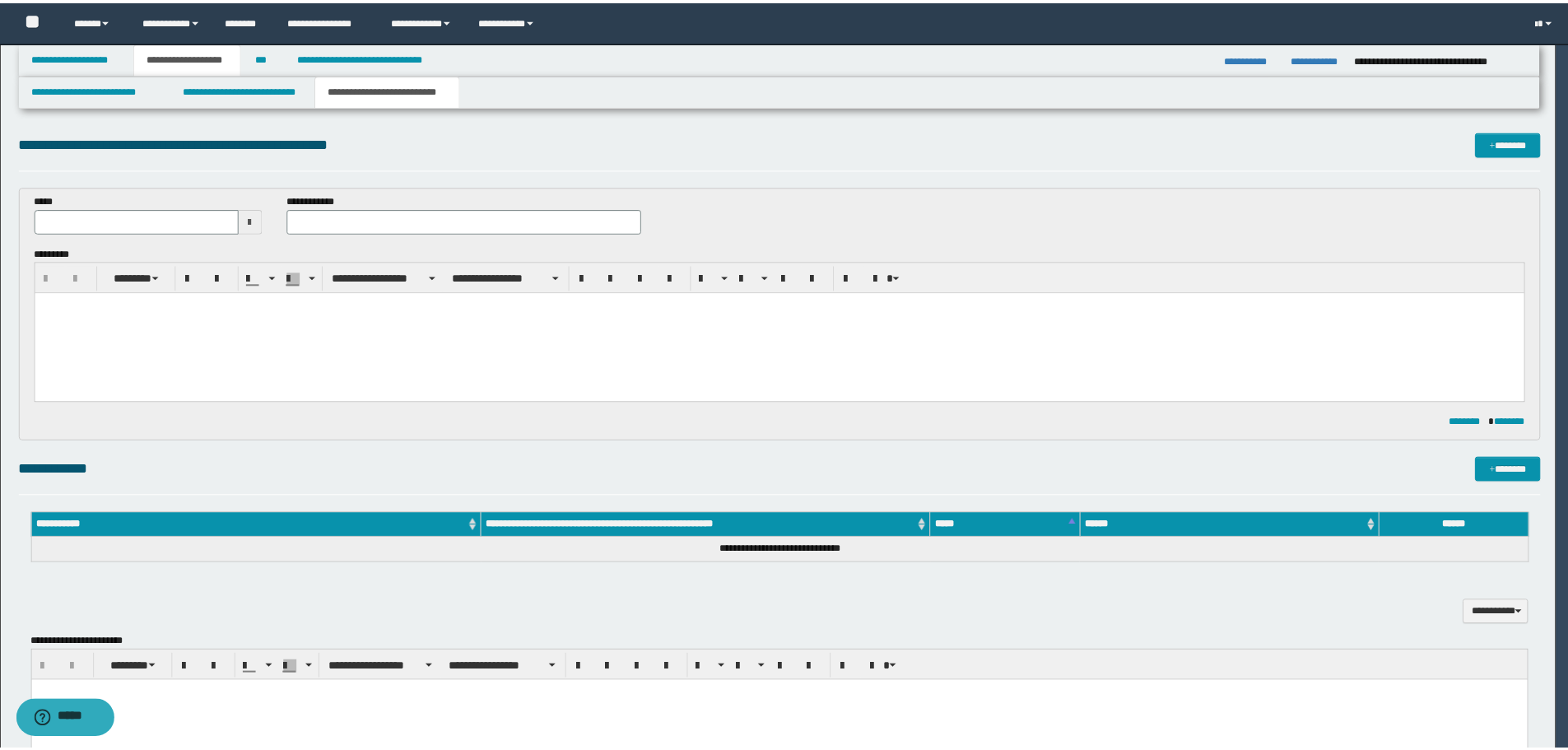 scroll, scrollTop: 0, scrollLeft: 0, axis: both 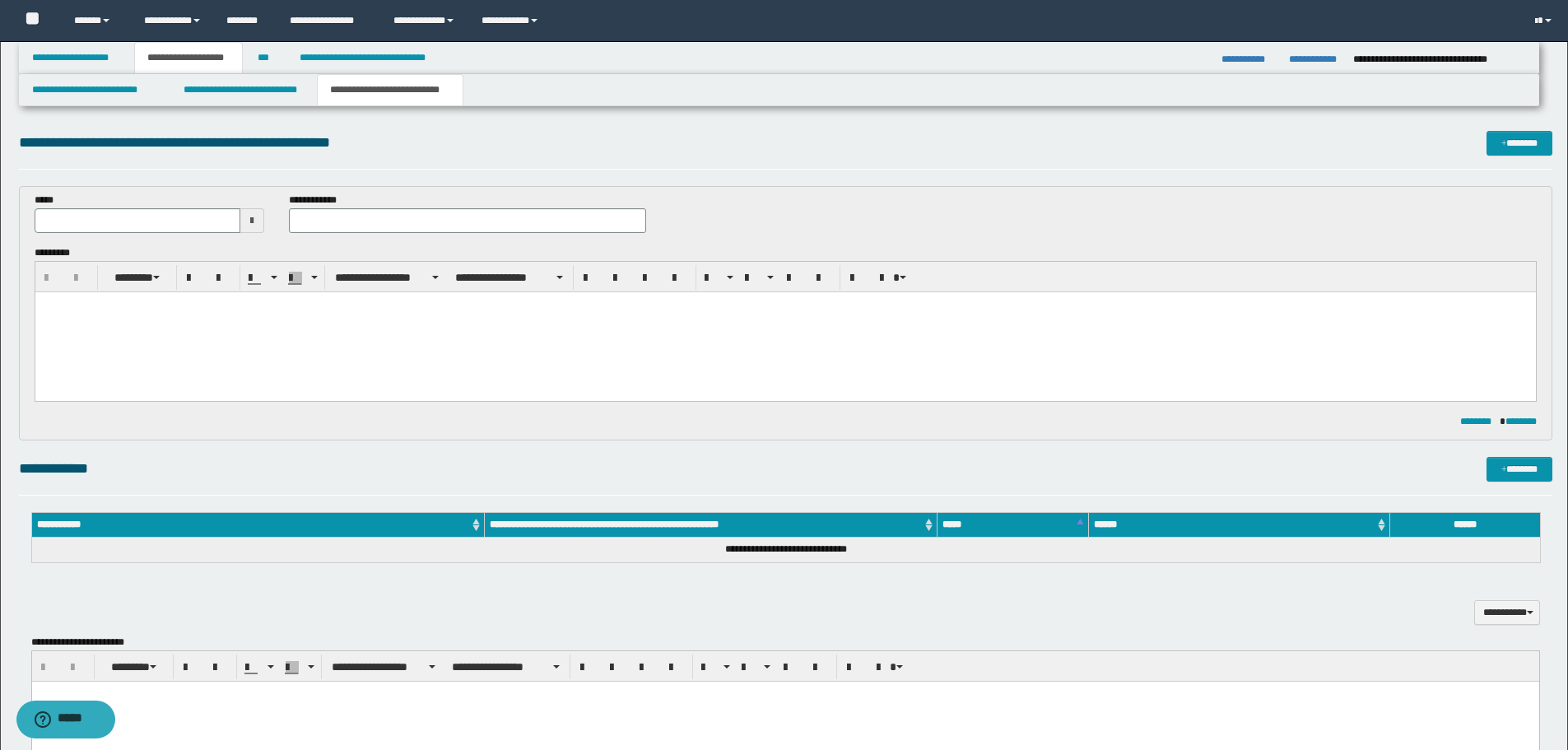 click at bounding box center [784, 325] 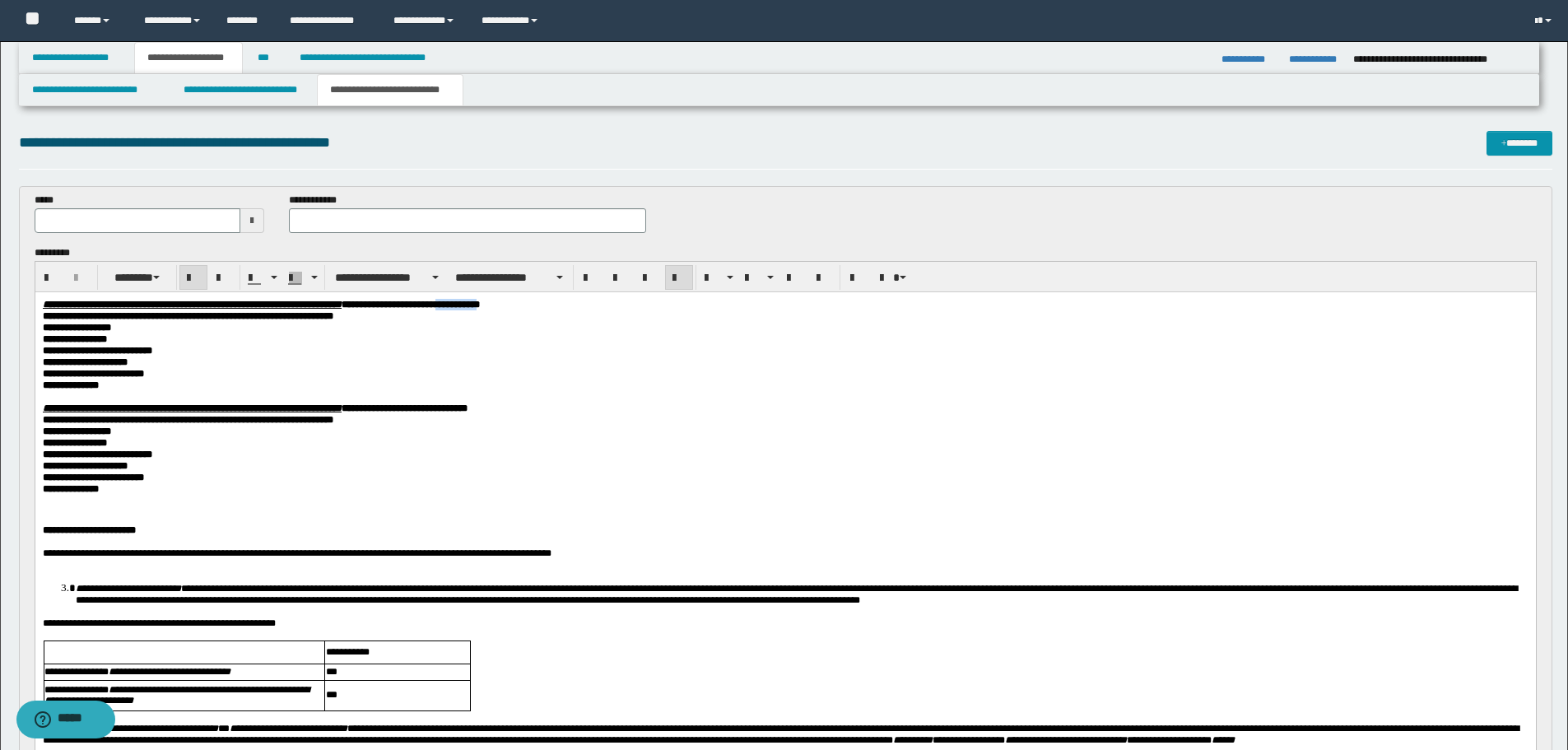 drag, startPoint x: 559, startPoint y: 305, endPoint x: 603, endPoint y: 306, distance: 44.011362 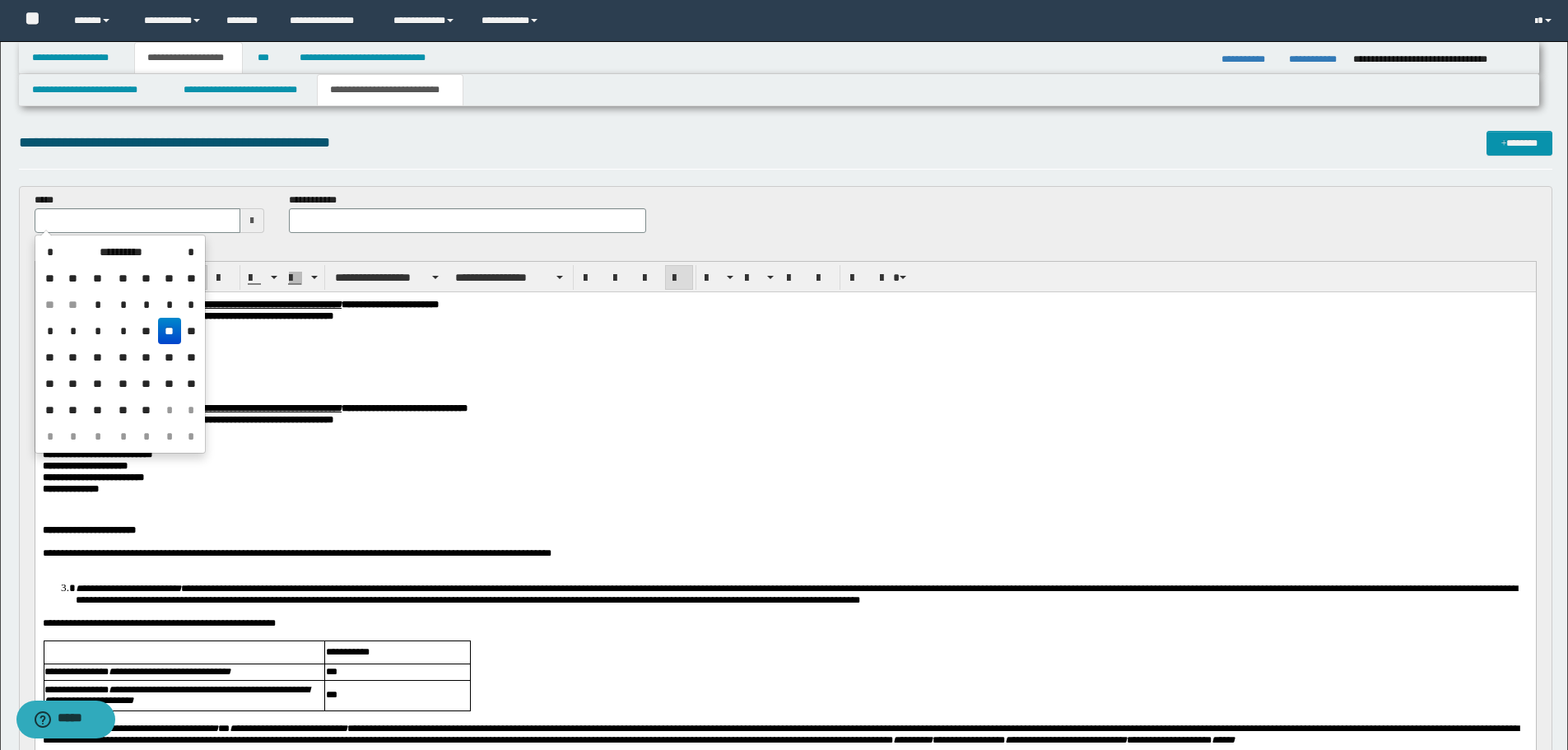 click at bounding box center (137, 221) 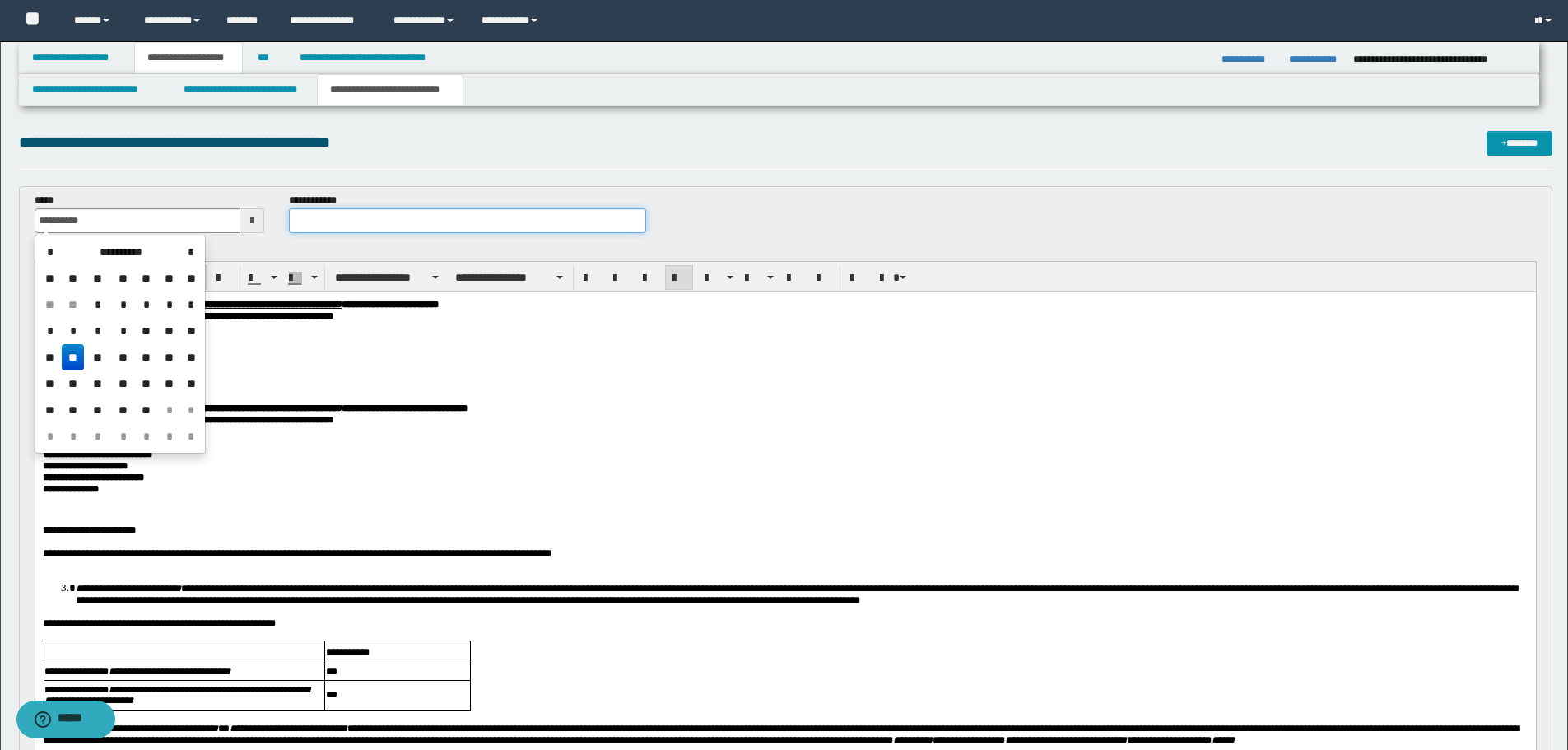 type on "**********" 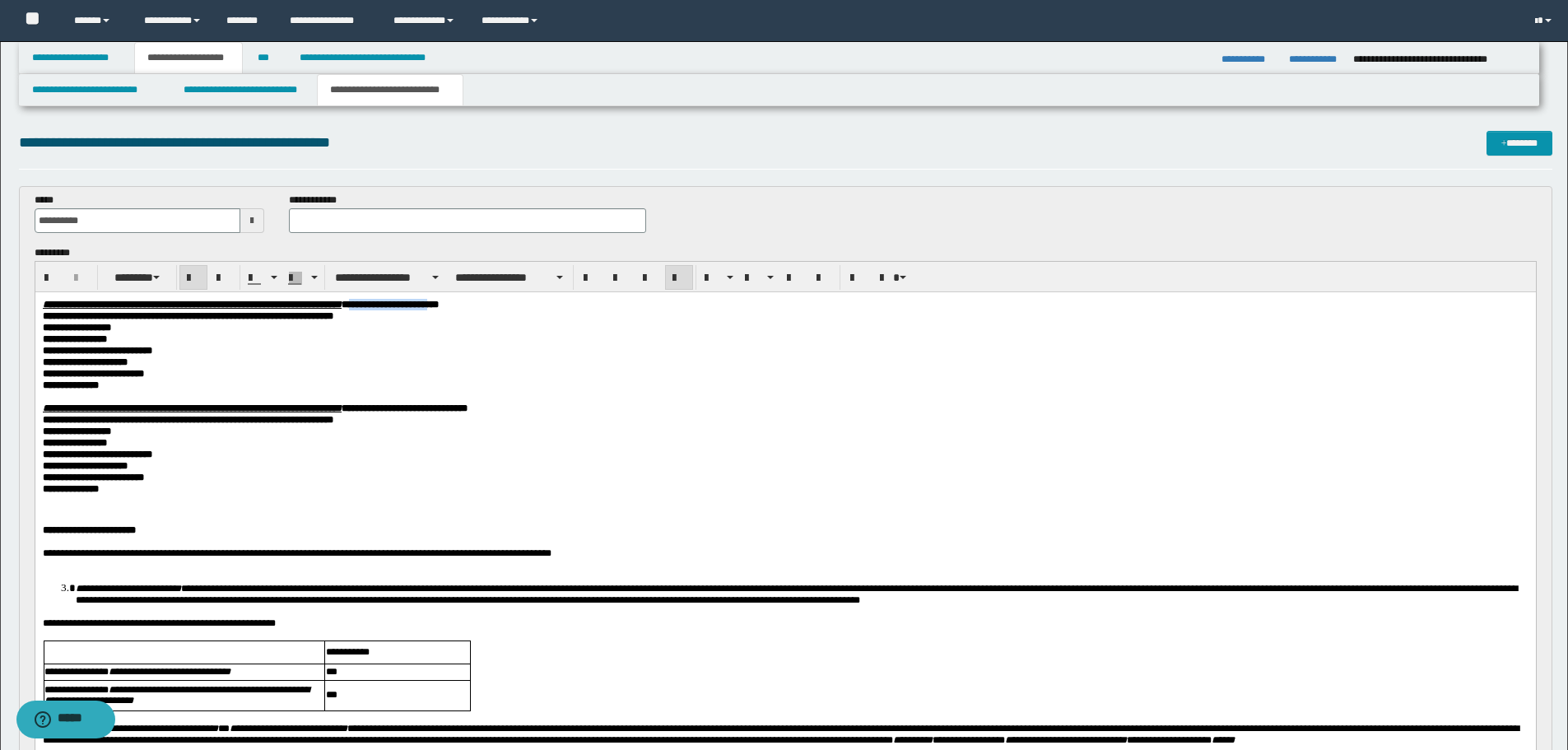 drag, startPoint x: 465, startPoint y: 302, endPoint x: 552, endPoint y: 307, distance: 87.14356 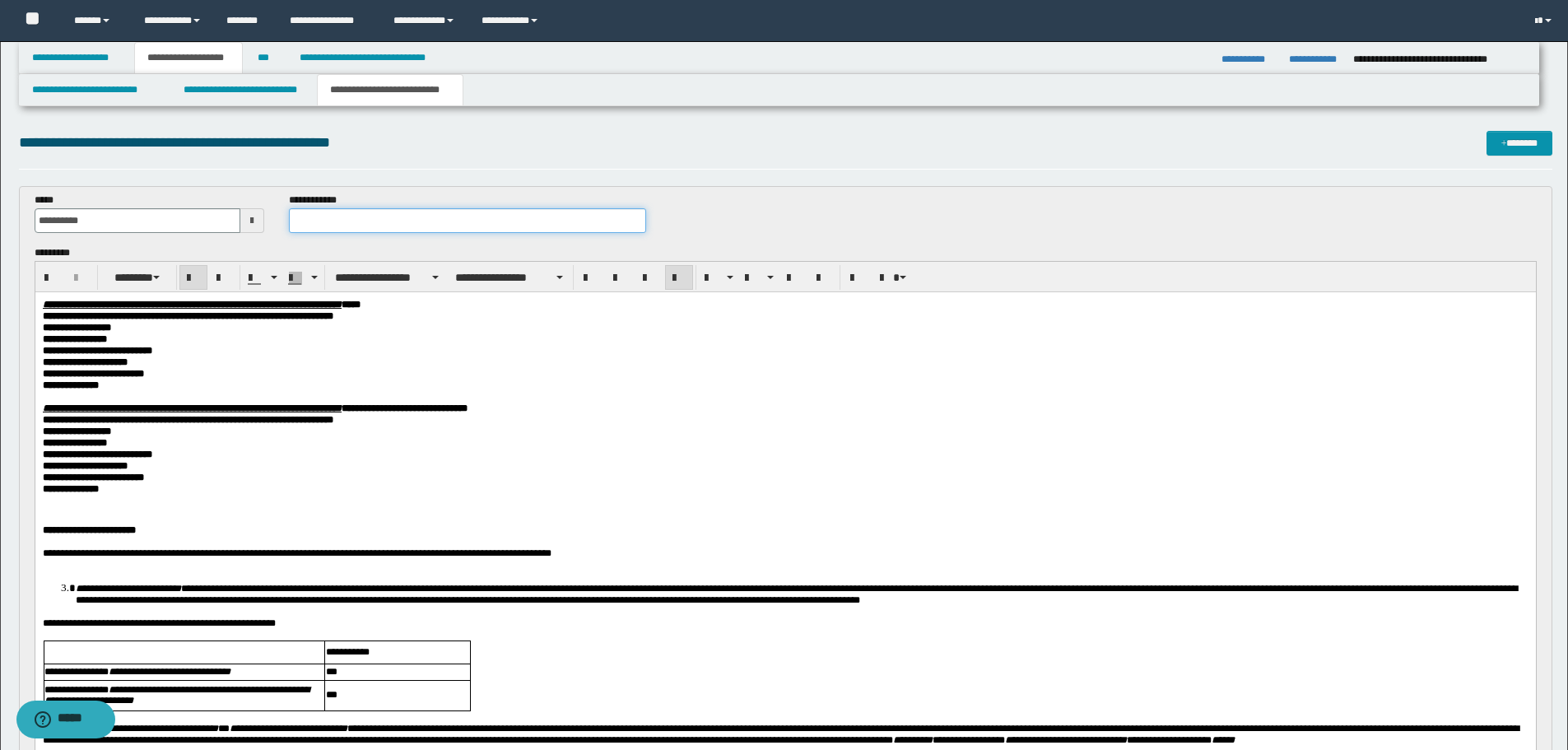 click at bounding box center (468, 221) 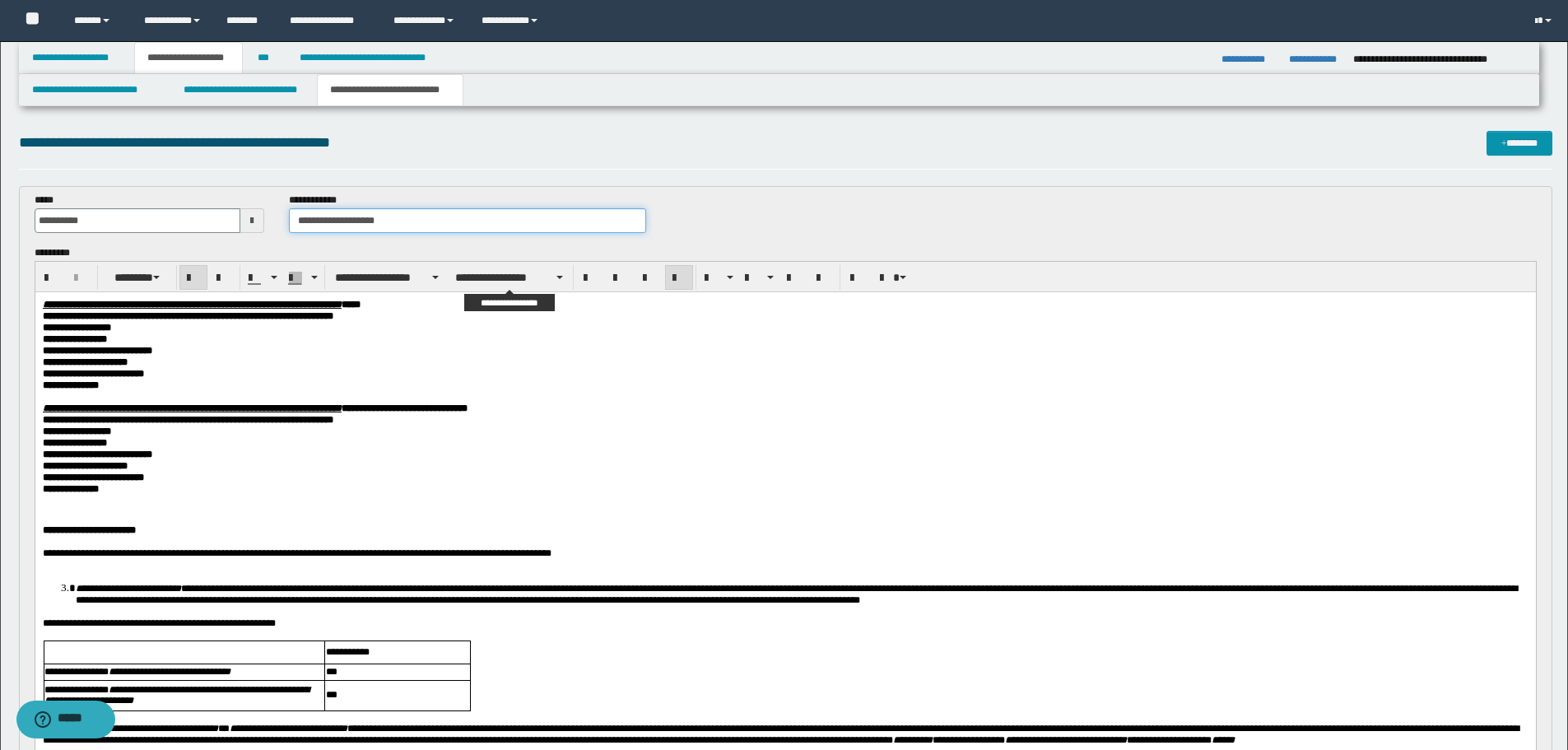 type on "**********" 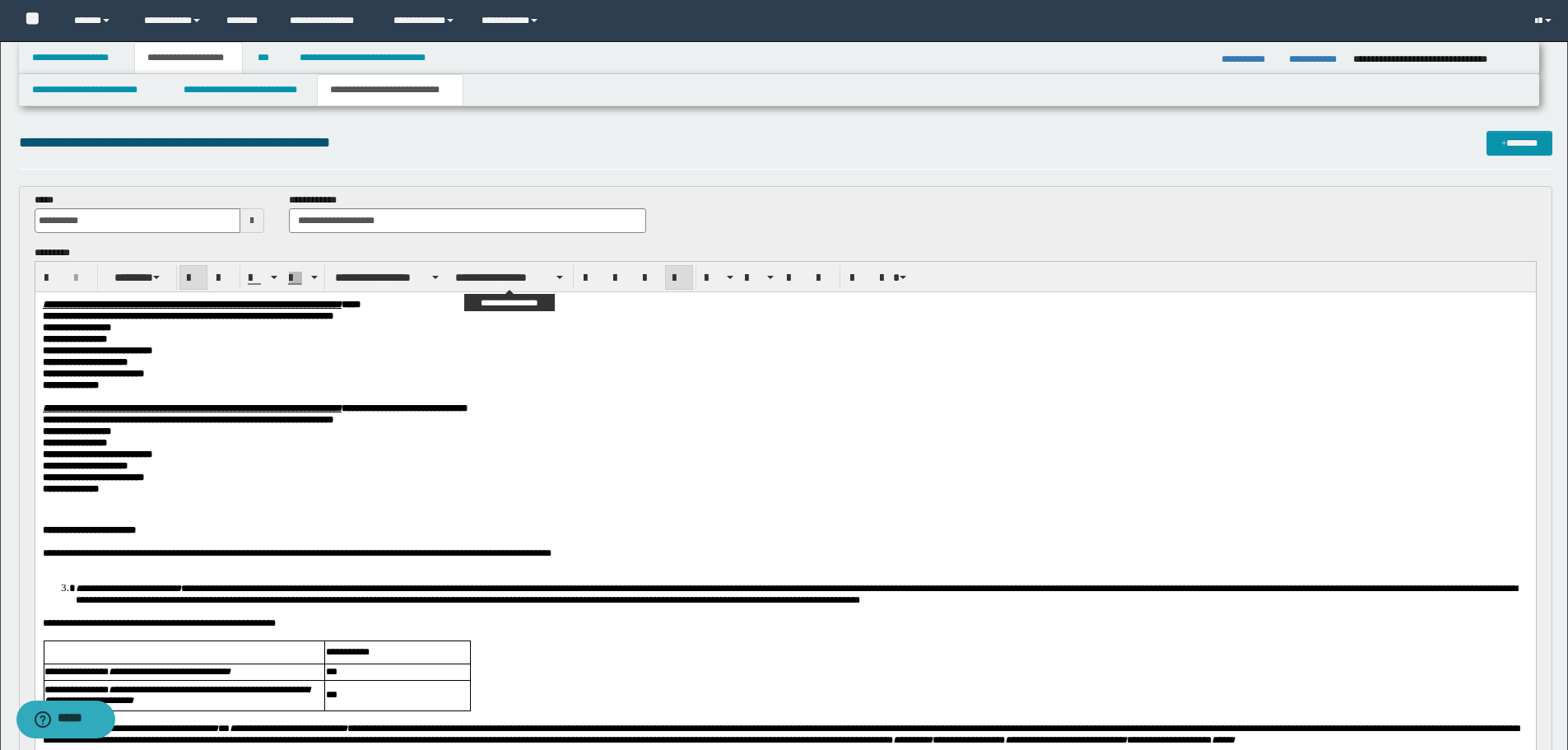 click on "**********" at bounding box center (784, 328) 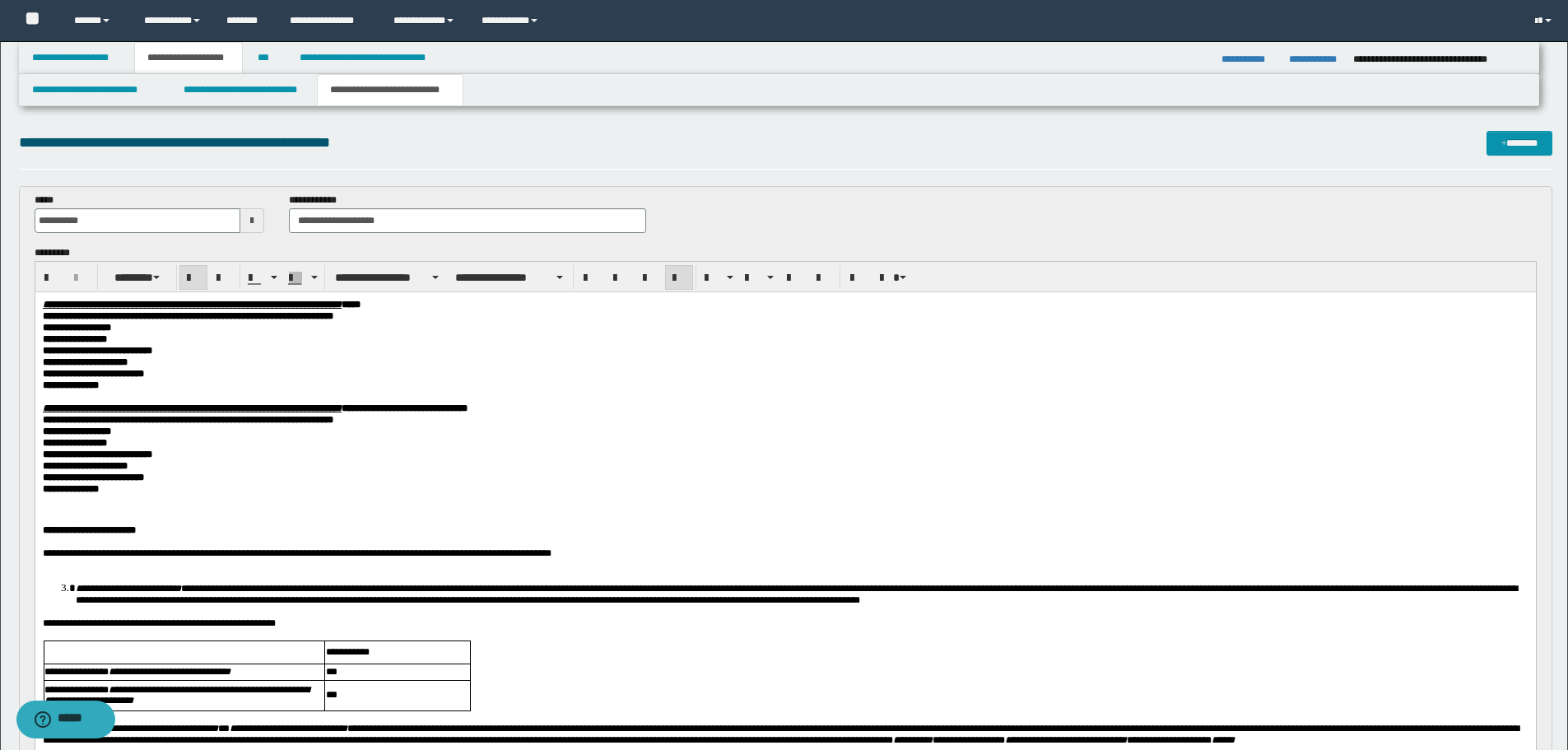 drag, startPoint x: 471, startPoint y: 307, endPoint x: 486, endPoint y: 310, distance: 15.297059 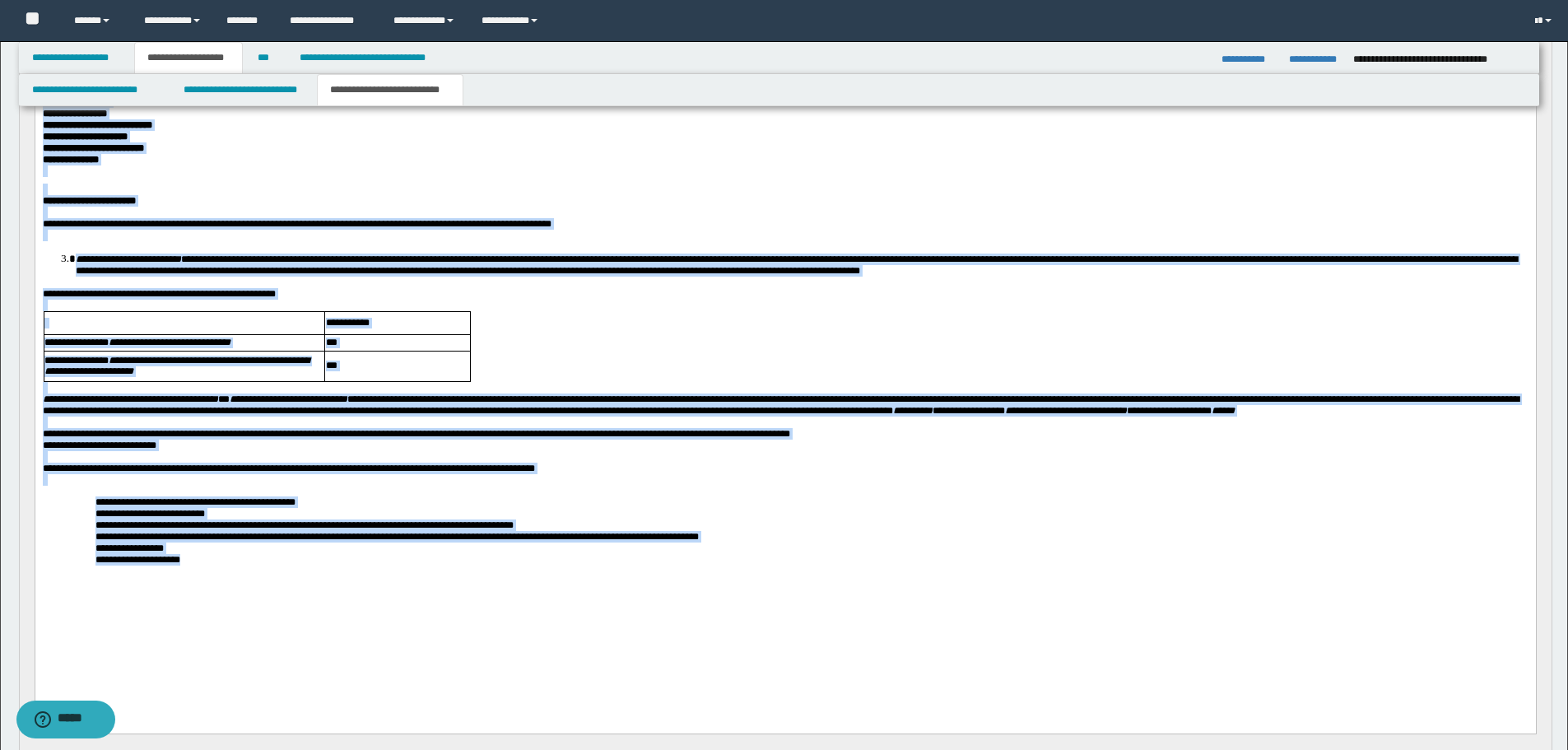 drag, startPoint x: 40, startPoint y: -21, endPoint x: 485, endPoint y: 665, distance: 817.69248 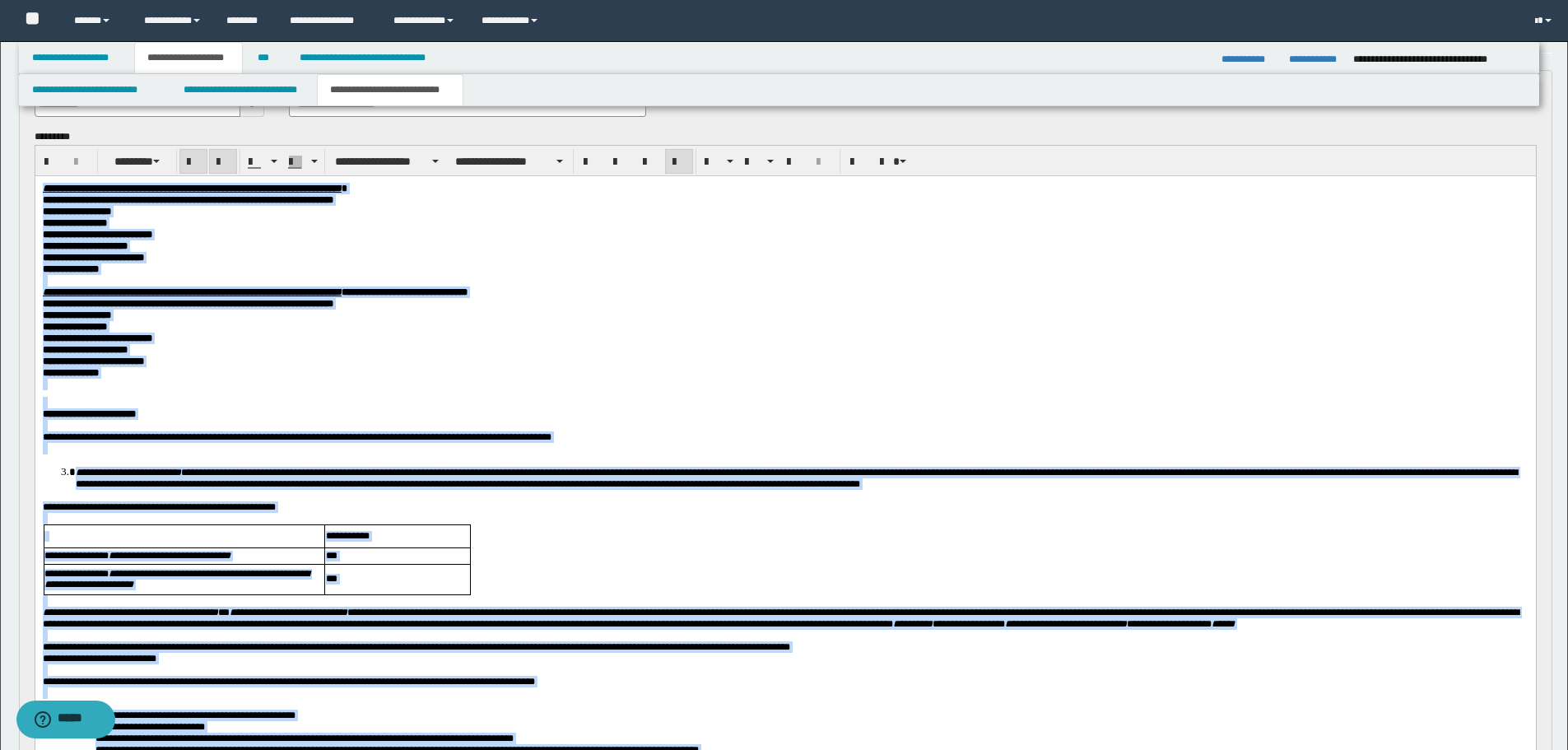 scroll, scrollTop: 0, scrollLeft: 0, axis: both 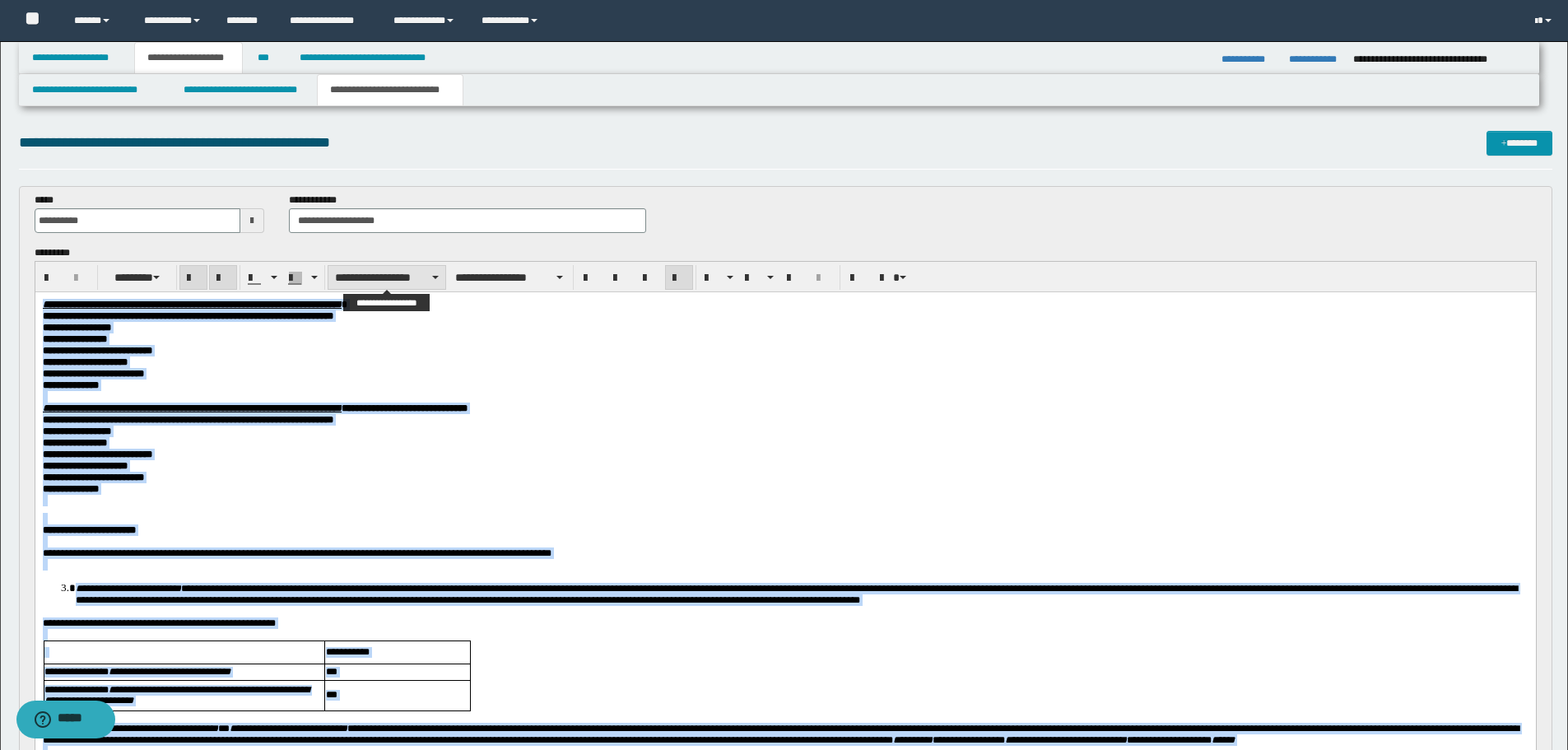 click on "**********" at bounding box center [387, 277] 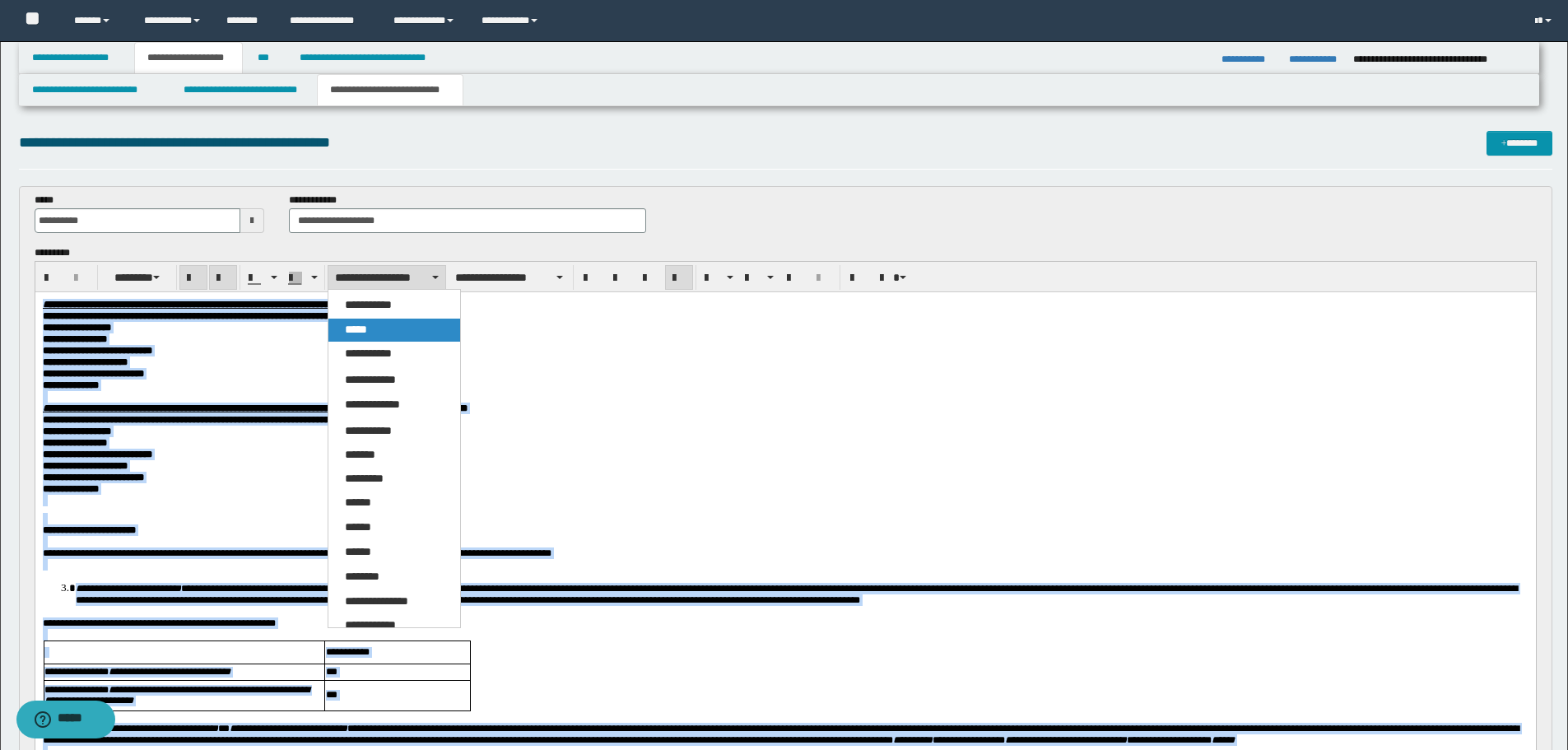 drag, startPoint x: 376, startPoint y: 325, endPoint x: 398, endPoint y: 6, distance: 319.75772 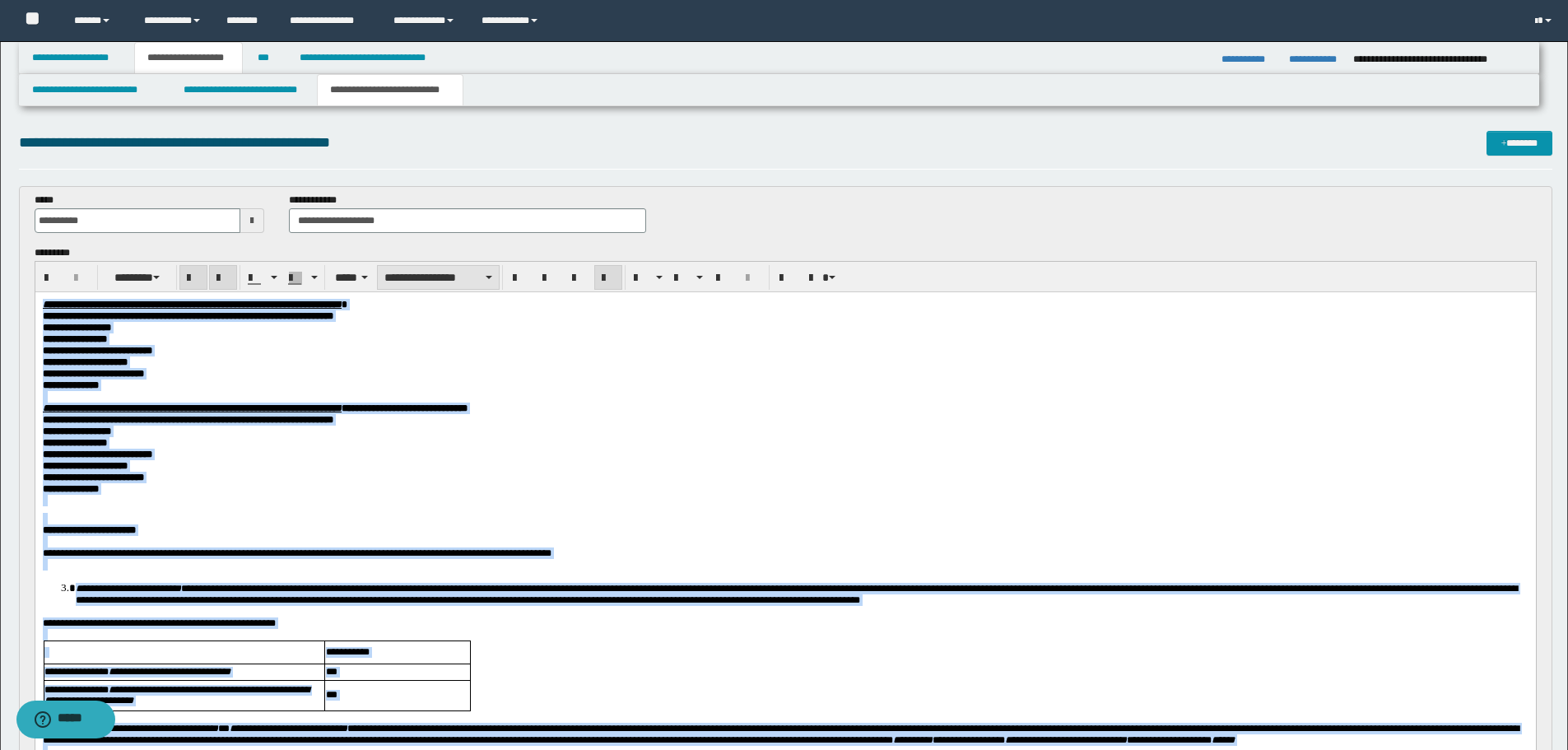 click on "**********" at bounding box center [438, 277] 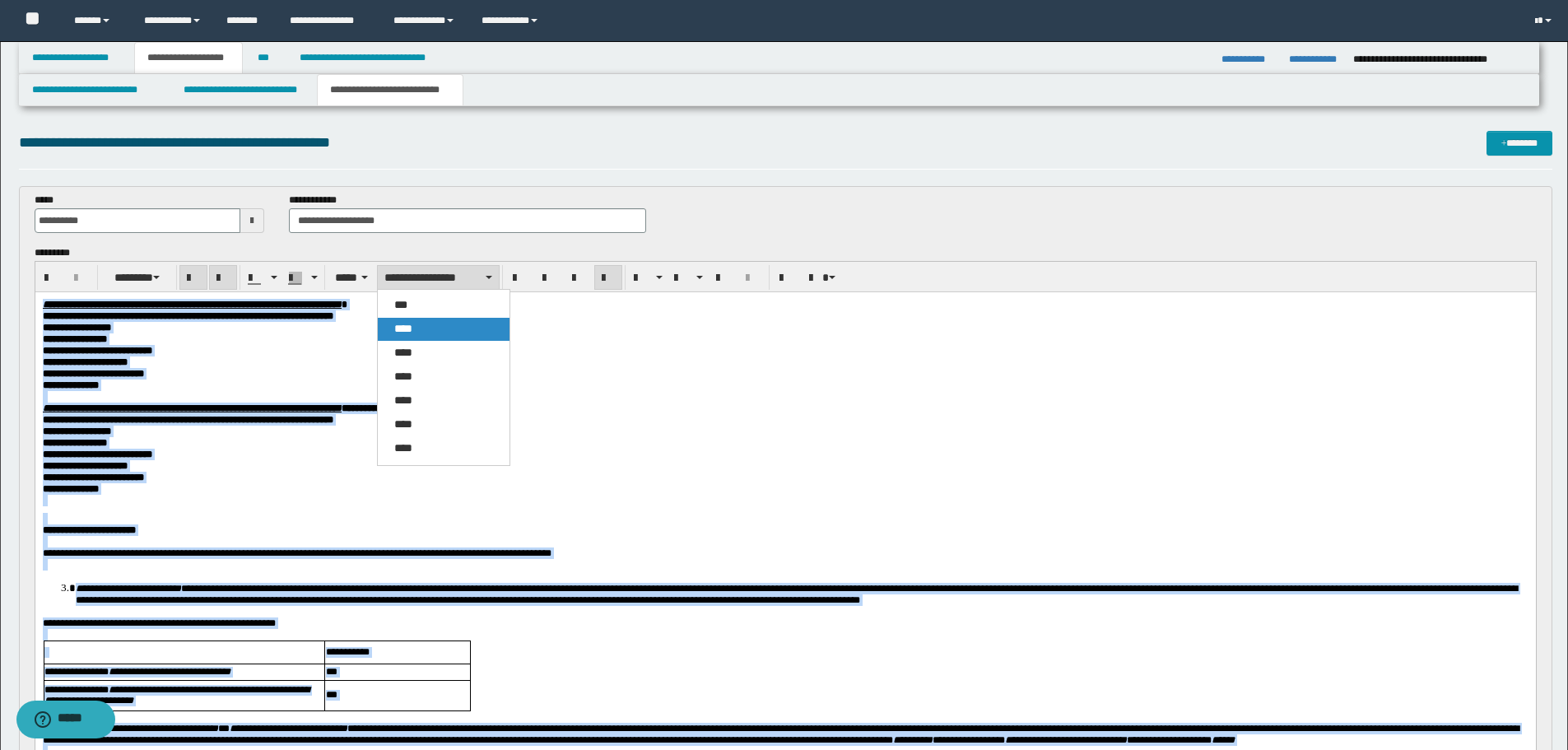 click on "****" at bounding box center [444, 329] 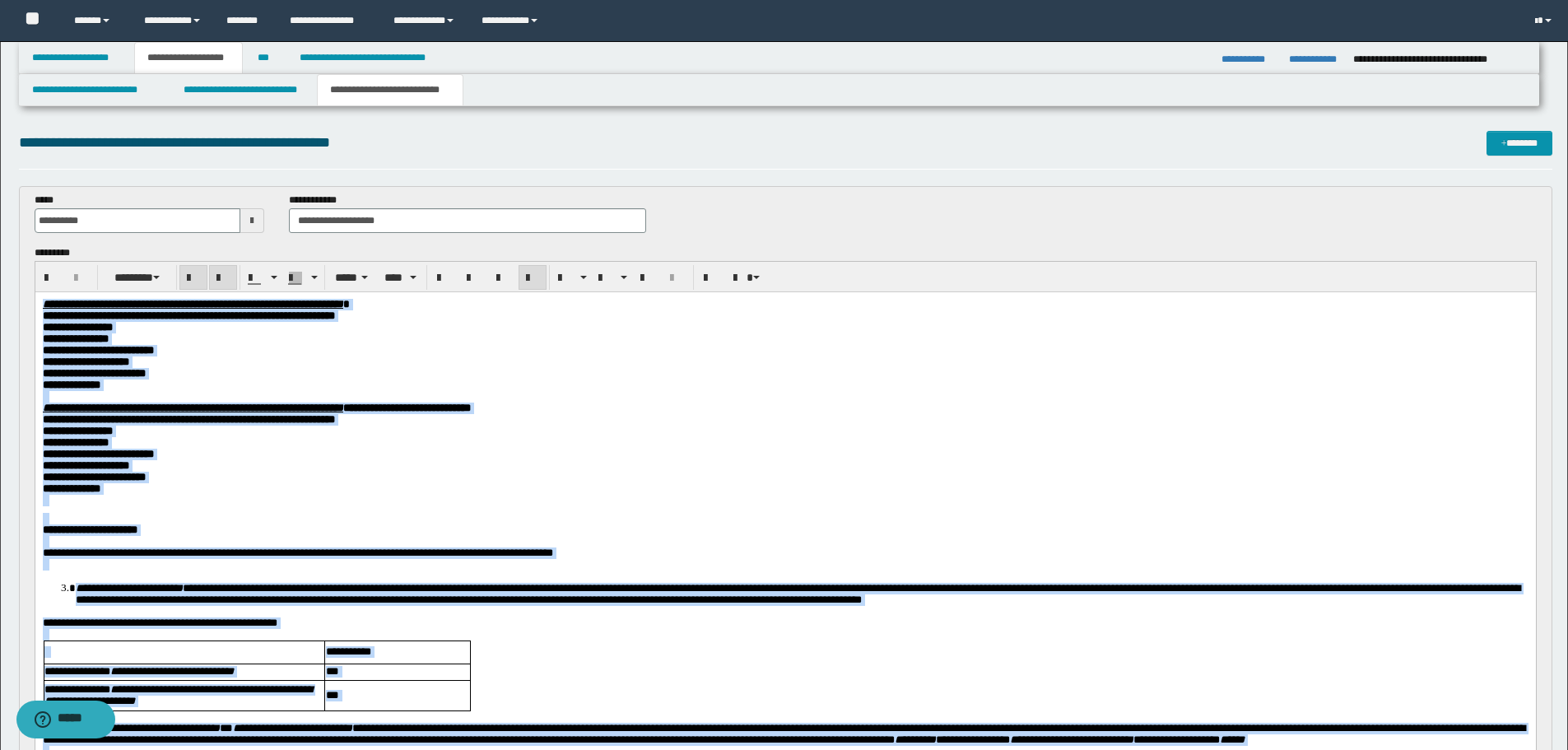 click on "**********" at bounding box center (784, 351) 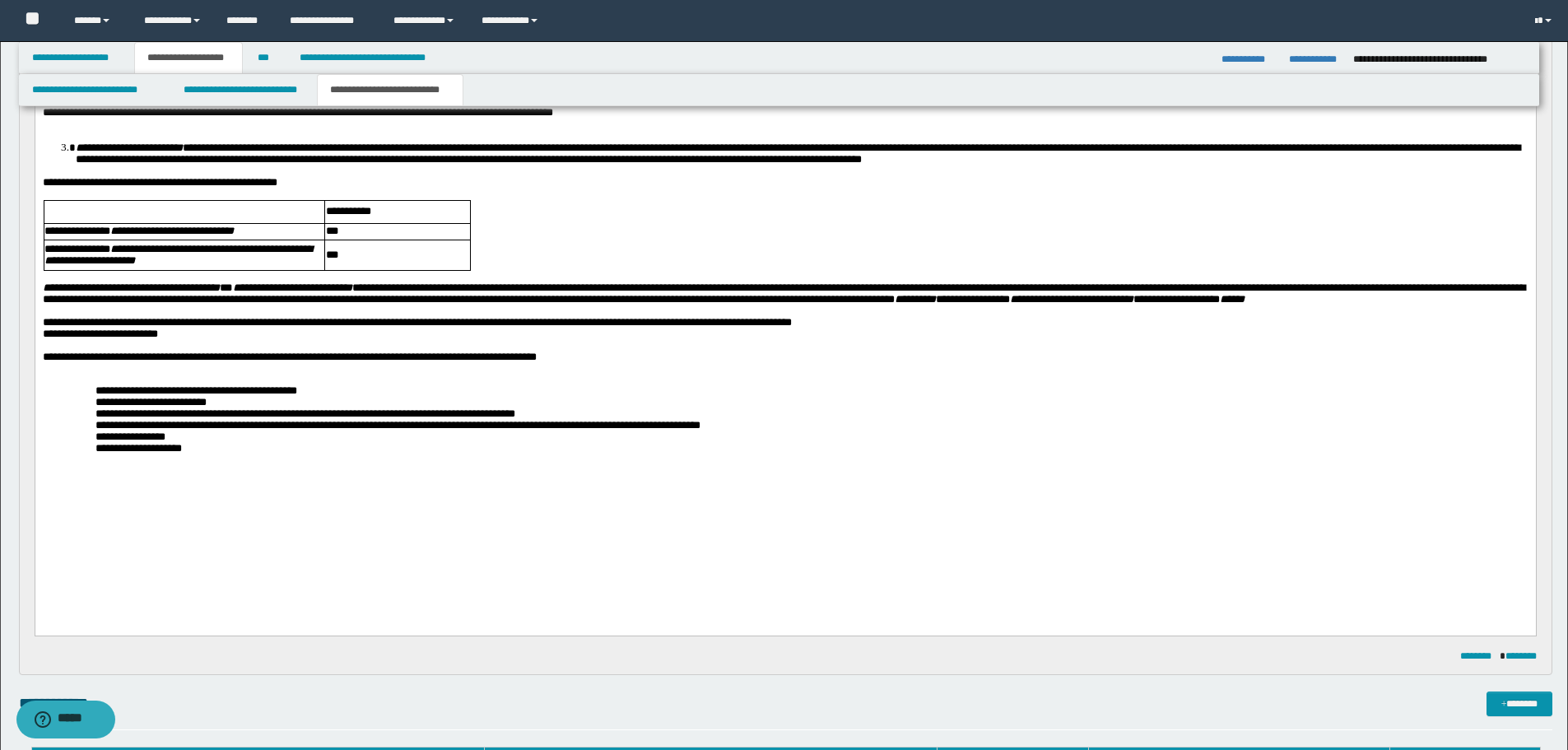 scroll, scrollTop: 412, scrollLeft: 0, axis: vertical 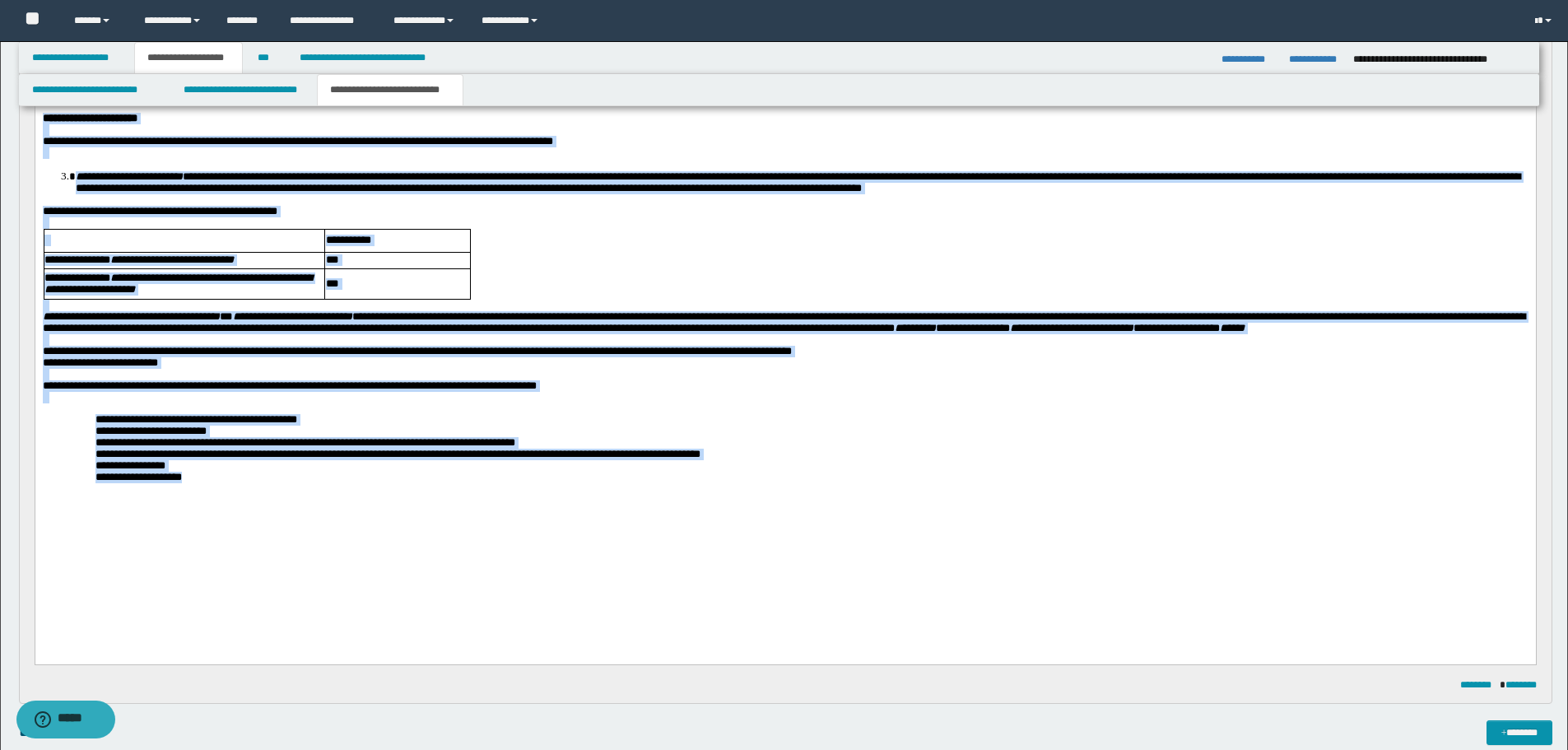 drag, startPoint x: 41, startPoint y: 151, endPoint x: 295, endPoint y: 569, distance: 489.1217 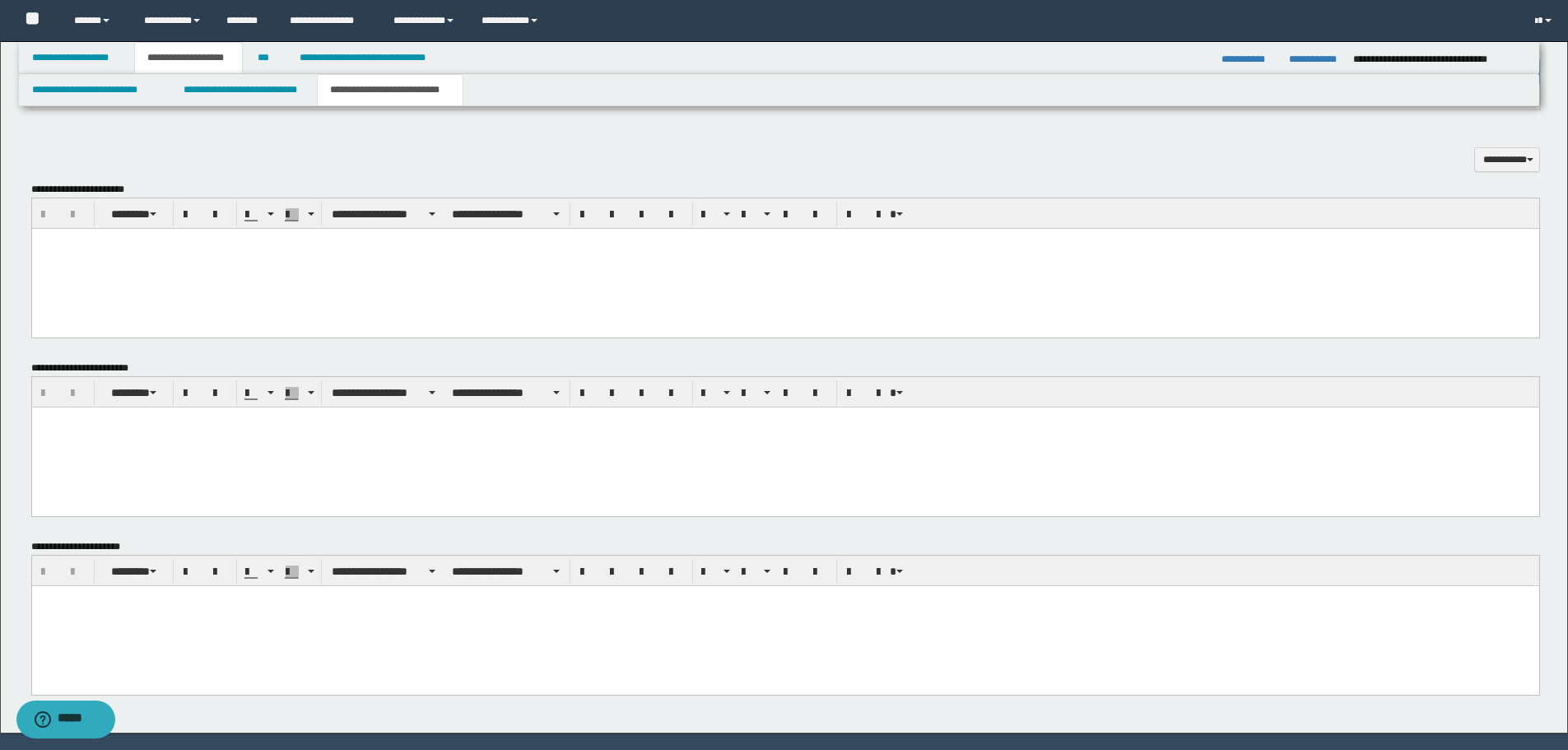 scroll, scrollTop: 757, scrollLeft: 0, axis: vertical 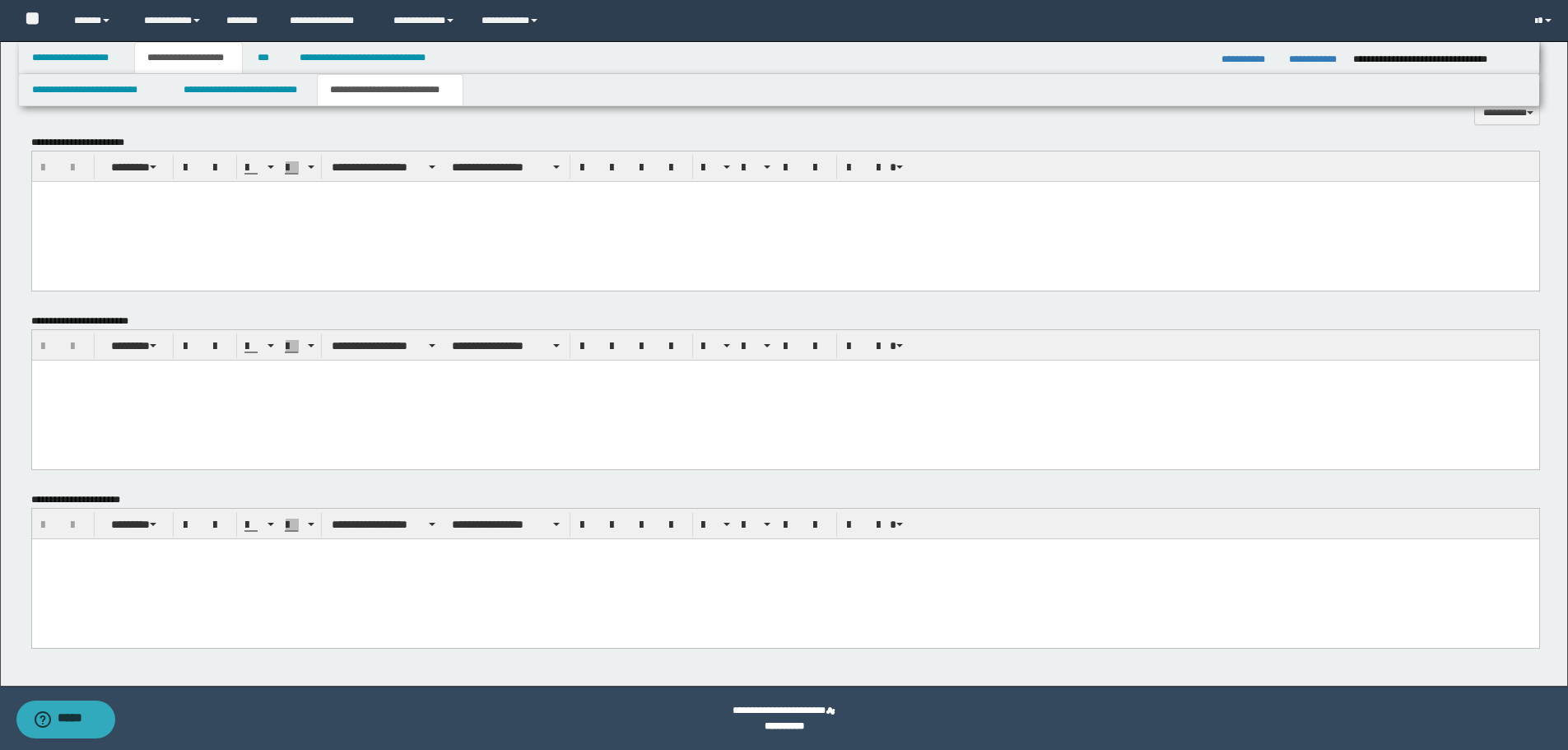 click at bounding box center [784, 571] 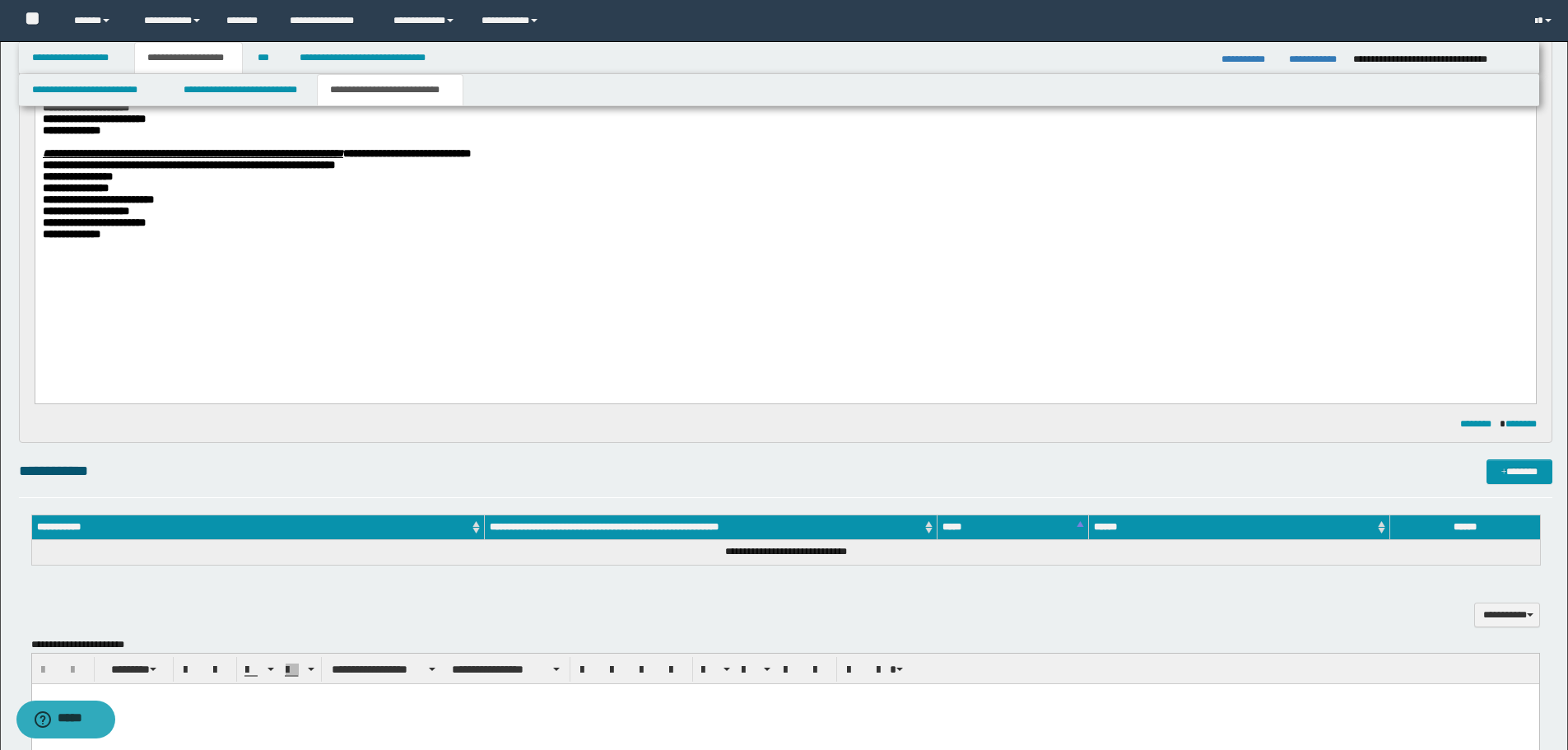 scroll, scrollTop: 180, scrollLeft: 0, axis: vertical 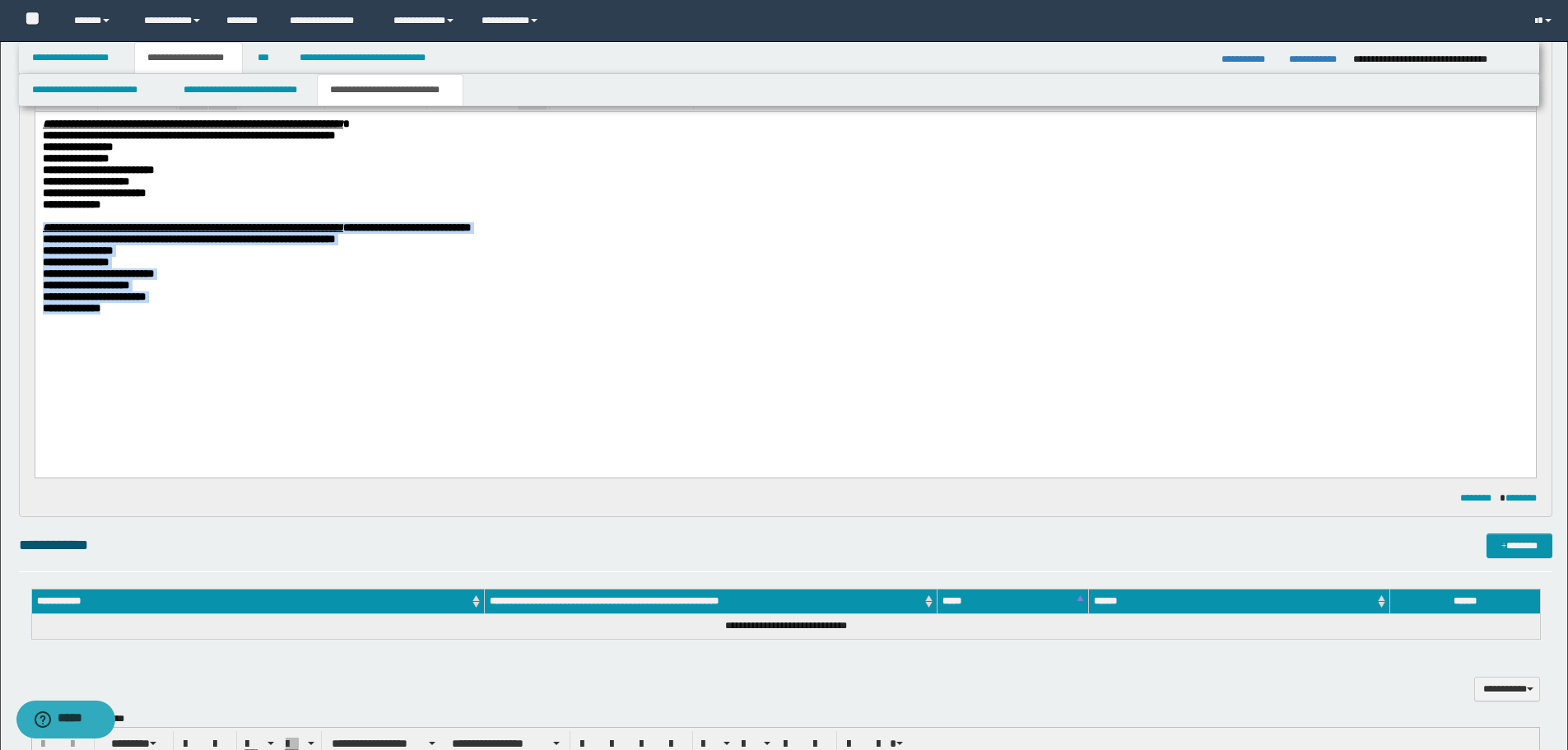 drag, startPoint x: 44, startPoint y: 241, endPoint x: 215, endPoint y: 333, distance: 194.17775 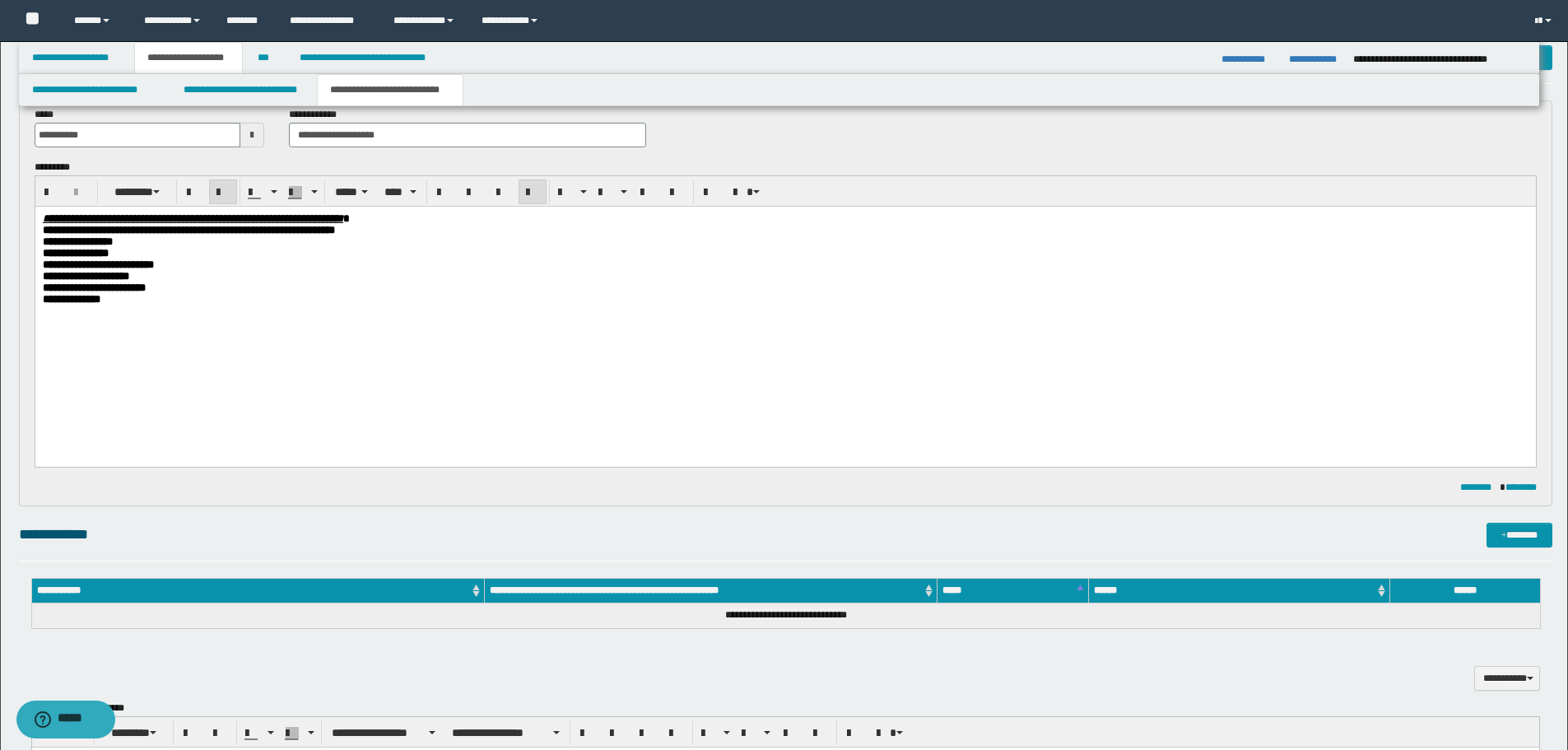 scroll, scrollTop: 0, scrollLeft: 0, axis: both 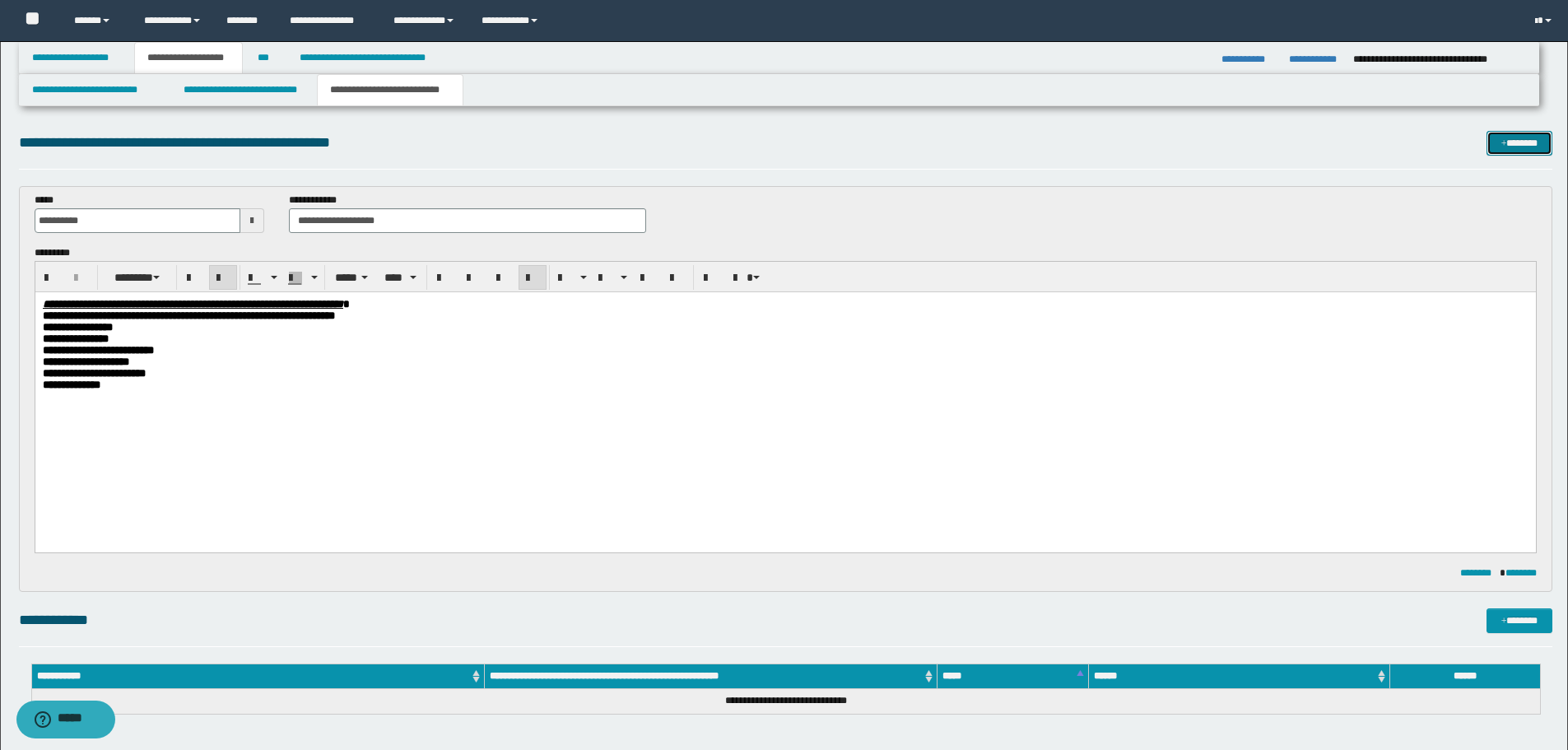 click on "*******" at bounding box center [1519, 143] 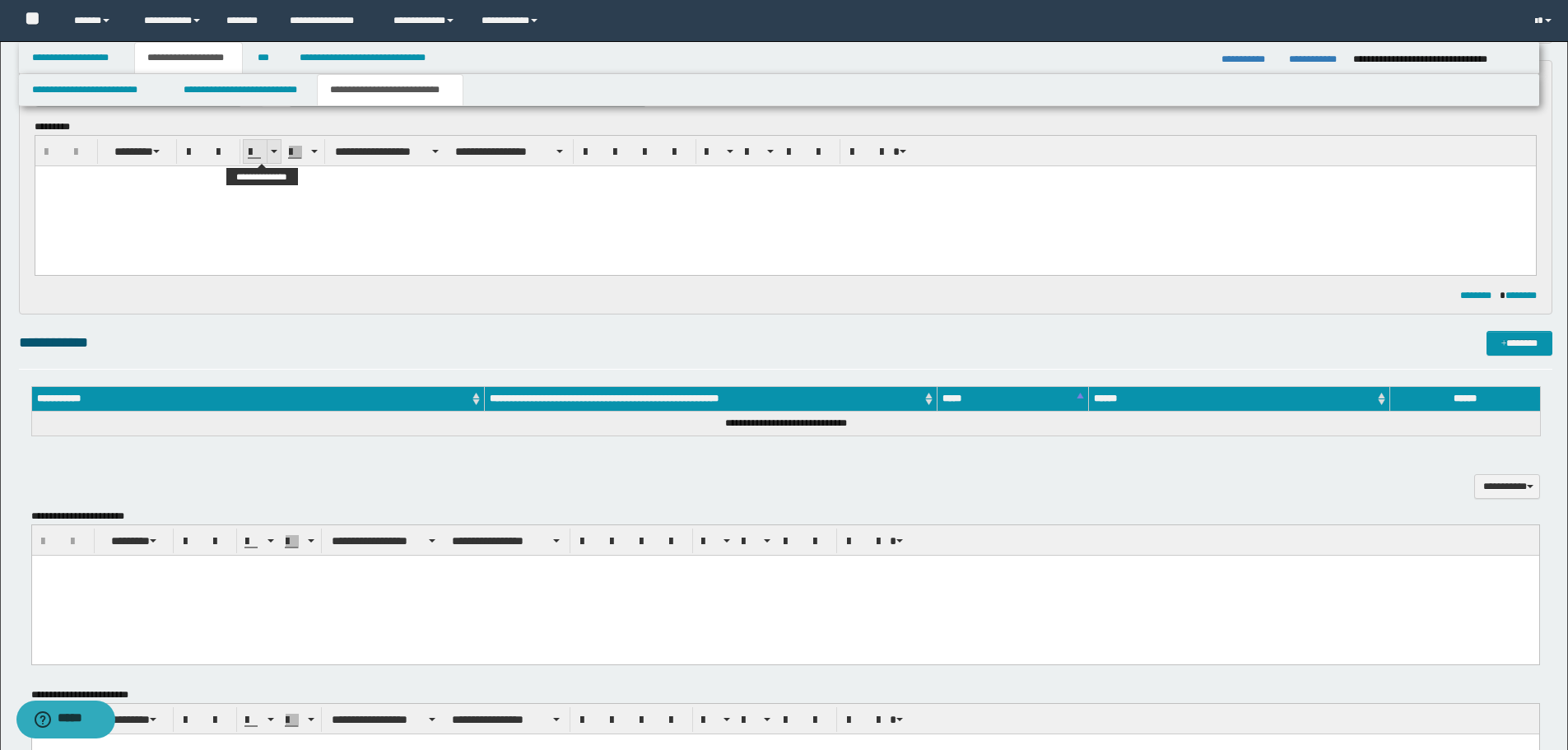 scroll, scrollTop: 0, scrollLeft: 0, axis: both 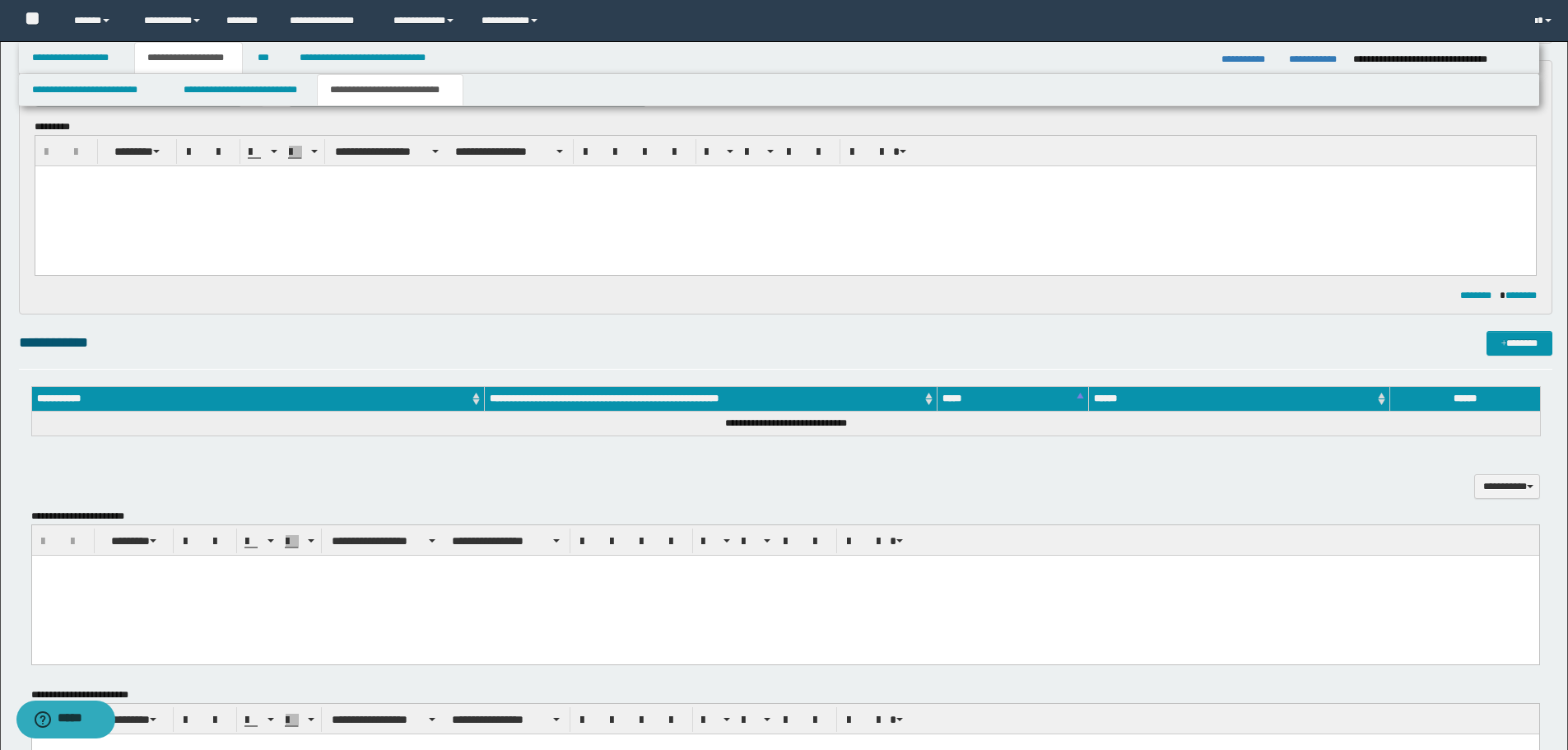 click at bounding box center (784, 198) 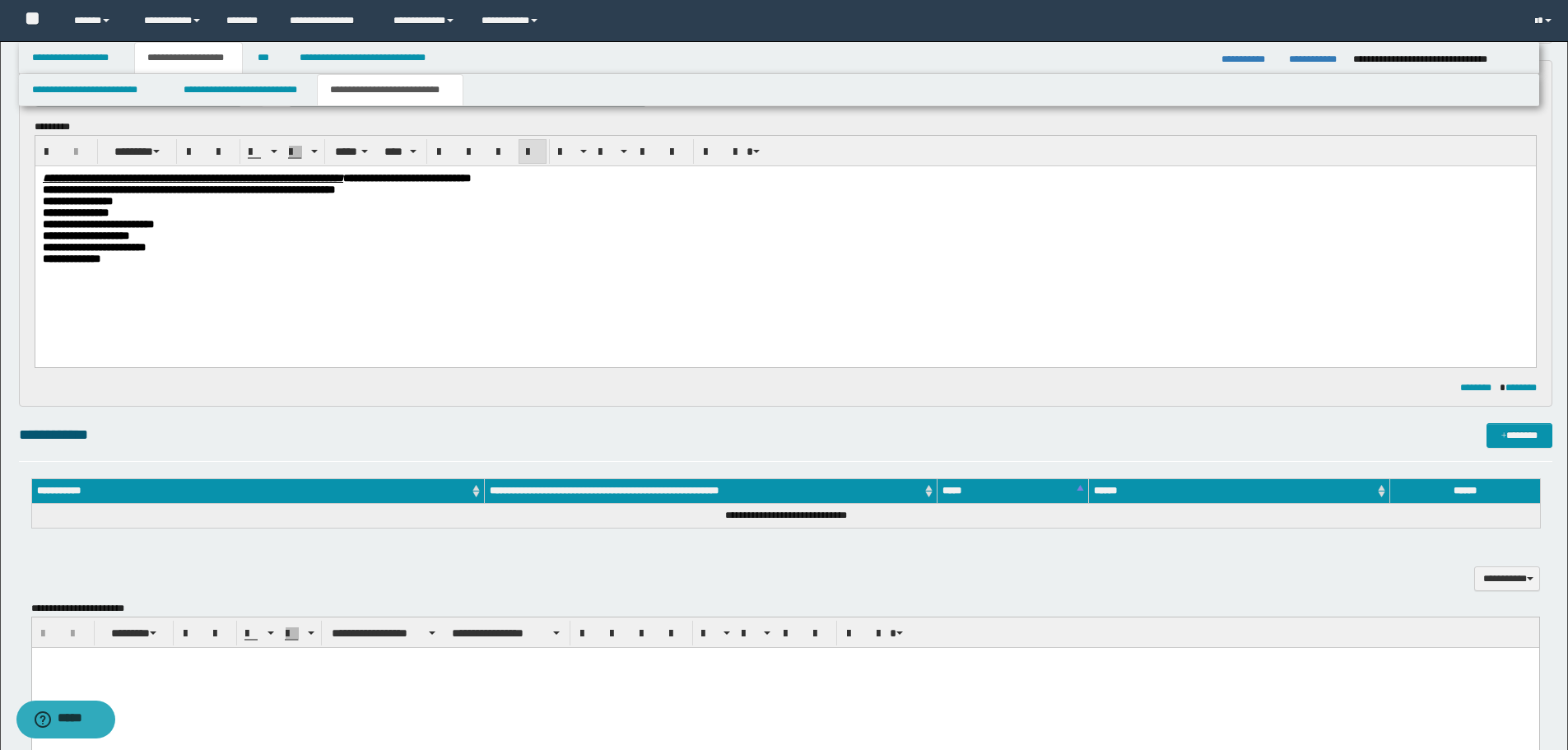 scroll, scrollTop: 384, scrollLeft: 0, axis: vertical 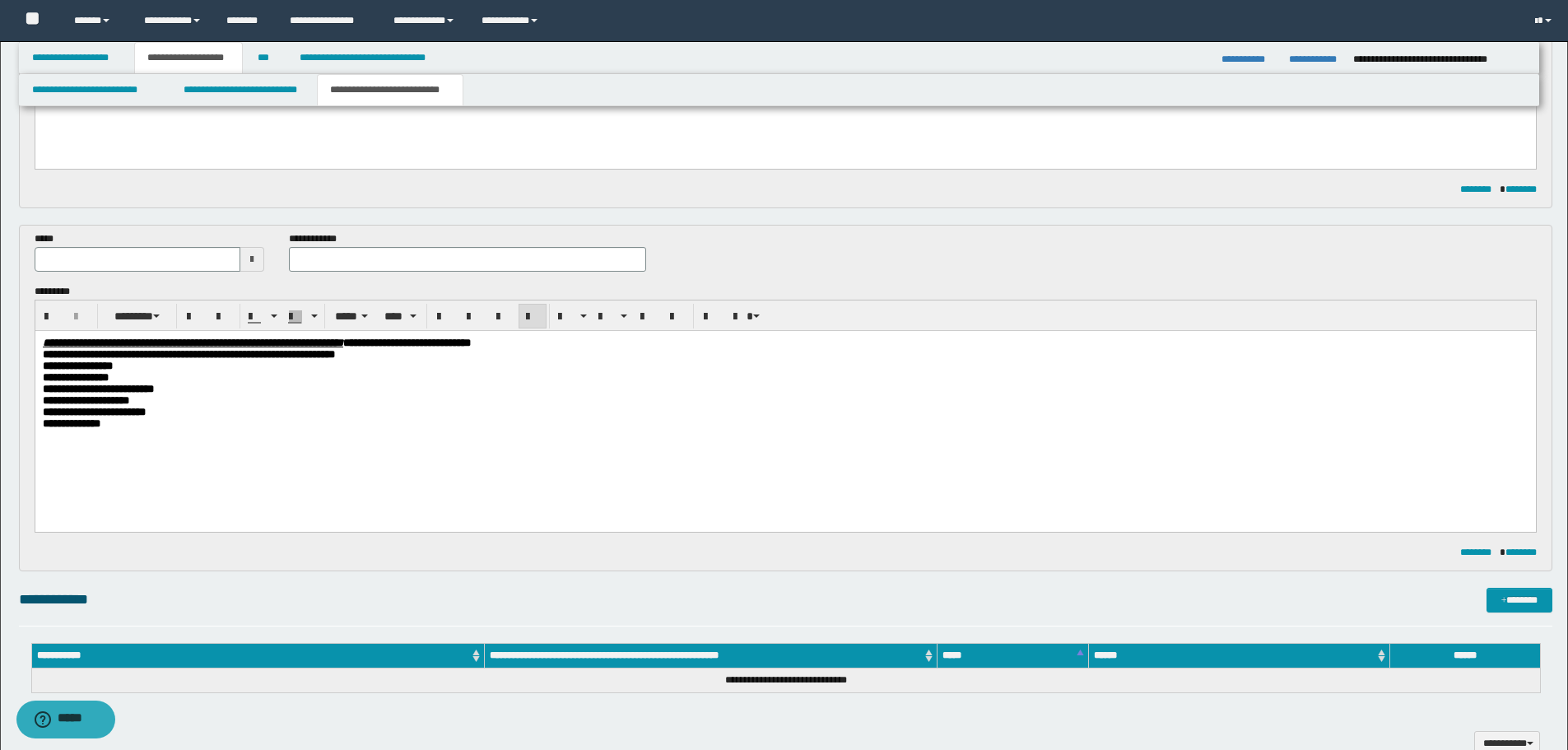 click at bounding box center (252, 259) 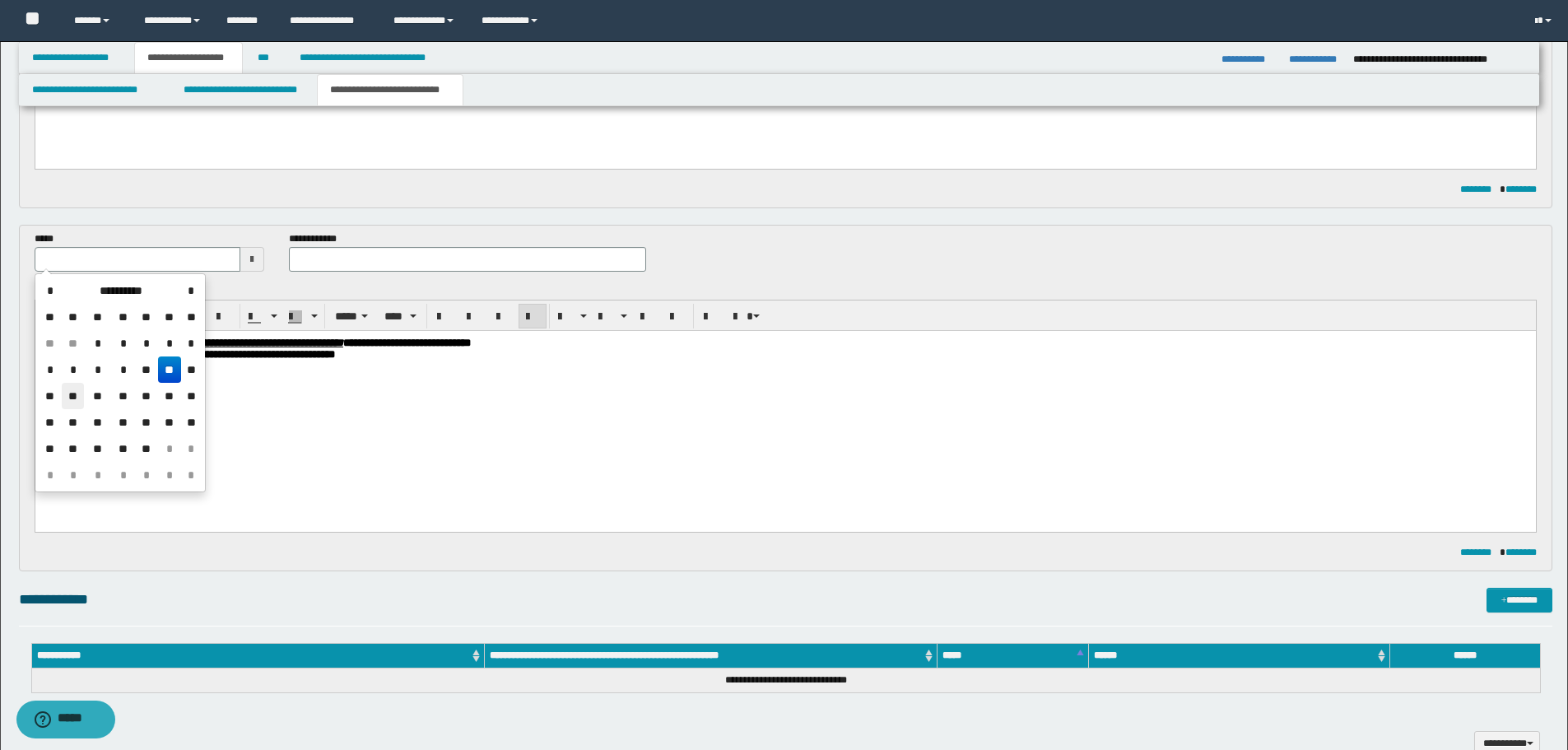 click on "**" at bounding box center (73, 396) 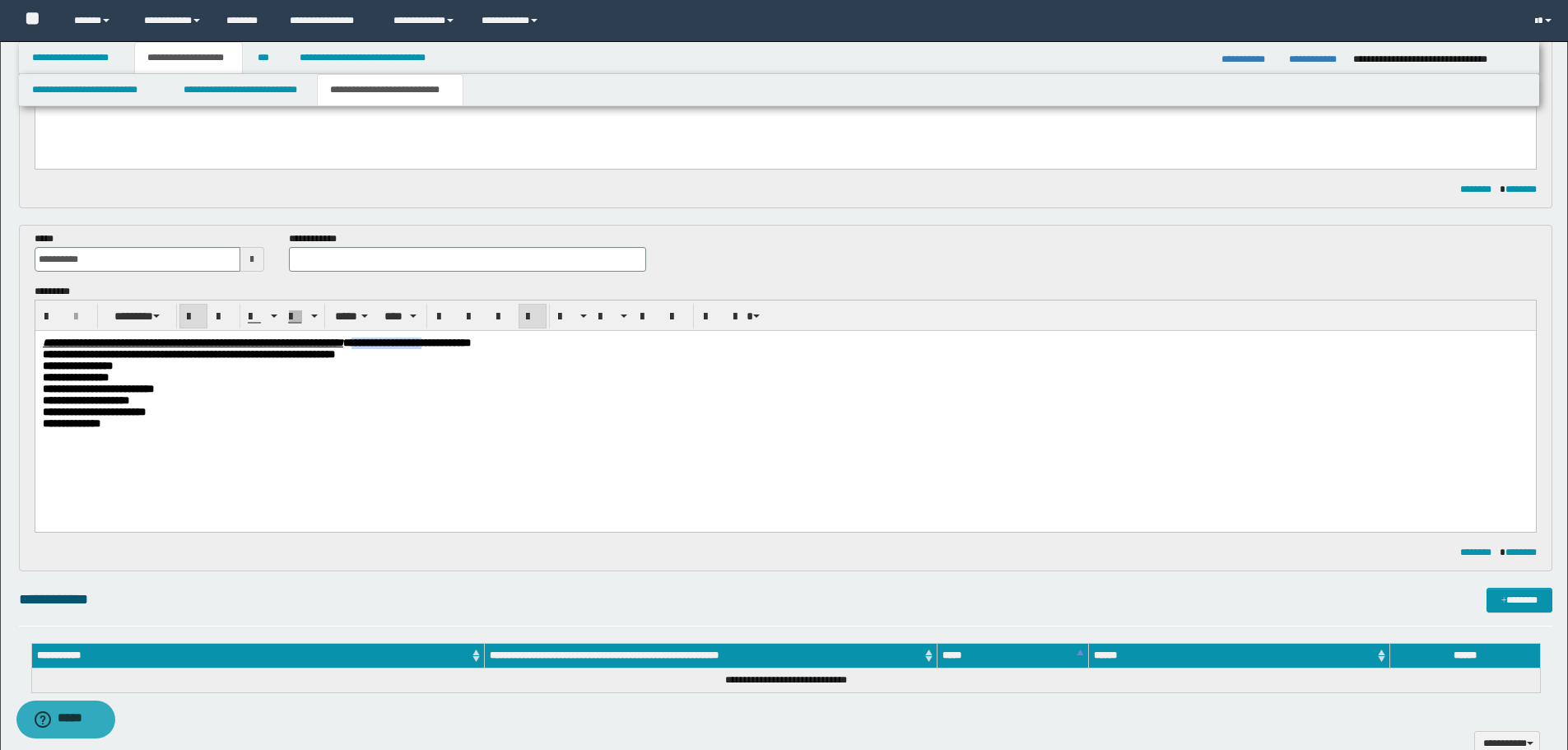 drag, startPoint x: 516, startPoint y: 342, endPoint x: 607, endPoint y: 341, distance: 91.0055 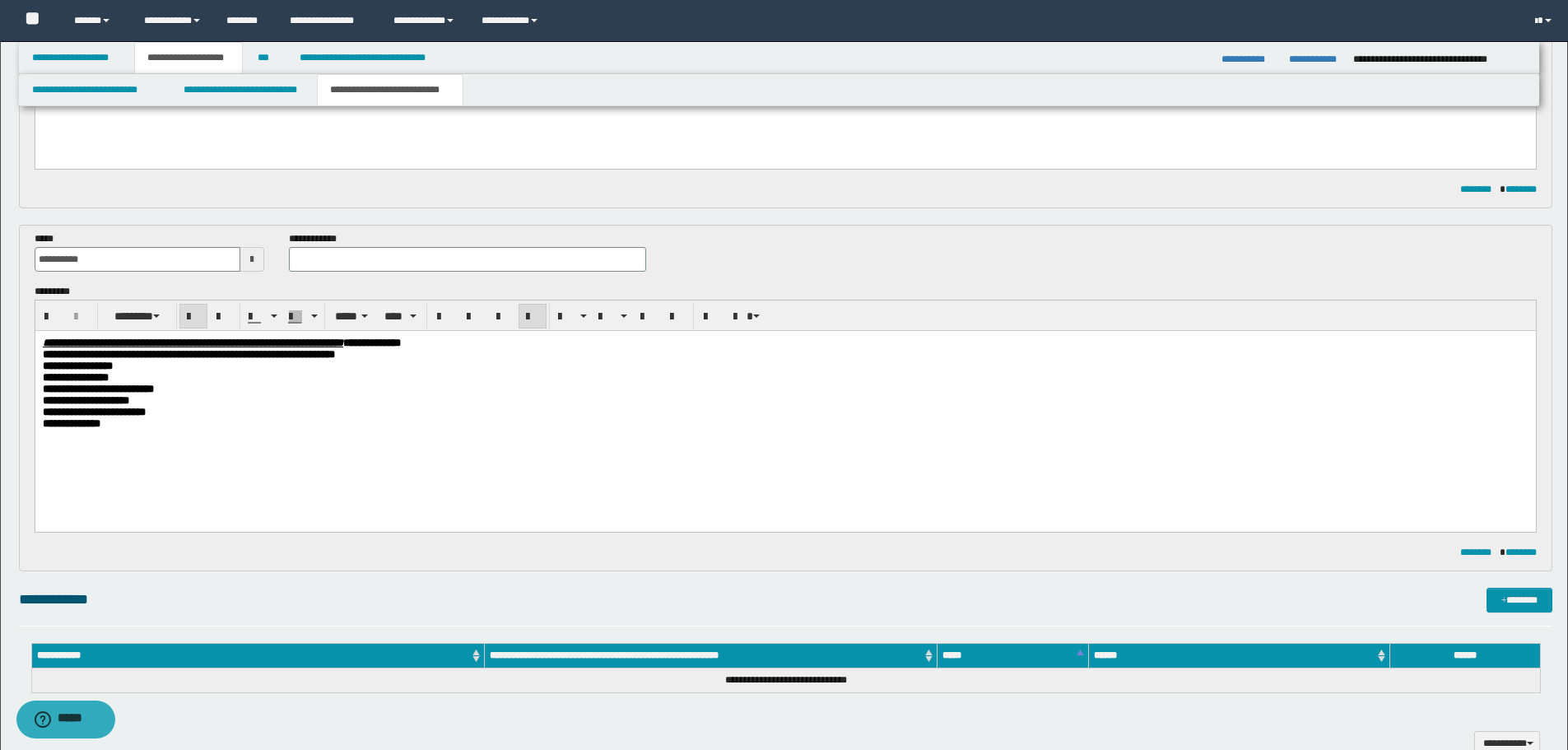 drag, startPoint x: 472, startPoint y: 245, endPoint x: 459, endPoint y: 256, distance: 17.029386 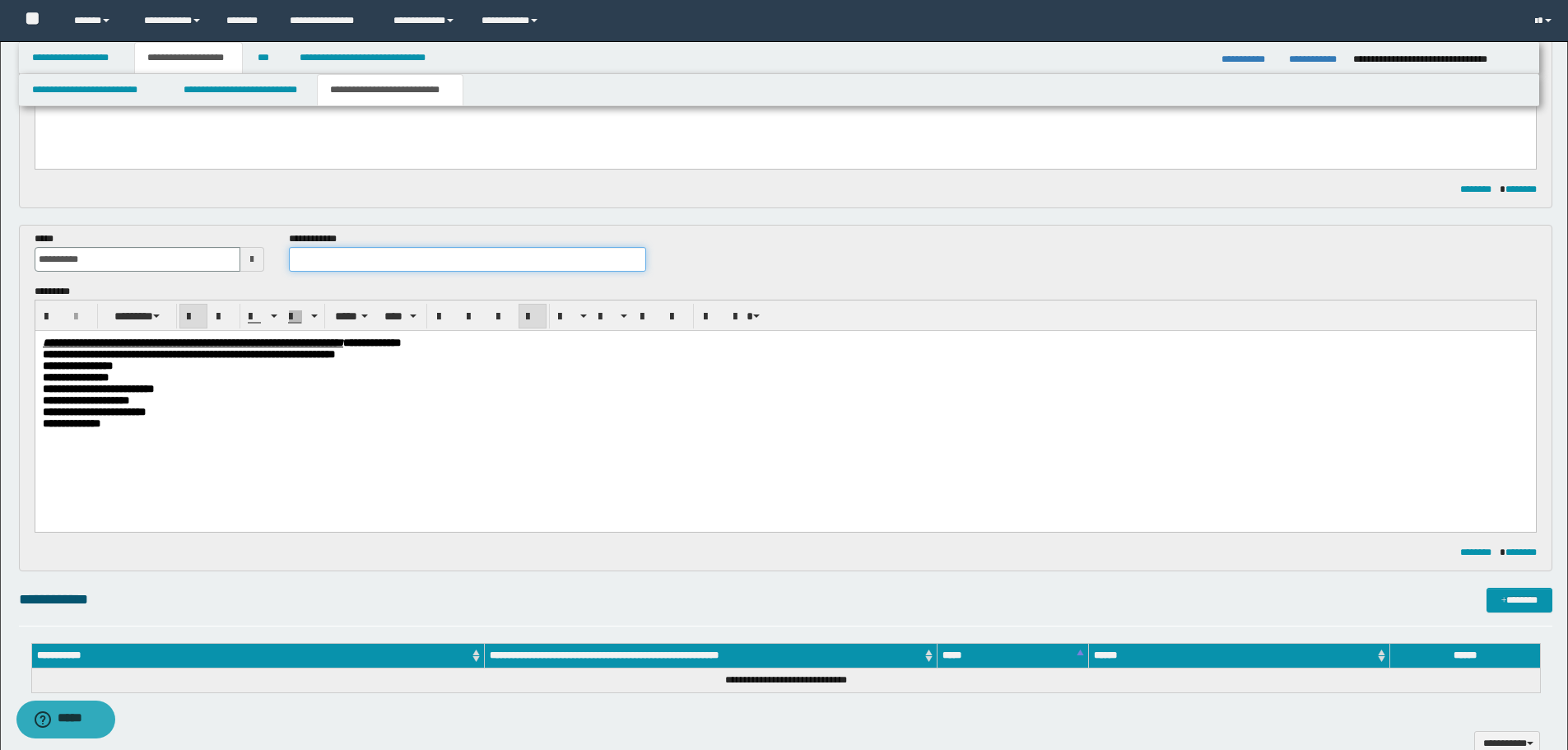 click at bounding box center (468, 259) 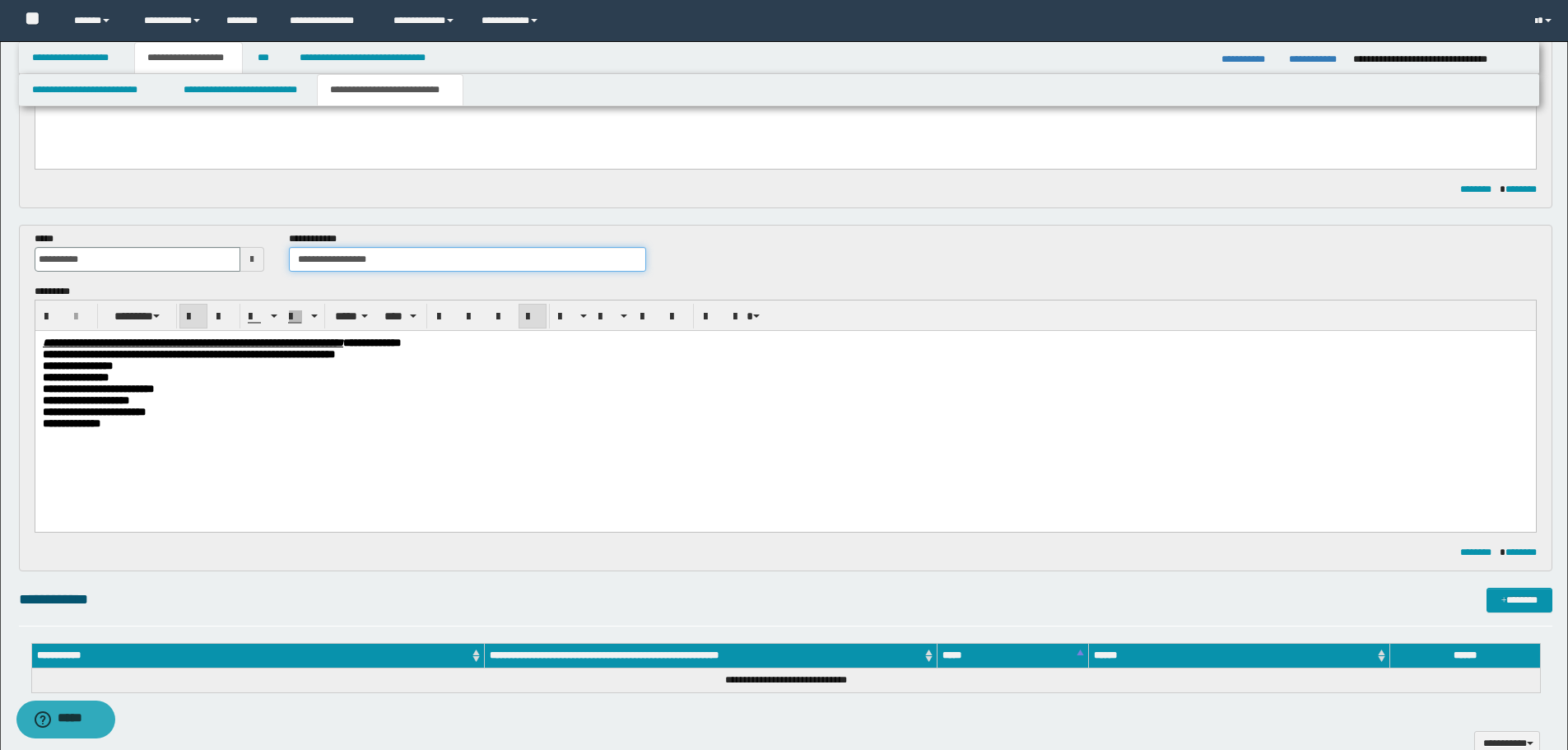 type on "**********" 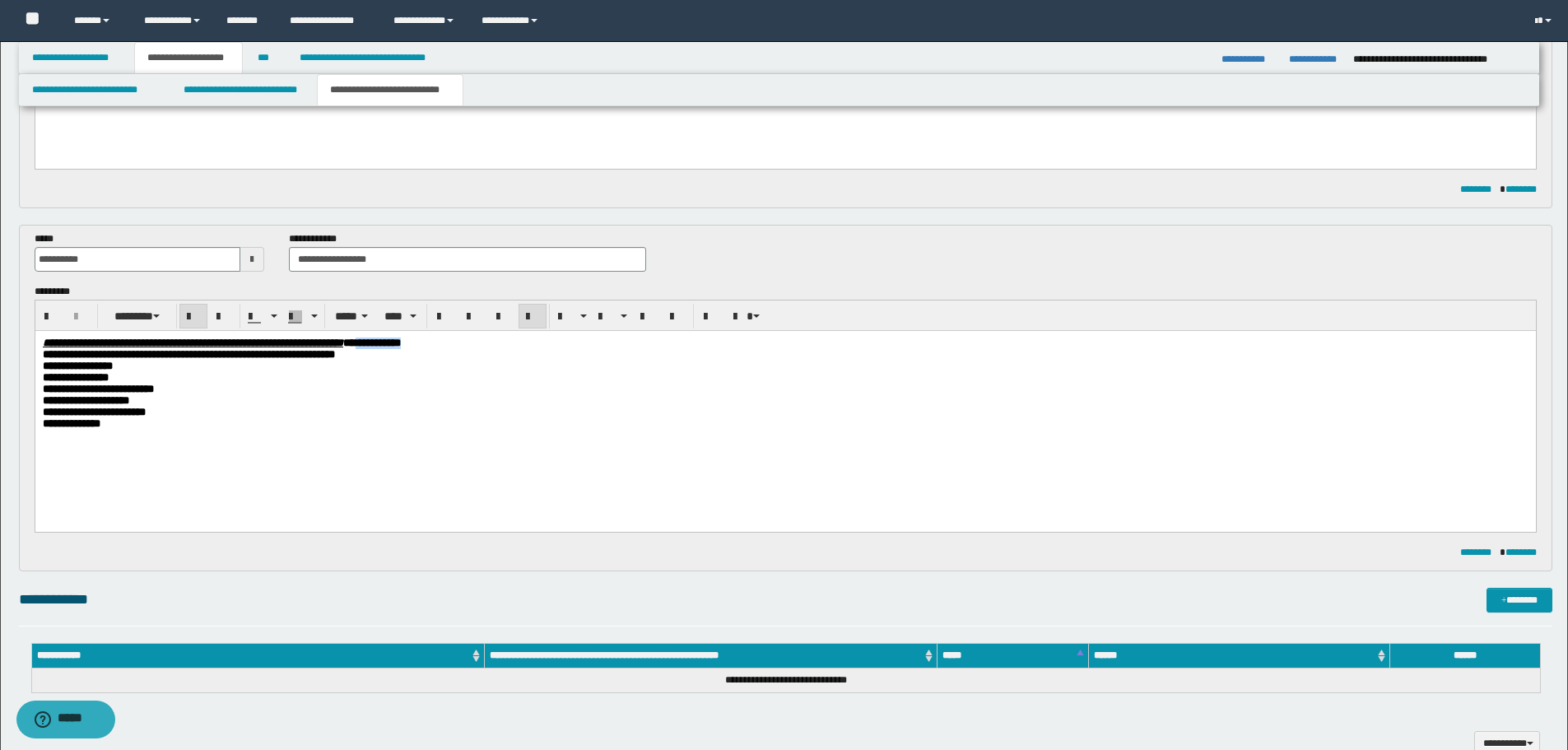 drag, startPoint x: 519, startPoint y: 342, endPoint x: 589, endPoint y: 343, distance: 70.00714 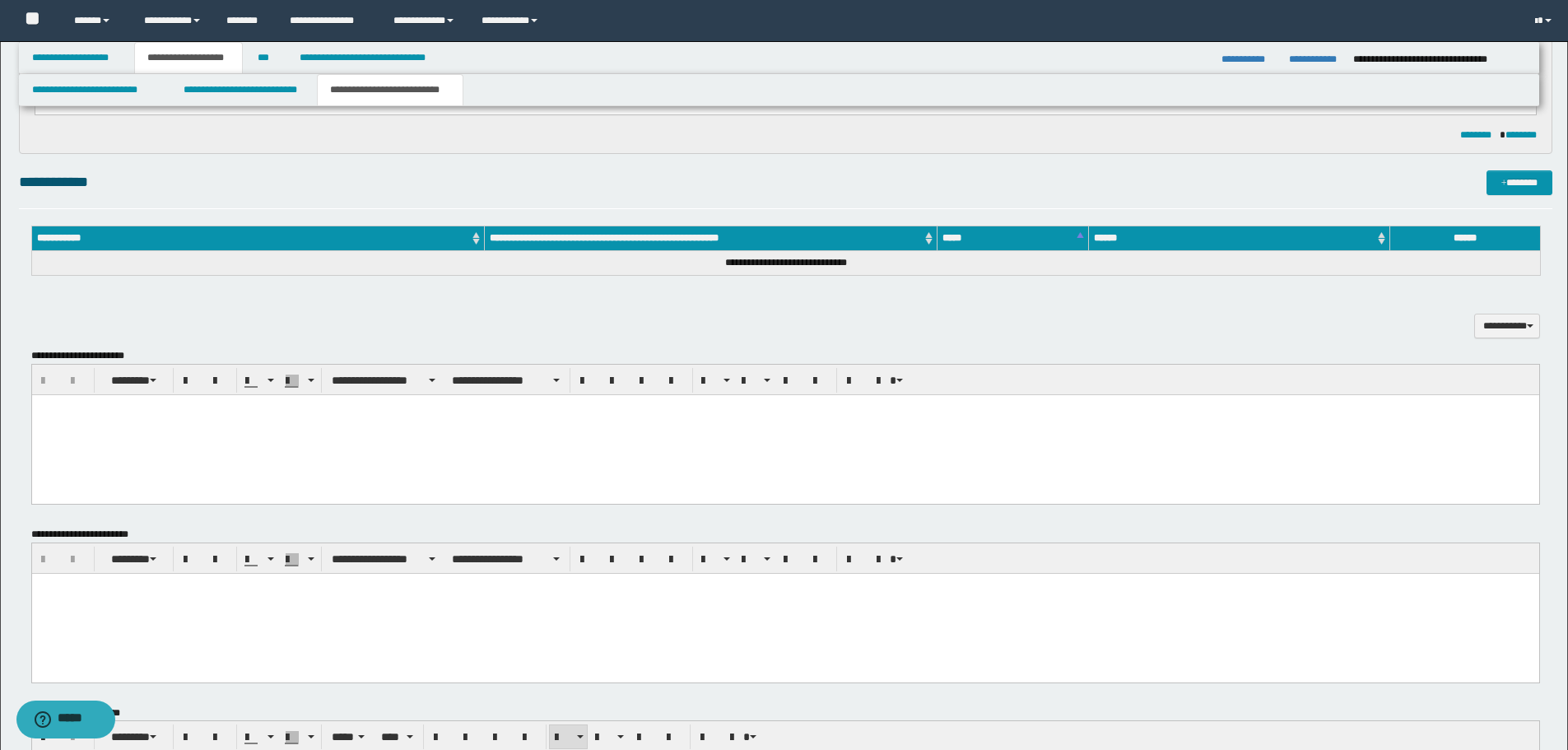 scroll, scrollTop: 795, scrollLeft: 0, axis: vertical 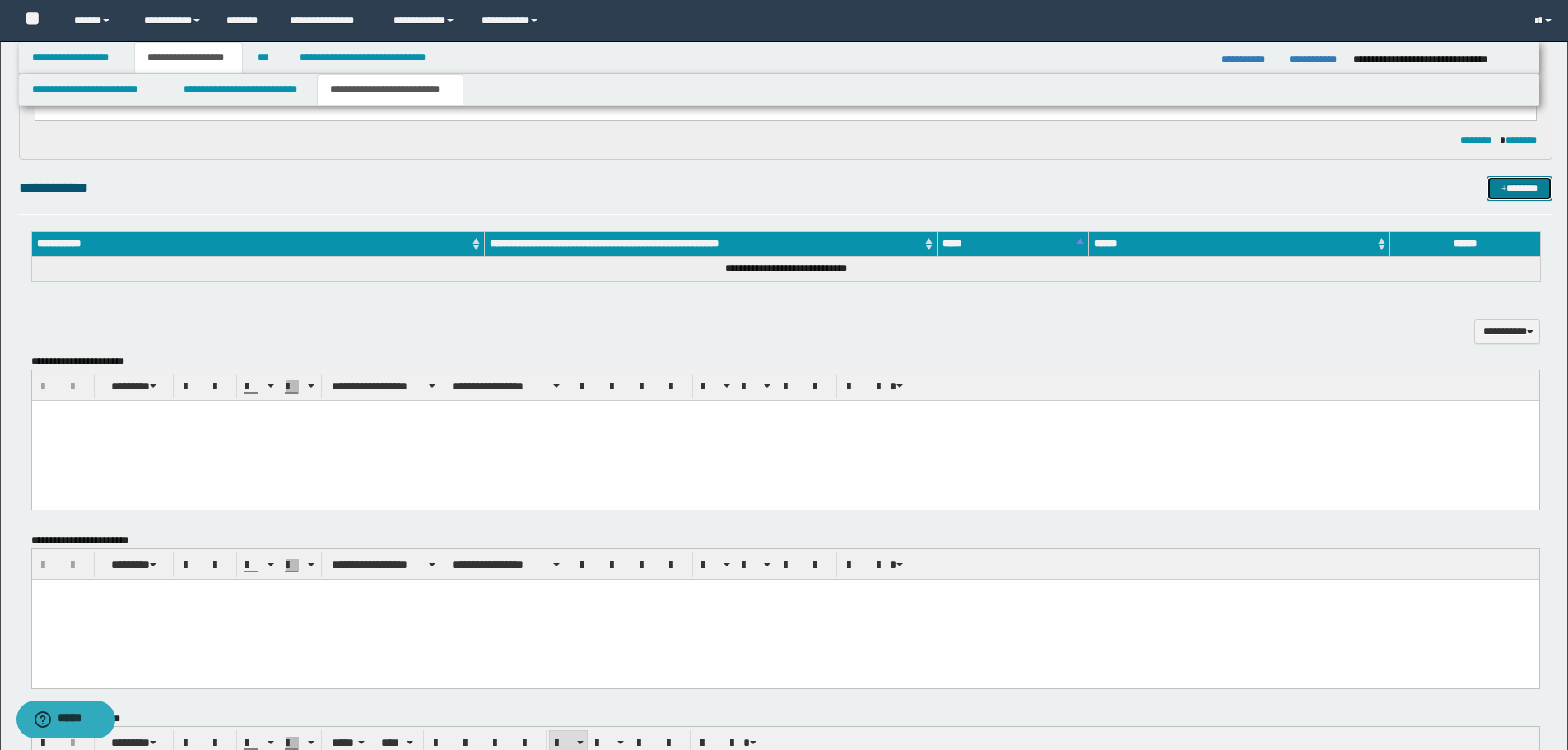 click on "*******" at bounding box center (1519, 189) 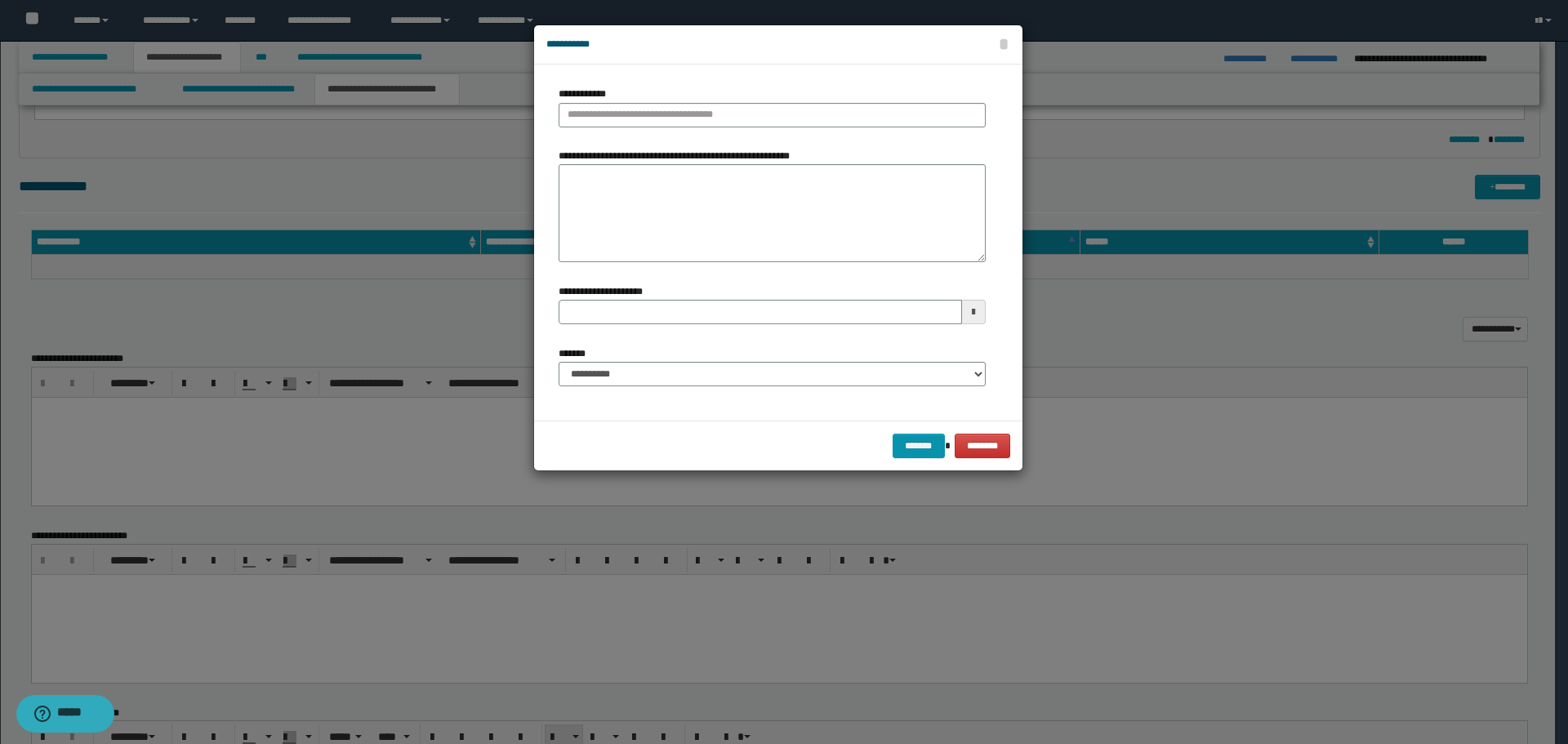 type 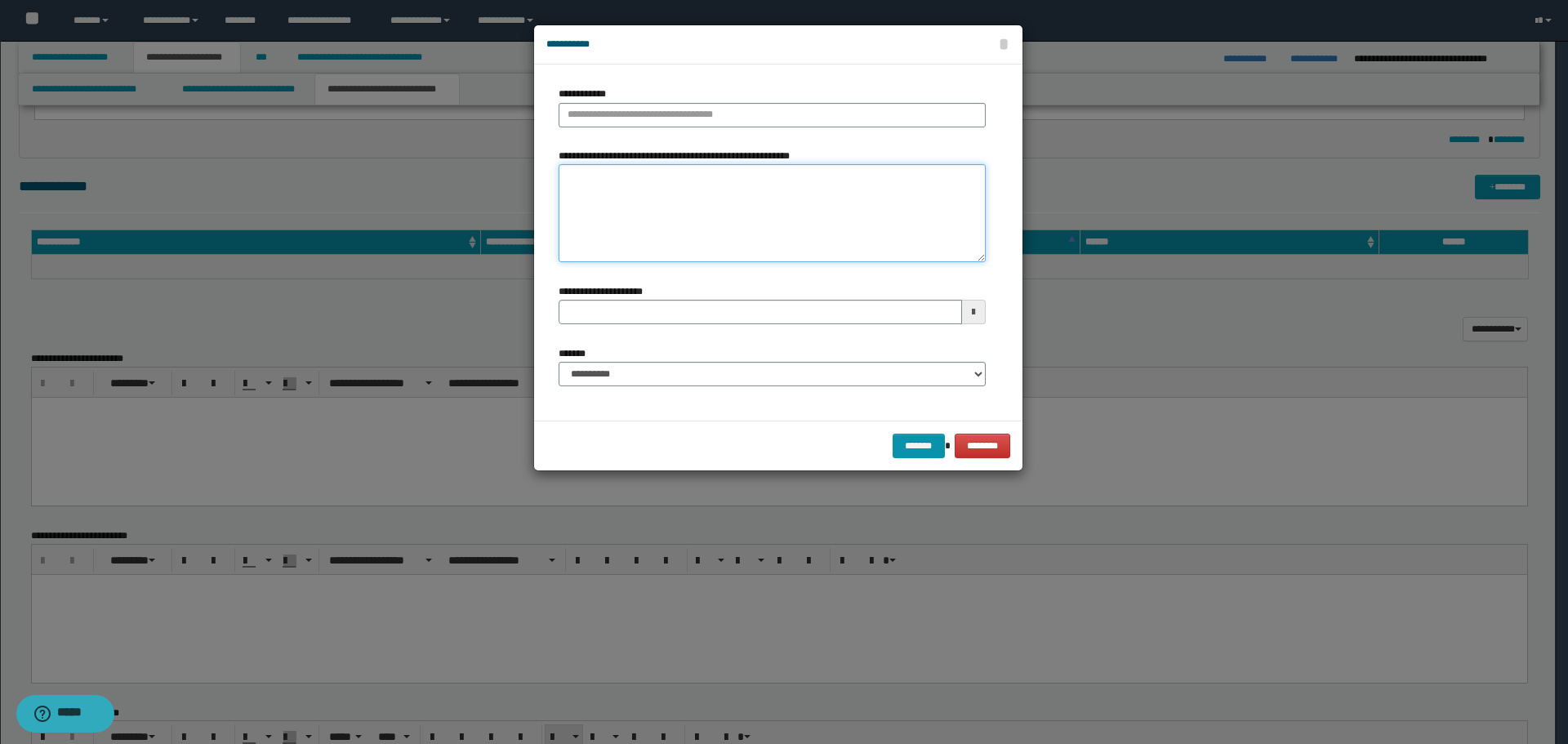 click on "**********" at bounding box center (772, 213) 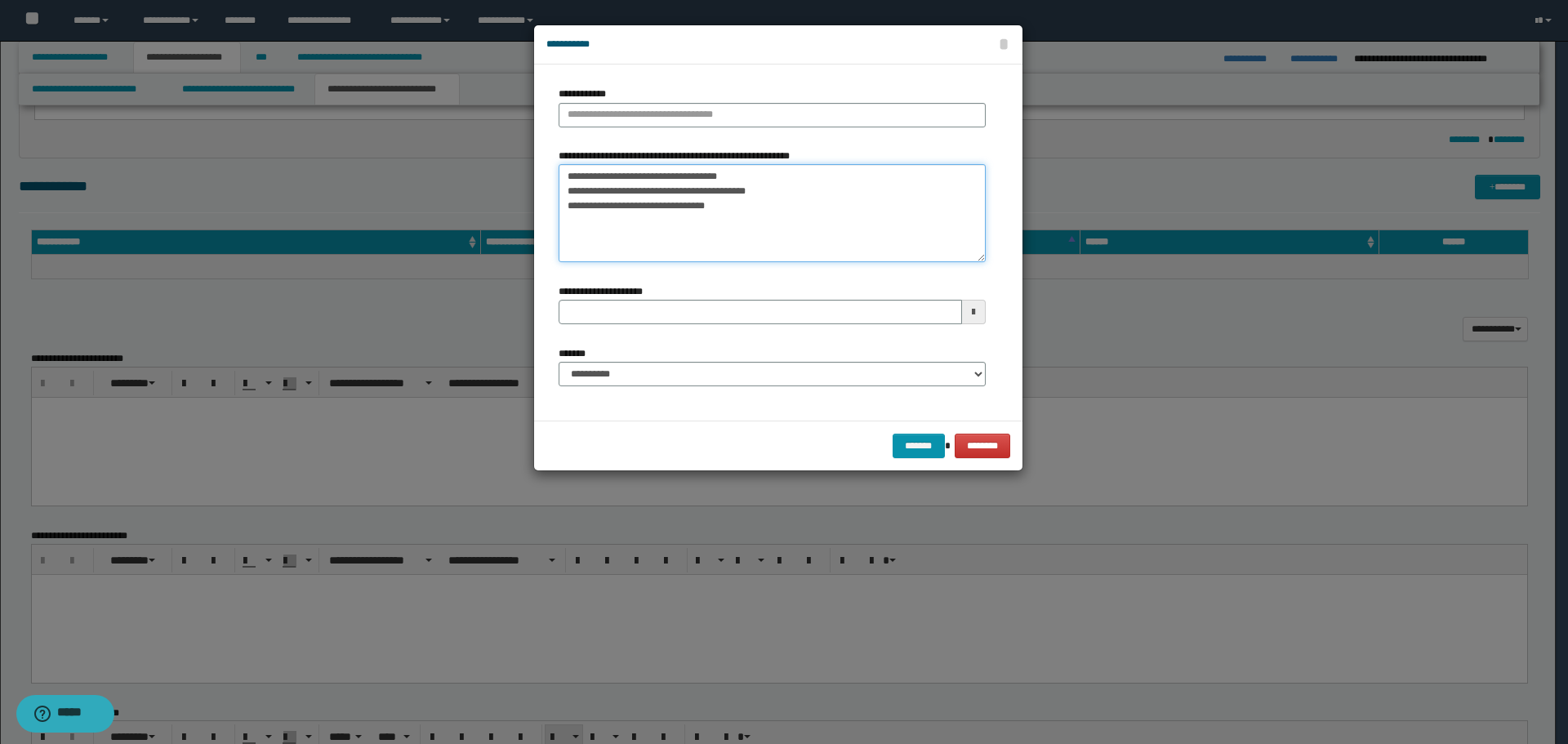 type on "**********" 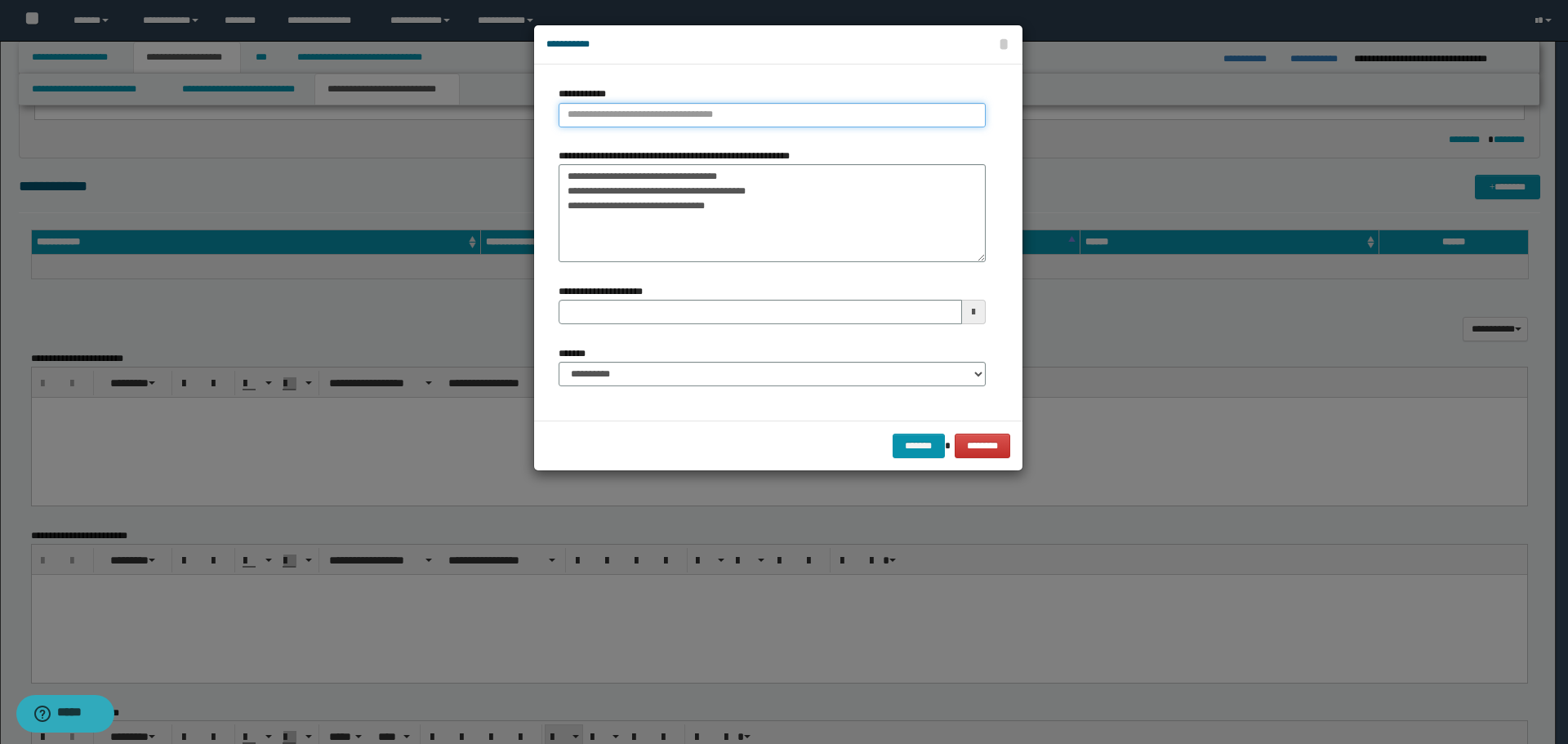 click on "**********" at bounding box center [772, 115] 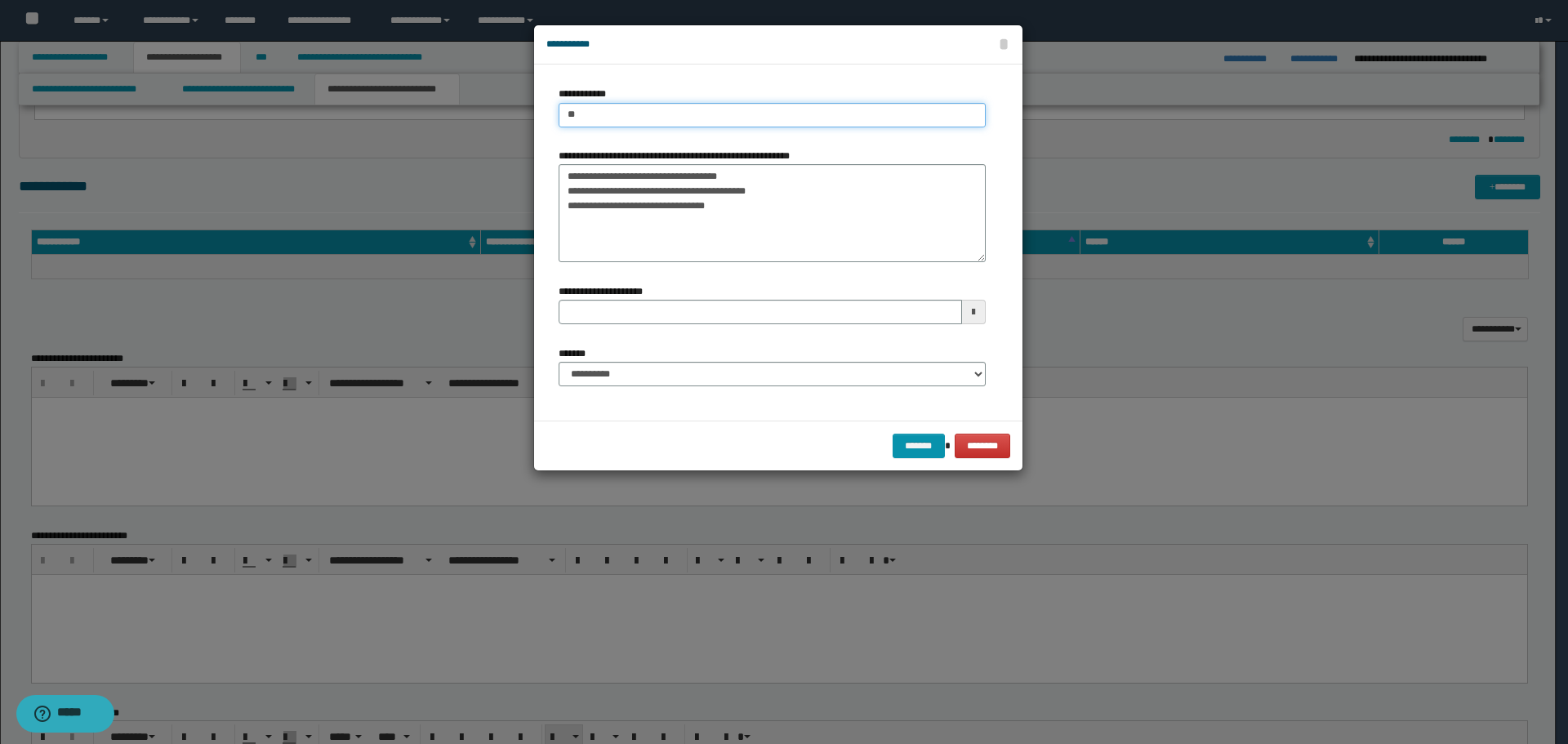type on "***" 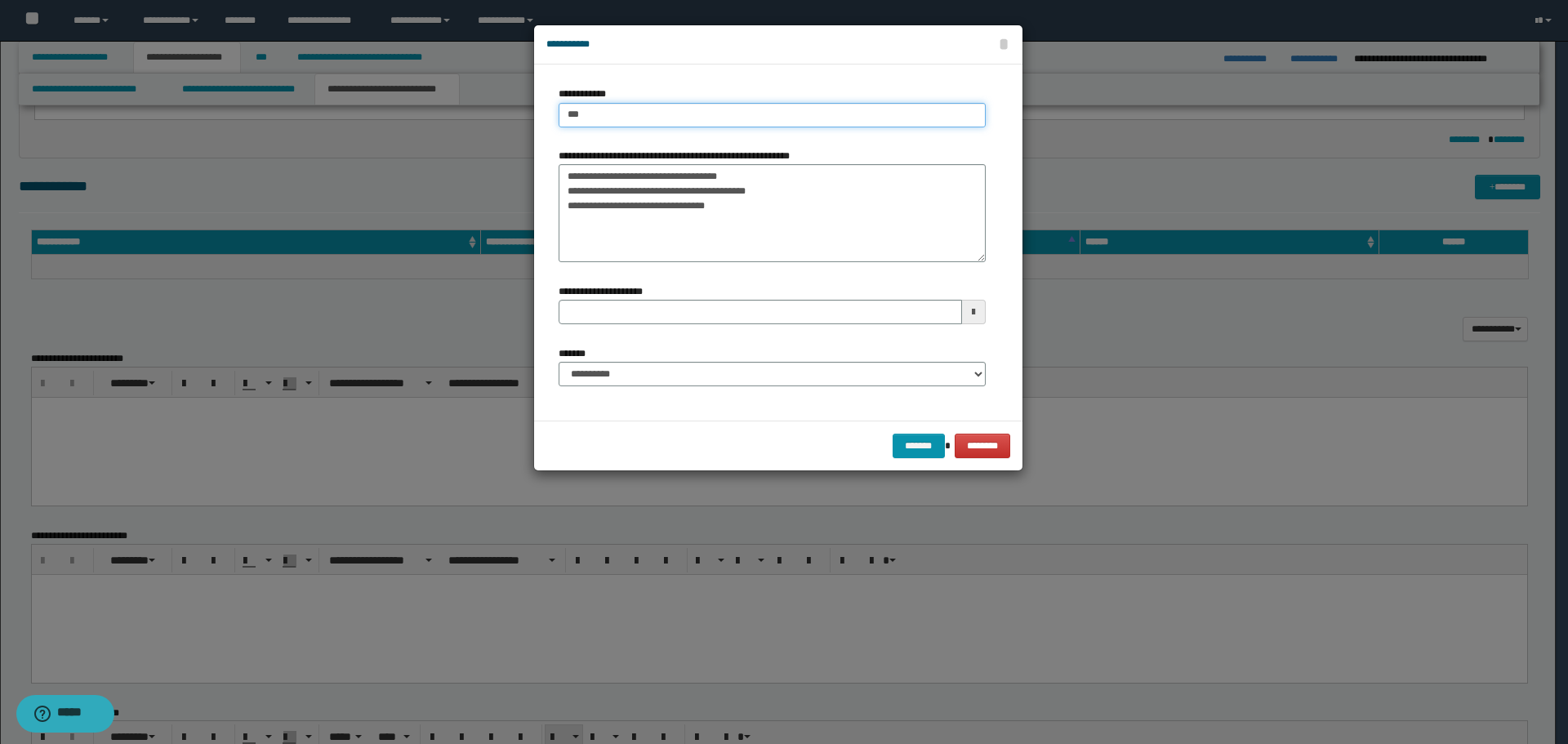 type on "***" 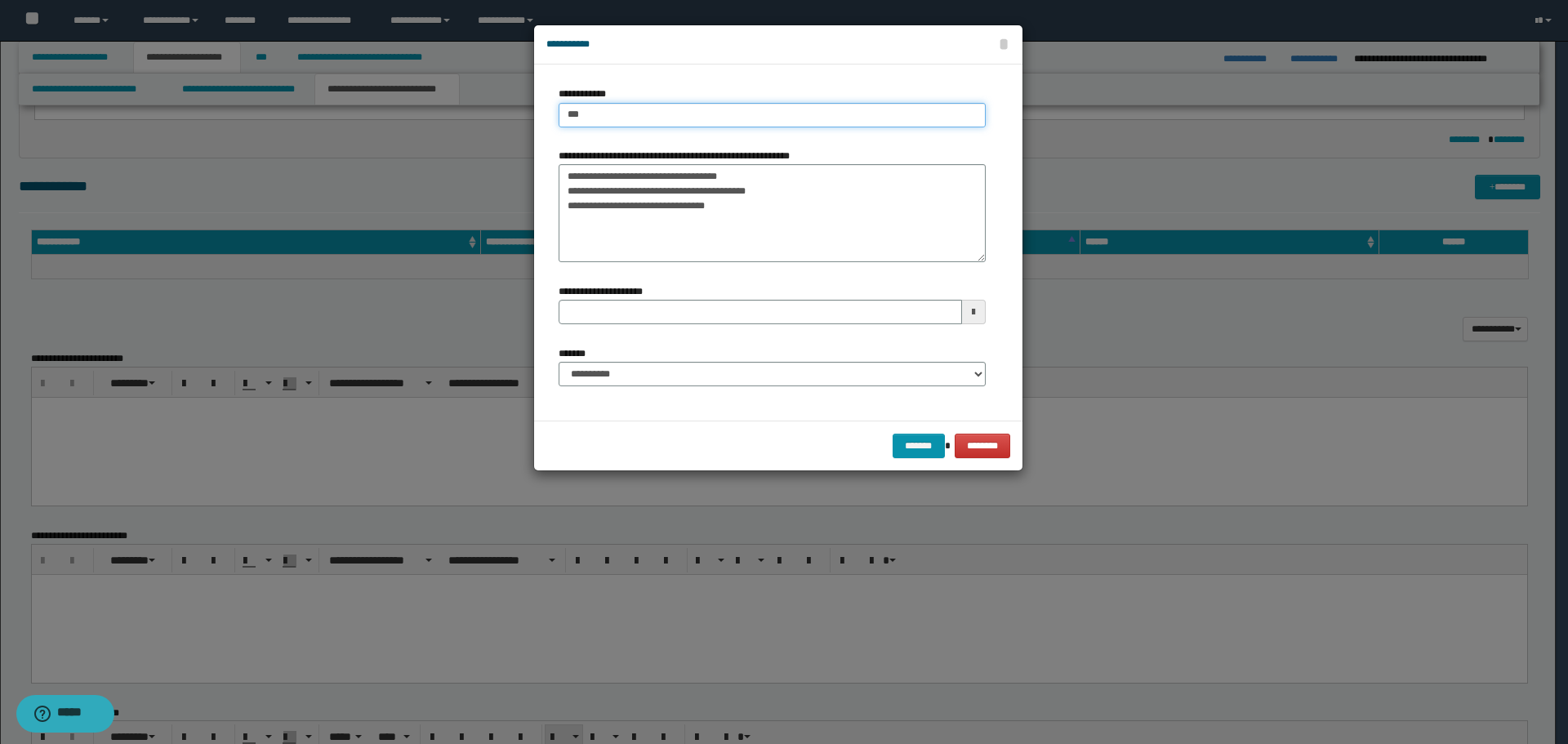 type 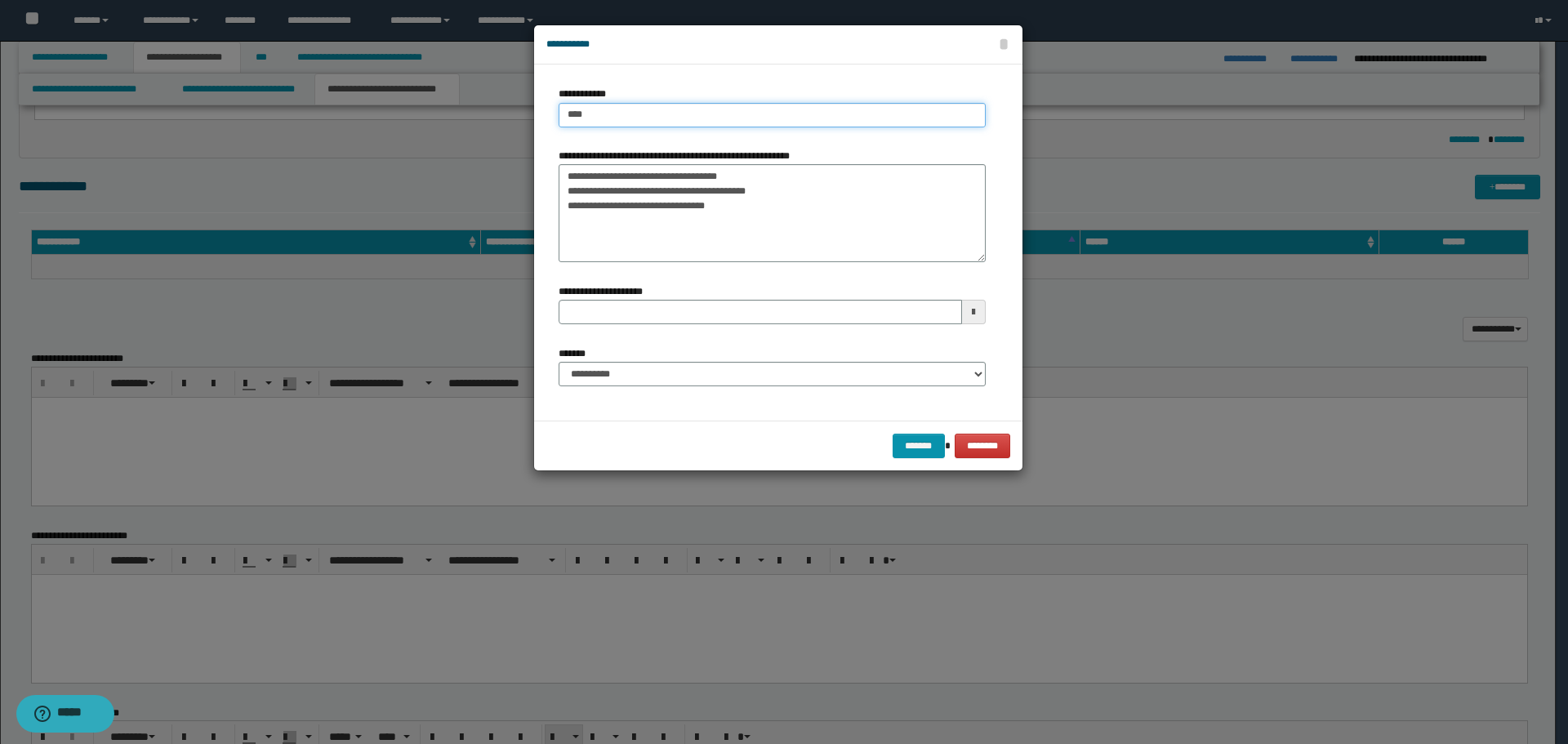 type on "****" 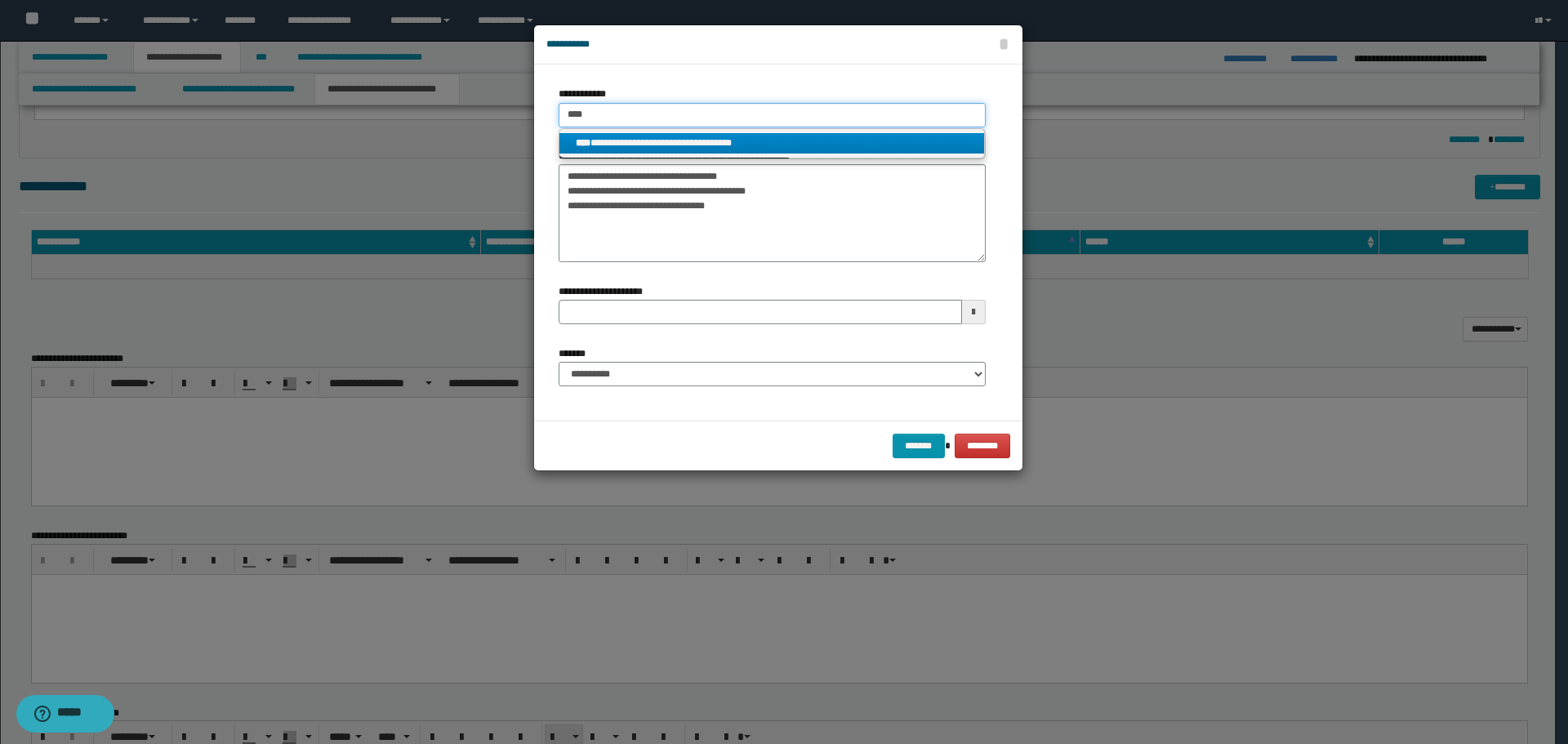 type on "****" 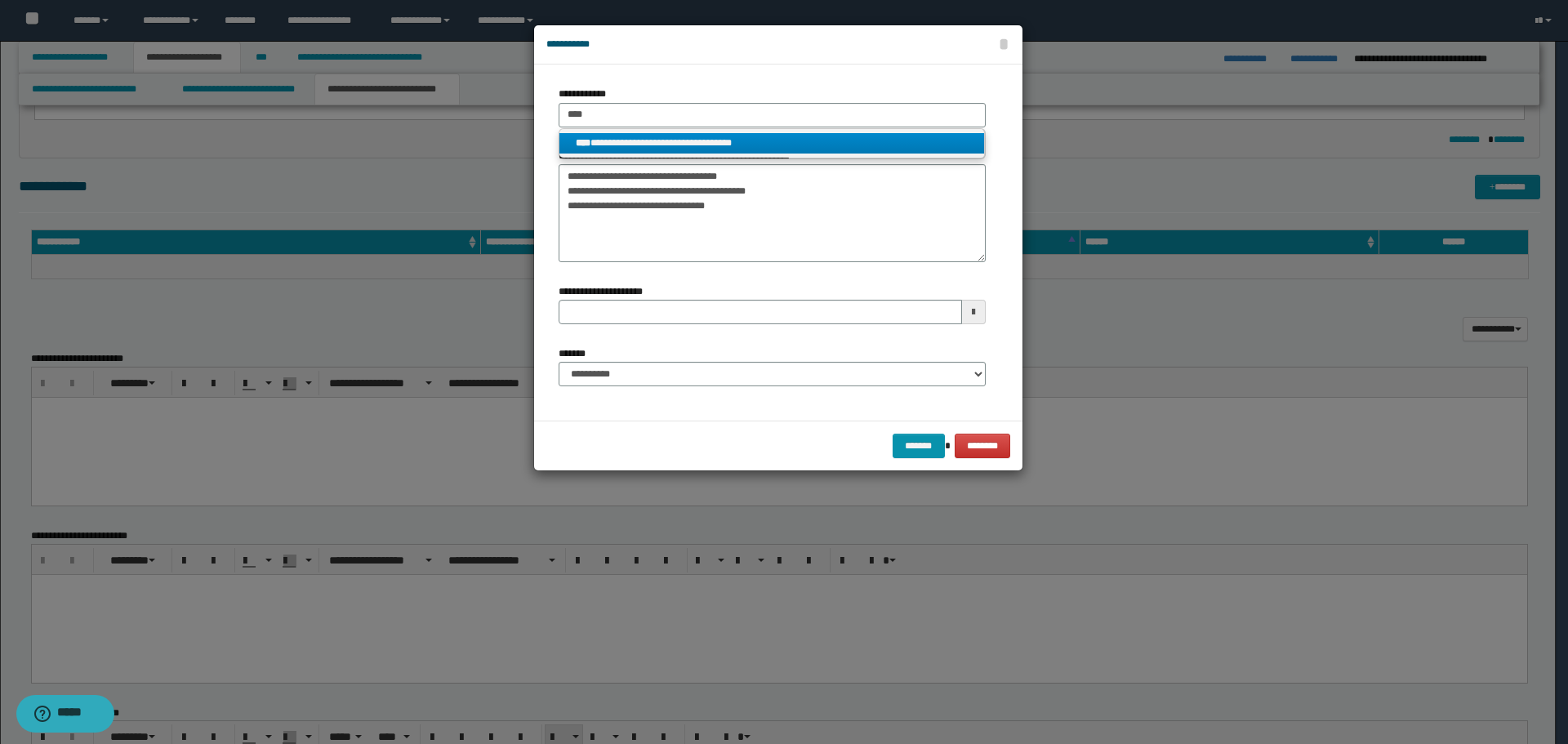 click on "**********" at bounding box center (772, 143) 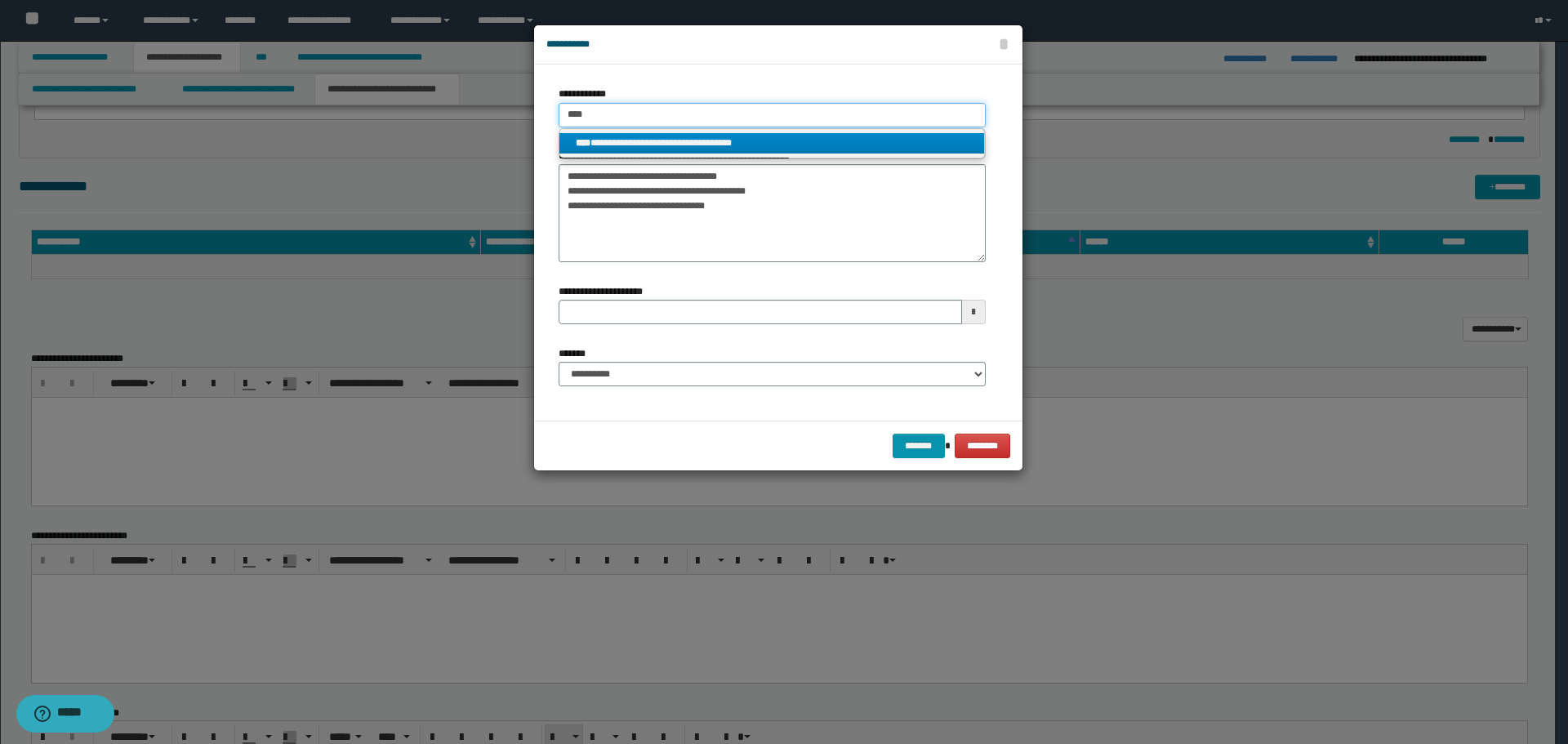 type 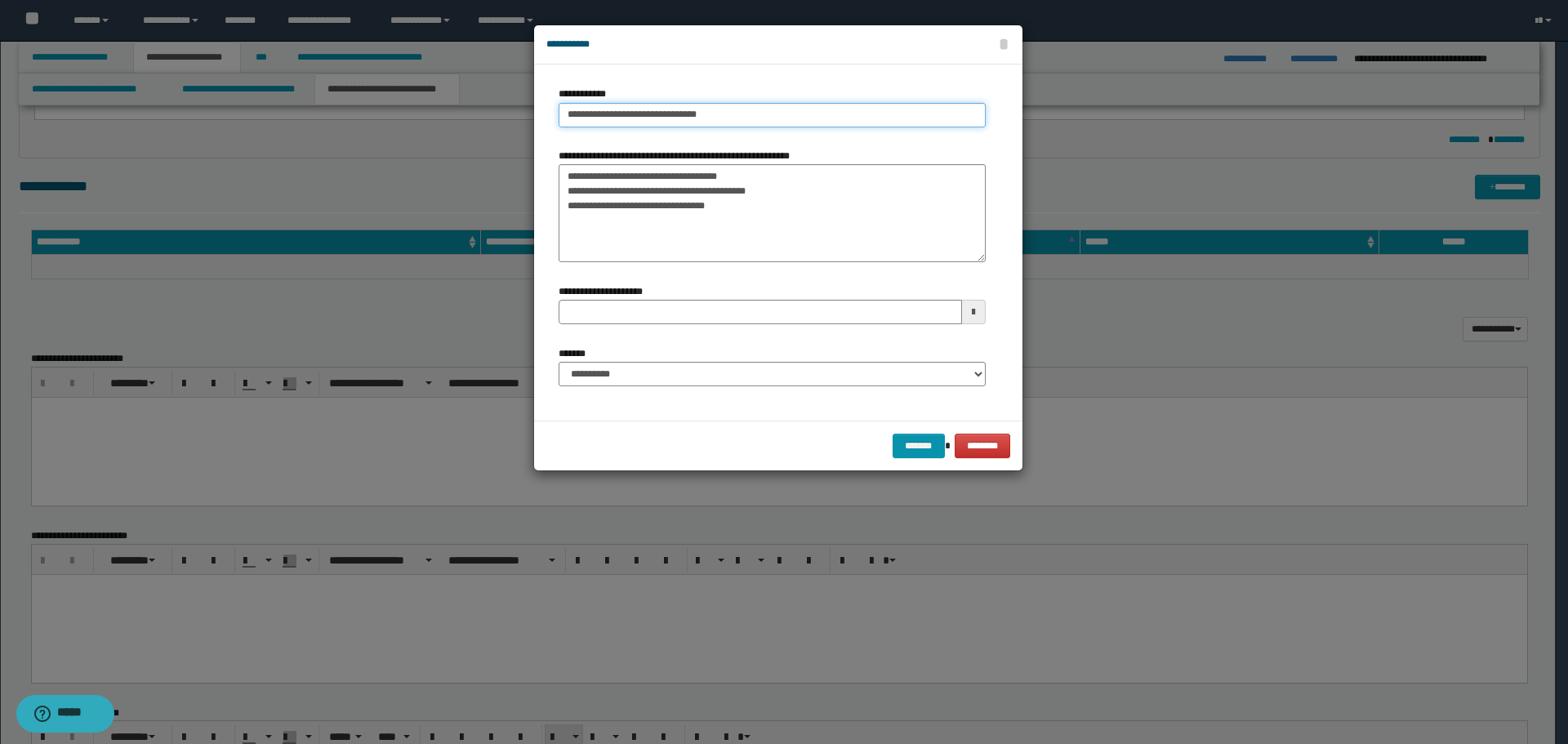 type 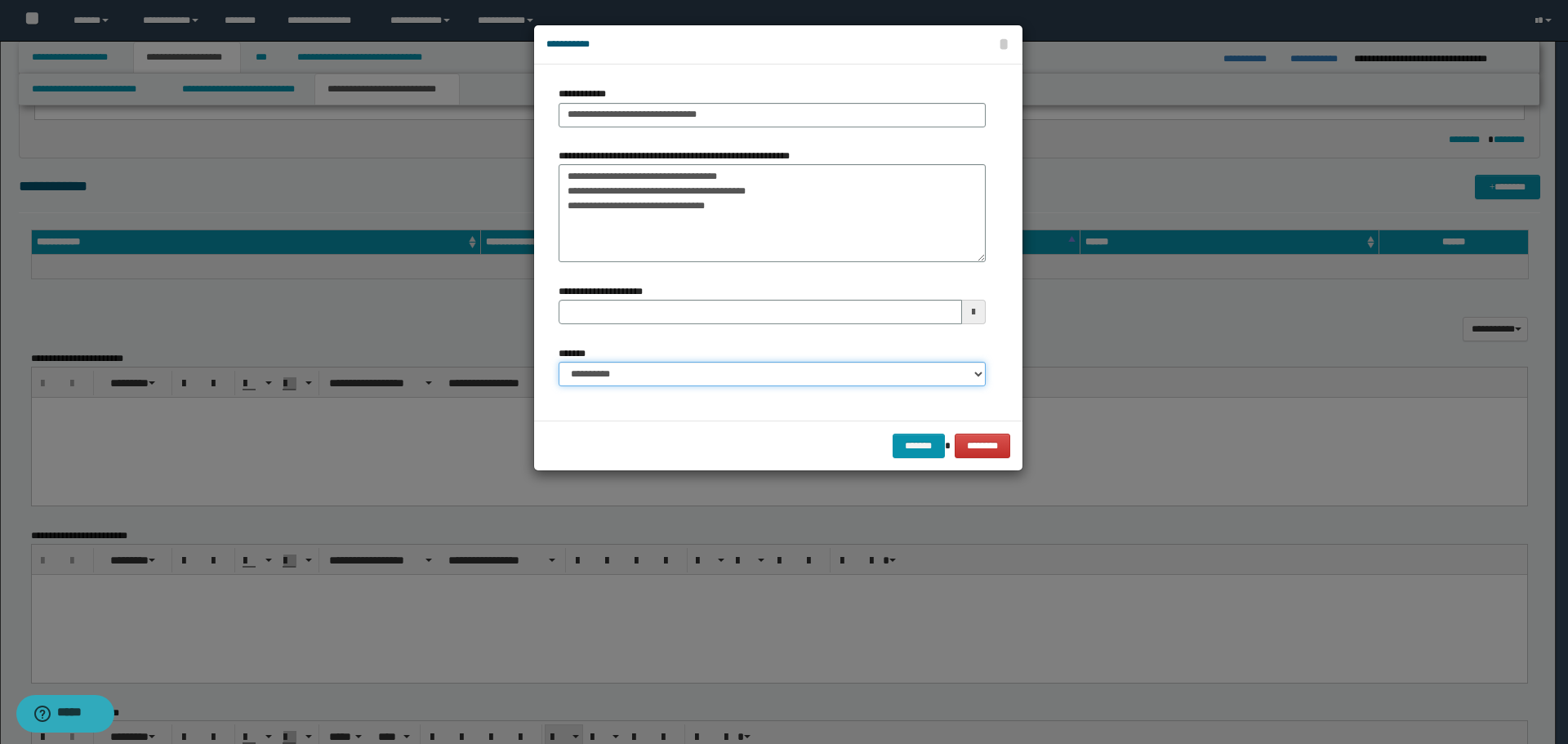 click on "**********" at bounding box center (772, 374) 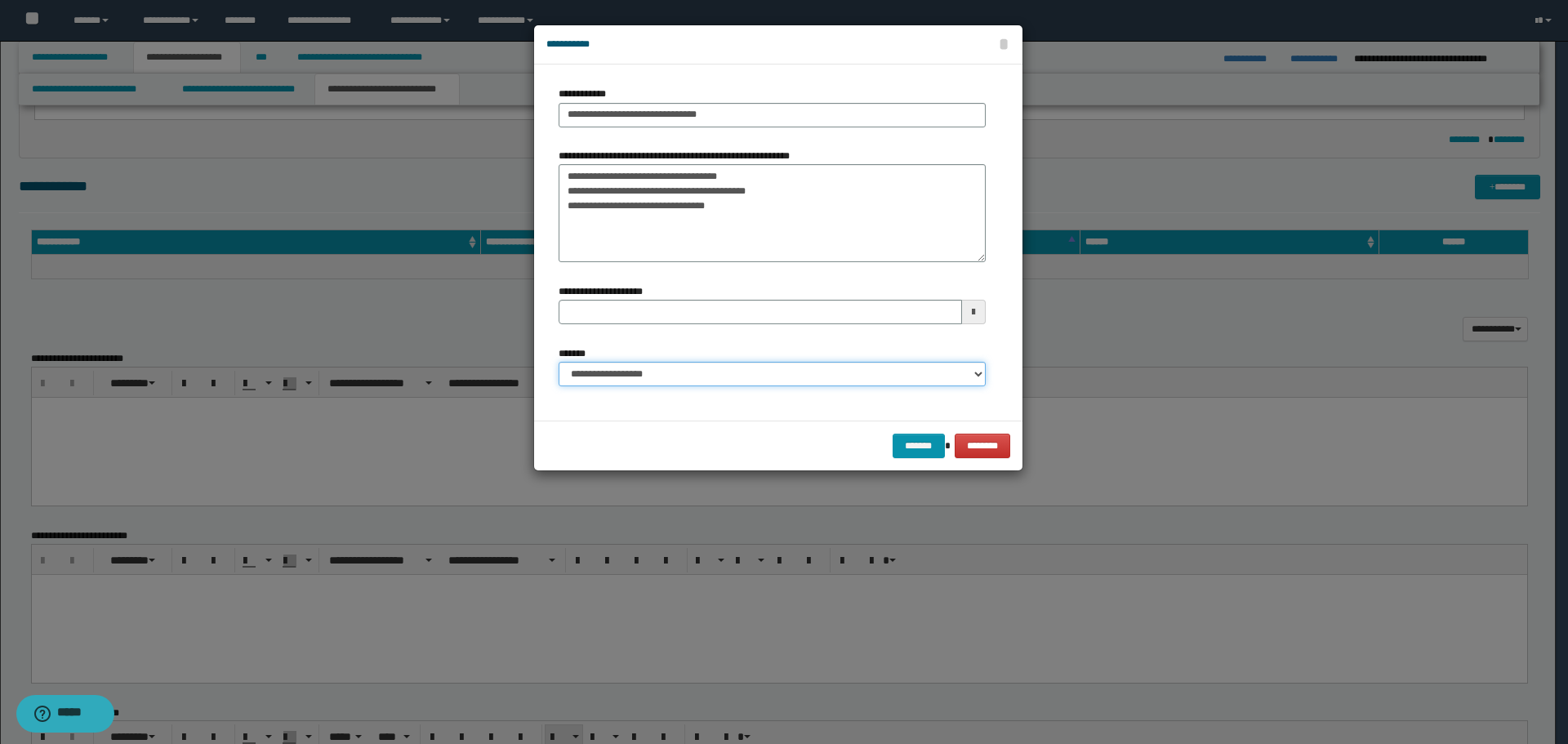 type 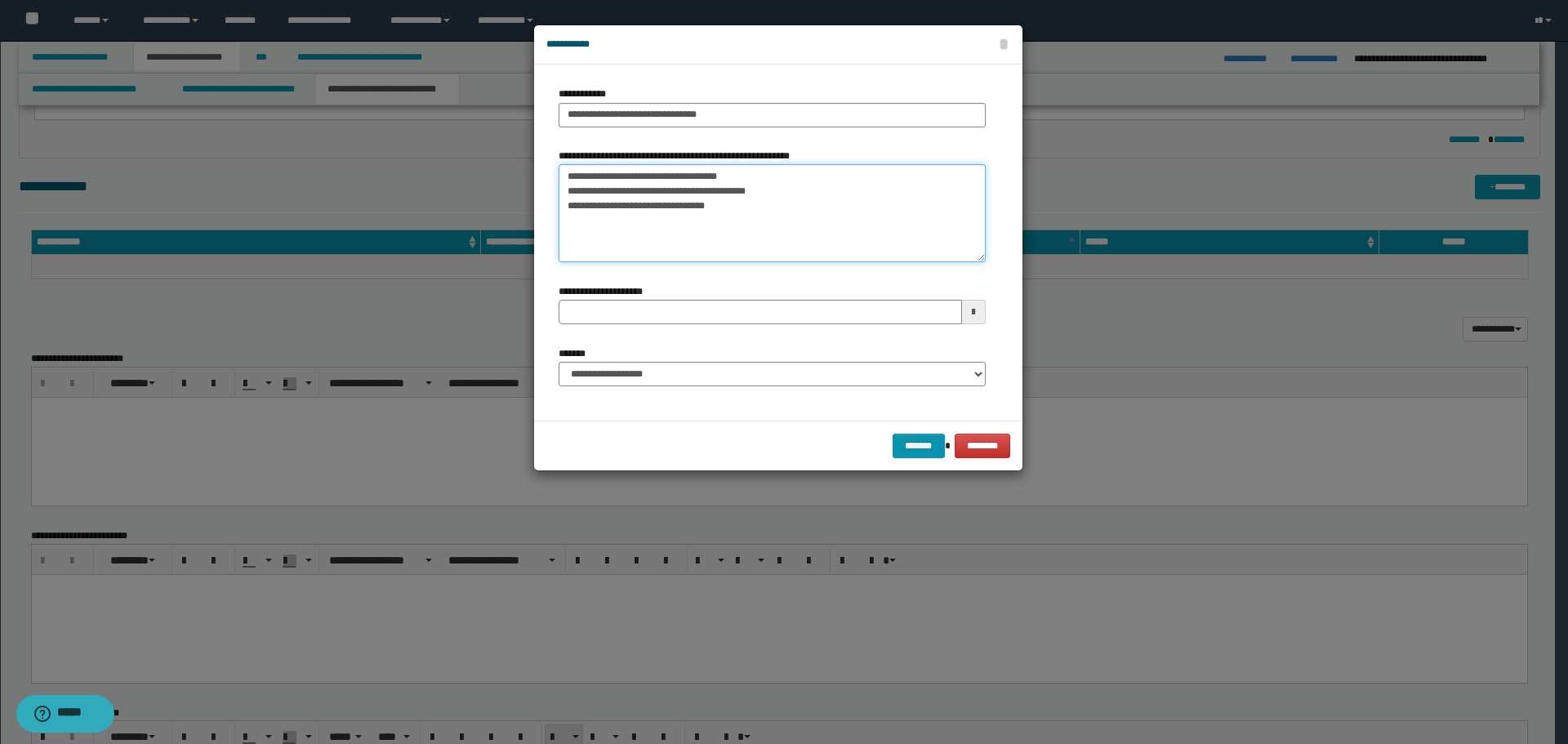 drag, startPoint x: 567, startPoint y: 170, endPoint x: 756, endPoint y: 167, distance: 189.0238 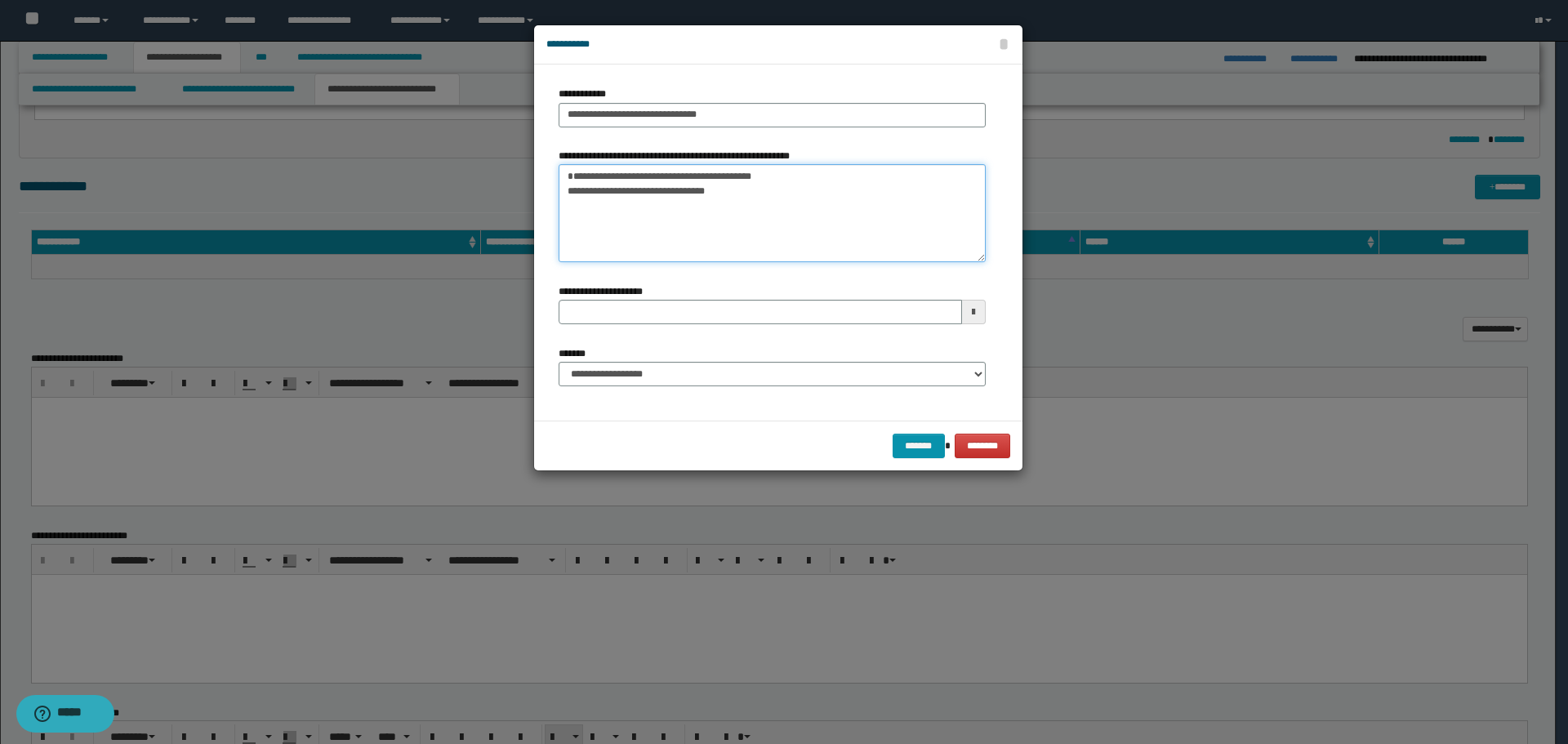 drag, startPoint x: 568, startPoint y: 191, endPoint x: 766, endPoint y: 216, distance: 199.57204 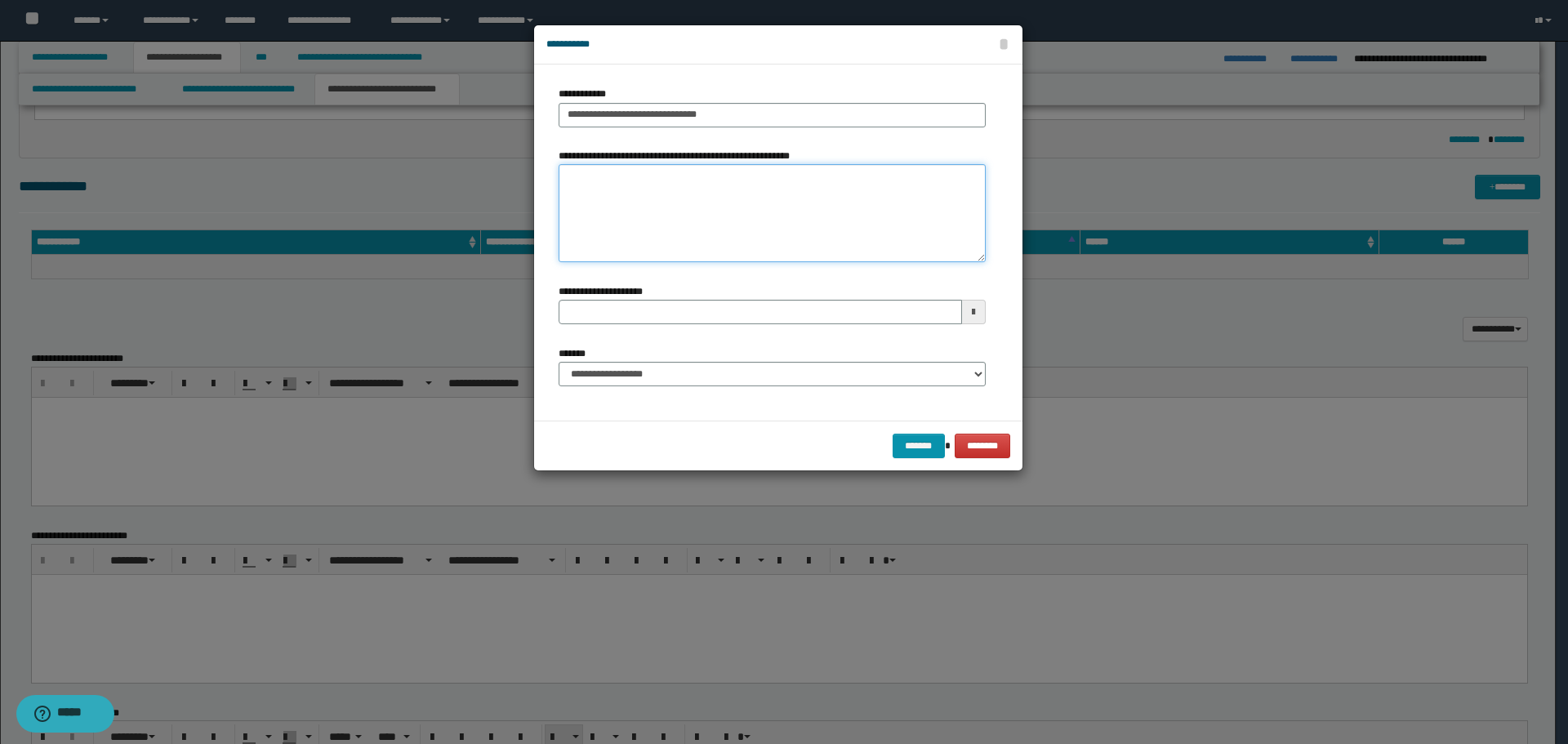 type 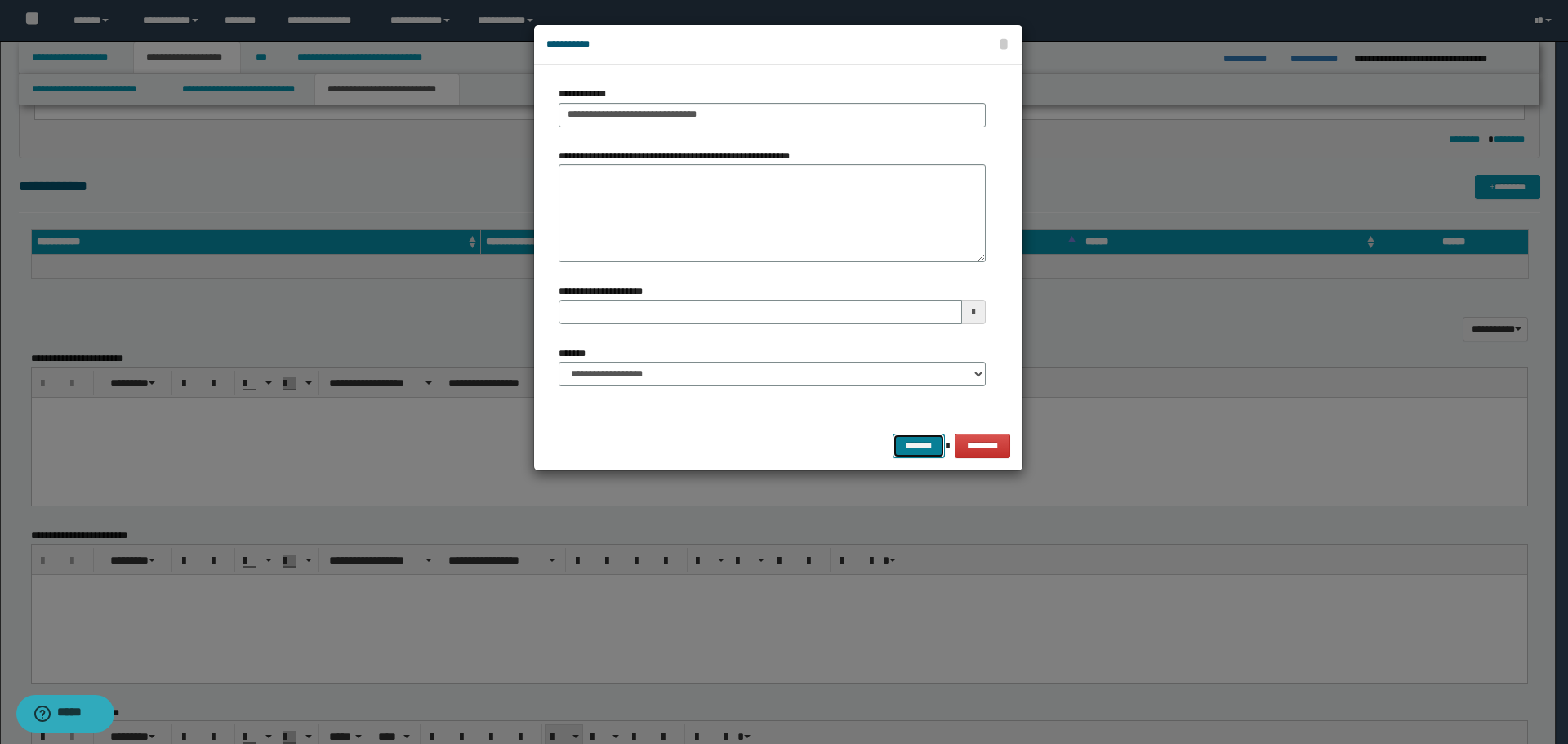 click on "*******" at bounding box center (919, 446) 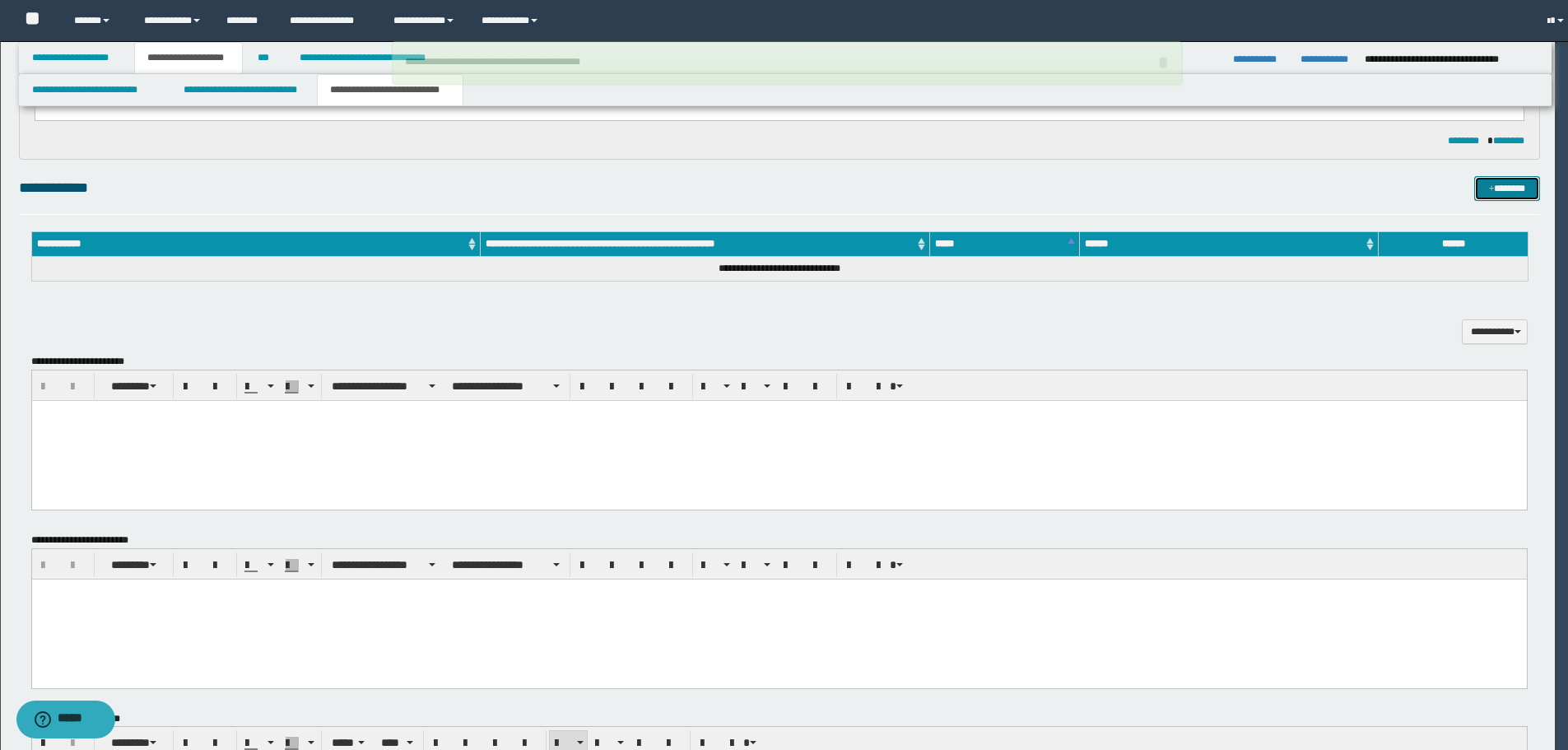 type 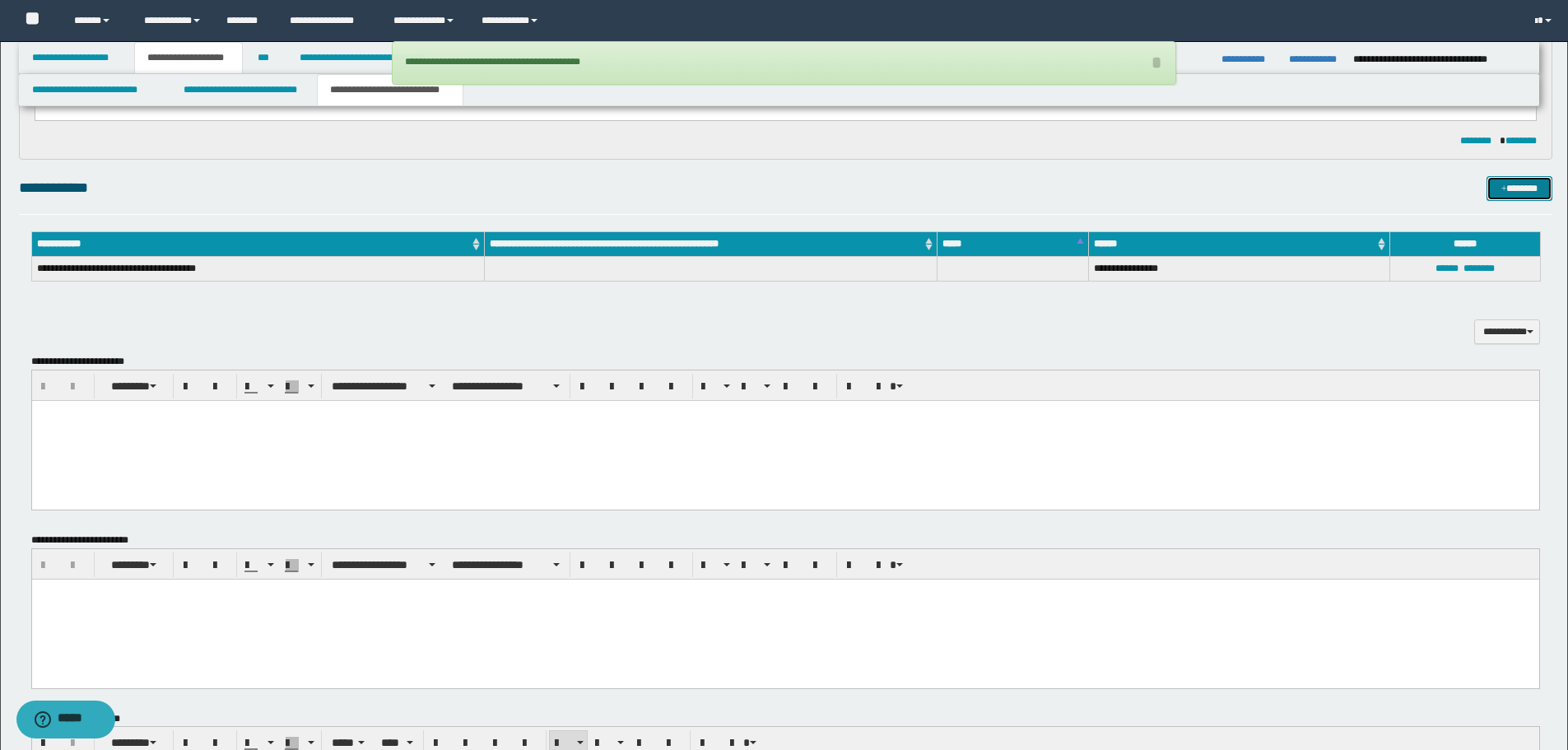 click on "*******" at bounding box center (1519, 189) 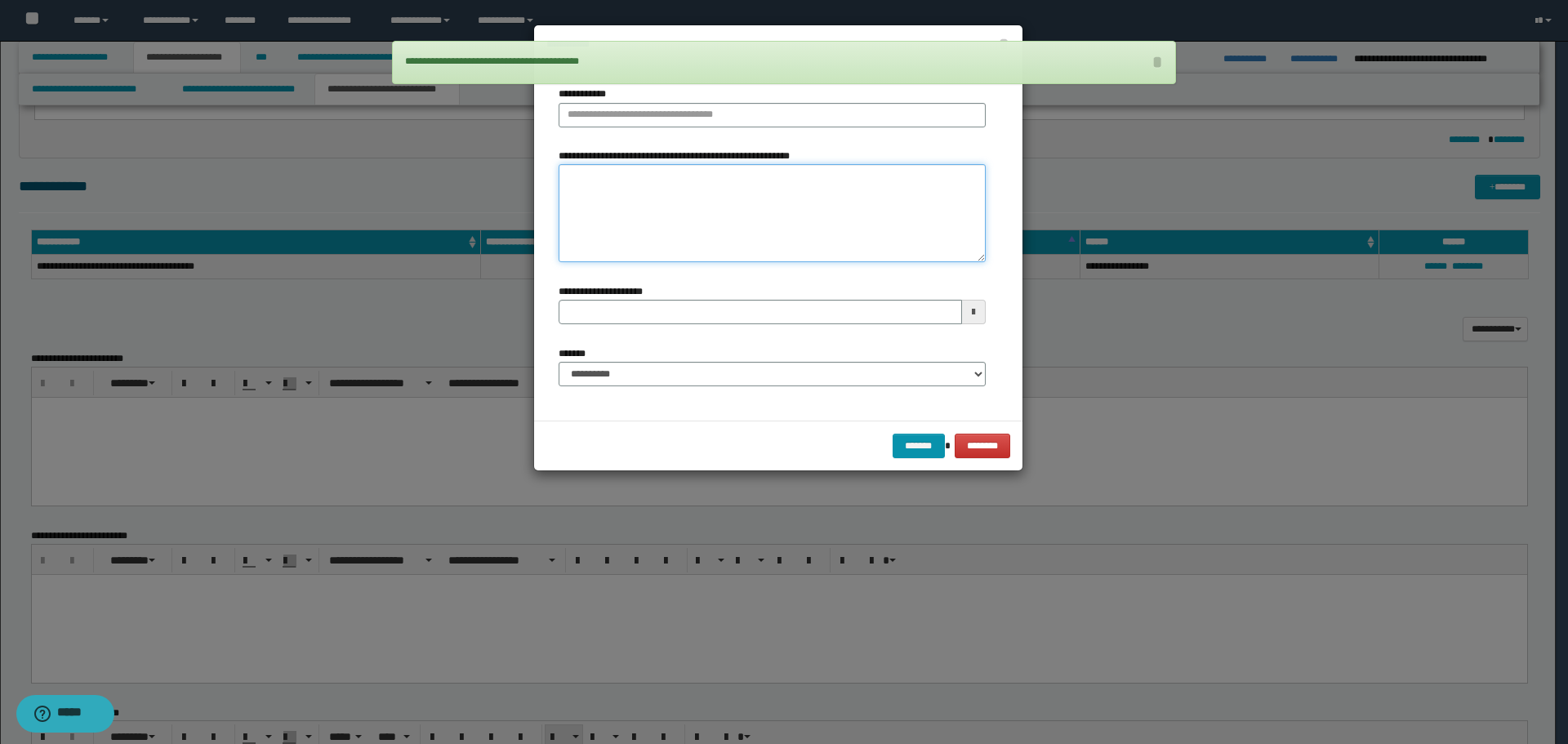 click on "**********" at bounding box center (772, 213) 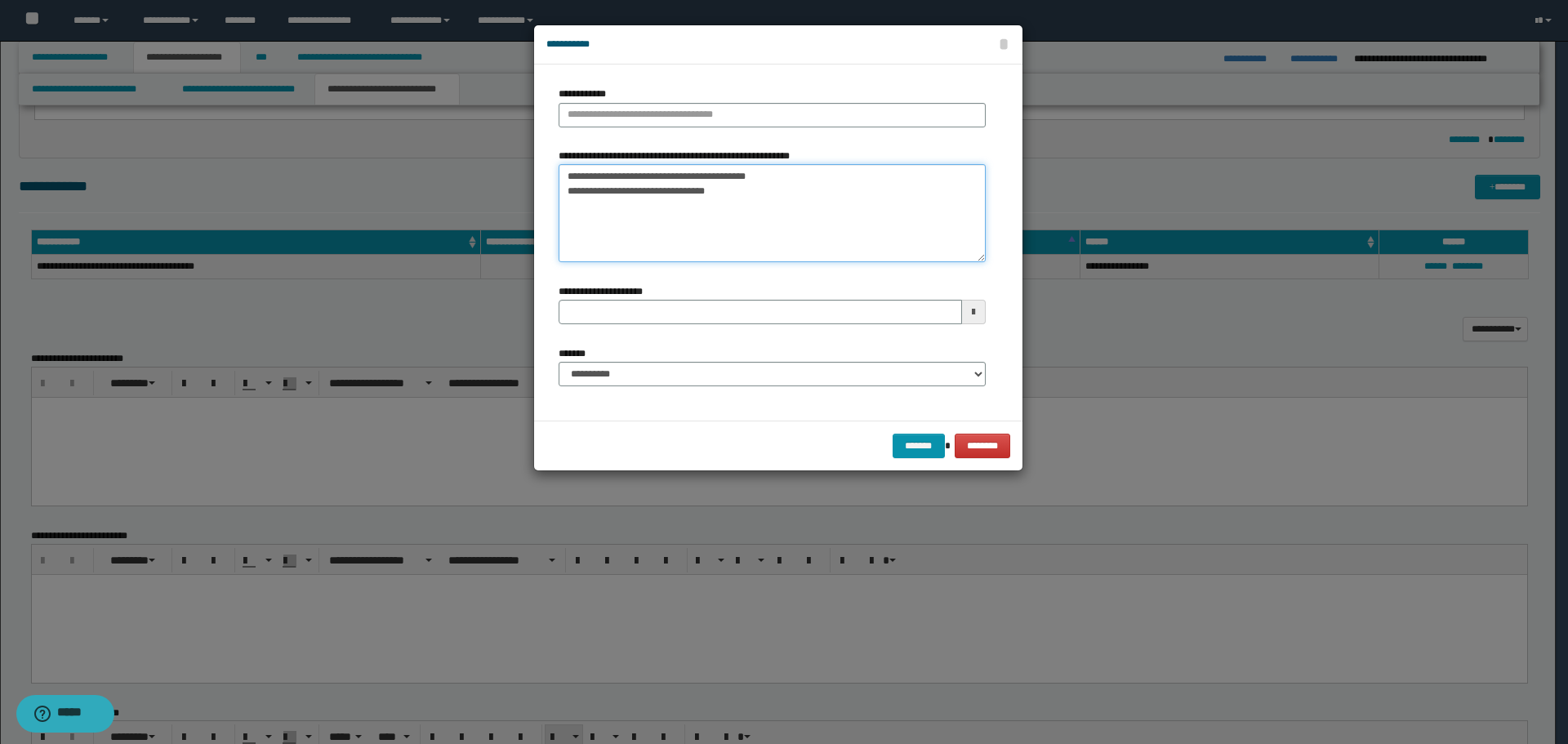 type on "**********" 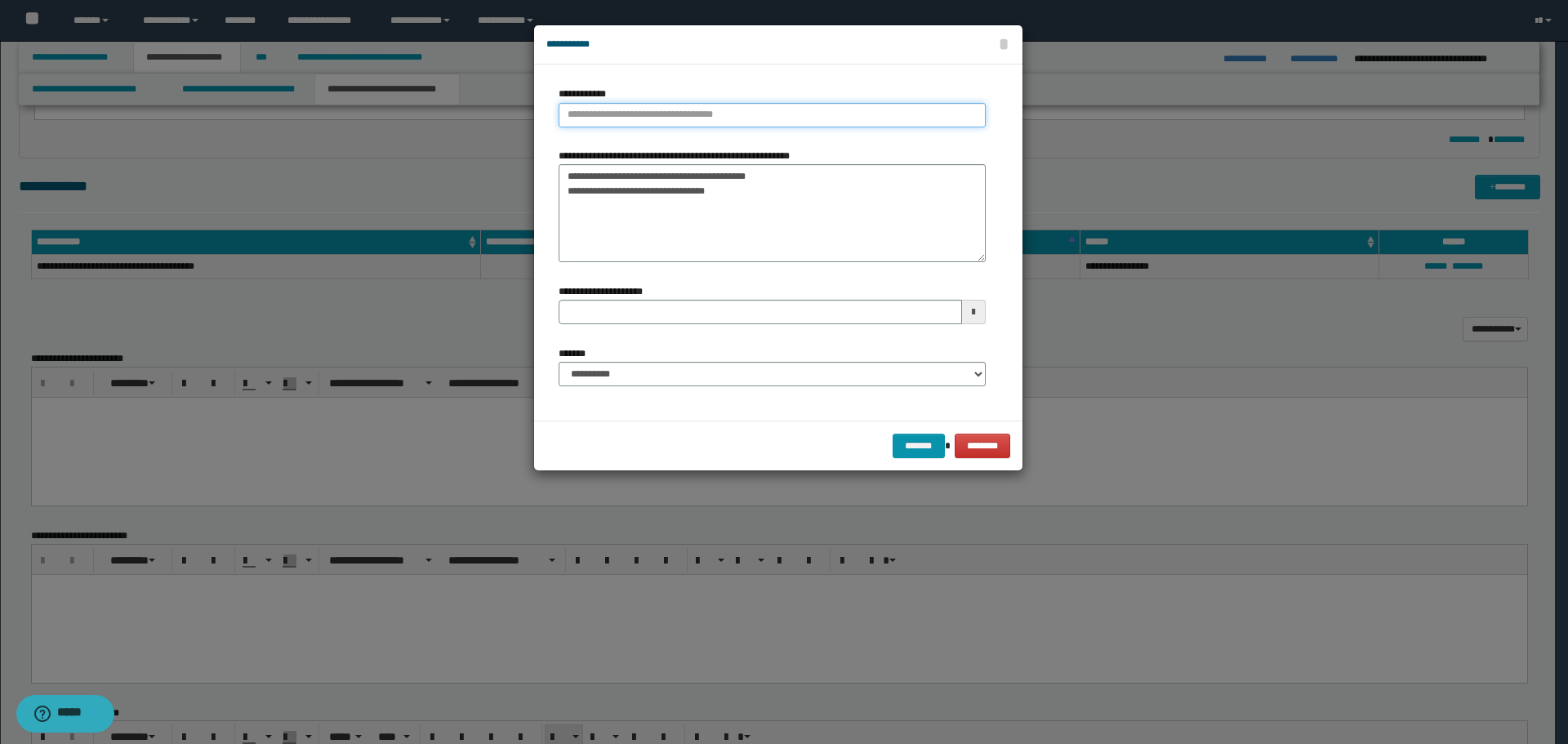 type on "**********" 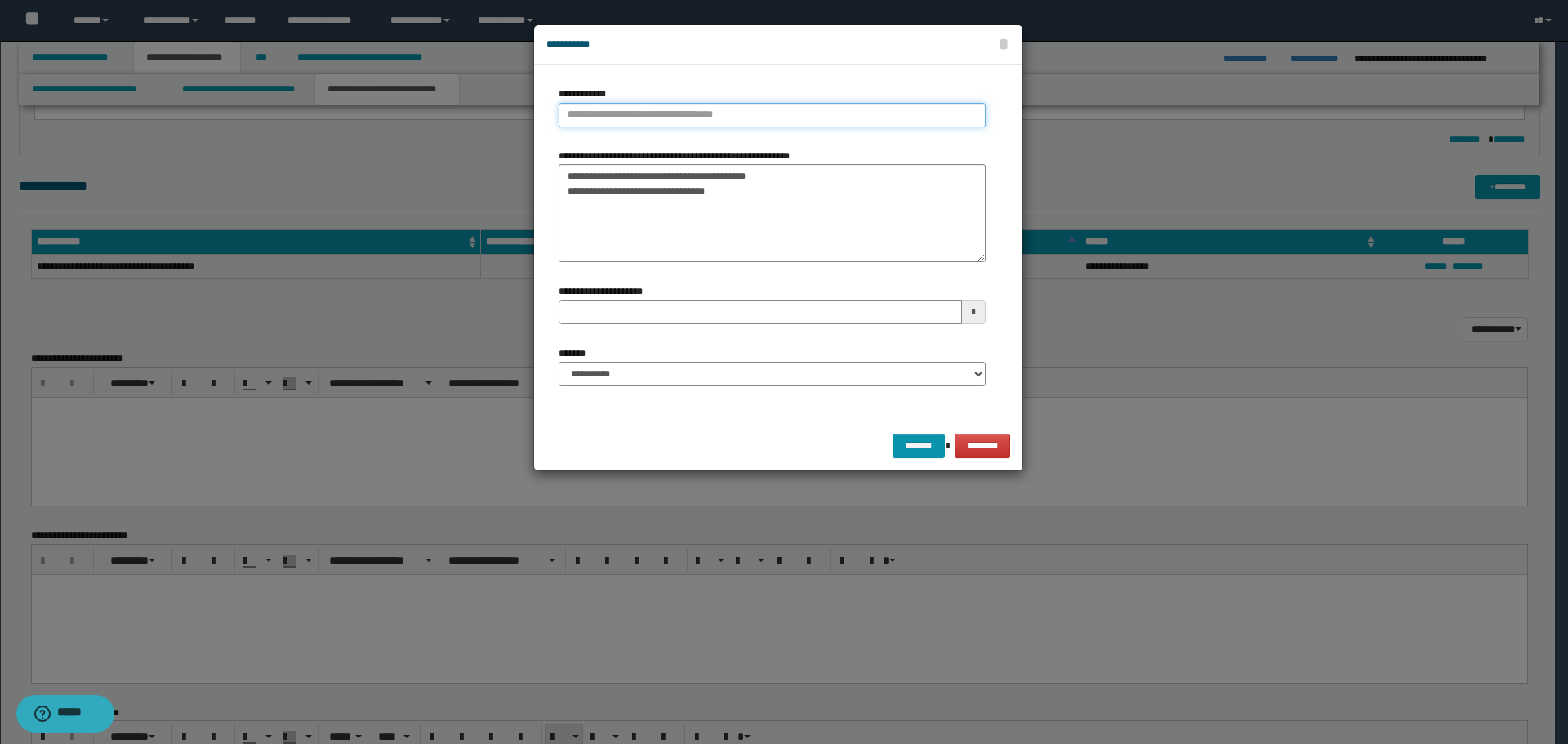 click on "**********" at bounding box center (772, 115) 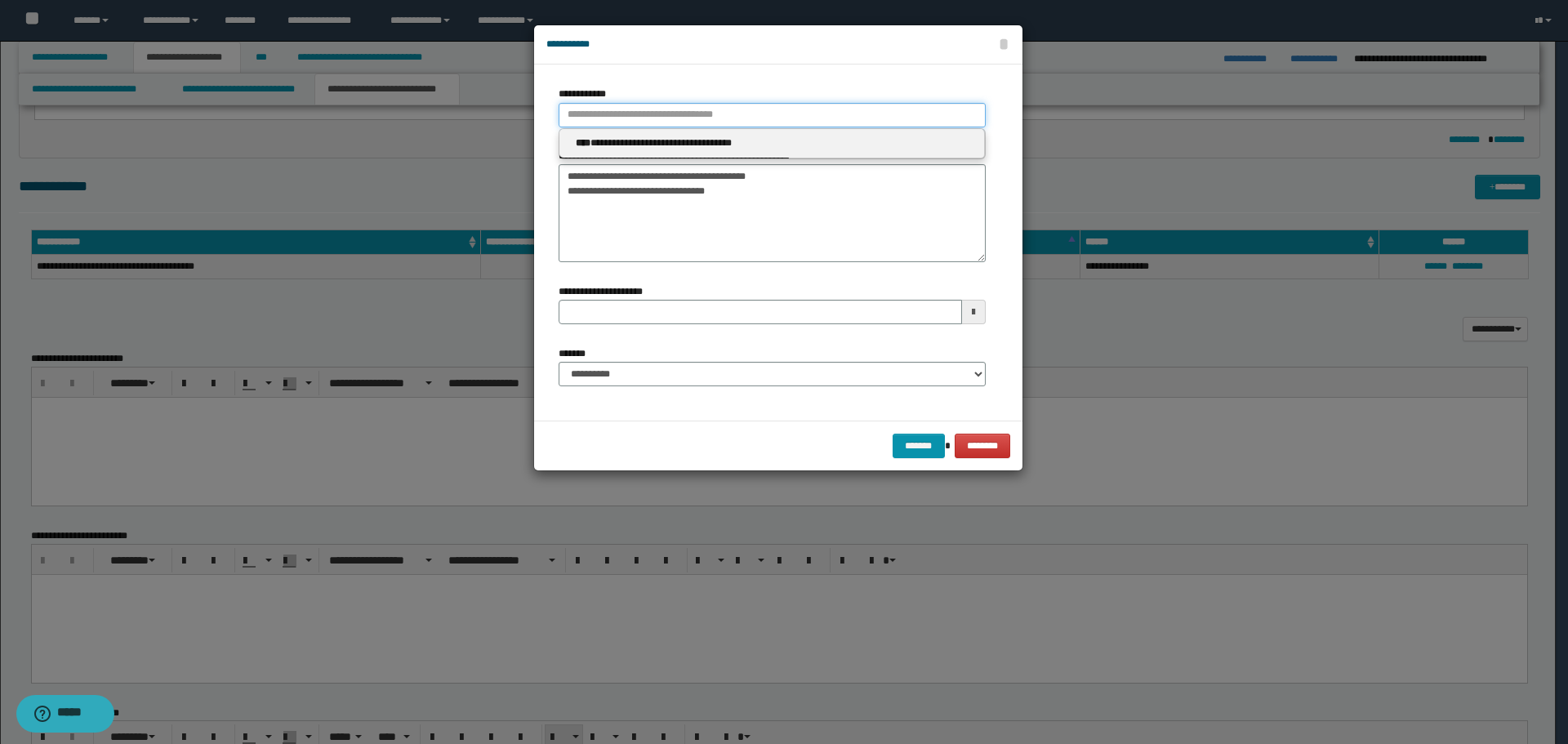 type 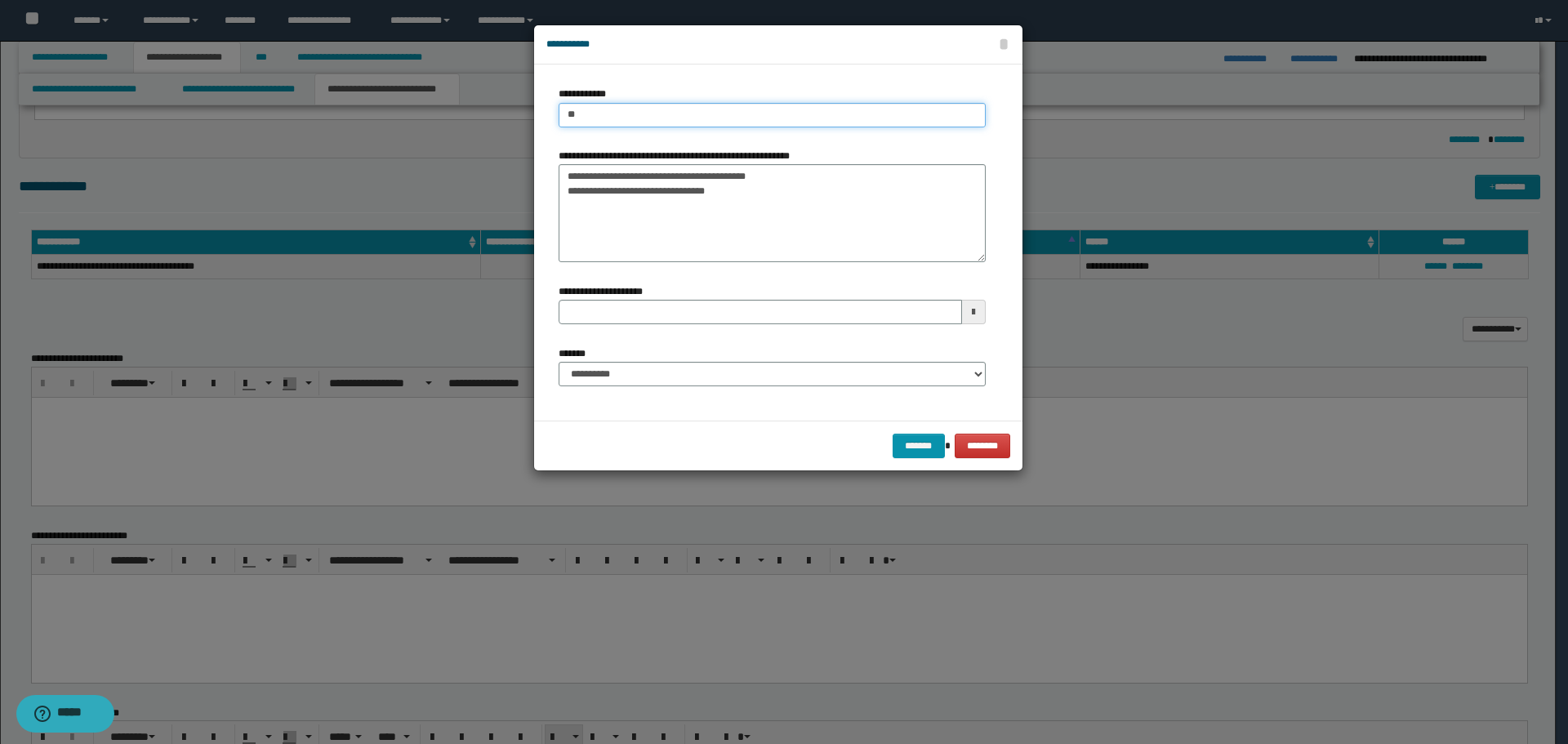 type on "***" 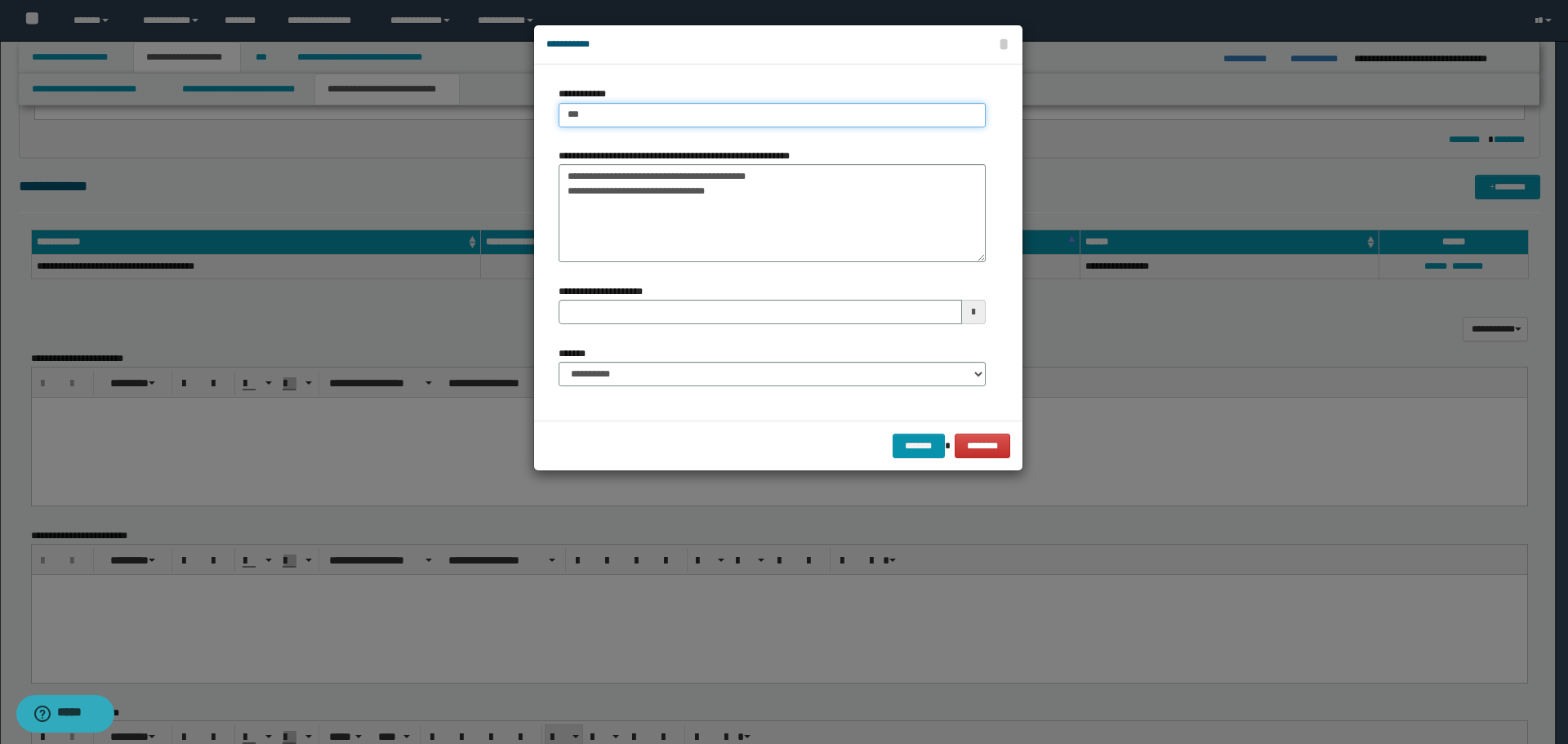 type on "***" 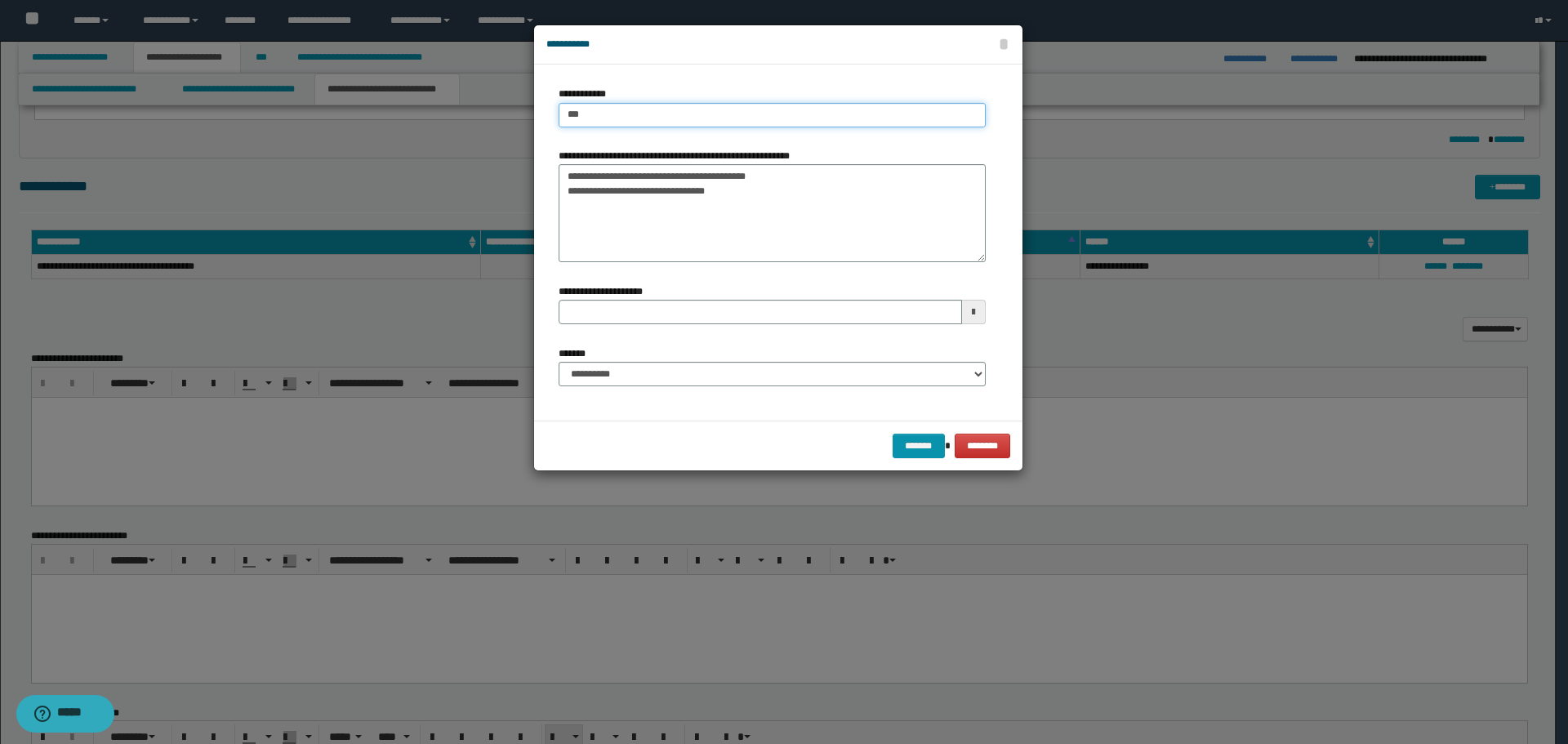 type 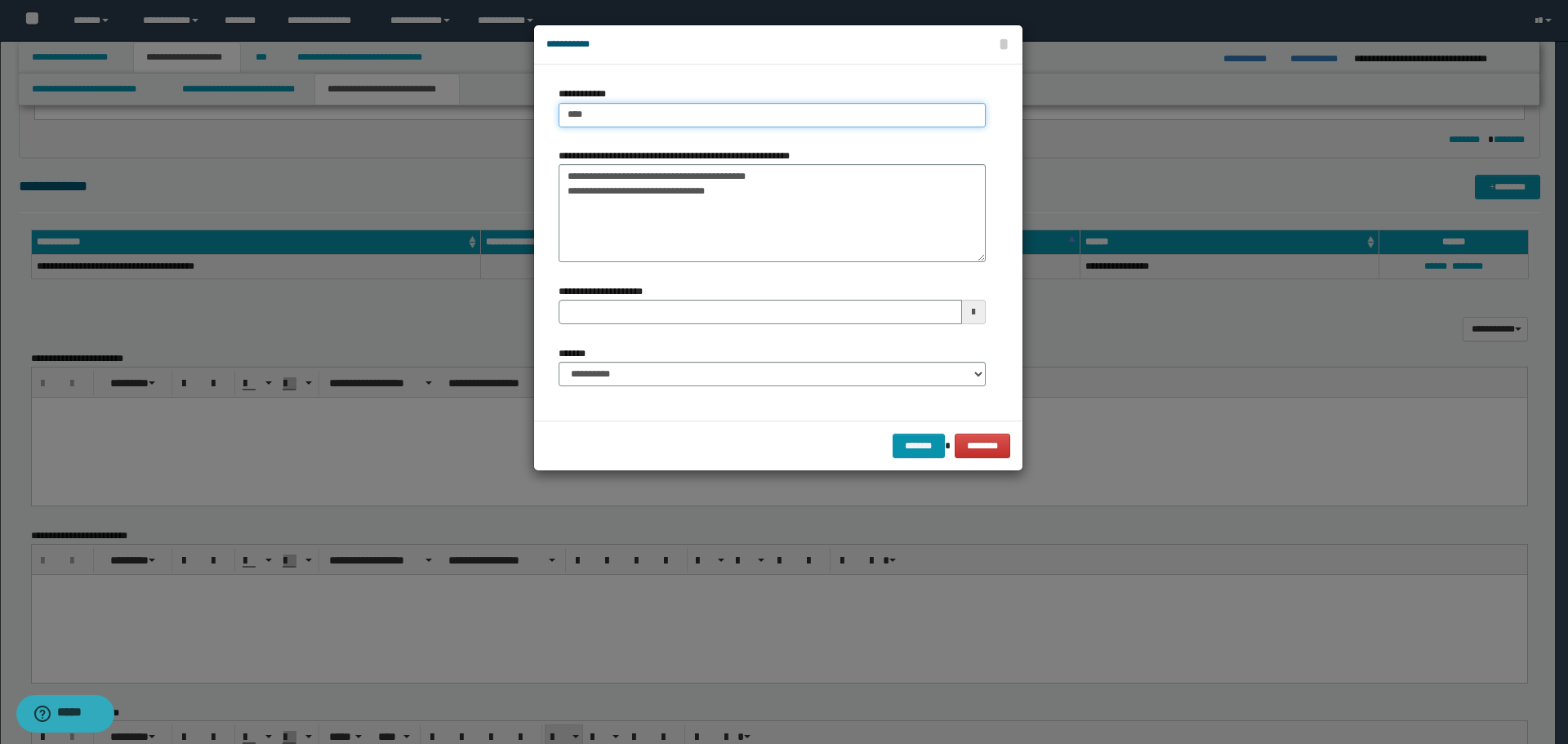 type on "****" 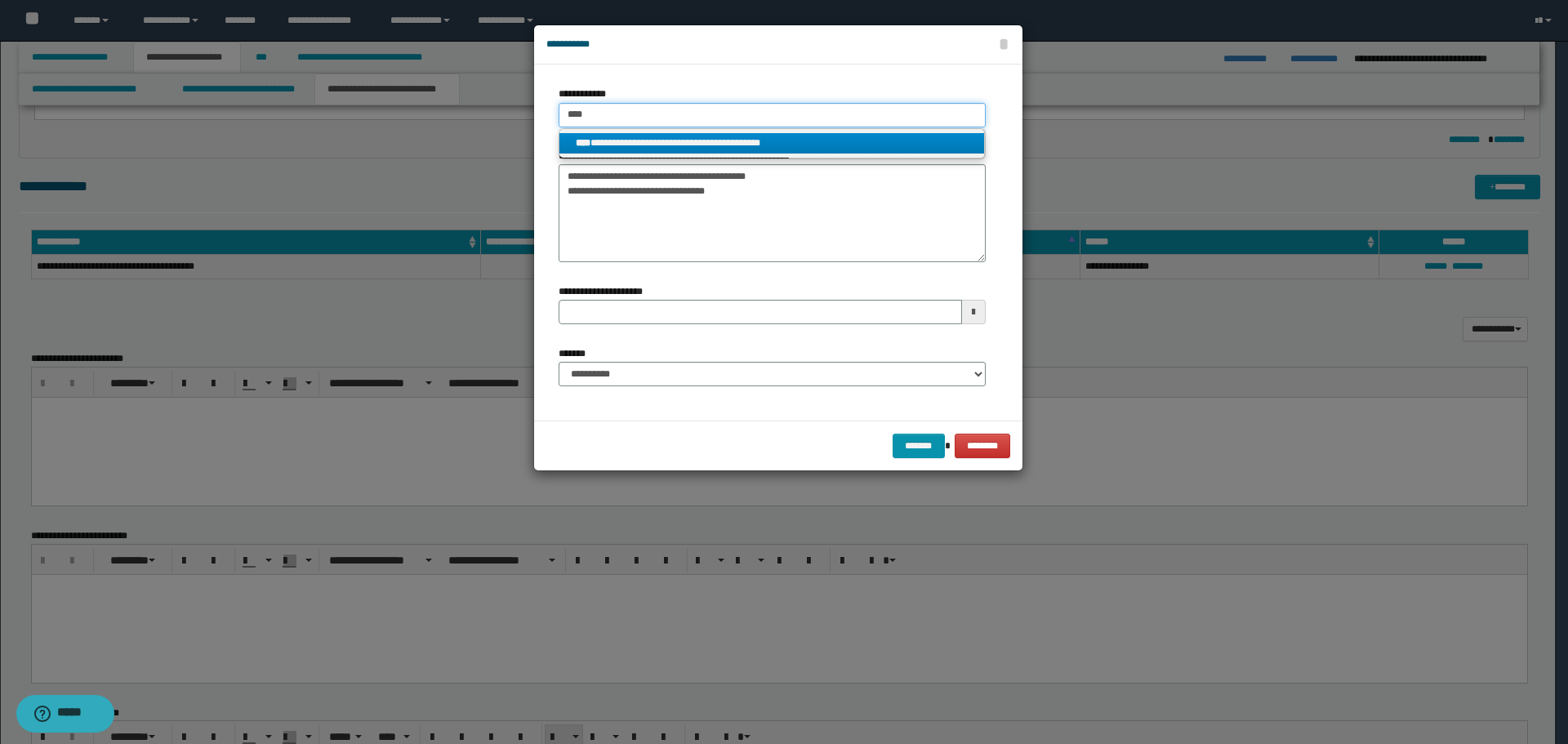 type on "****" 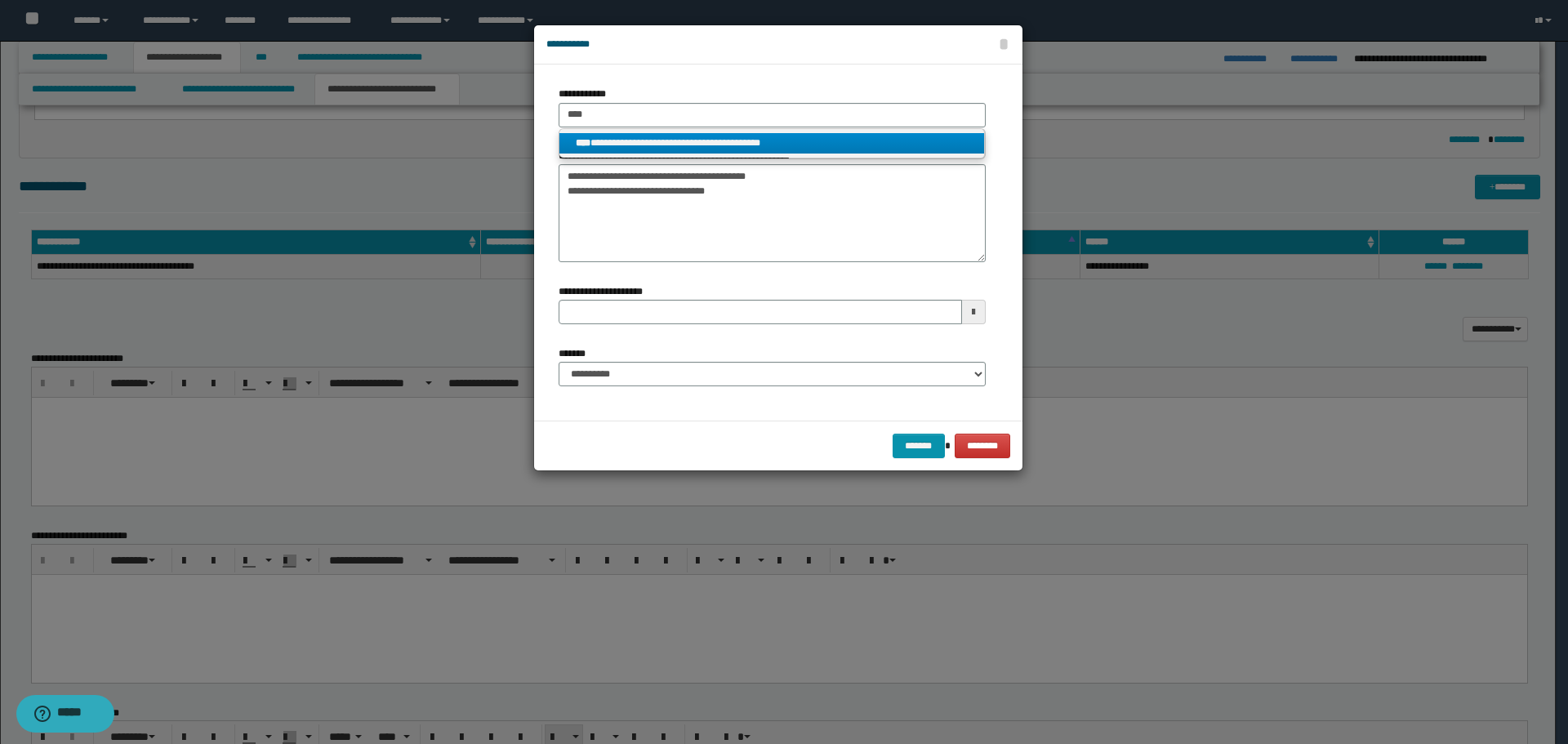 click on "**********" at bounding box center [772, 143] 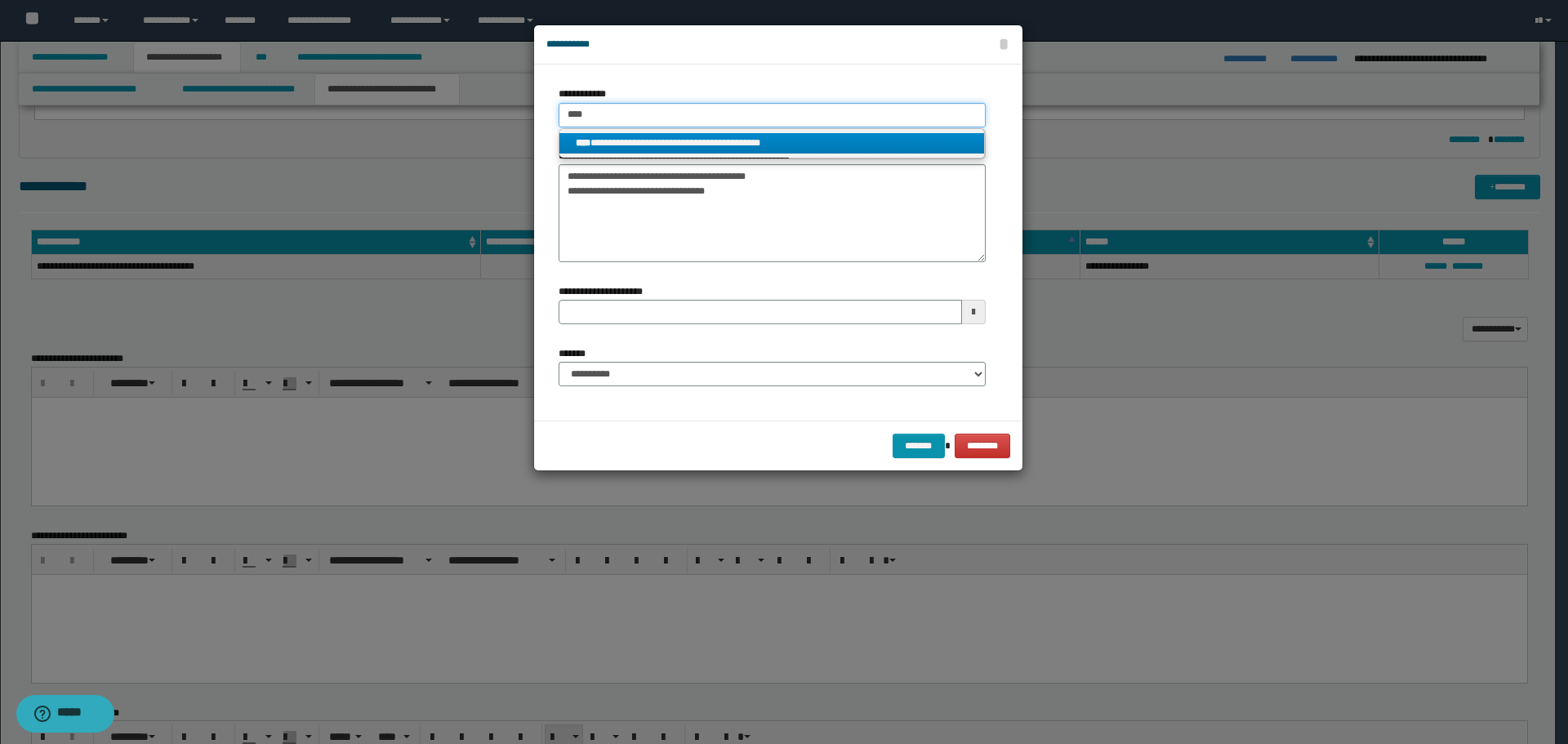 type 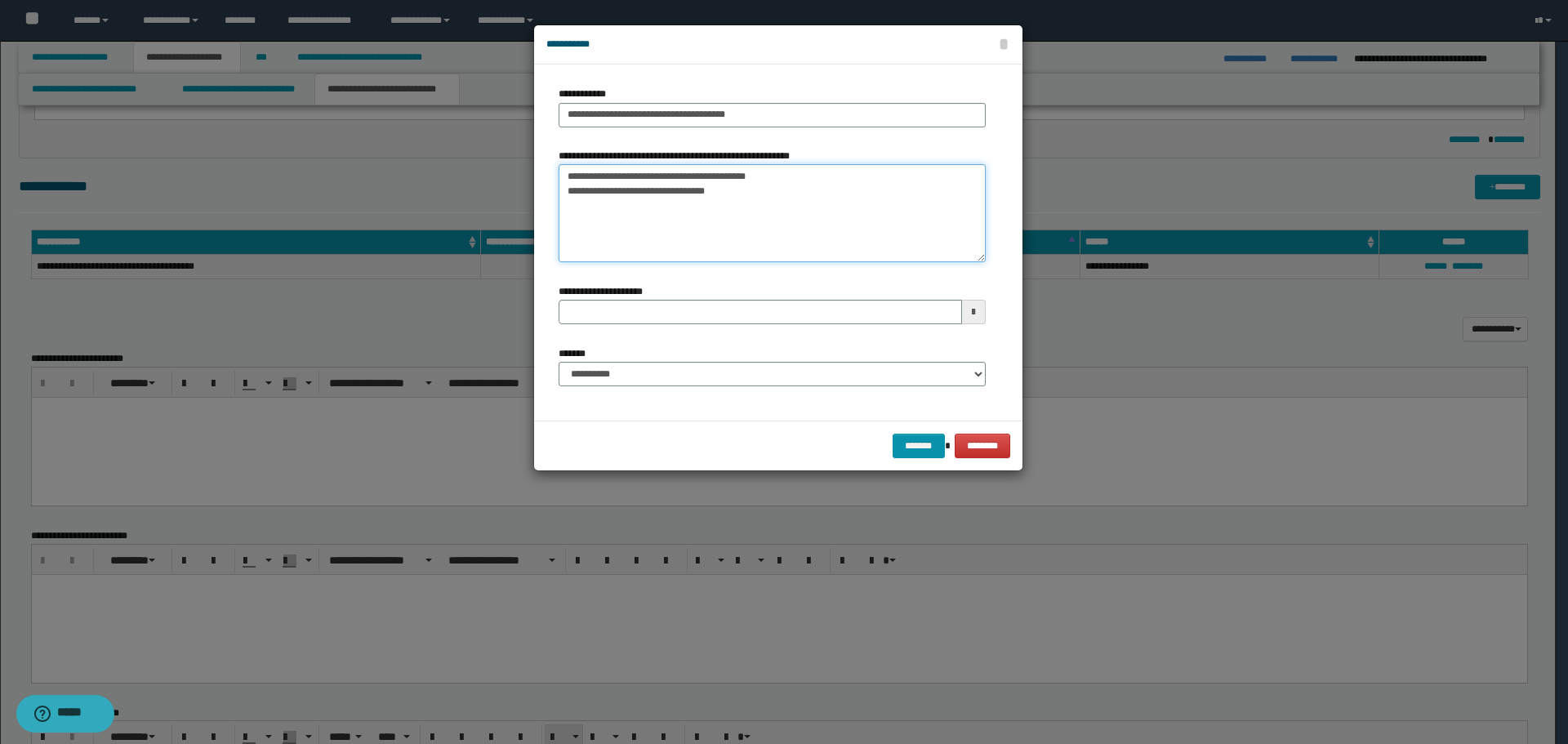 drag, startPoint x: 760, startPoint y: 173, endPoint x: 564, endPoint y: 177, distance: 196.04081 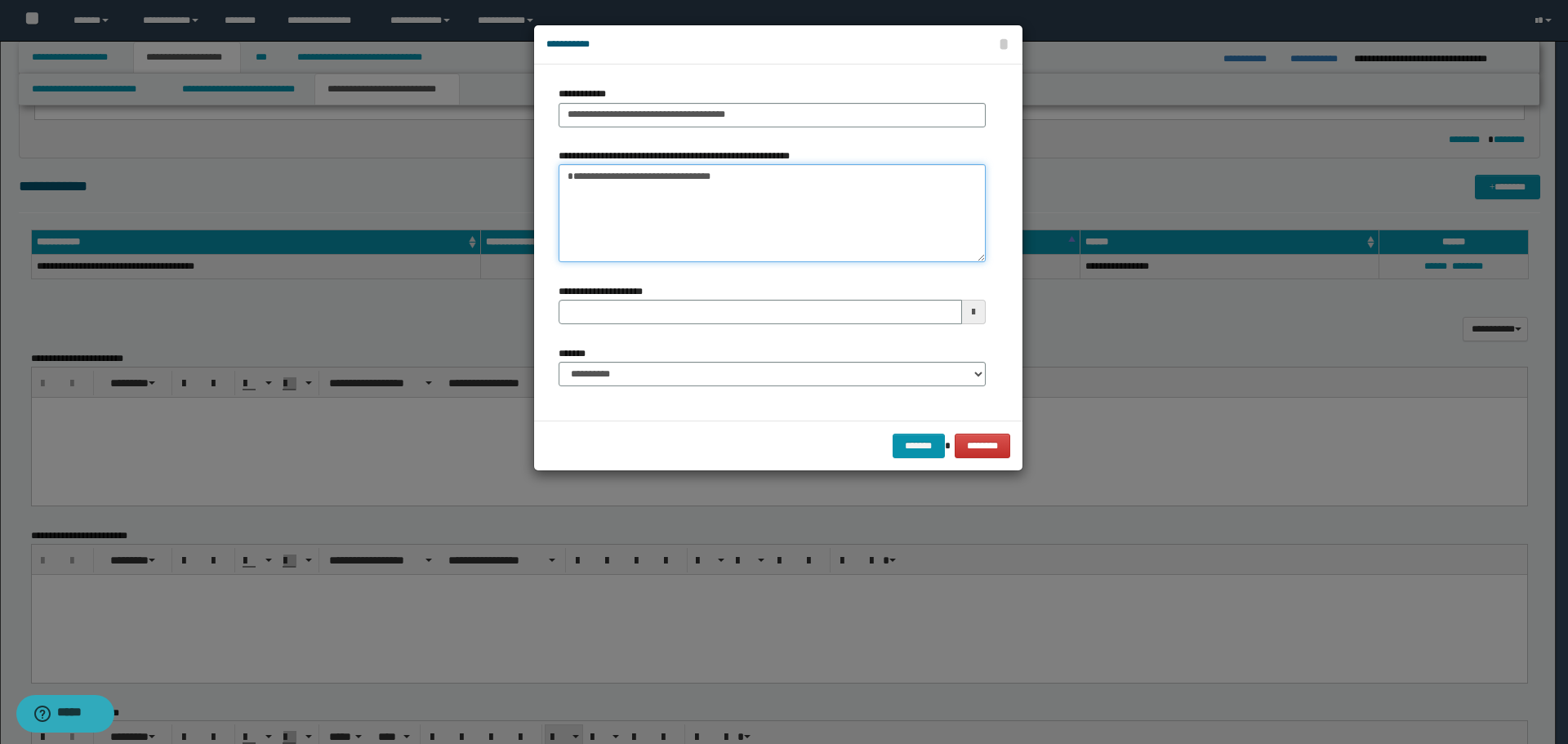 type 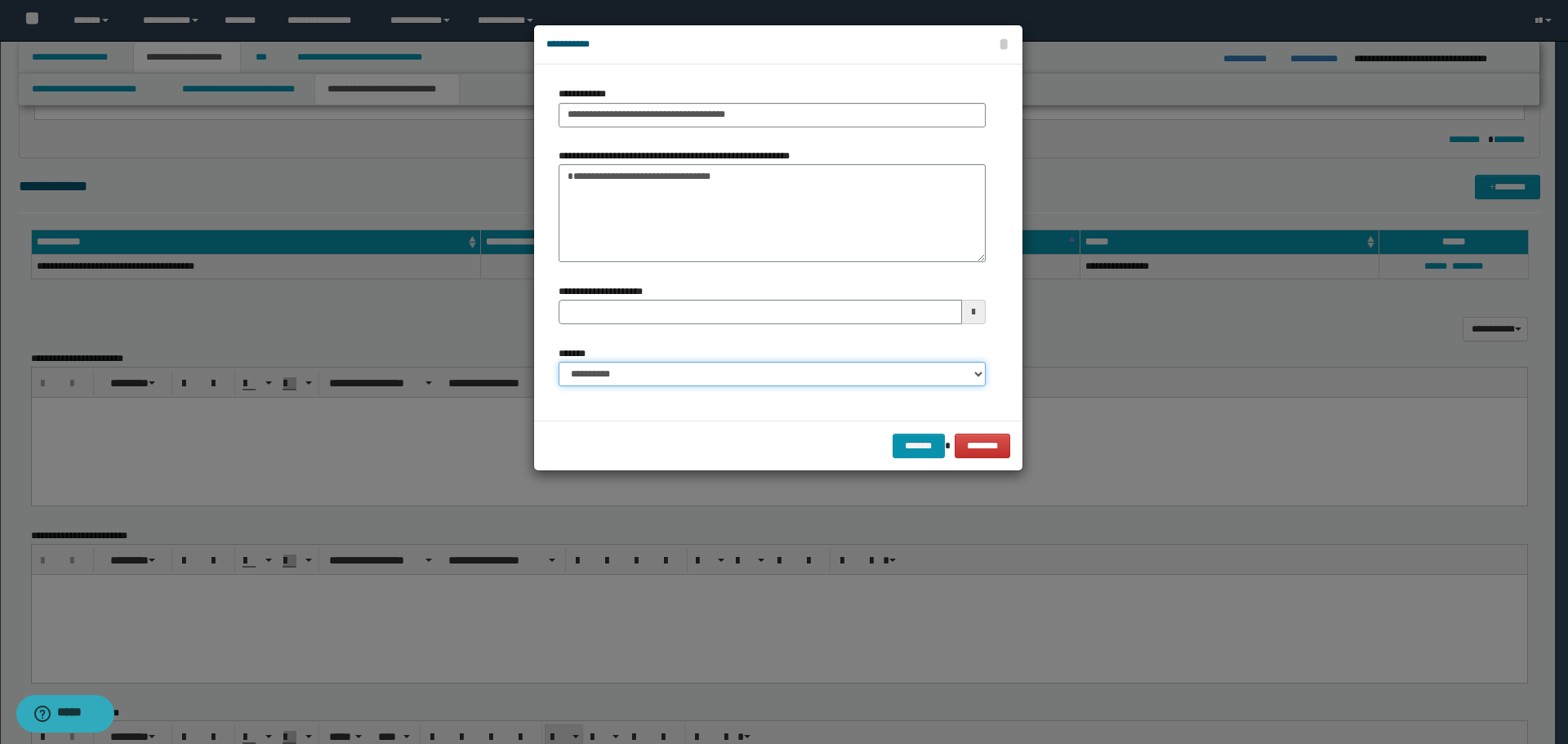 click on "**********" at bounding box center [772, 374] 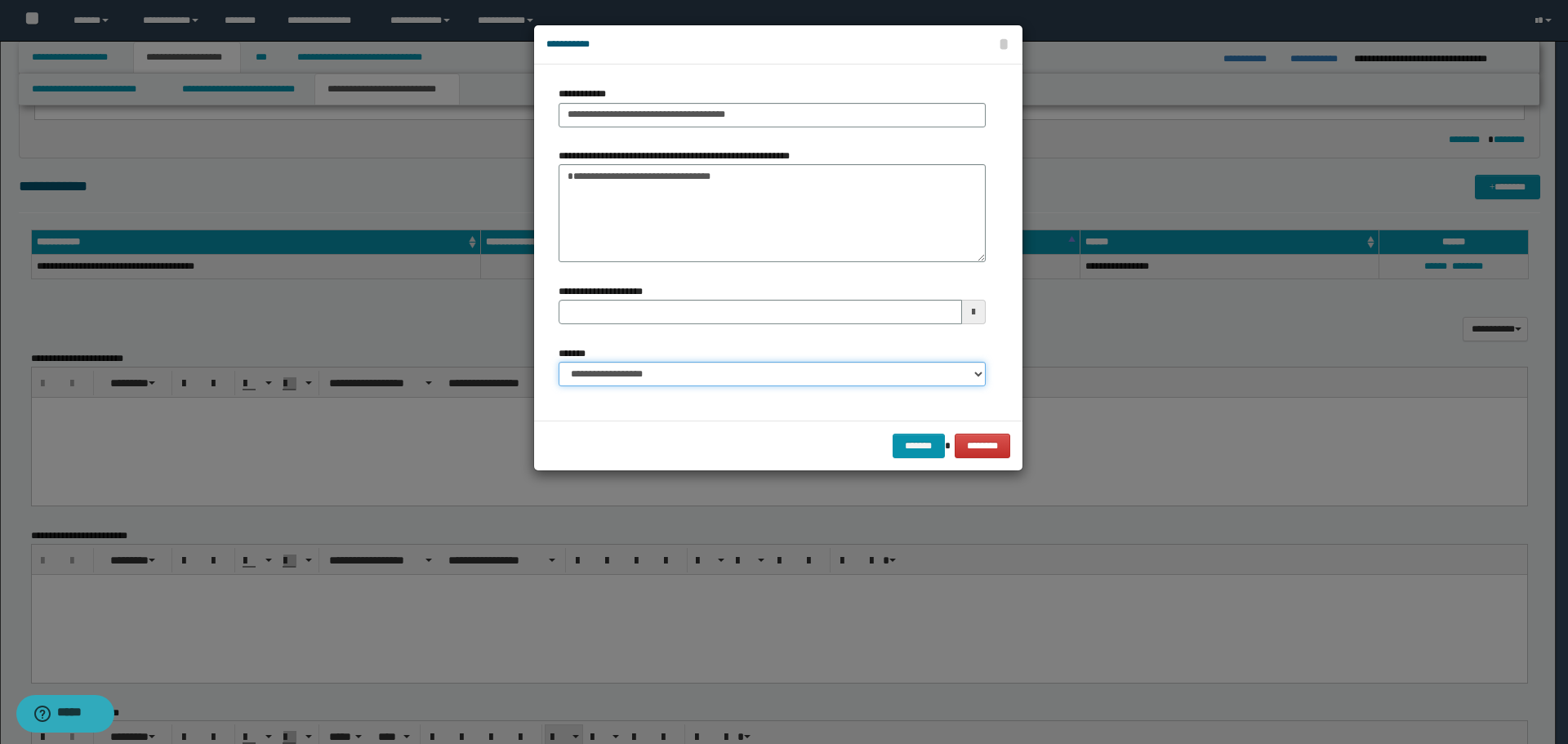 type 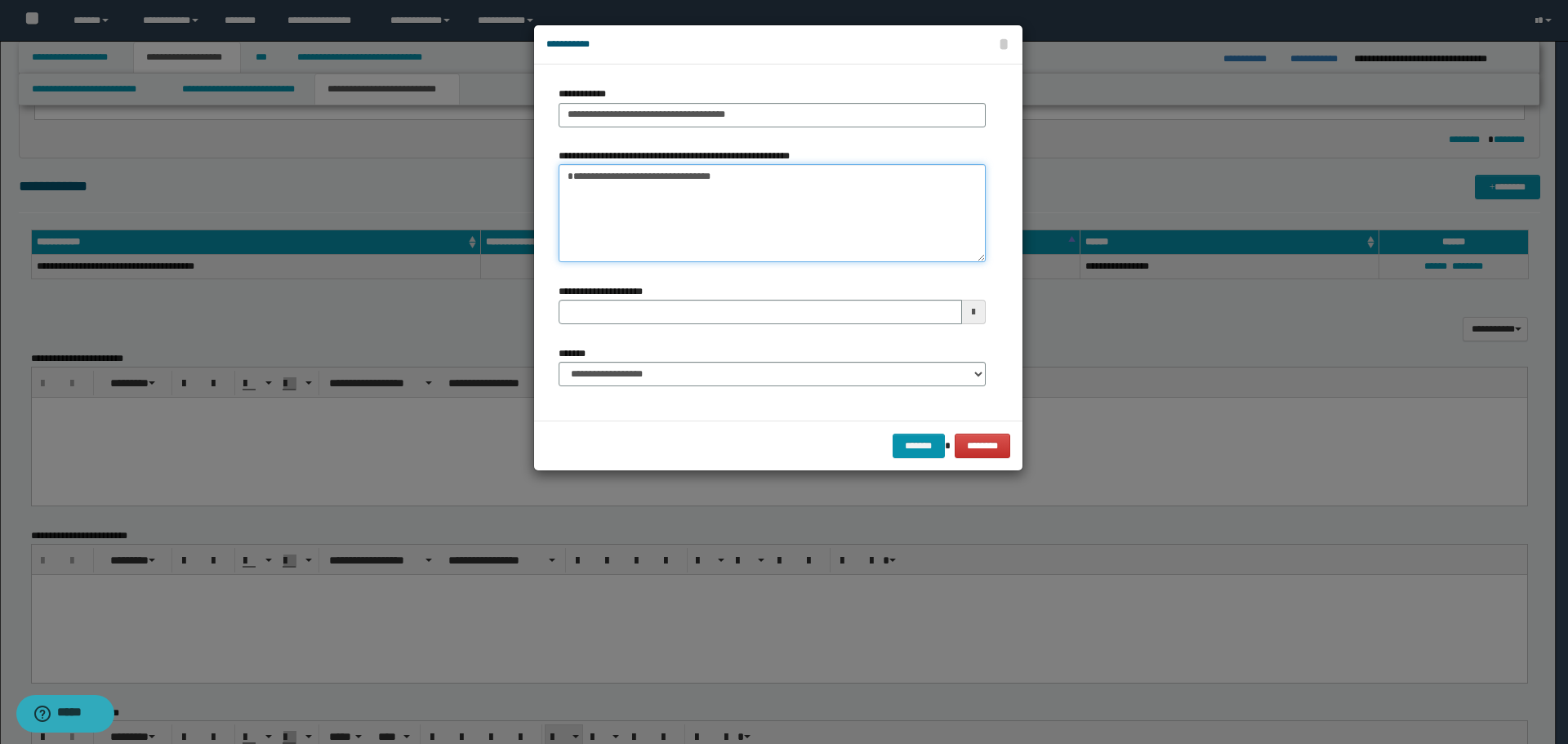 drag, startPoint x: 566, startPoint y: 193, endPoint x: 779, endPoint y: 191, distance: 213.00939 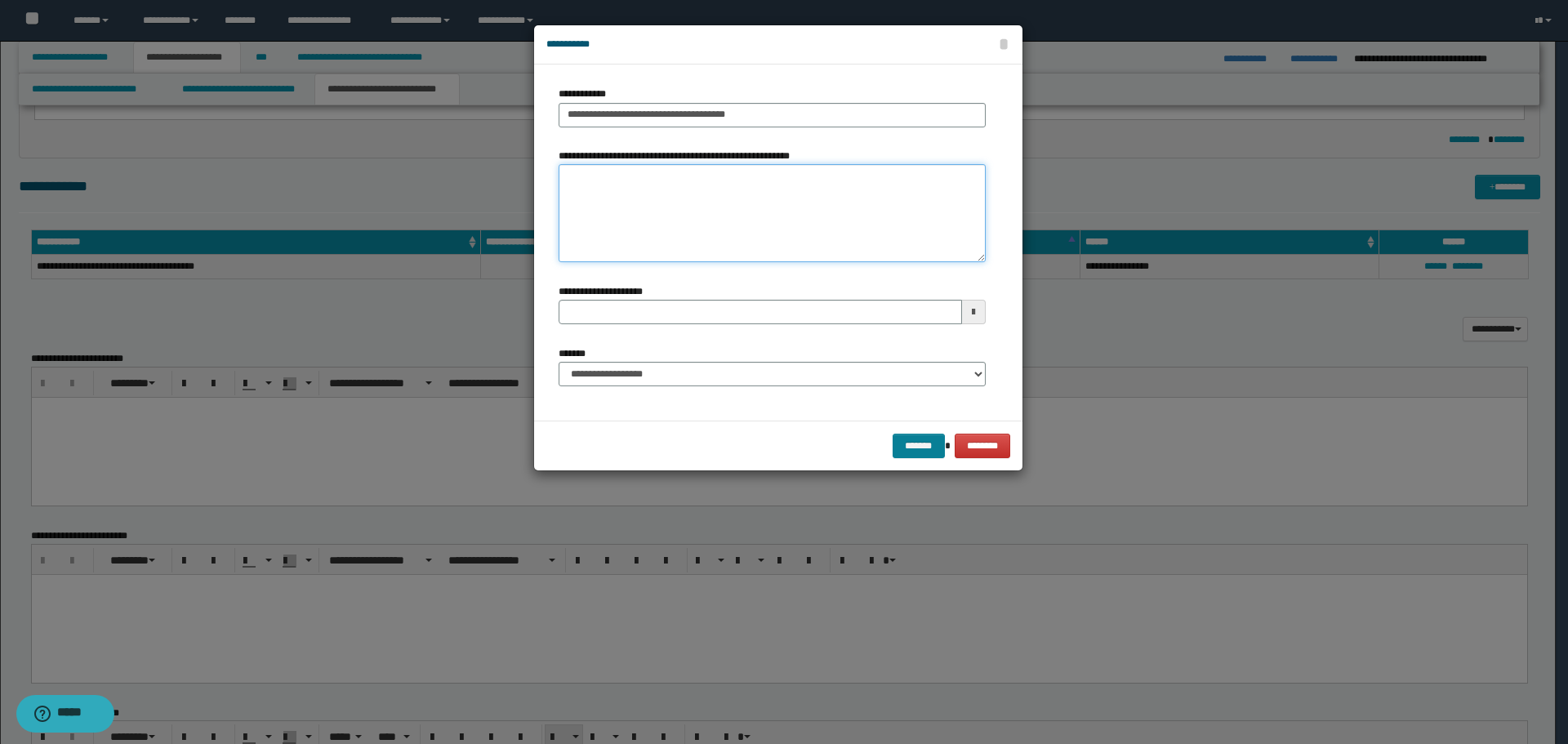 type 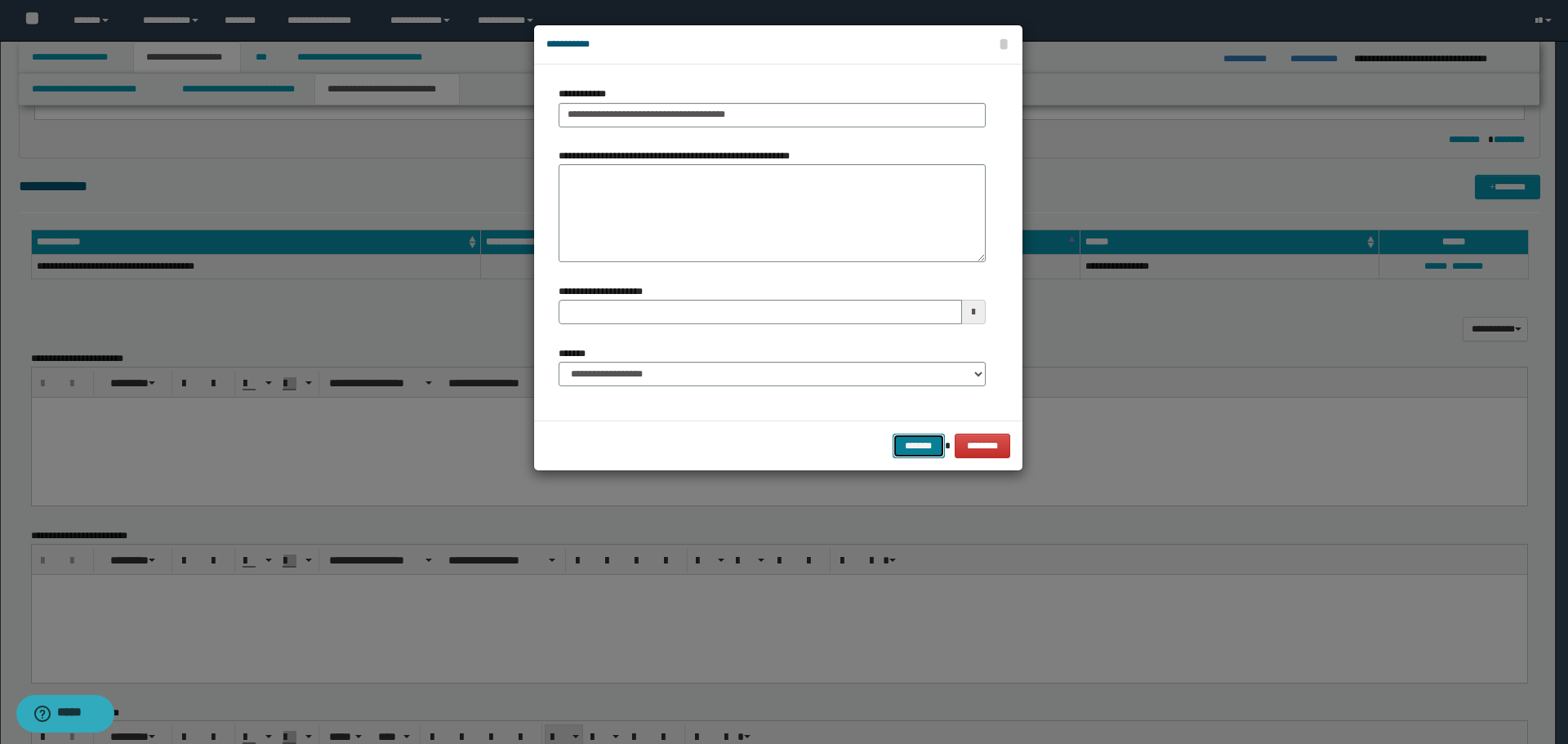 click on "*******" at bounding box center [919, 446] 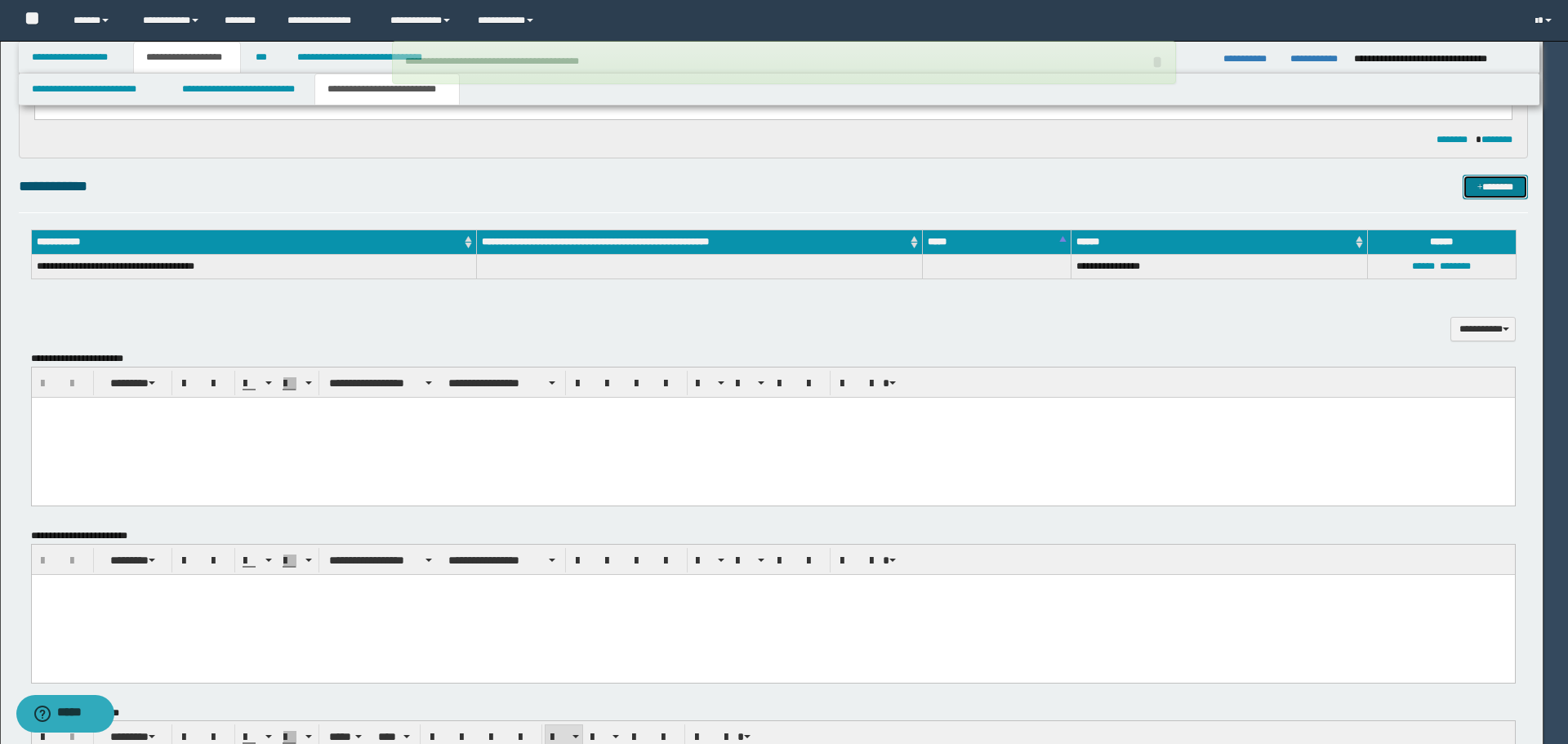 type 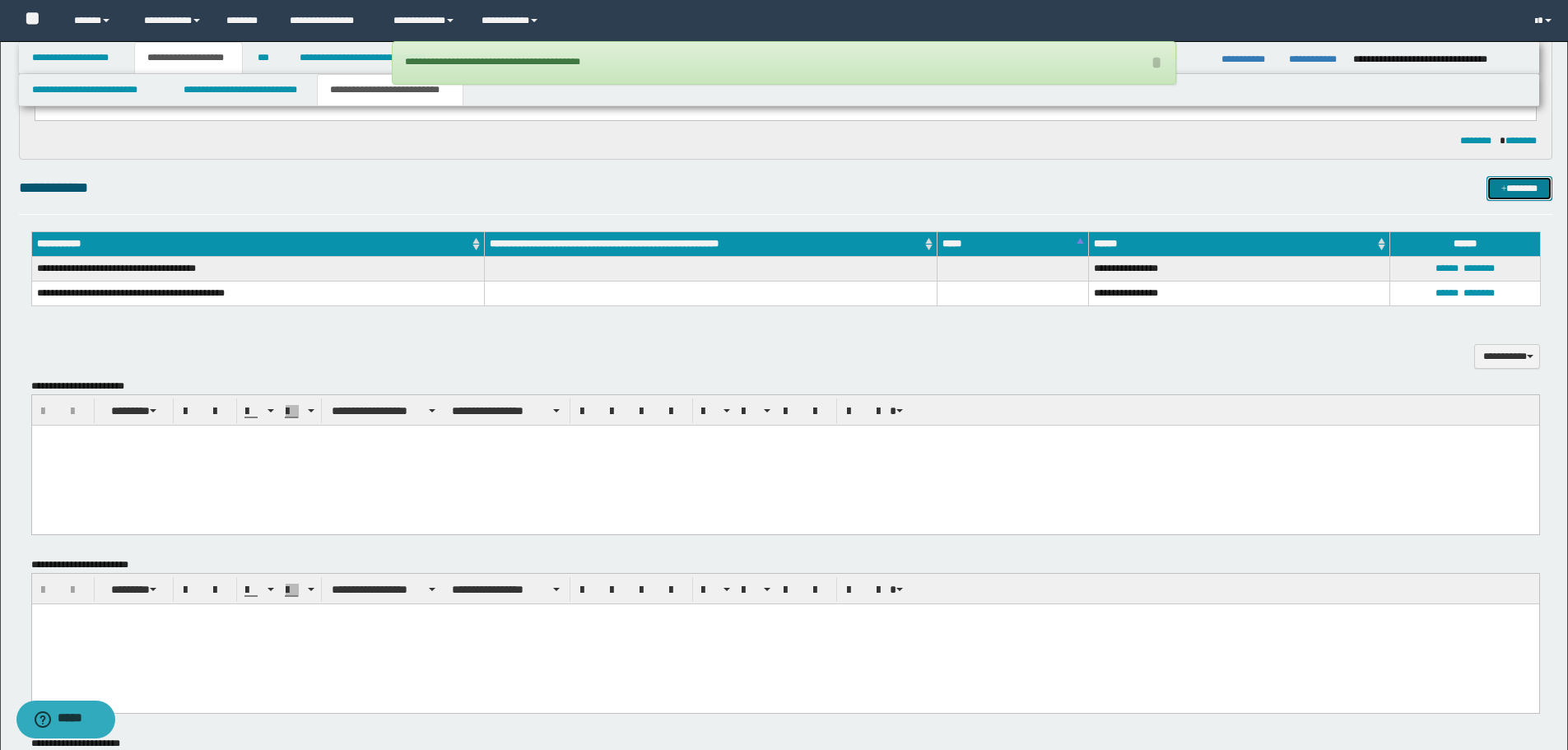 click on "*******" at bounding box center [1519, 189] 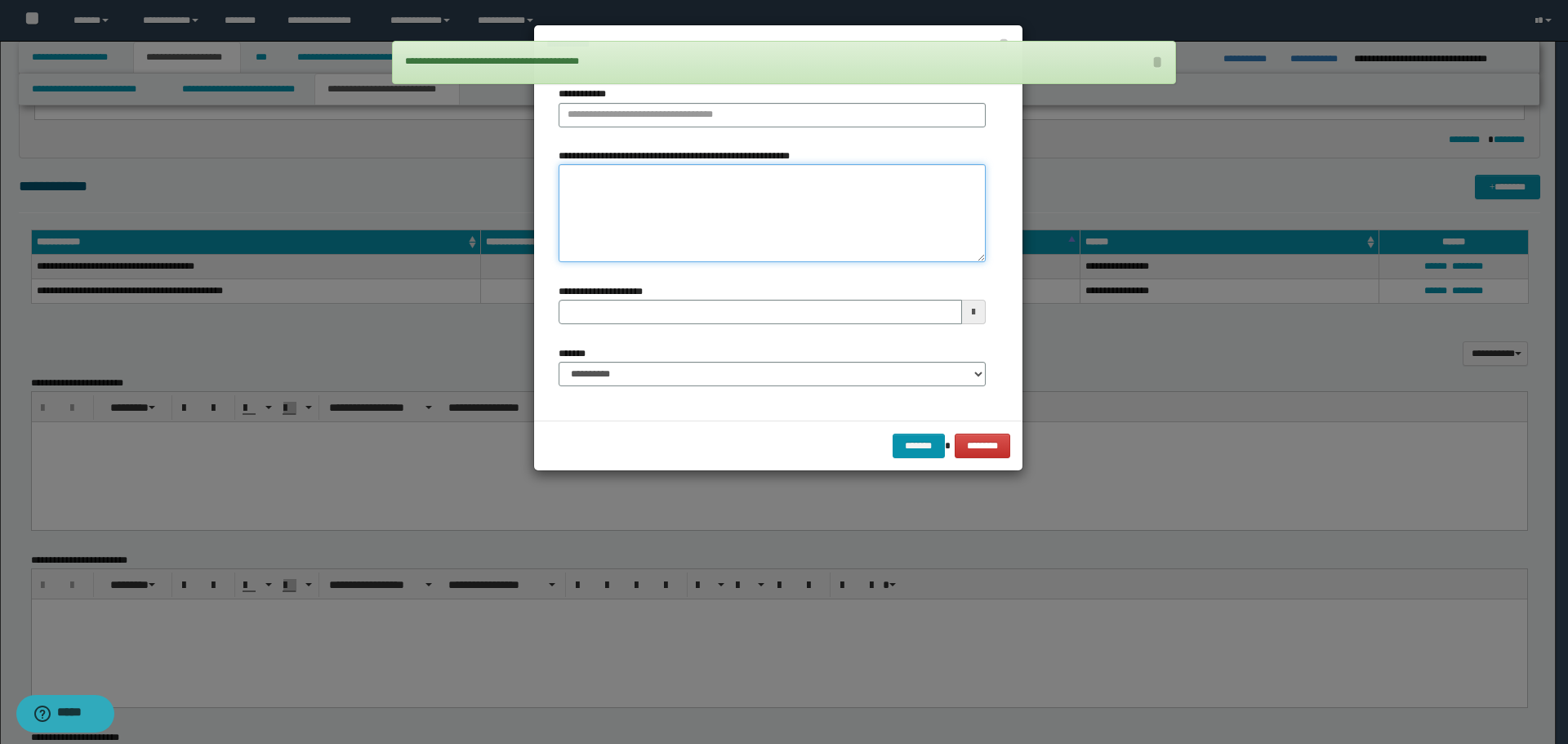 click on "**********" at bounding box center [772, 213] 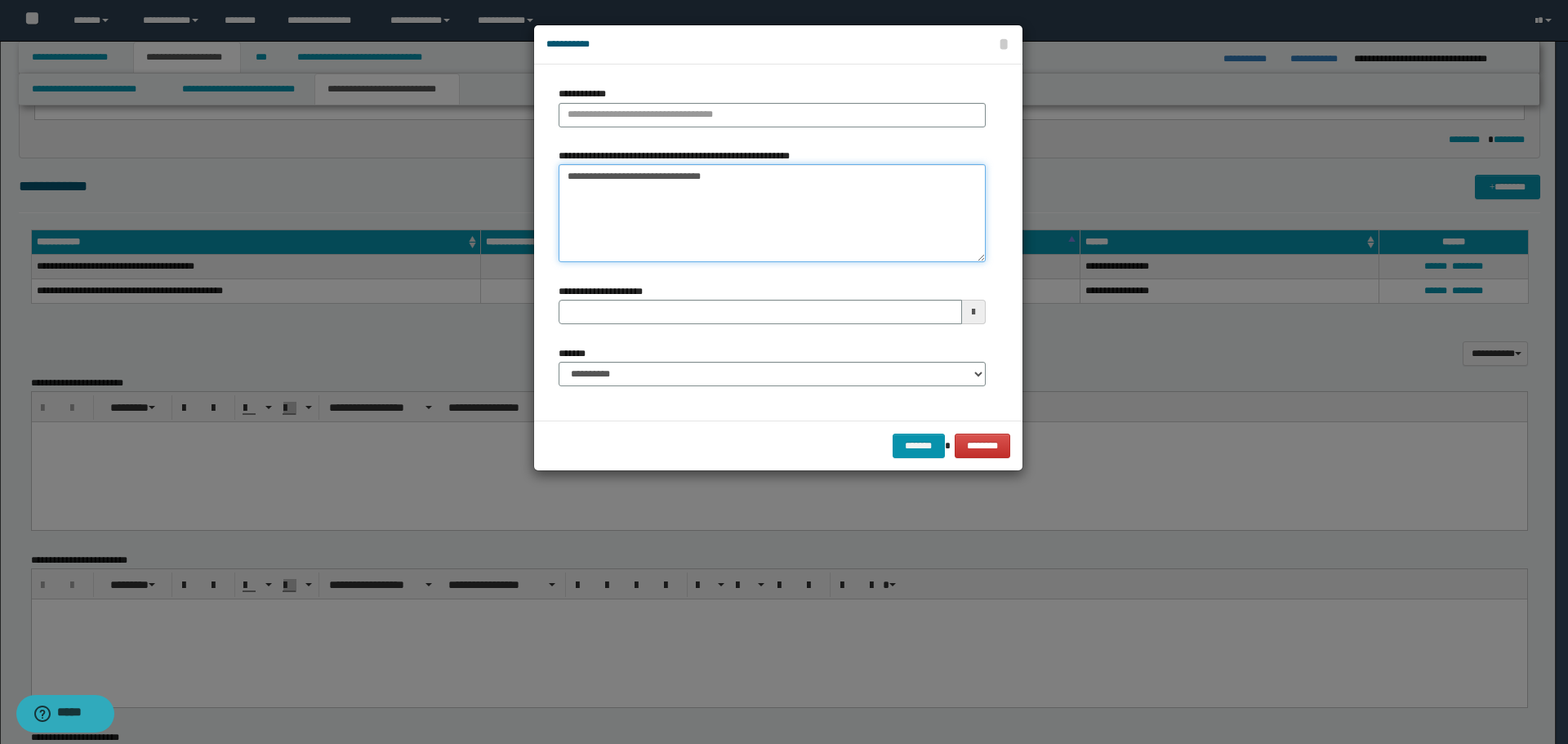 type on "**********" 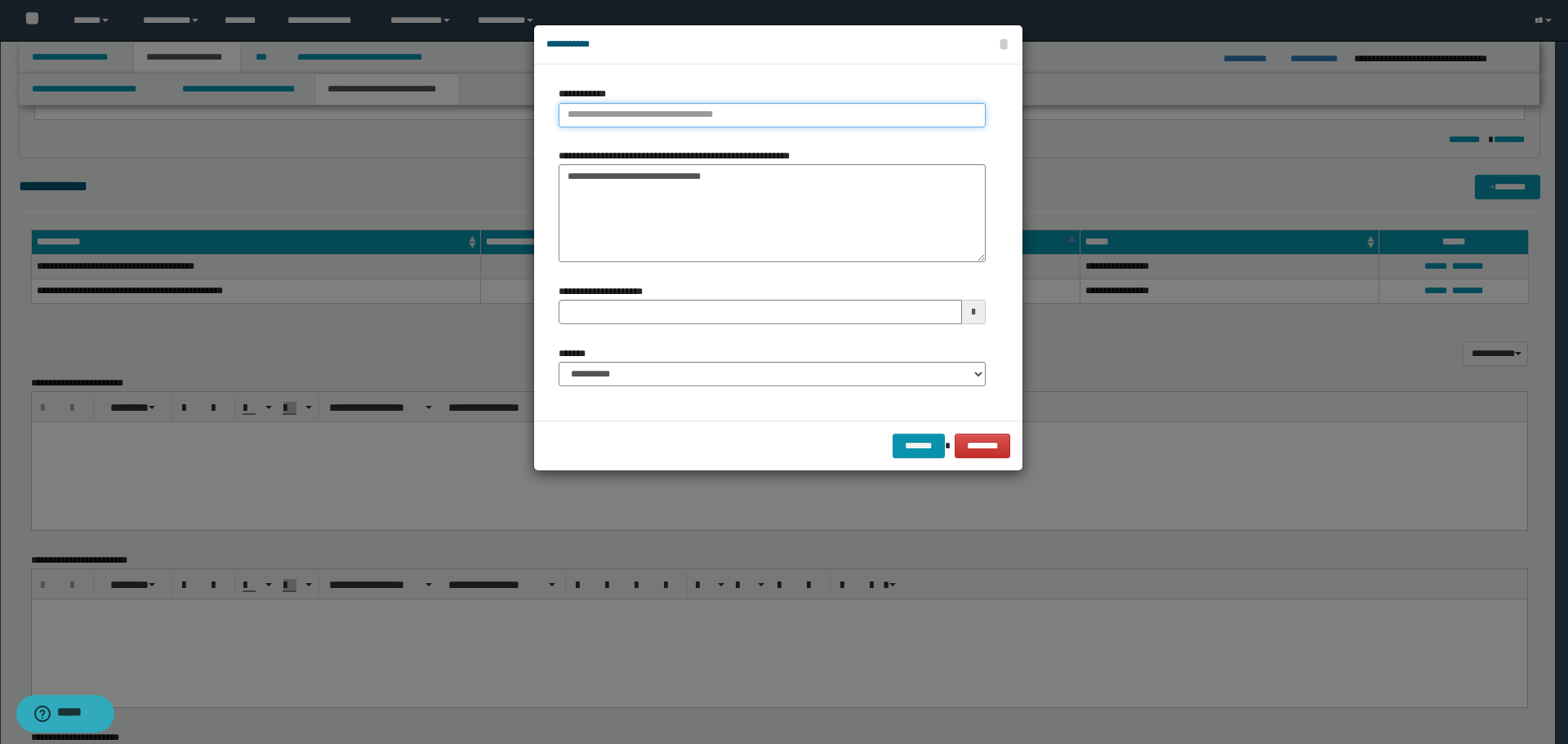 type on "**********" 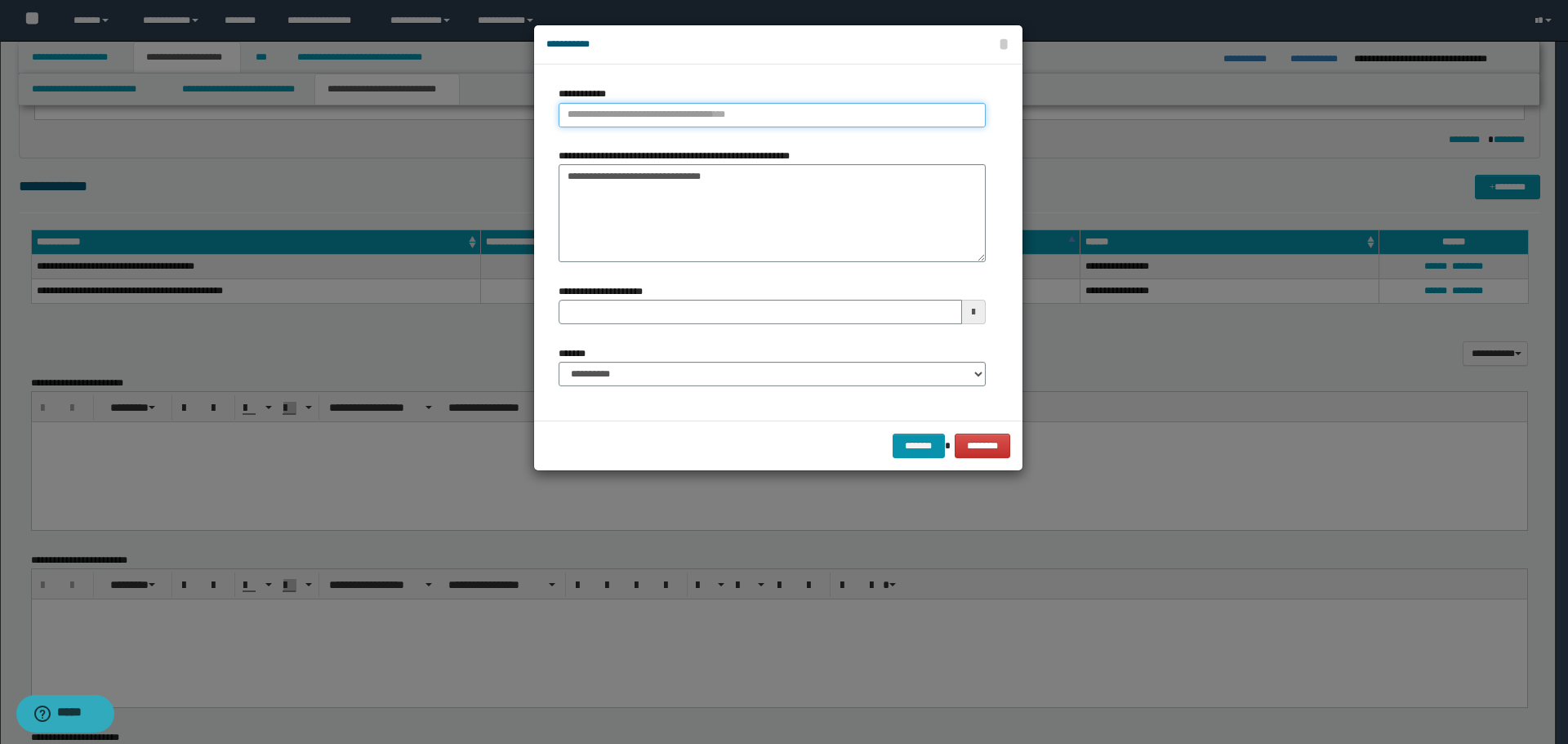 click on "**********" at bounding box center (772, 115) 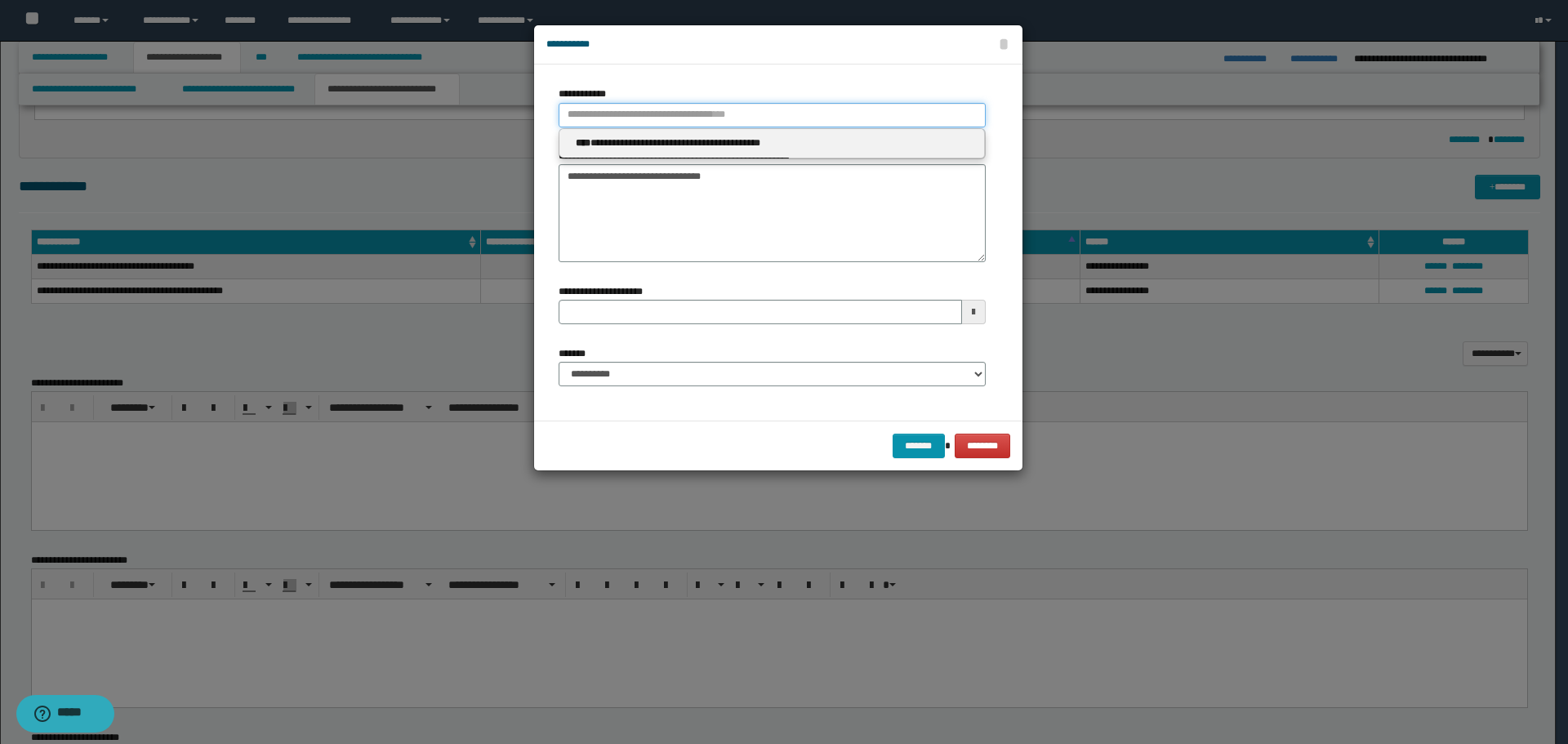 type 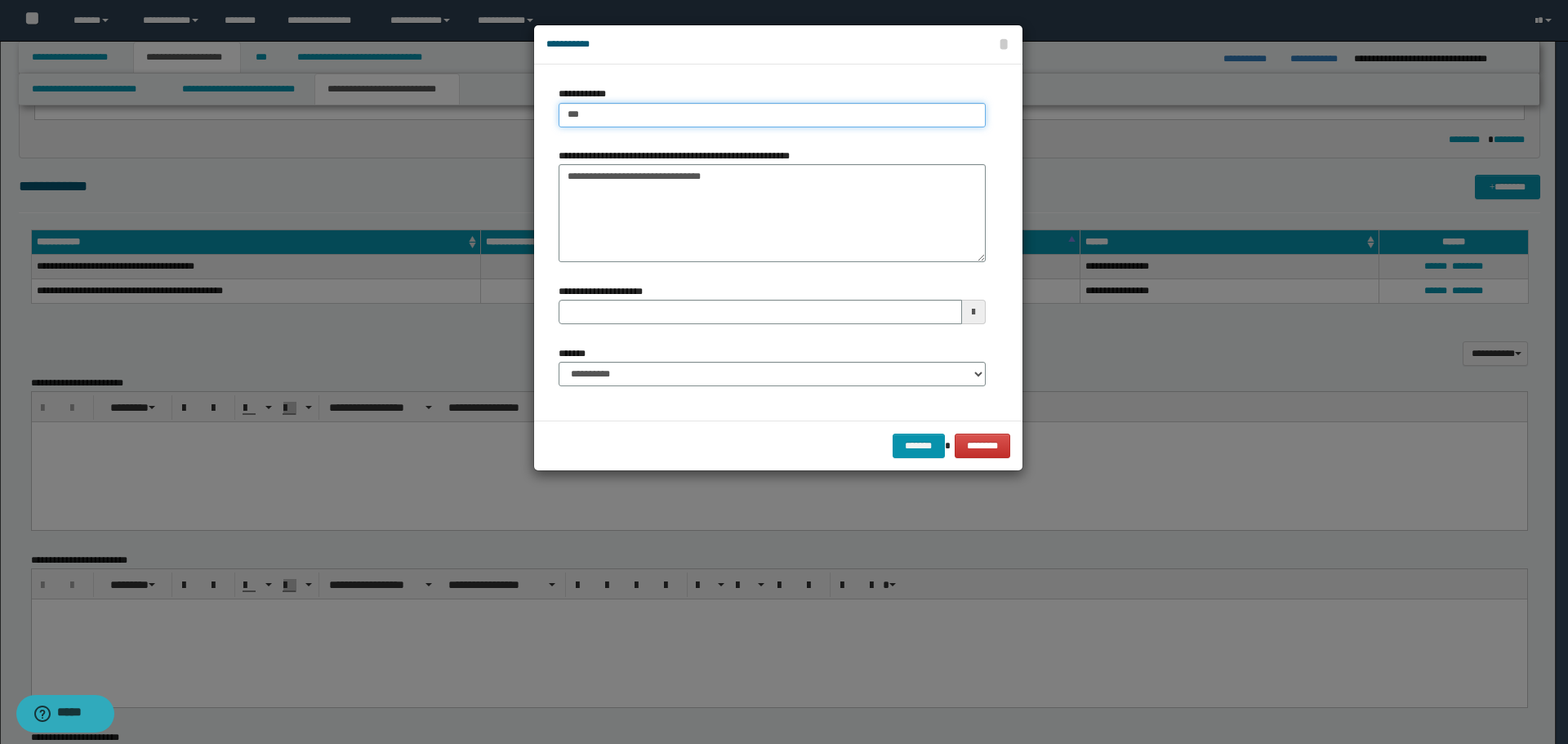type on "****" 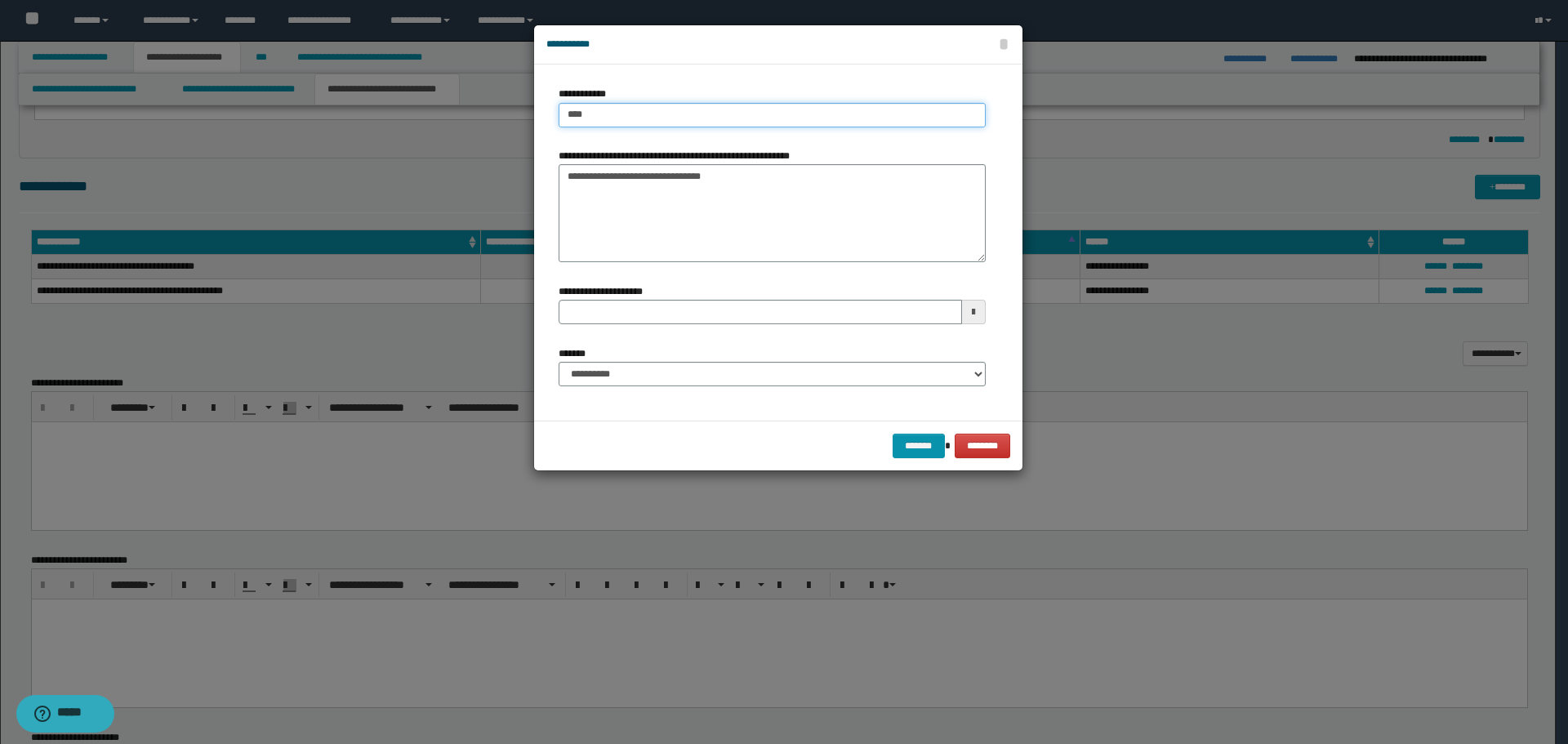 type on "****" 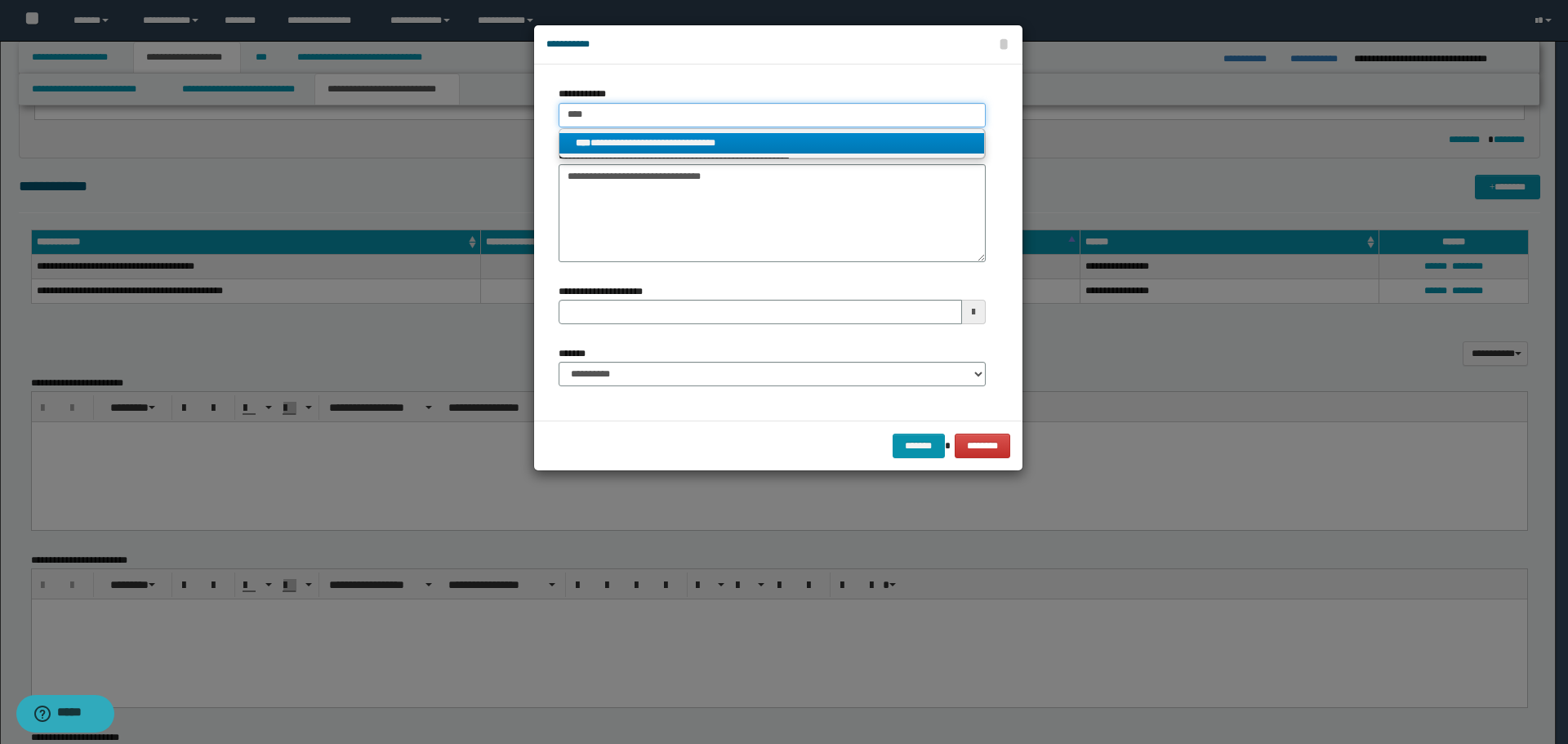 type on "****" 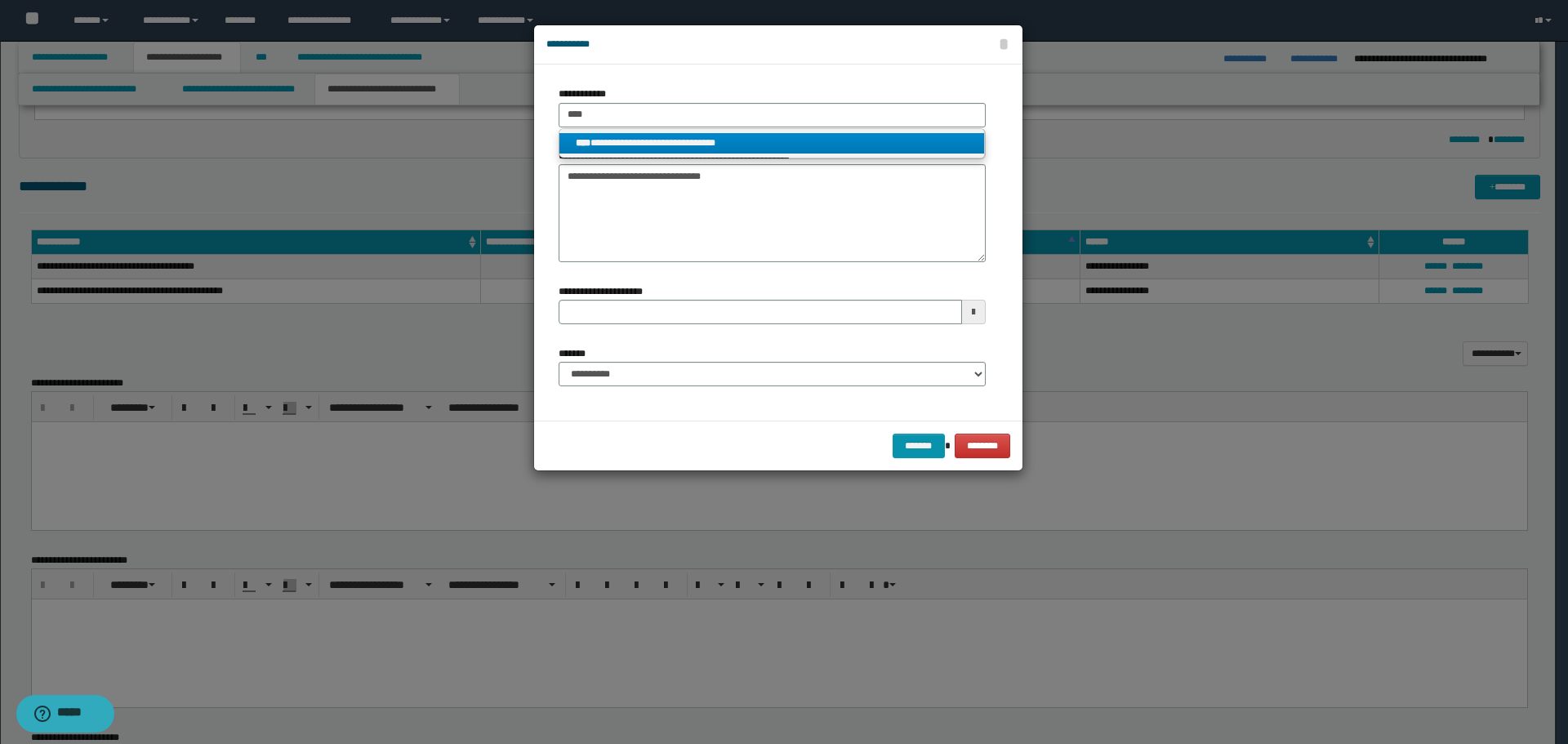 click on "**********" at bounding box center [772, 143] 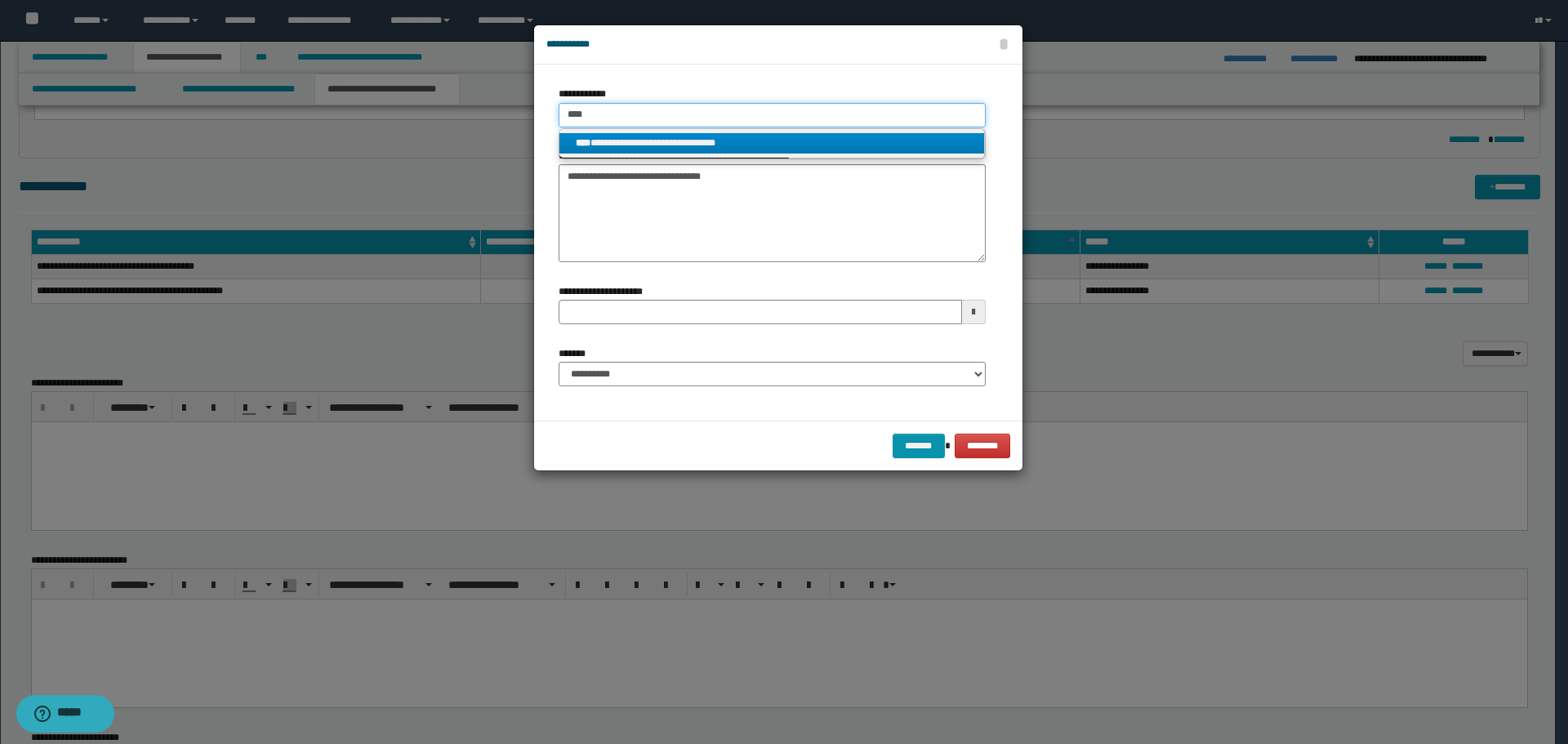 type 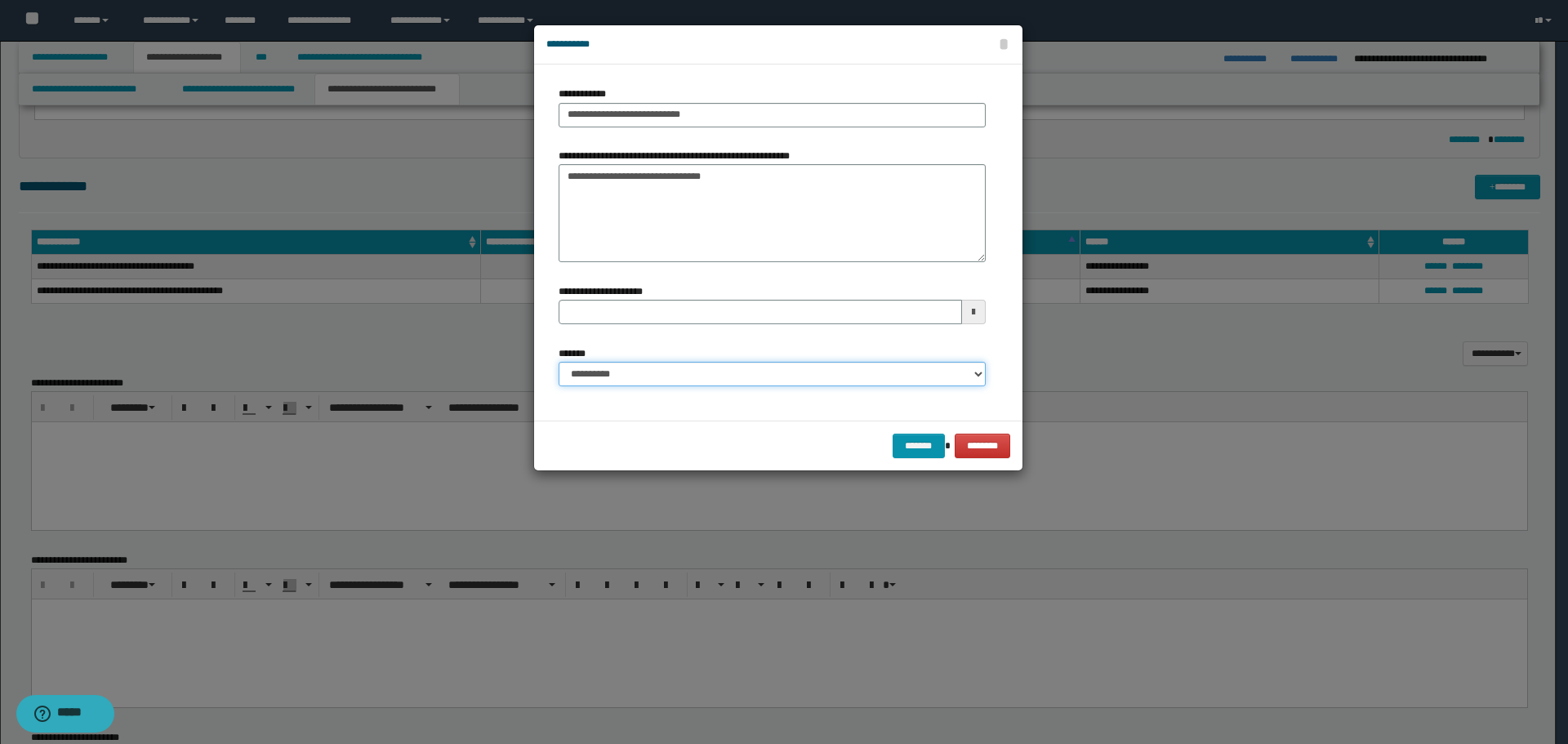 click on "**********" at bounding box center [772, 374] 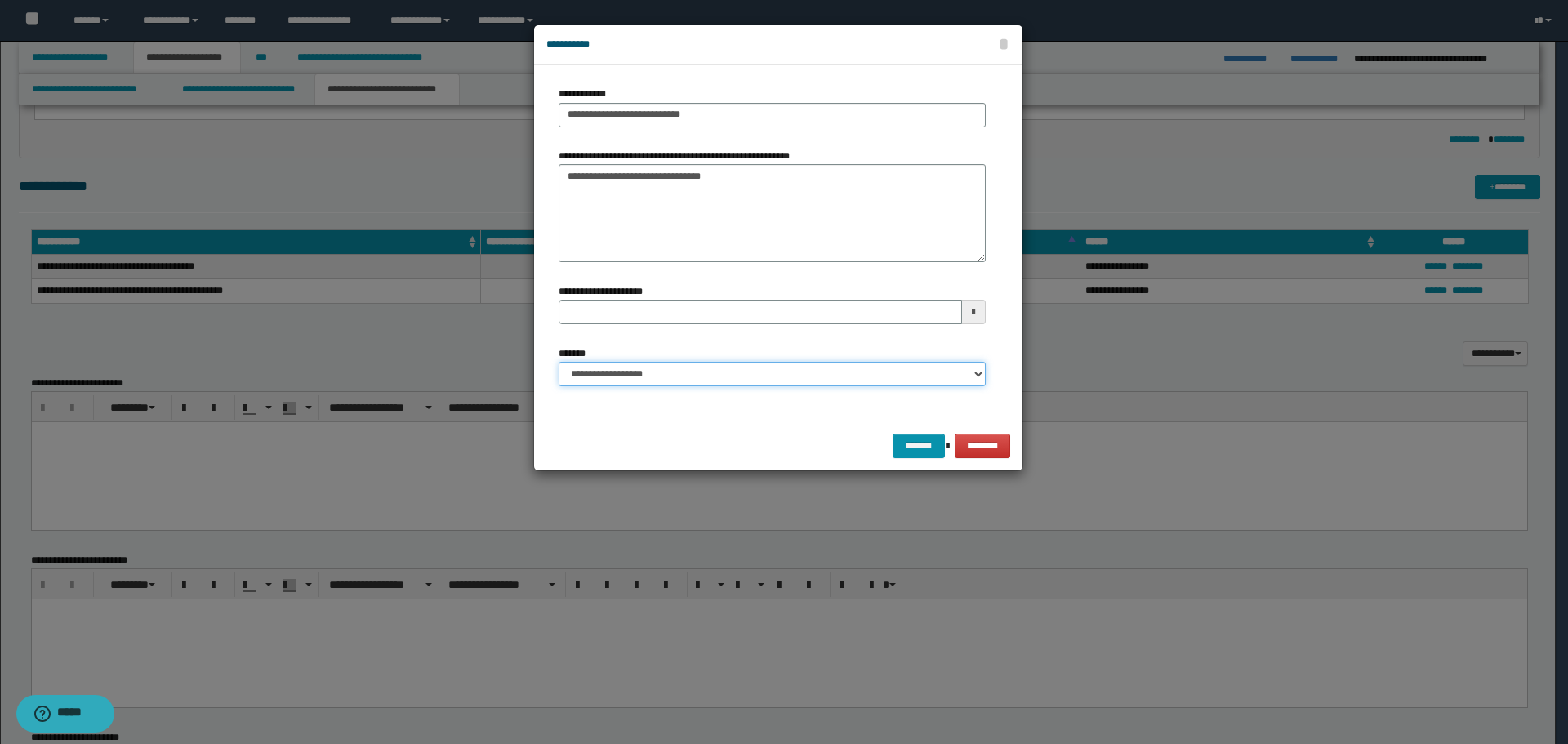 type 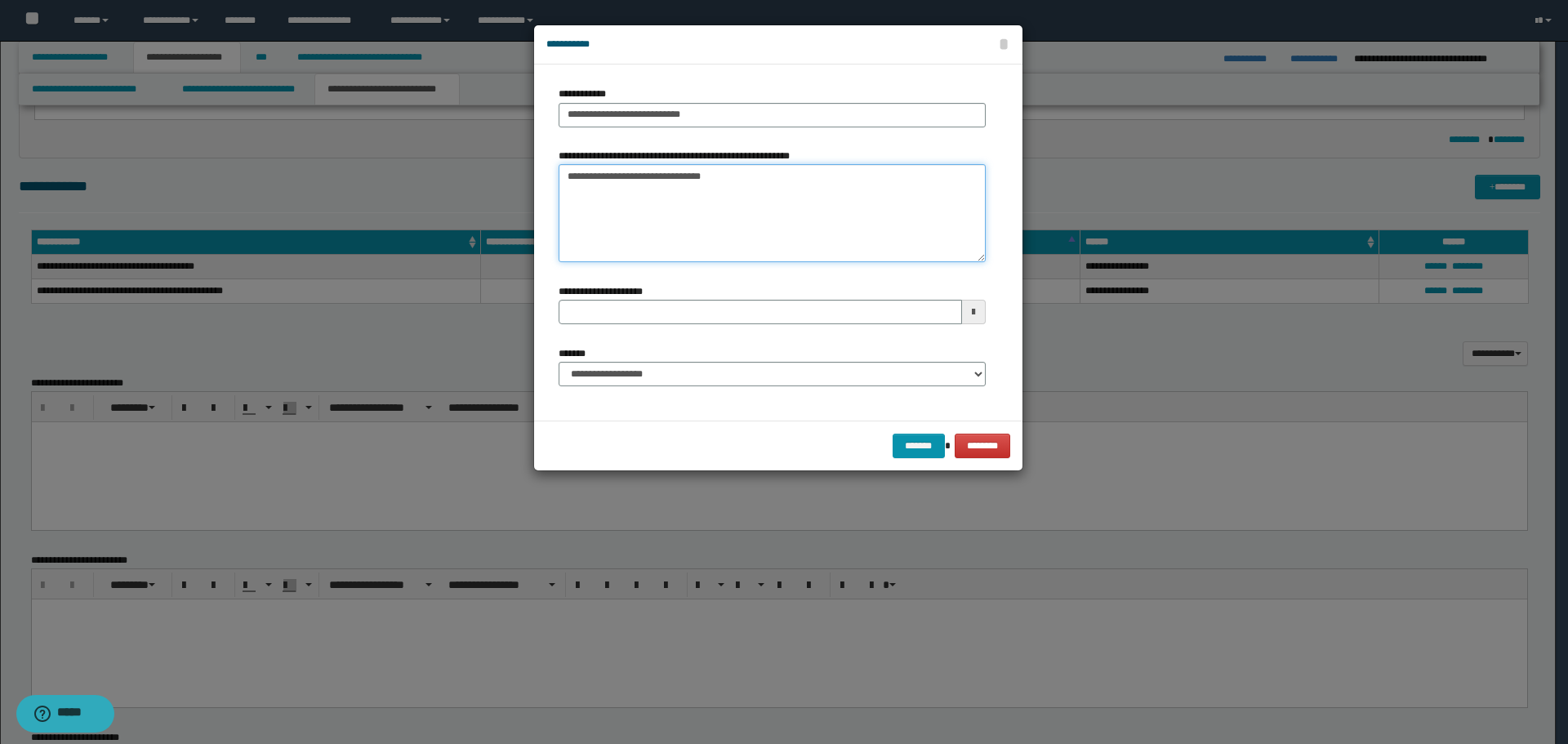drag, startPoint x: 691, startPoint y: 179, endPoint x: 515, endPoint y: 183, distance: 176.04545 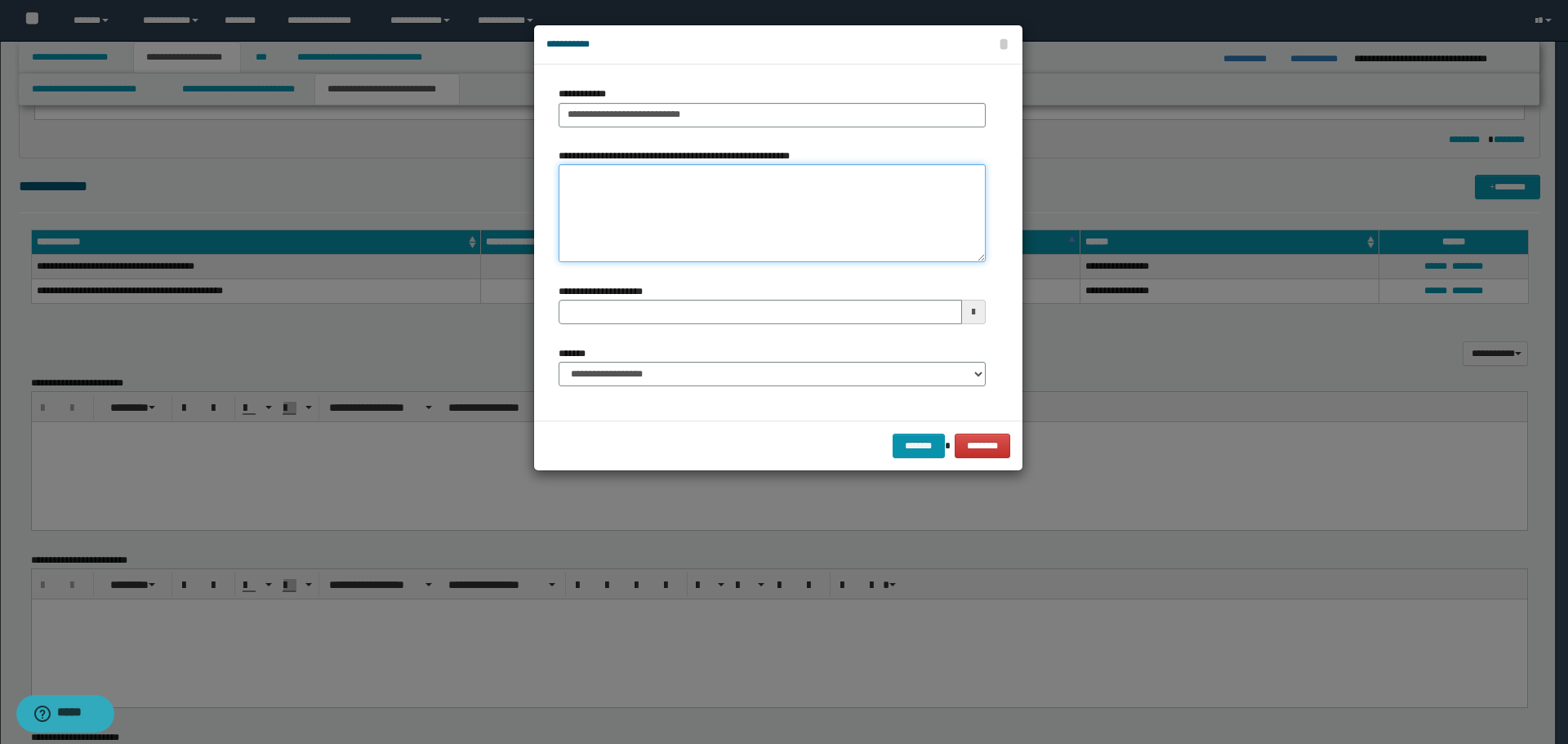 type 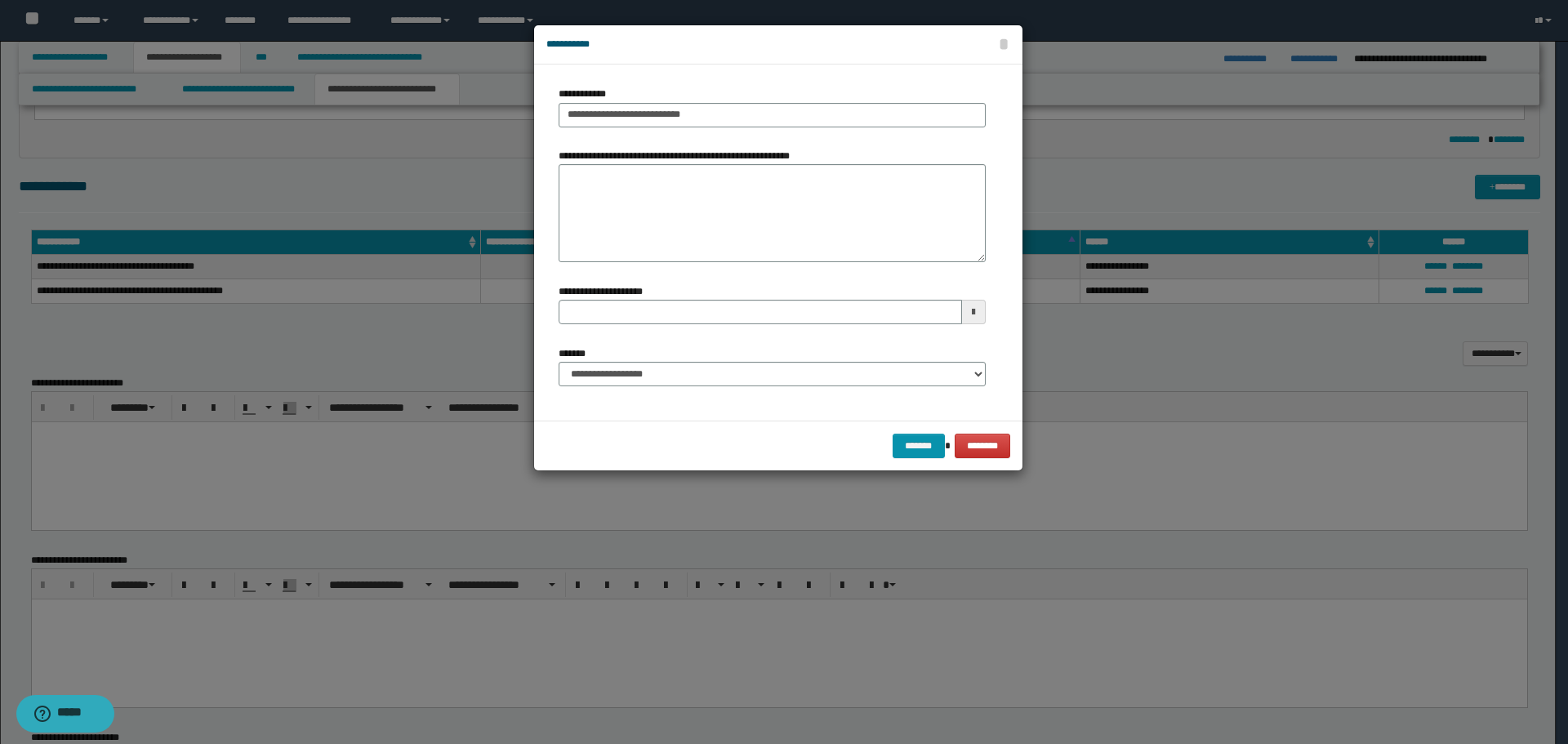 click on "*******
********" at bounding box center (778, 445) 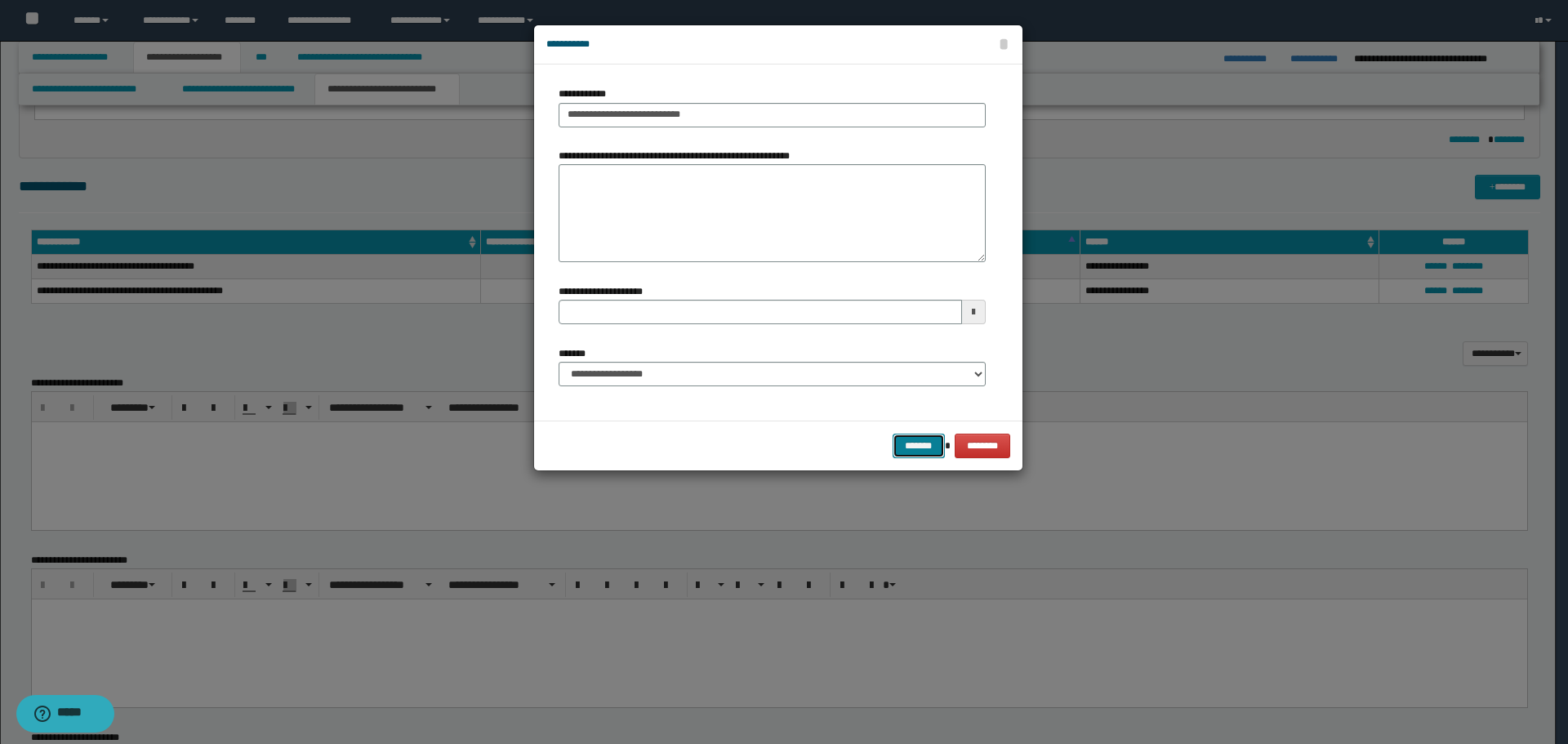 click on "*******" at bounding box center [919, 446] 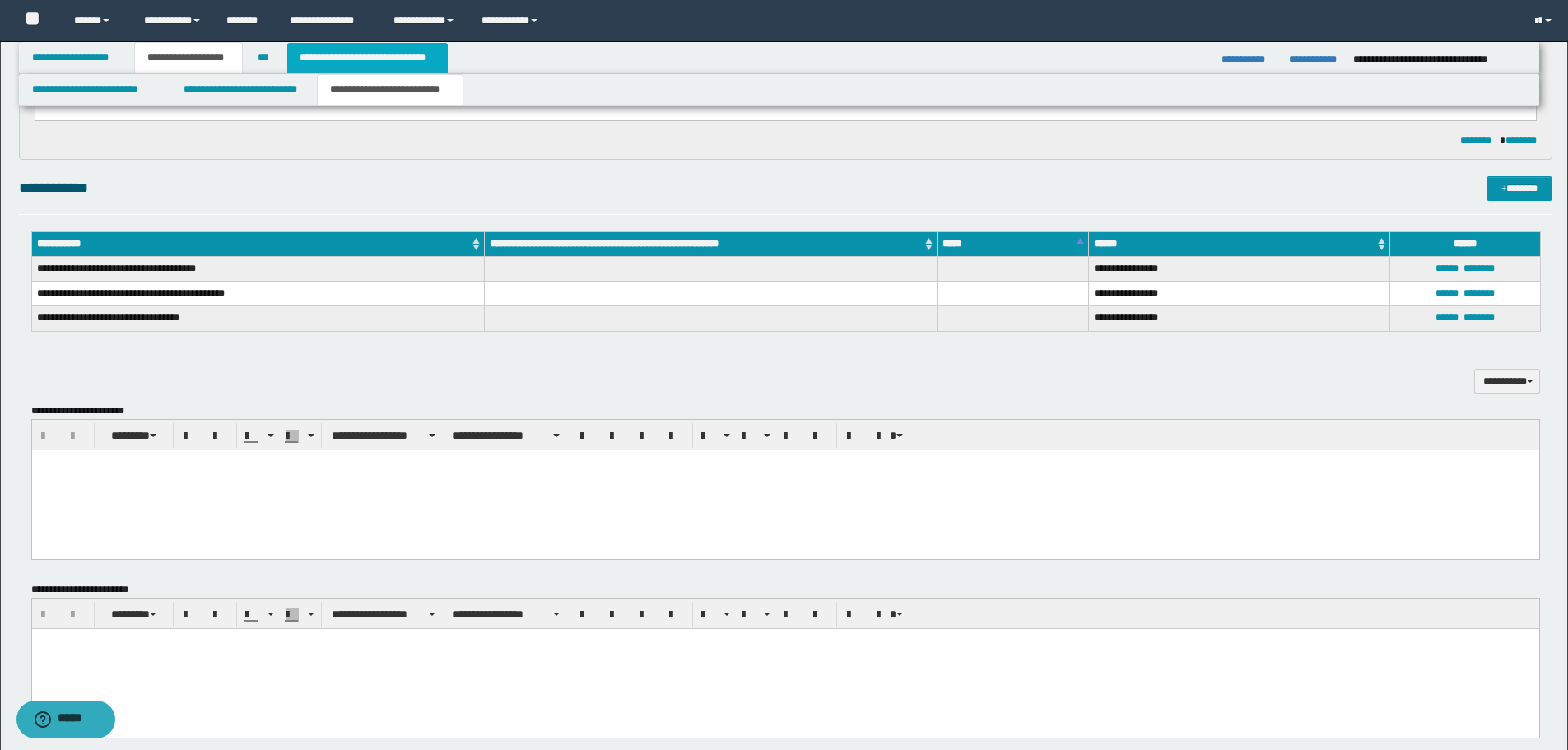 click on "**********" at bounding box center (367, 58) 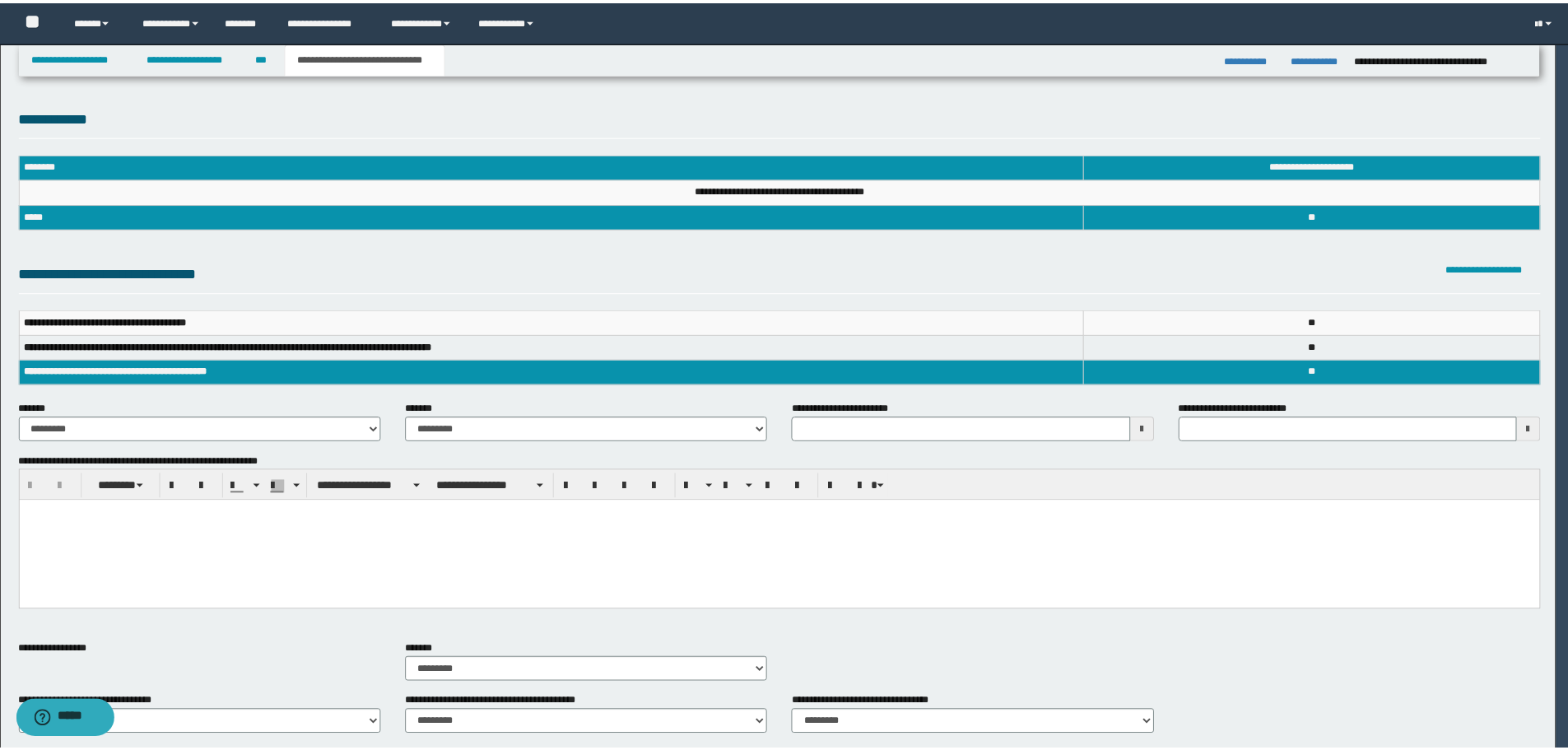 scroll, scrollTop: 0, scrollLeft: 0, axis: both 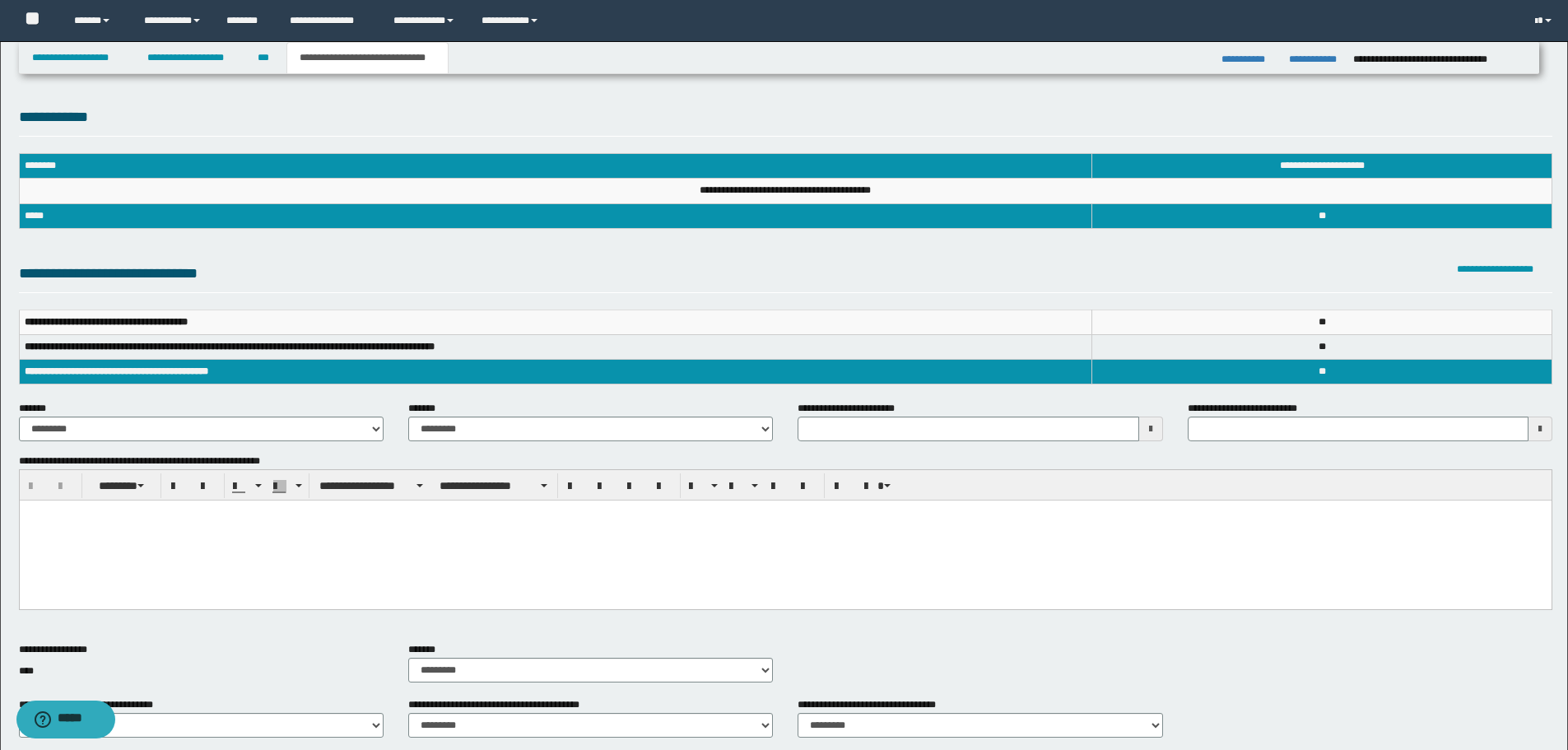 click on "**********" at bounding box center (201, 427) 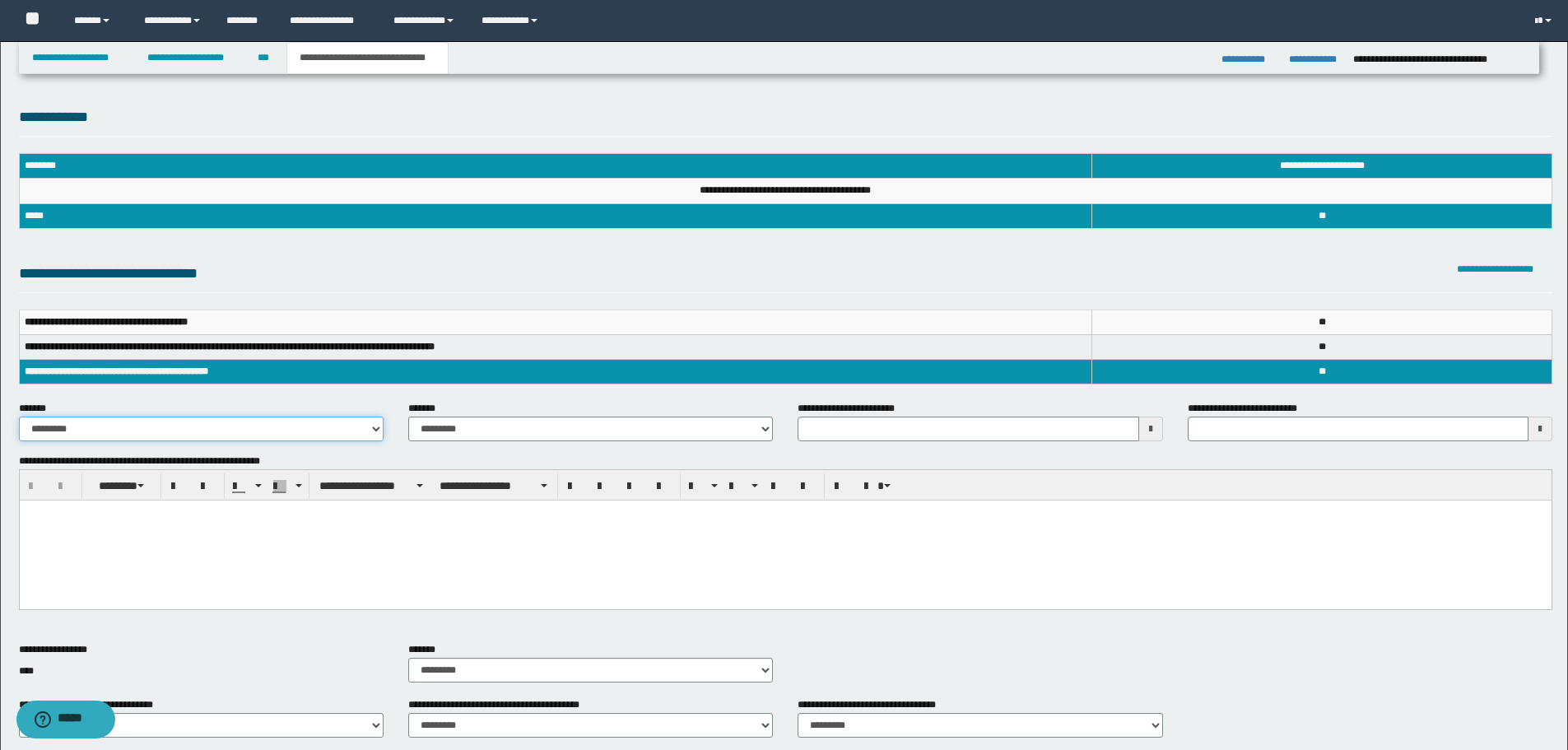 click on "**********" at bounding box center (201, 429) 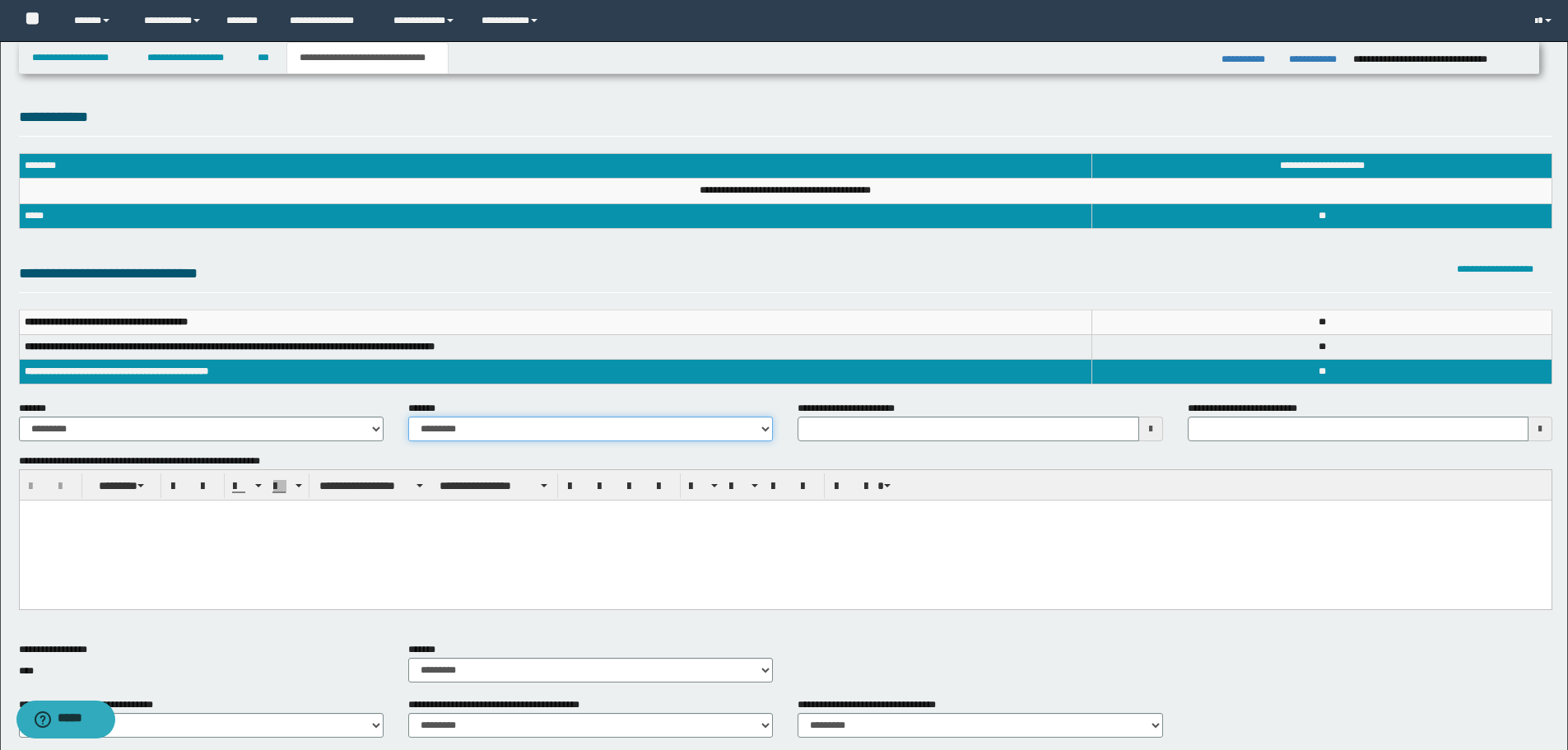 click on "**********" at bounding box center (590, 429) 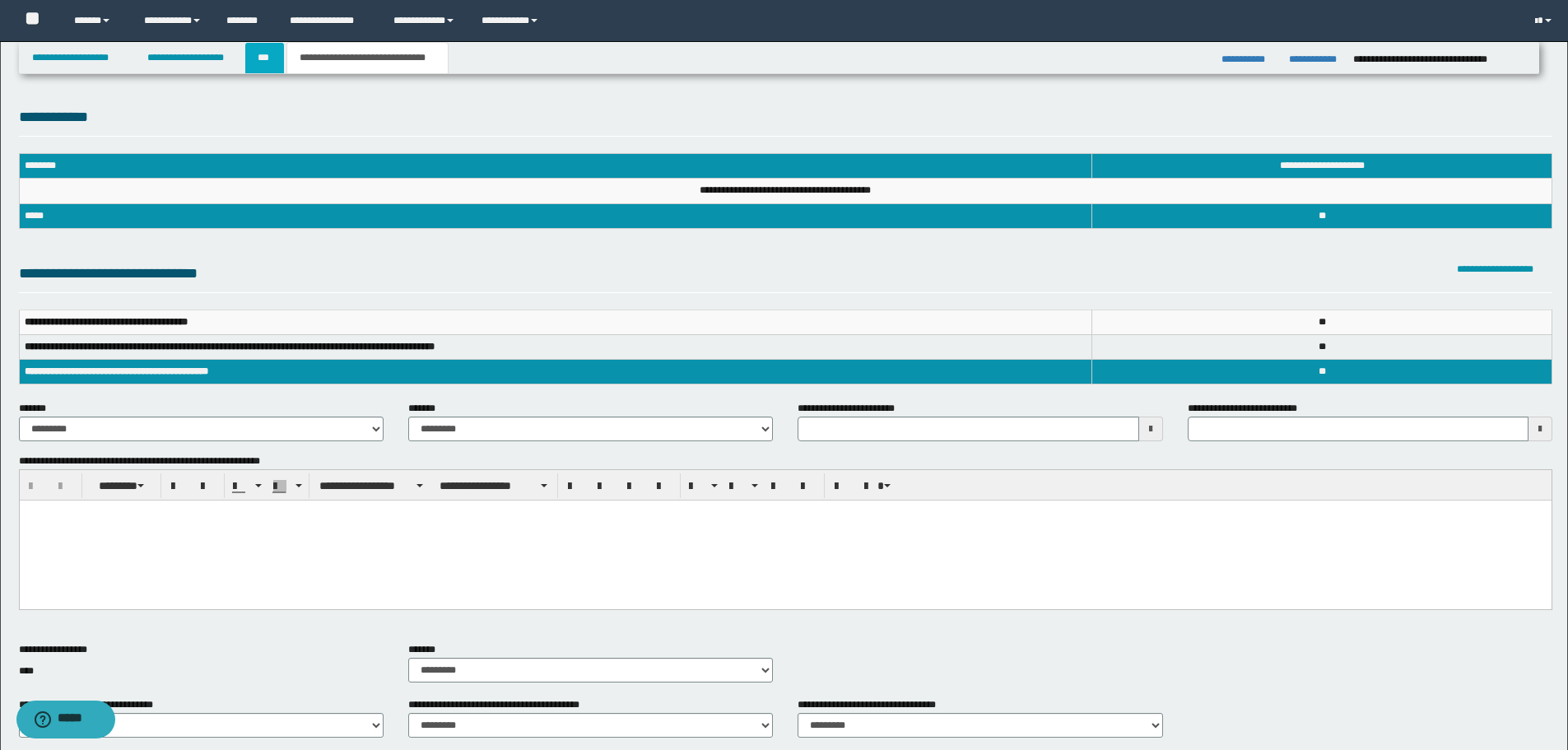 click on "***" at bounding box center [264, 58] 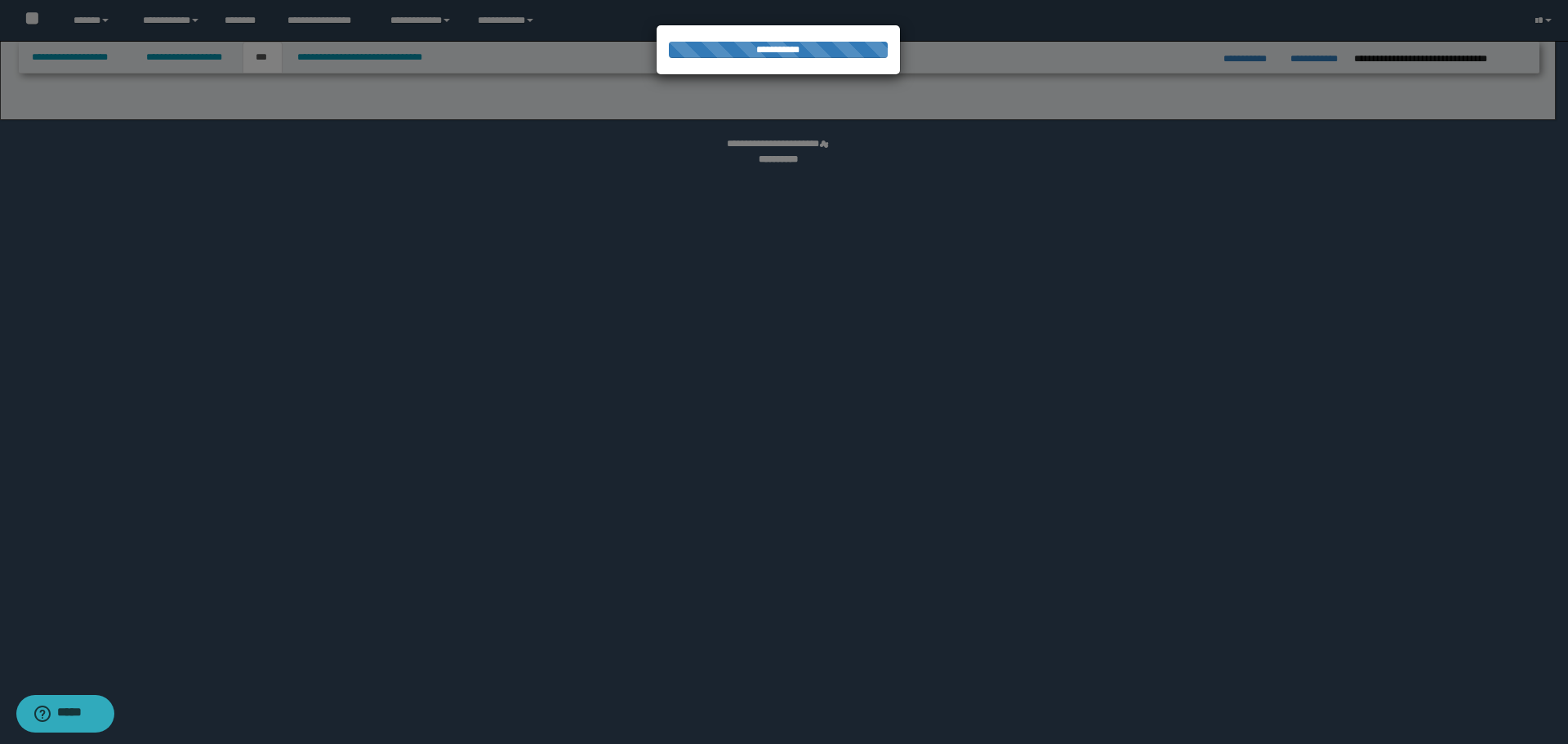 select on "*" 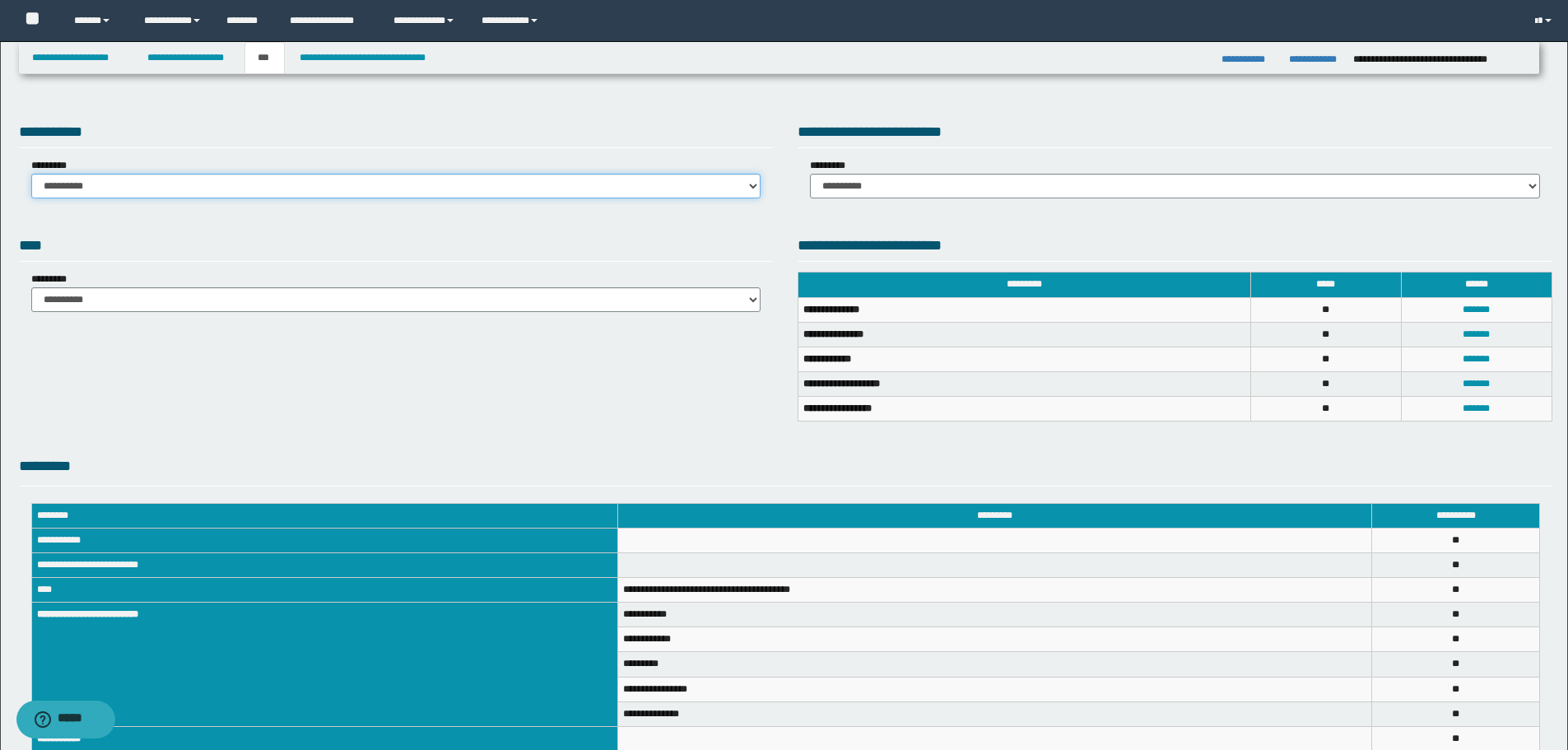 drag, startPoint x: 486, startPoint y: 181, endPoint x: 486, endPoint y: 193, distance: 12 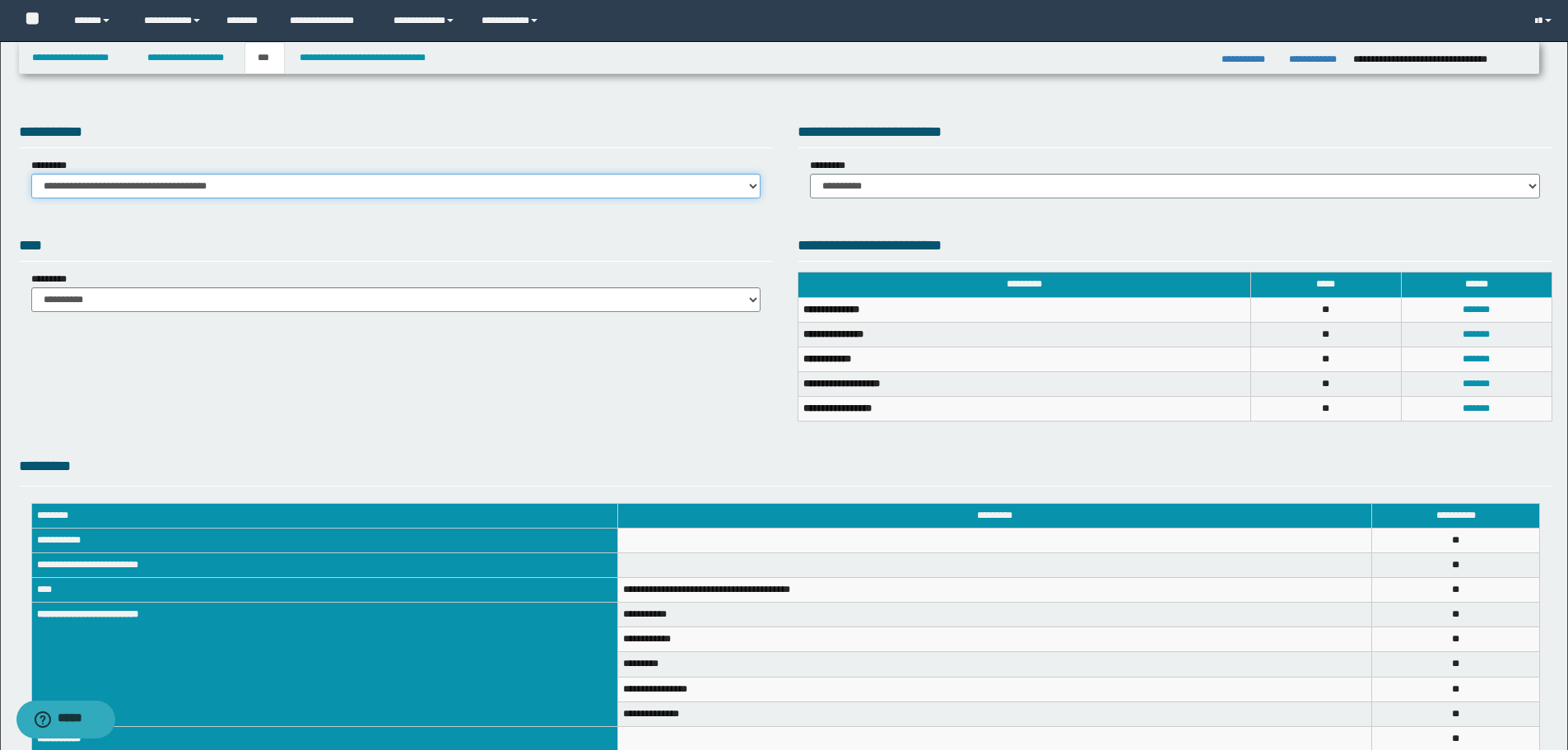 click on "**********" at bounding box center (396, 186) 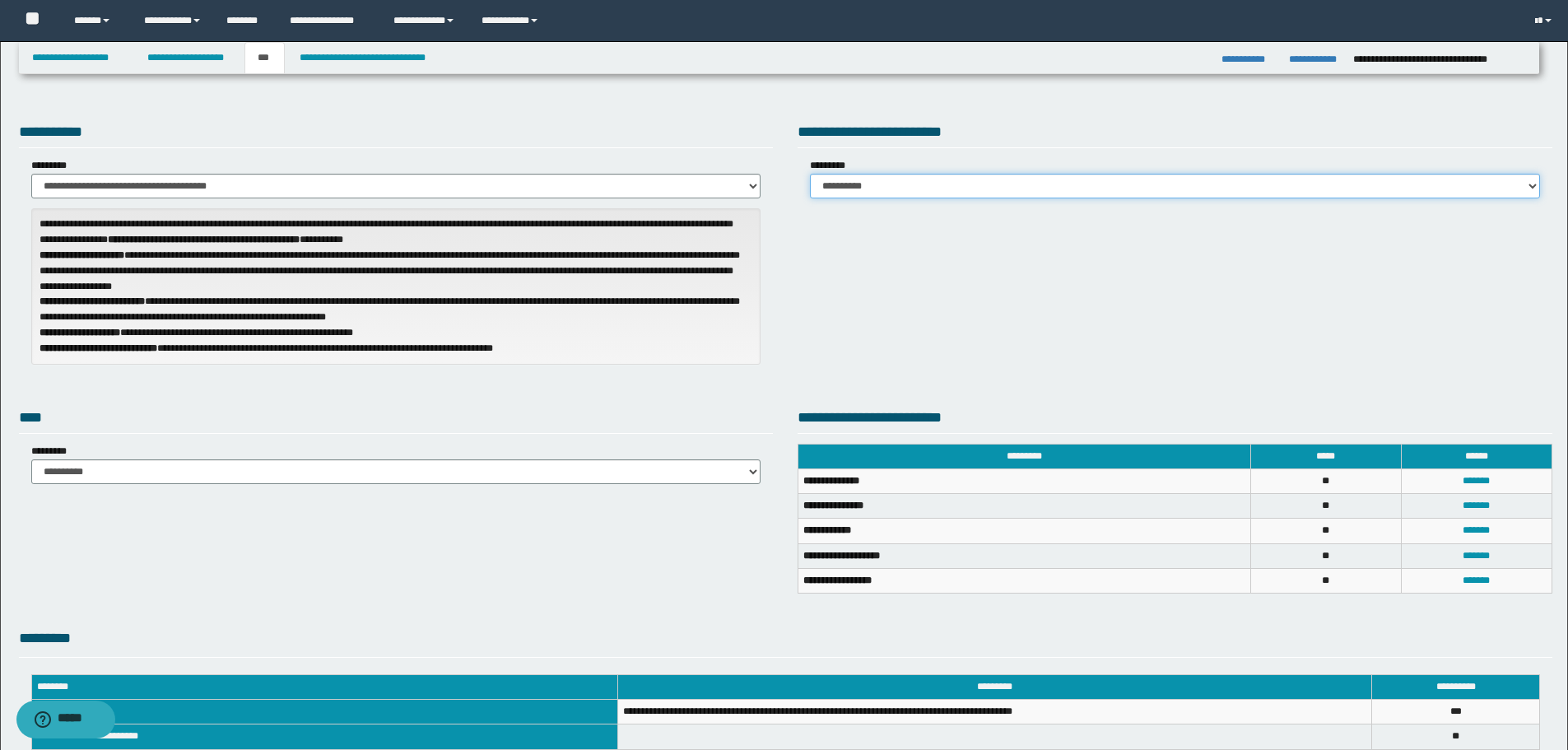 click on "**********" at bounding box center [1175, 186] 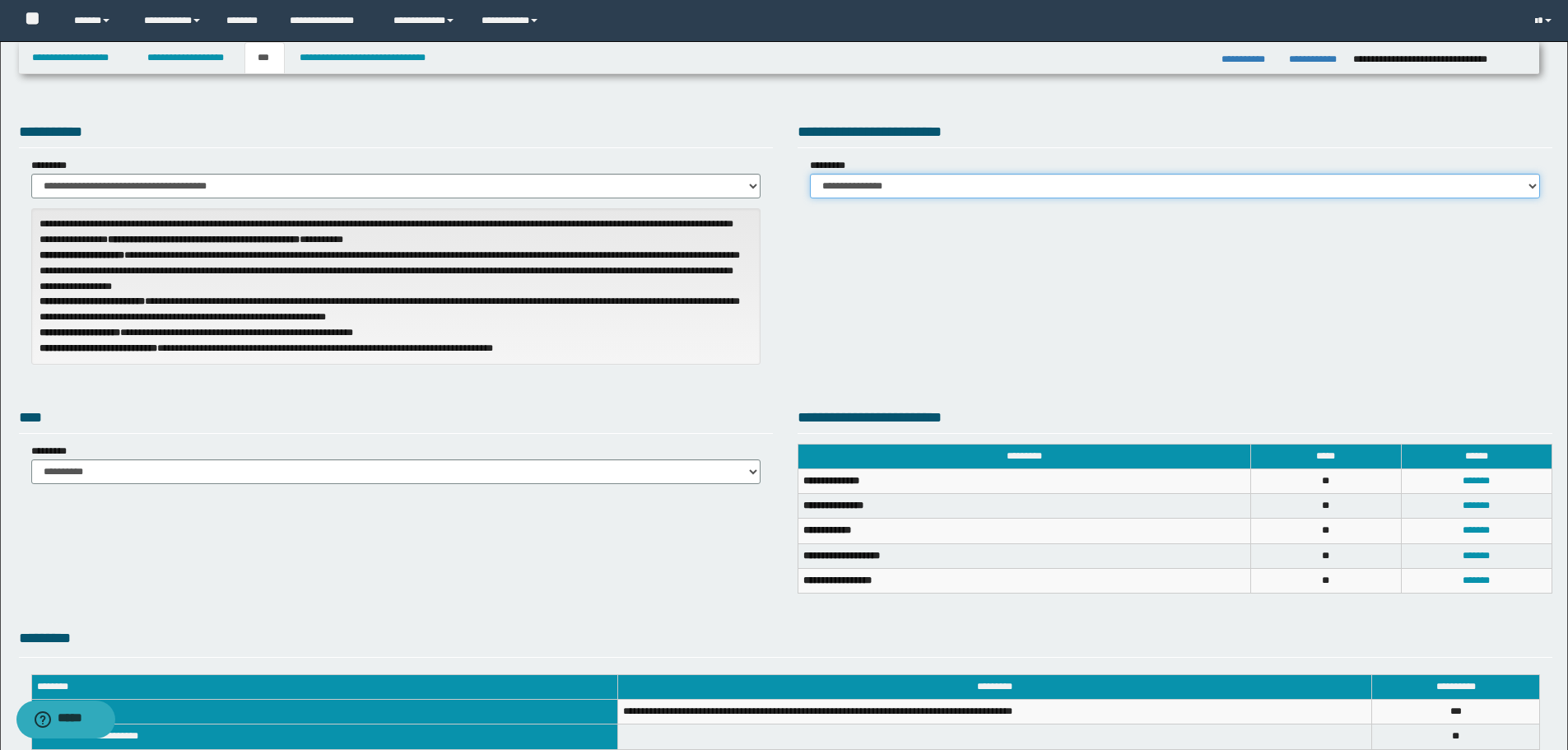 click on "**********" at bounding box center [1175, 186] 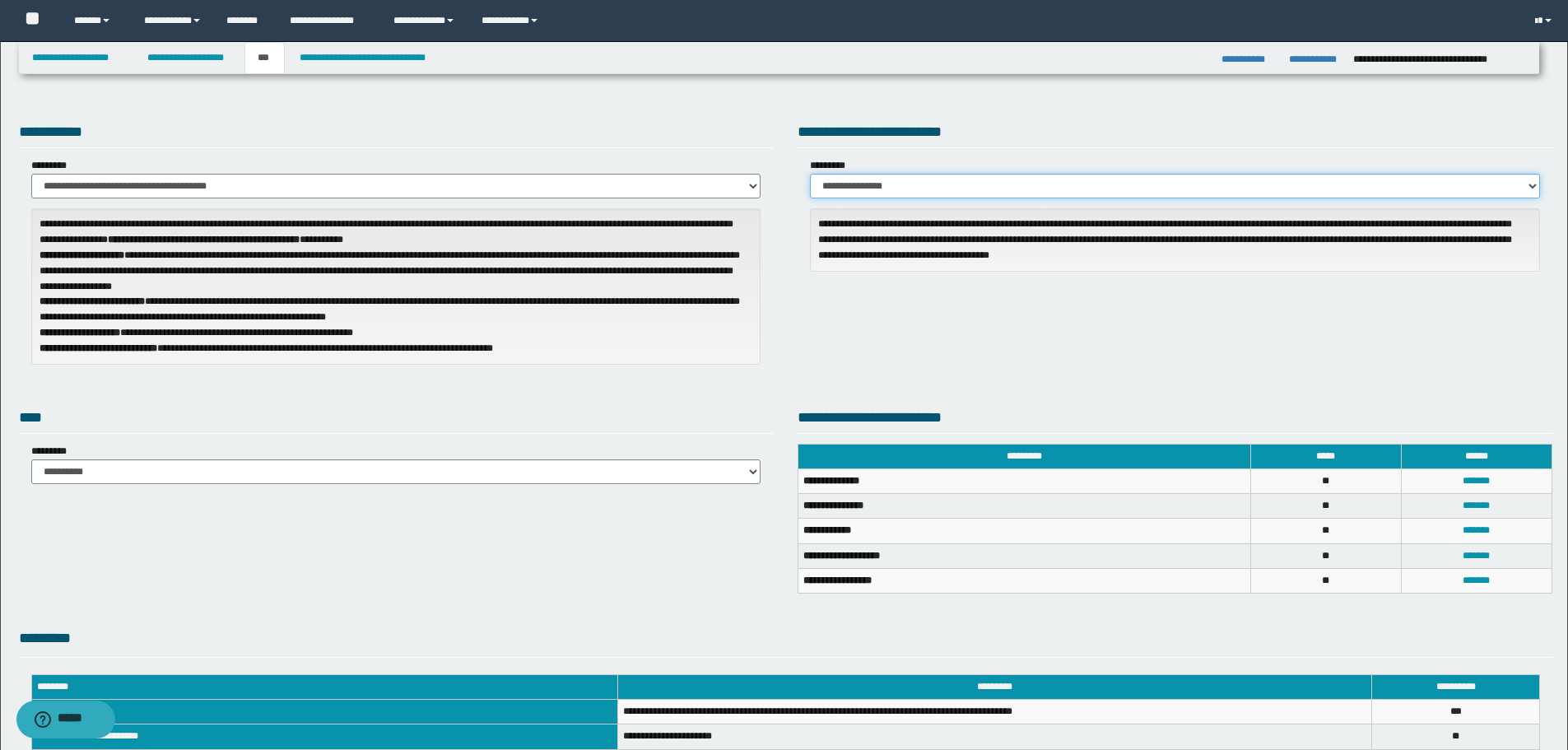 click on "**********" at bounding box center (1175, 186) 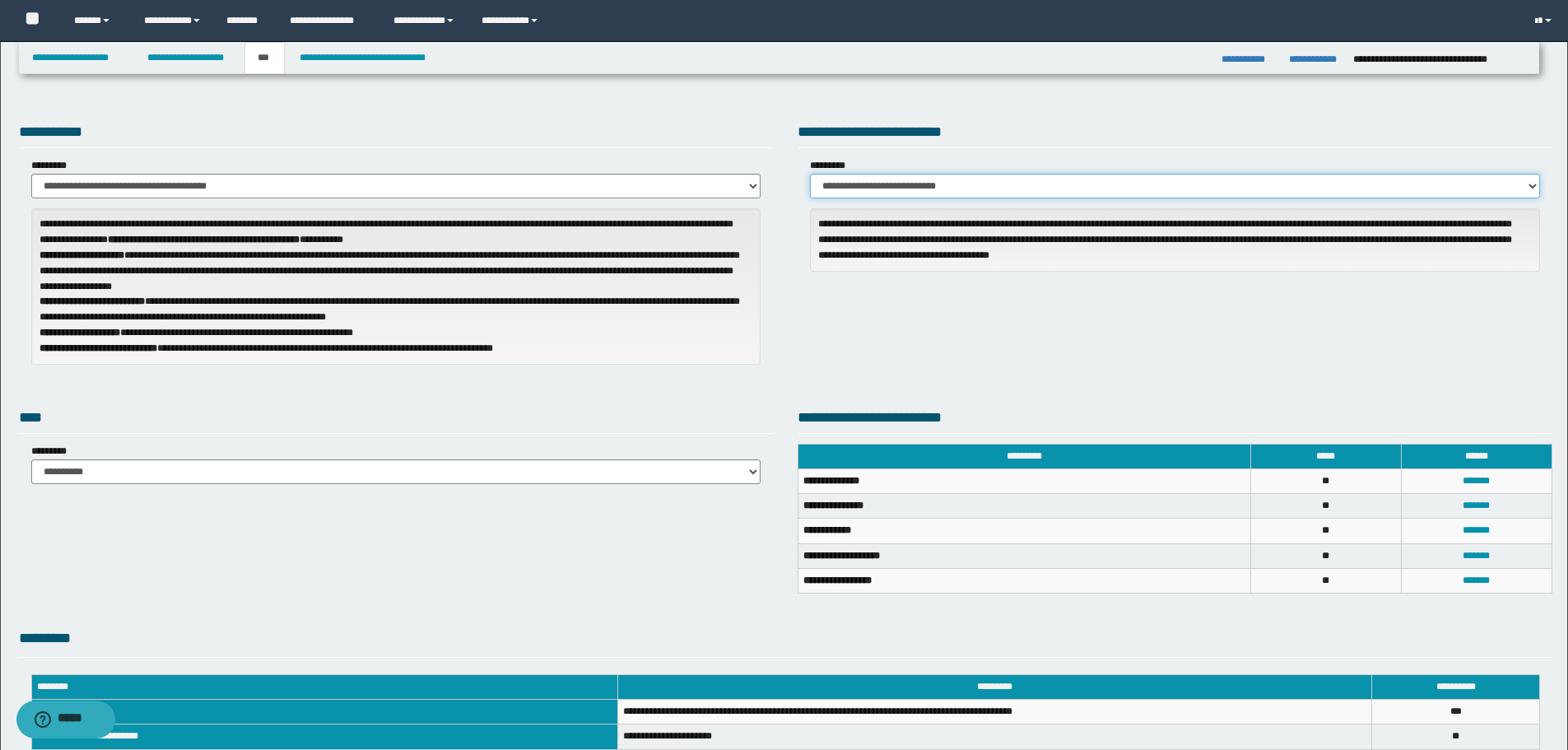 click on "**********" at bounding box center (1175, 186) 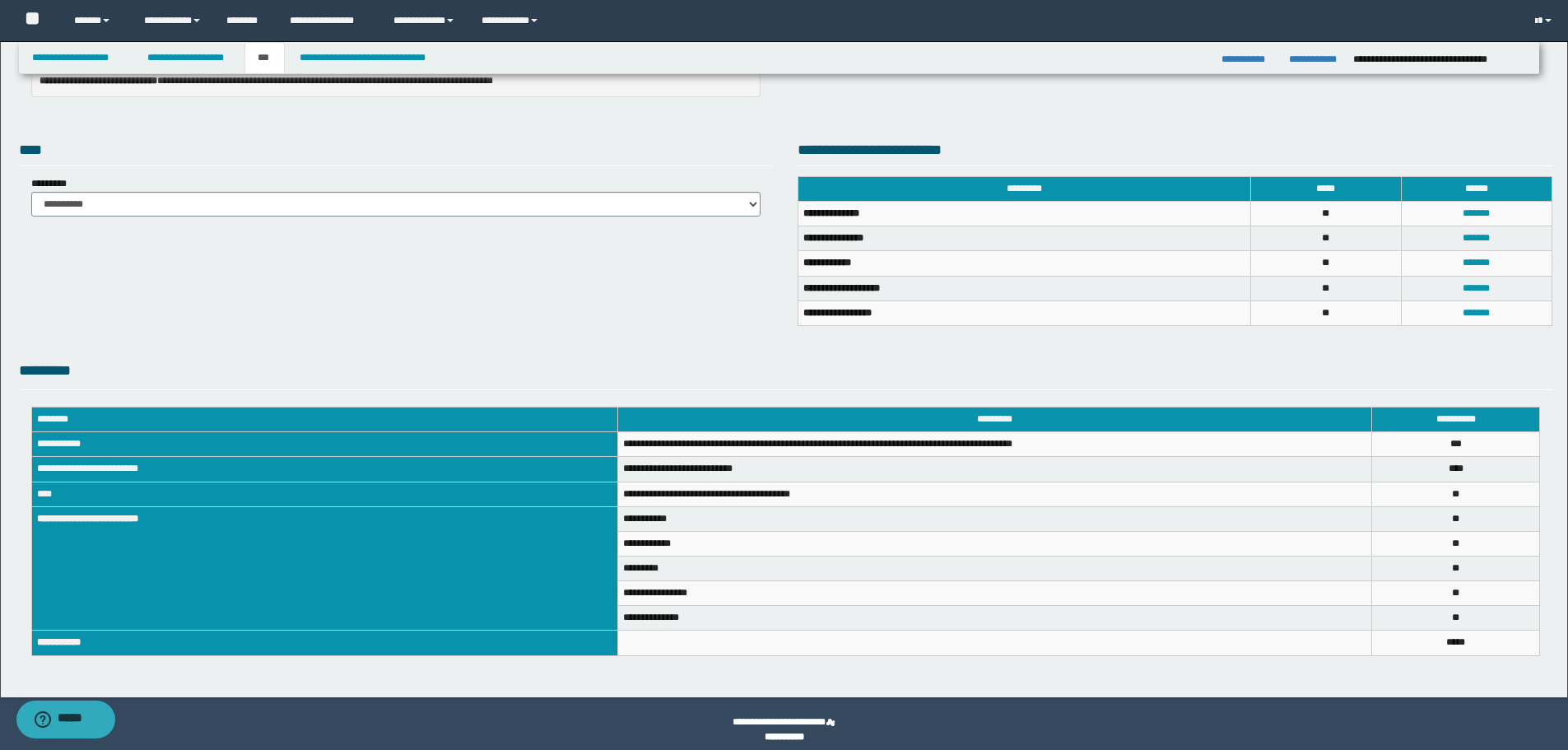 scroll, scrollTop: 279, scrollLeft: 0, axis: vertical 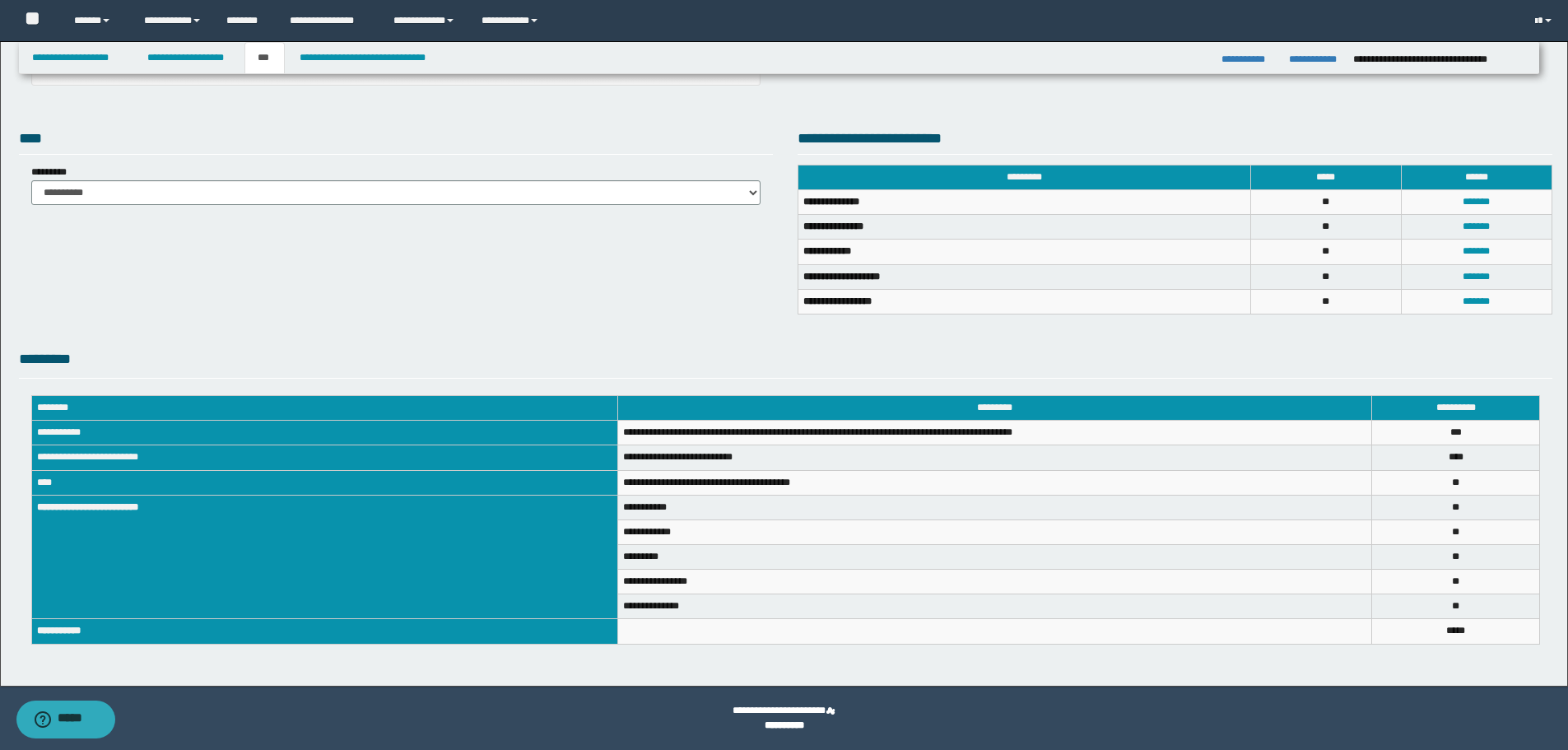 click on "**********" at bounding box center [785, 244] 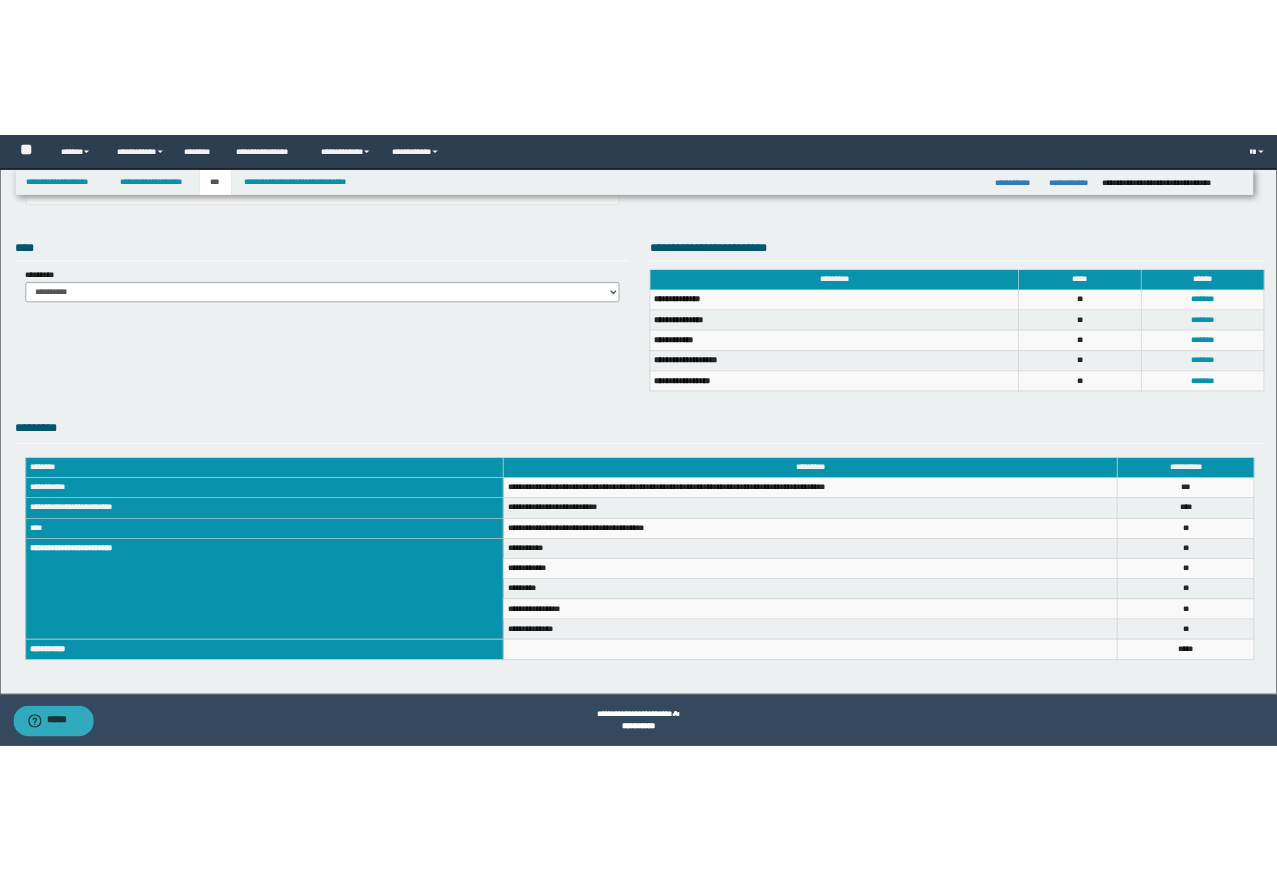 scroll, scrollTop: 358, scrollLeft: 0, axis: vertical 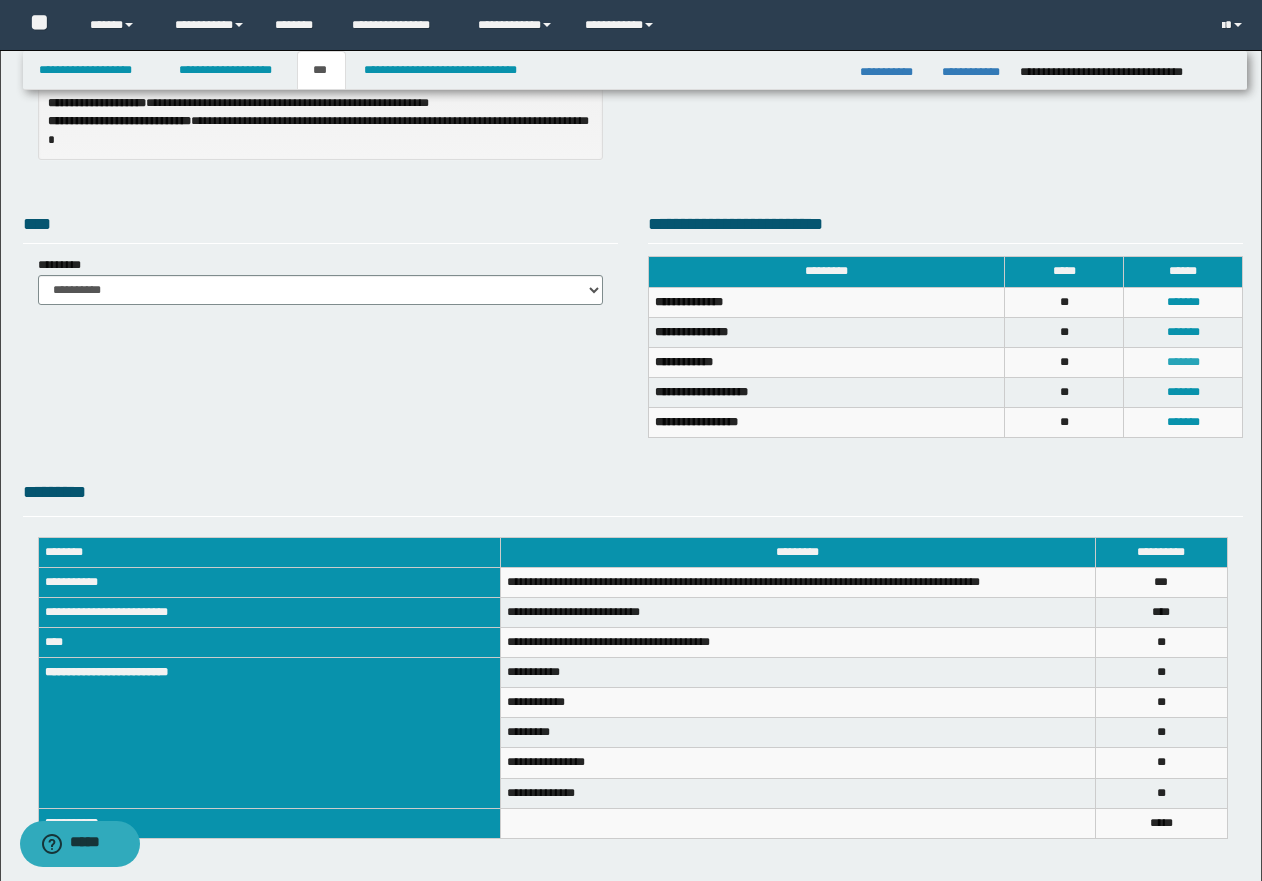 click on "*******" at bounding box center (1183, 362) 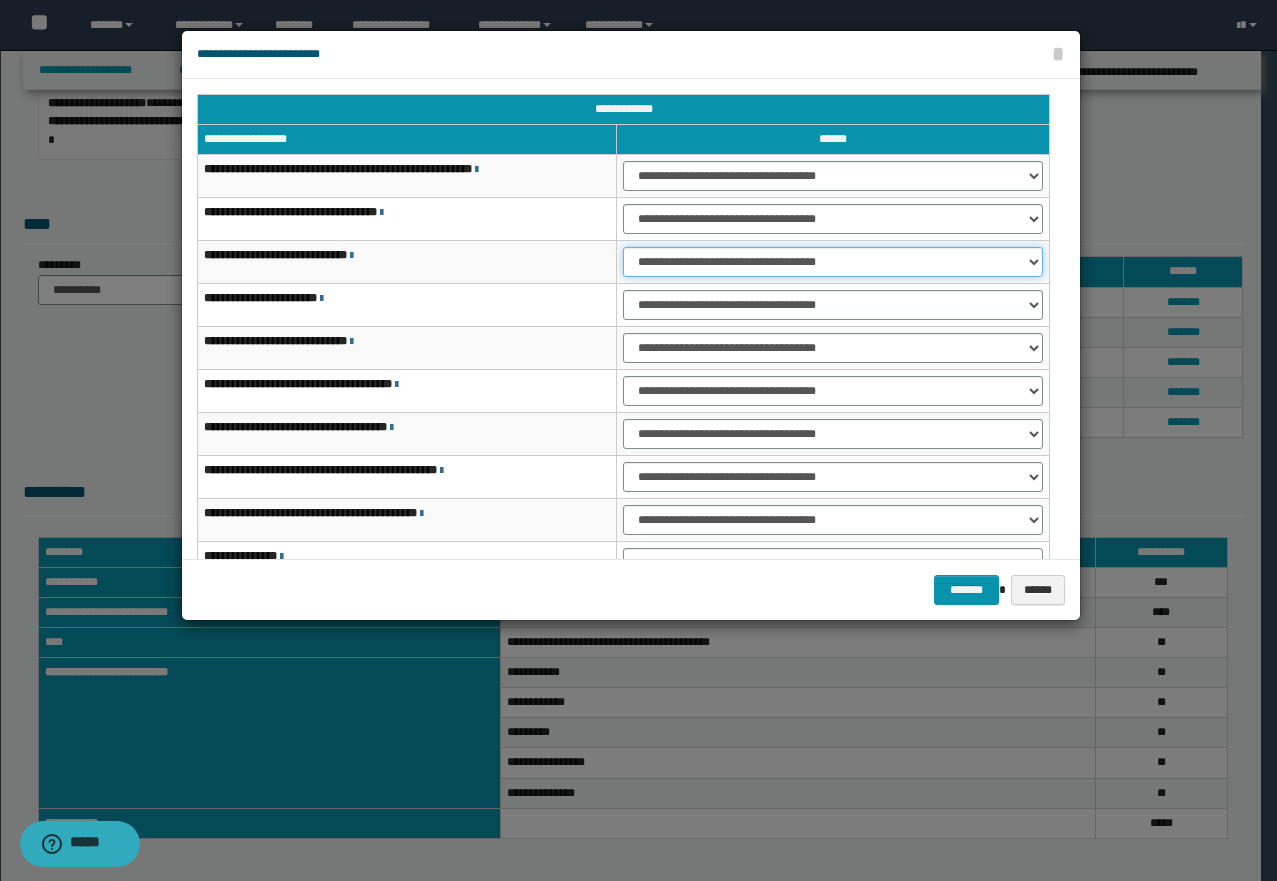 drag, startPoint x: 787, startPoint y: 255, endPoint x: 779, endPoint y: 273, distance: 19.697716 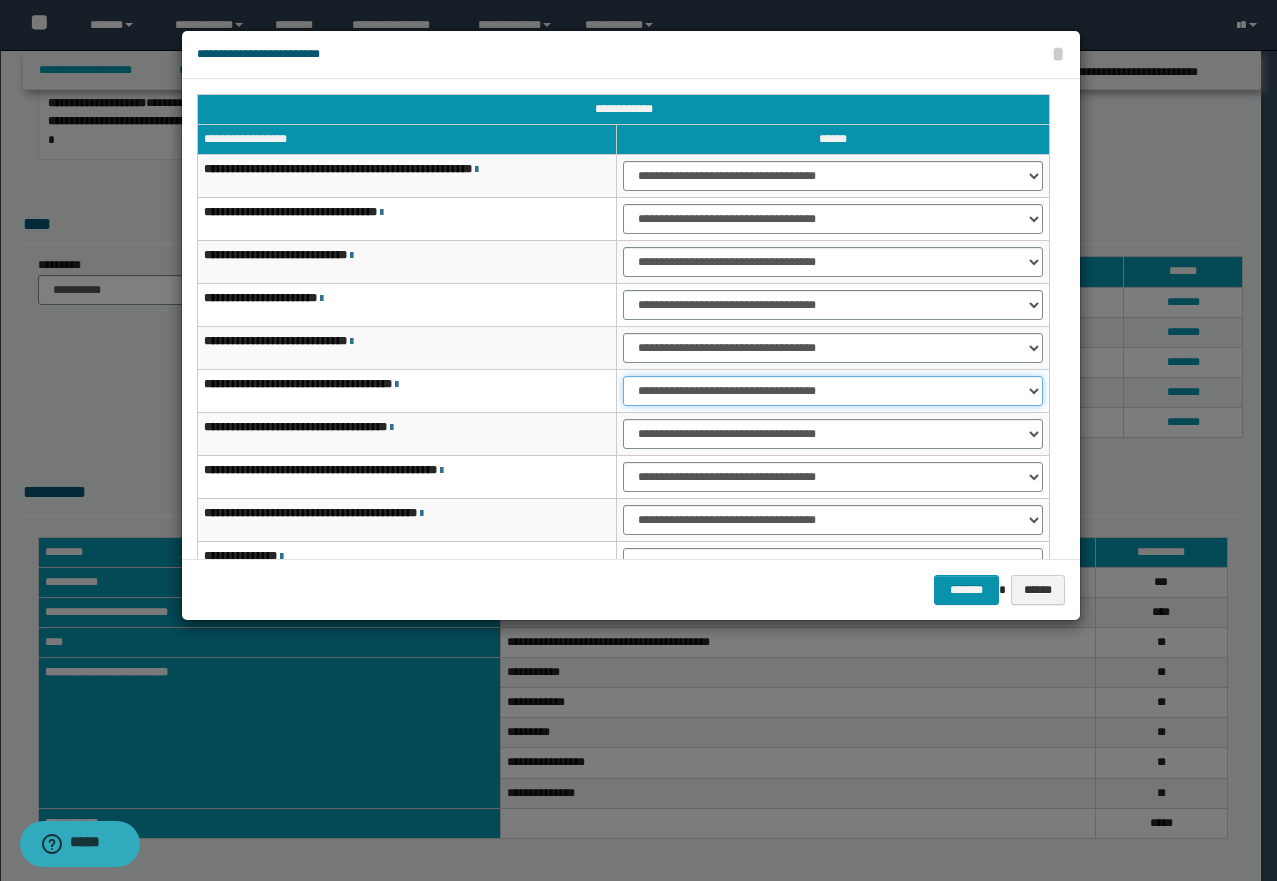 drag, startPoint x: 688, startPoint y: 383, endPoint x: 680, endPoint y: 405, distance: 23.409399 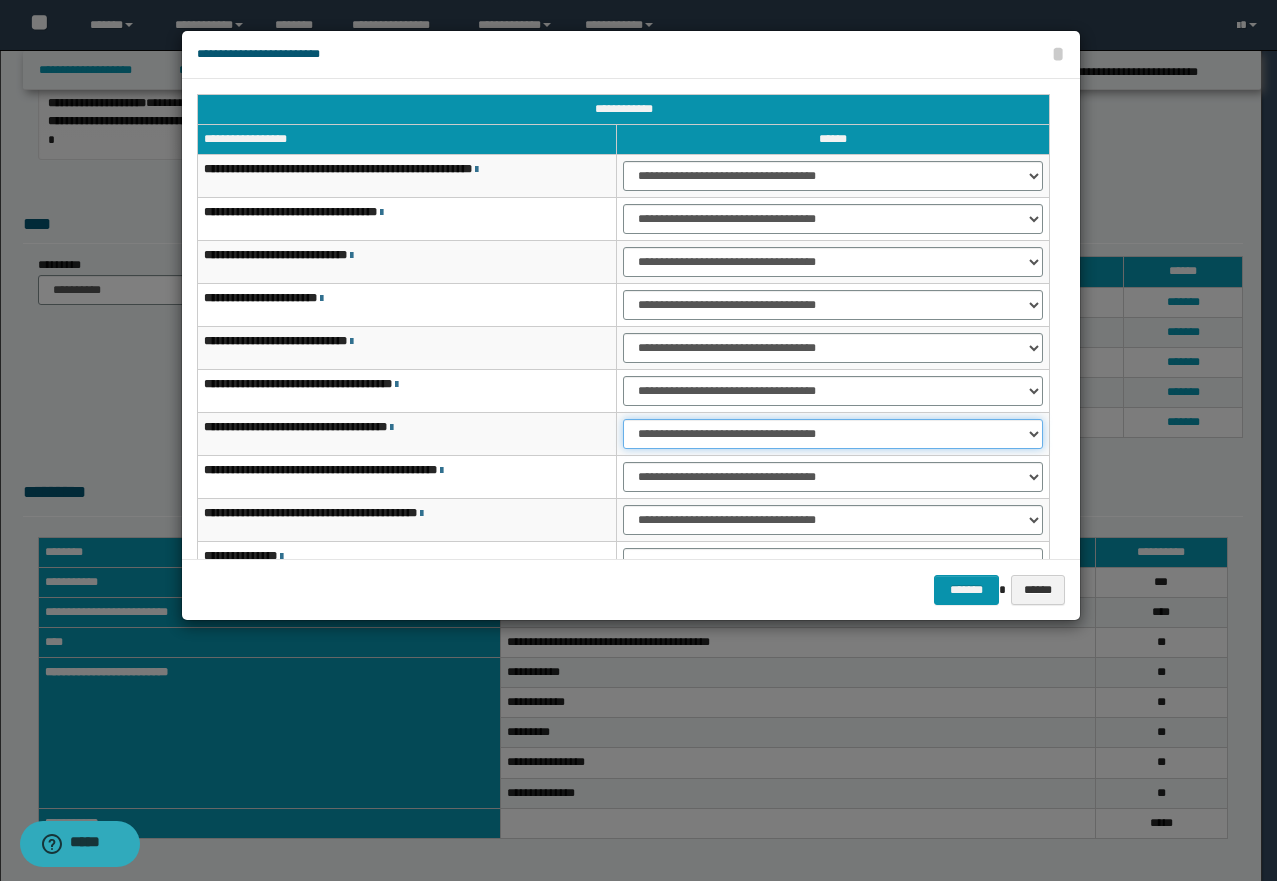 click on "**********" at bounding box center [833, 434] 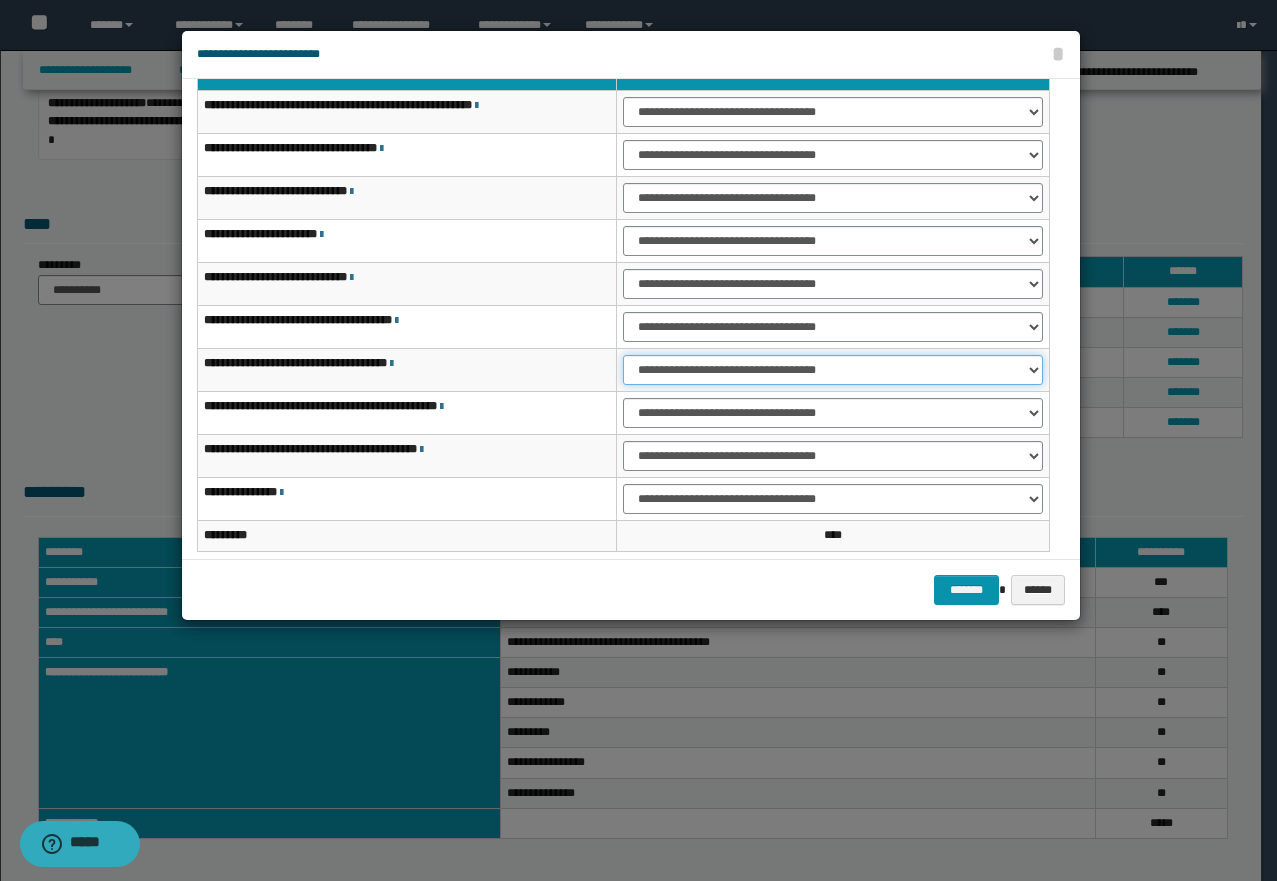 scroll, scrollTop: 121, scrollLeft: 0, axis: vertical 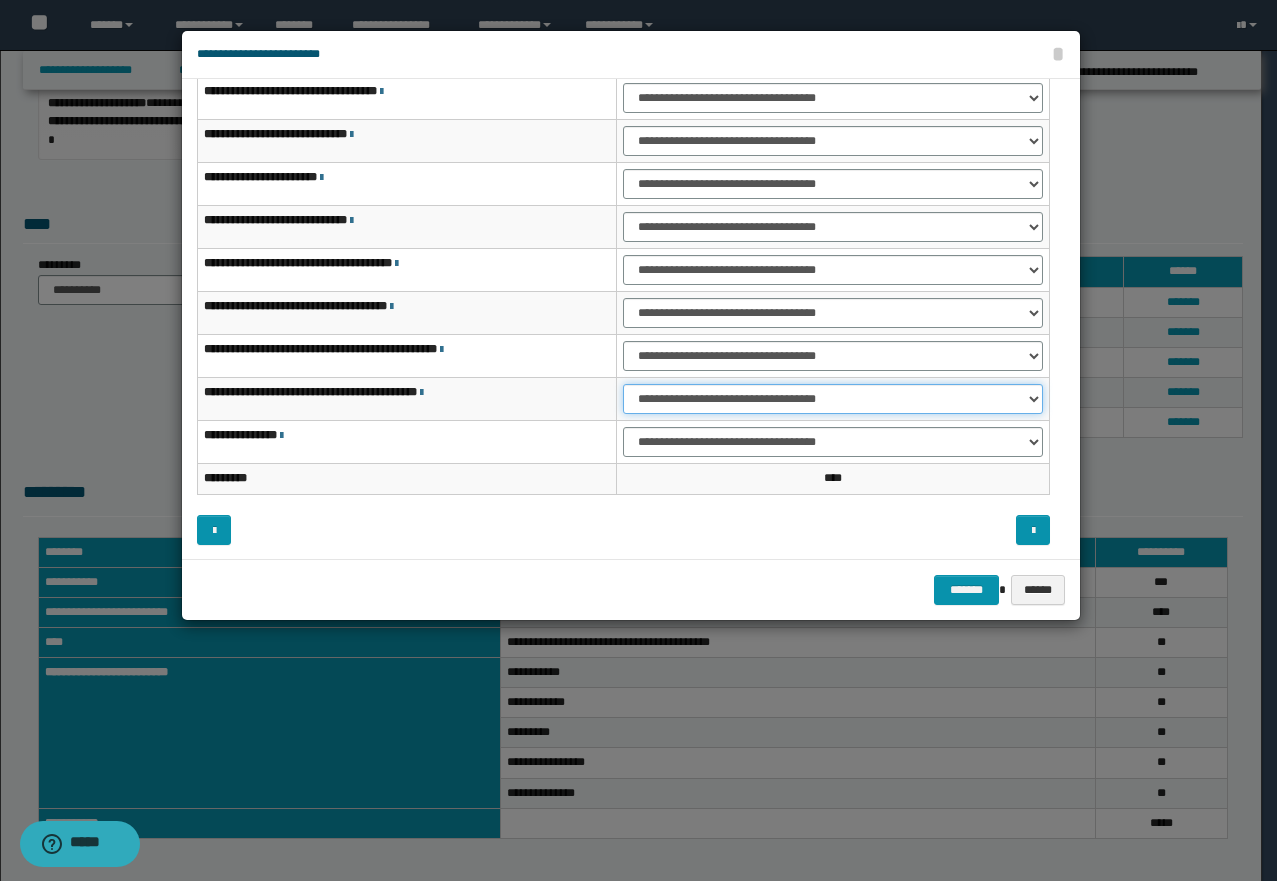 click on "**********" at bounding box center [833, 399] 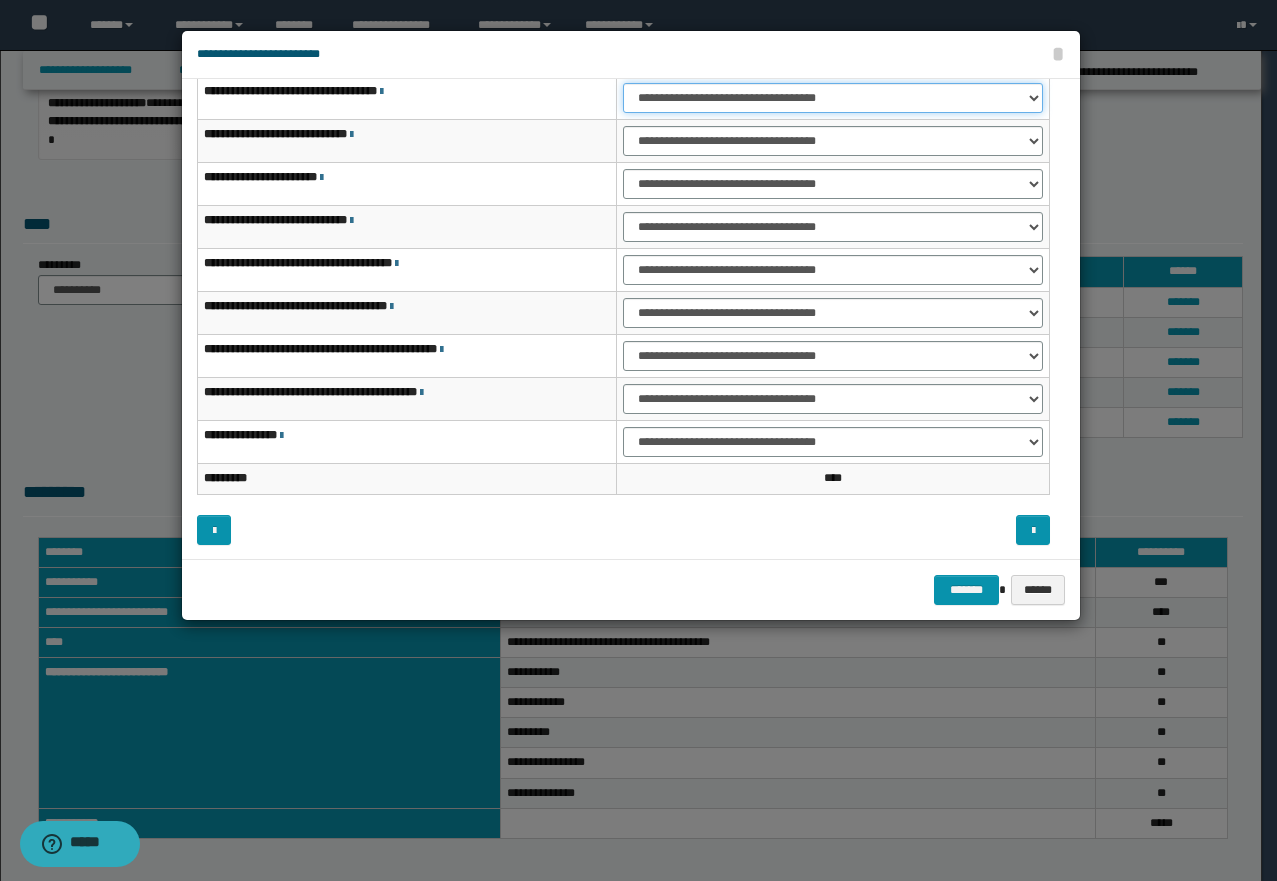 click on "**********" at bounding box center (833, 98) 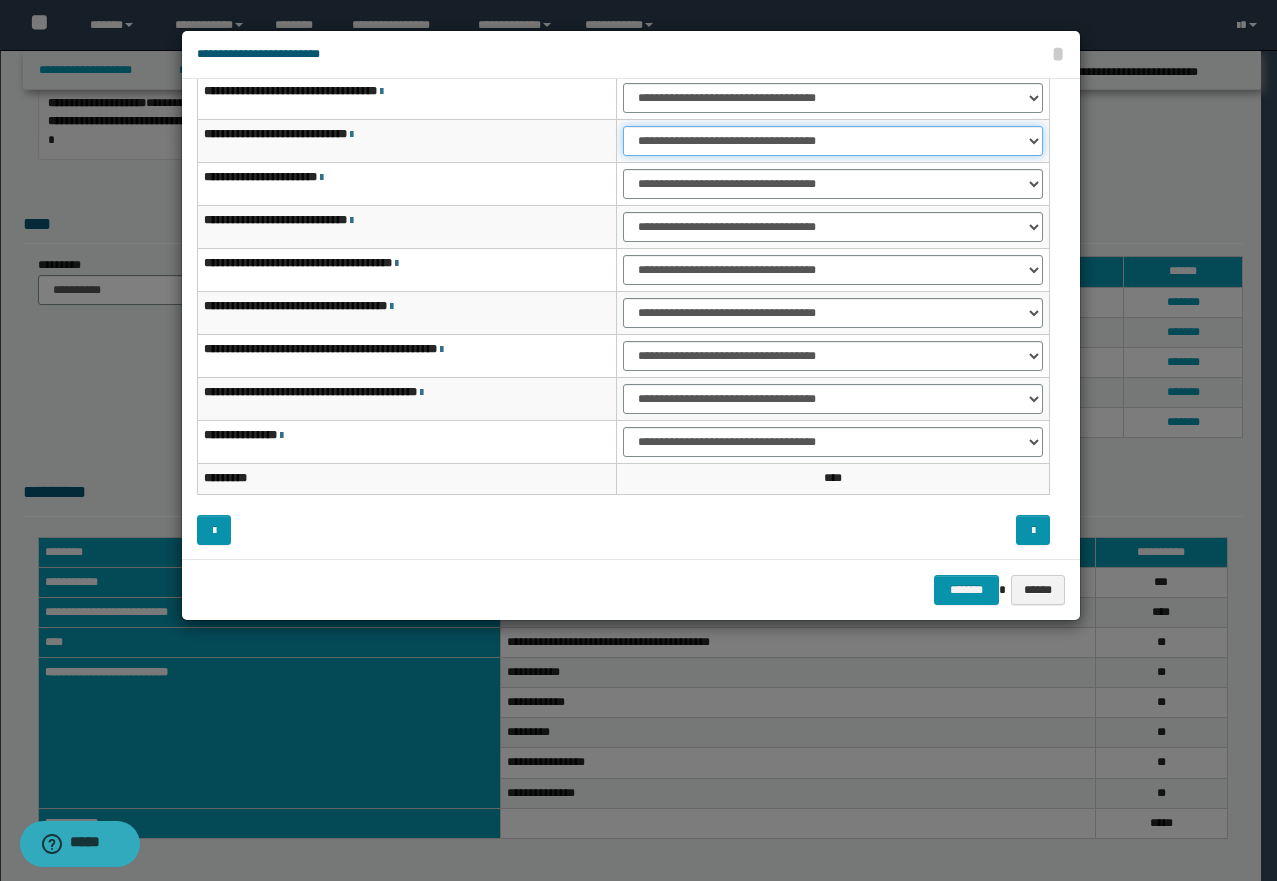 drag, startPoint x: 665, startPoint y: 140, endPoint x: 664, endPoint y: 152, distance: 12.0415945 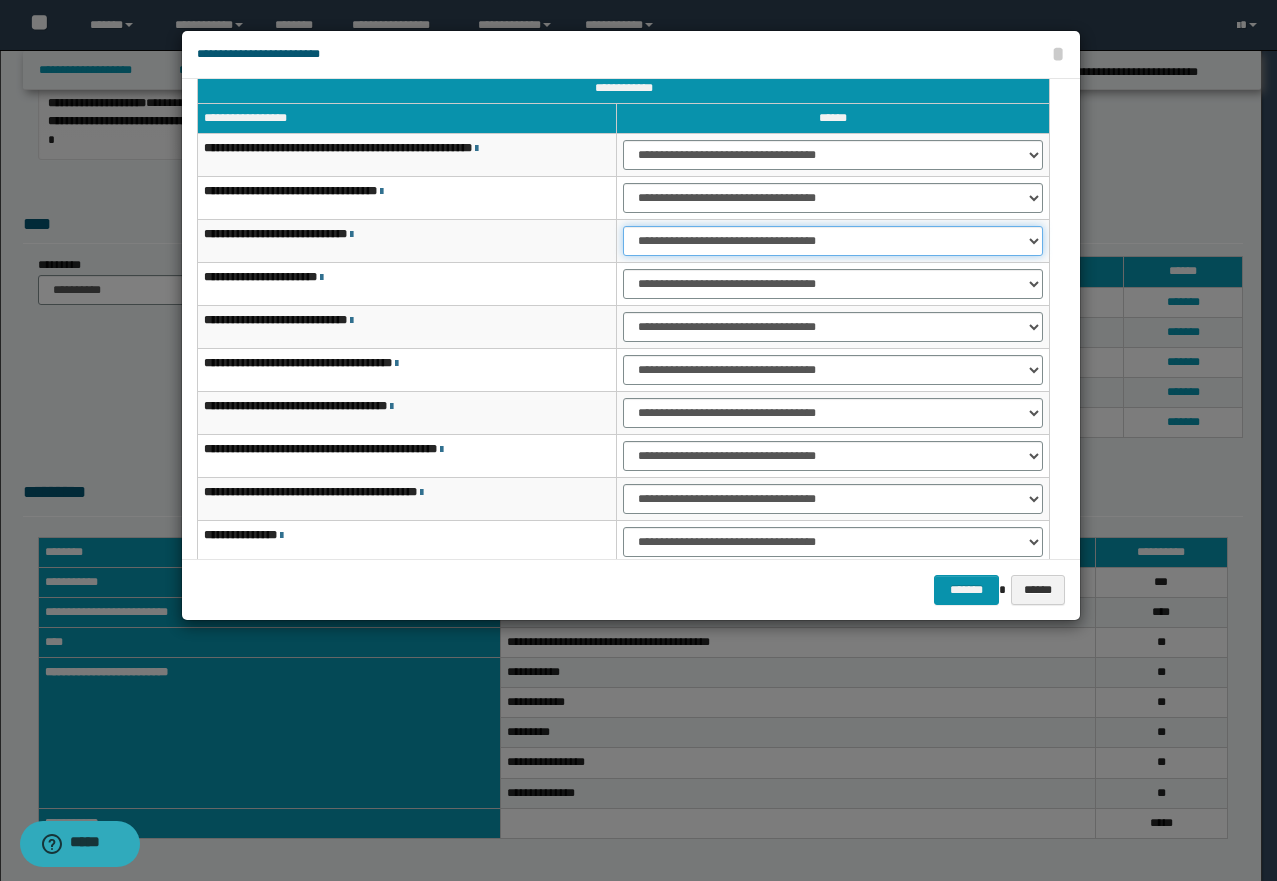 scroll, scrollTop: 0, scrollLeft: 0, axis: both 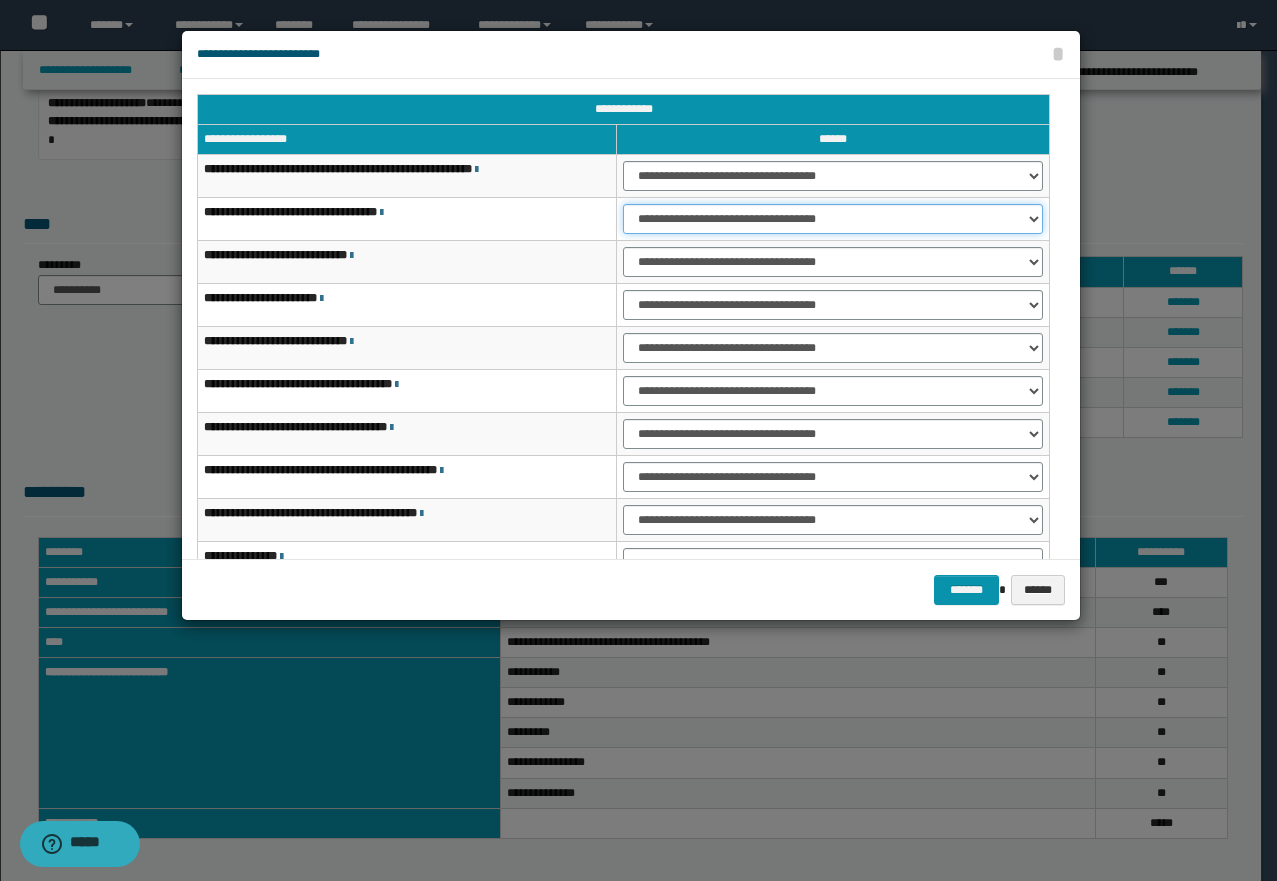 click on "**********" at bounding box center (833, 219) 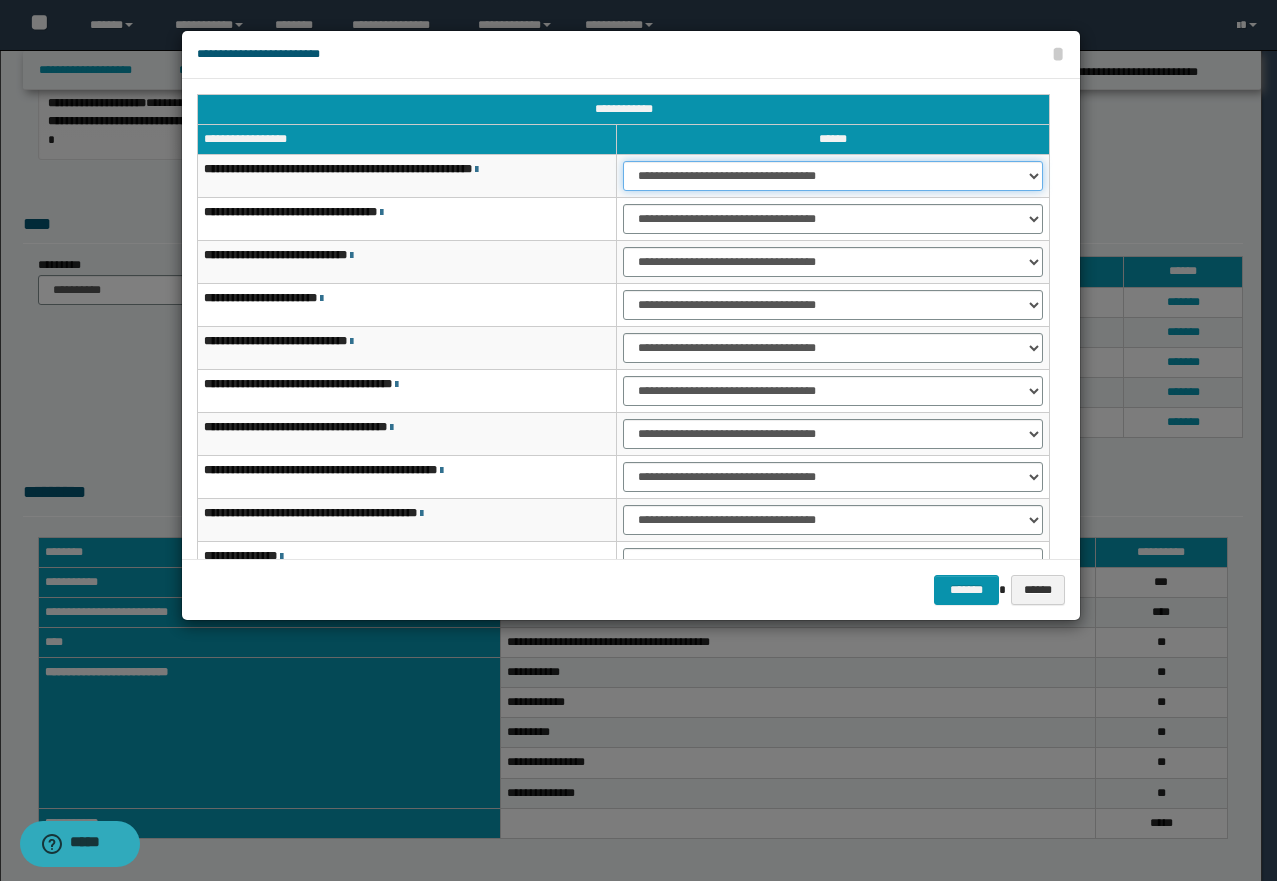 click on "**********" at bounding box center [833, 176] 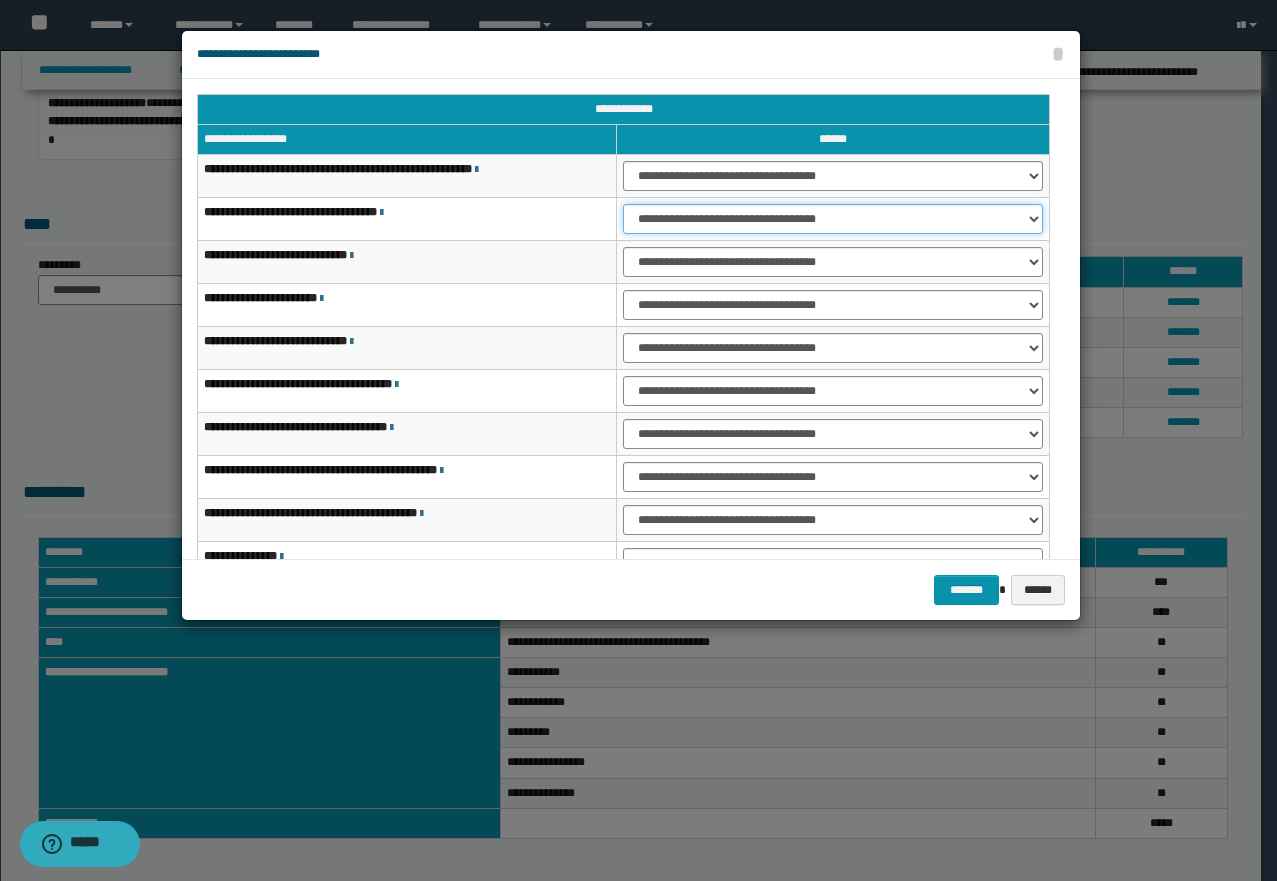 click on "**********" at bounding box center [833, 219] 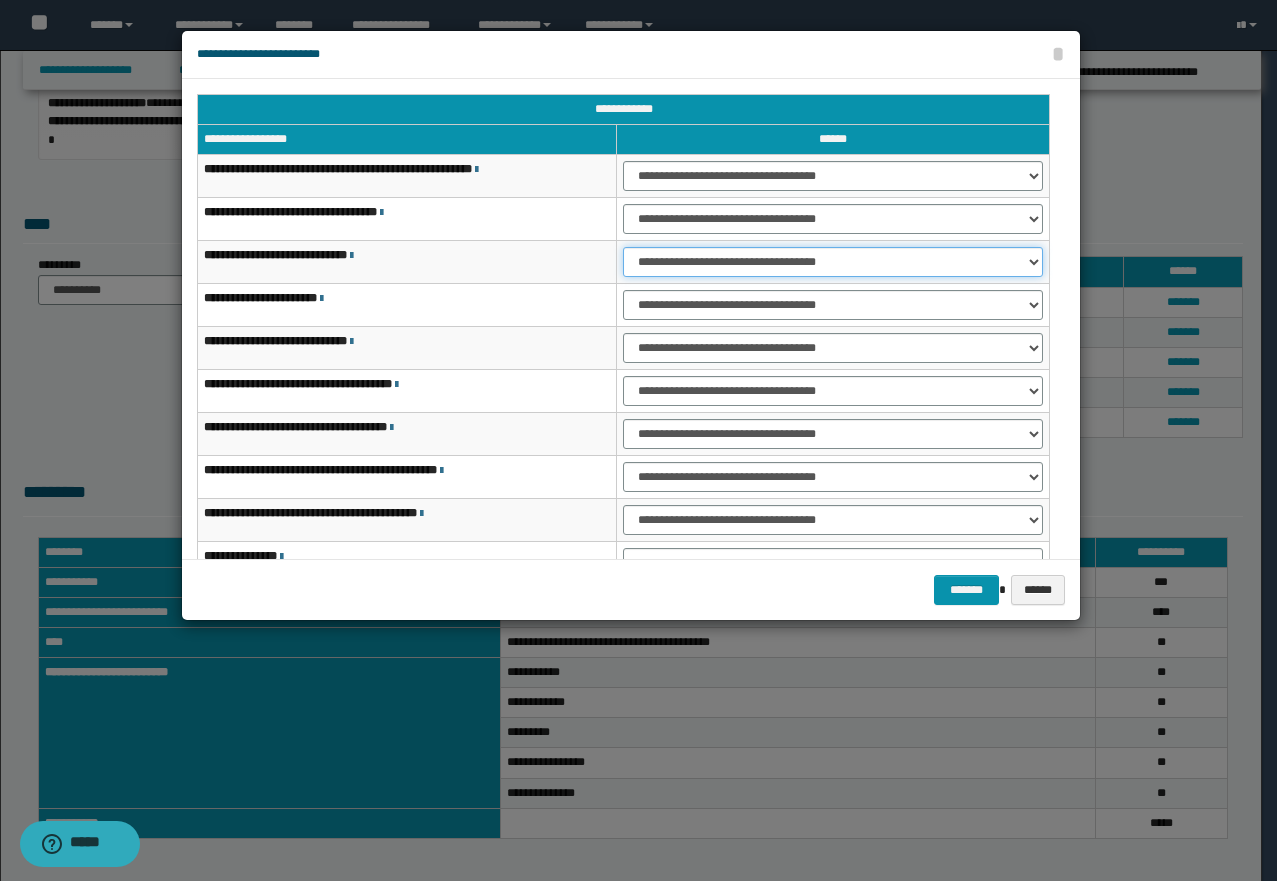 click on "**********" at bounding box center (833, 262) 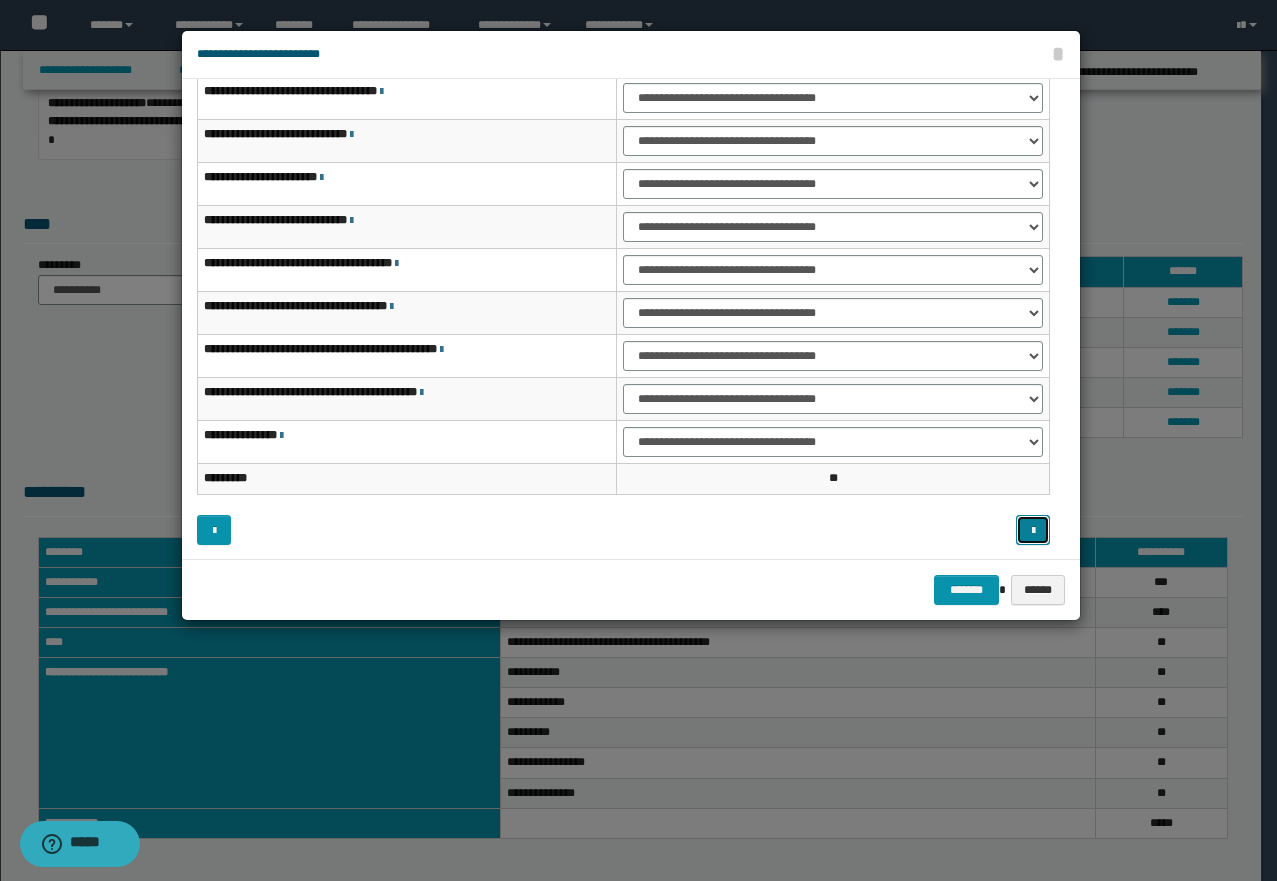 click at bounding box center [1033, 531] 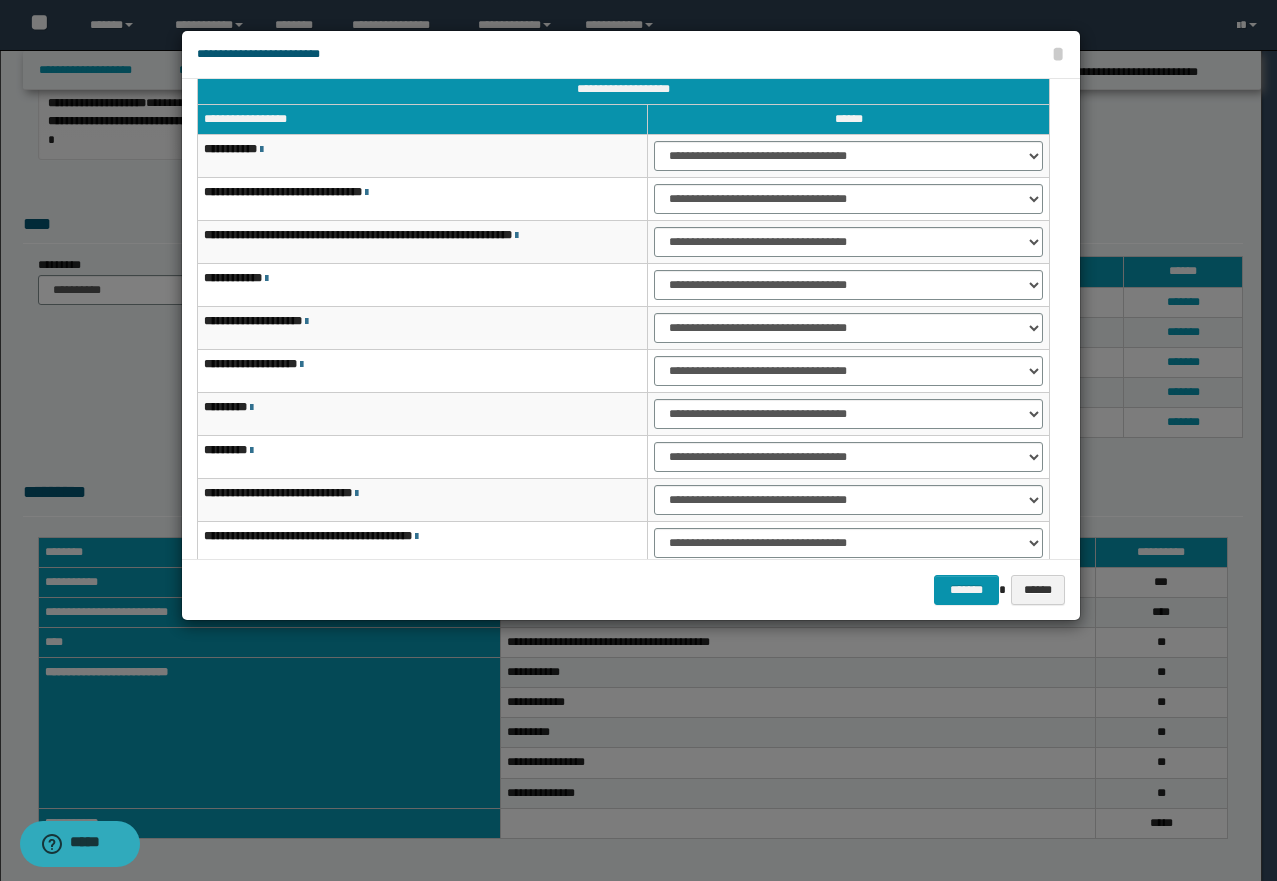 scroll, scrollTop: 0, scrollLeft: 0, axis: both 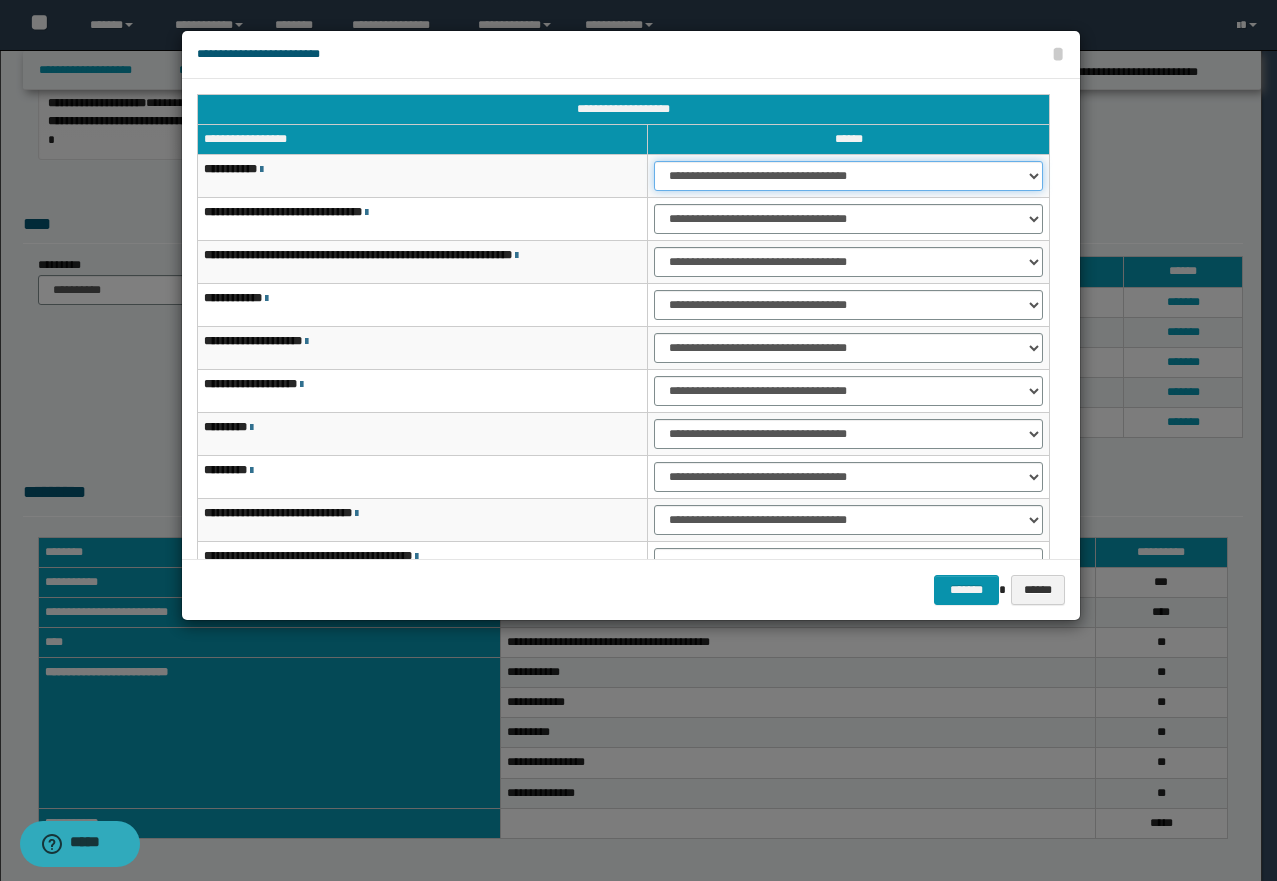 click on "**********" at bounding box center (848, 176) 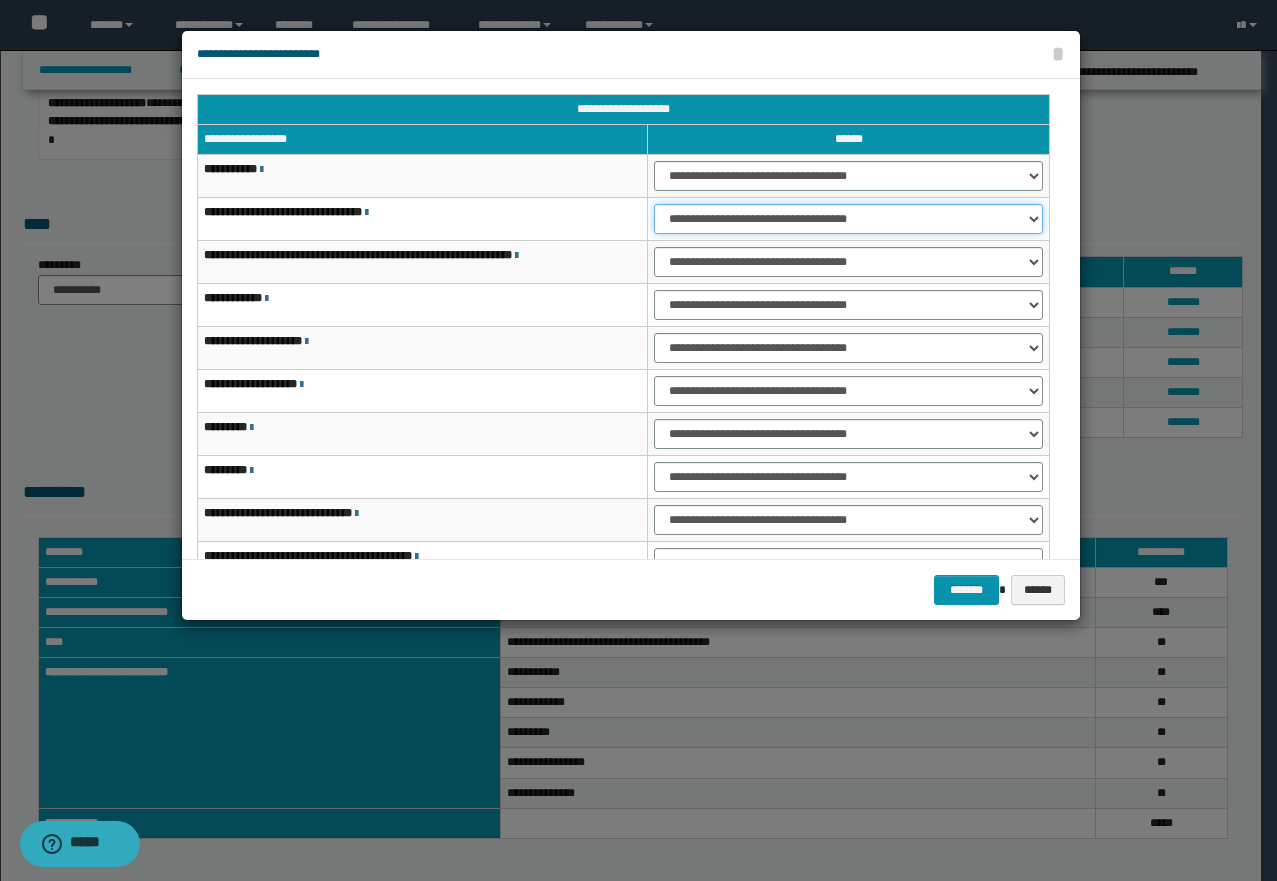click on "**********" at bounding box center [848, 219] 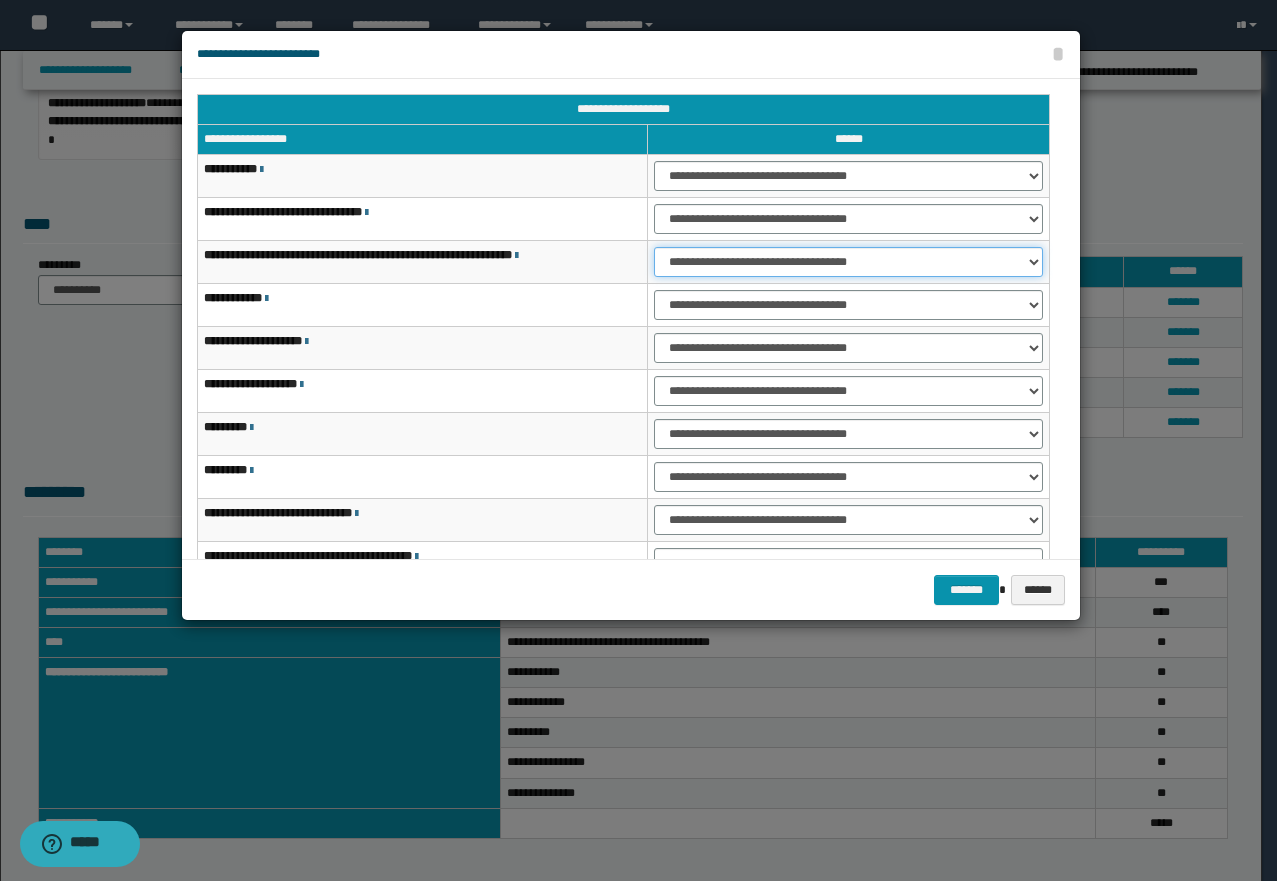 click on "**********" at bounding box center [848, 262] 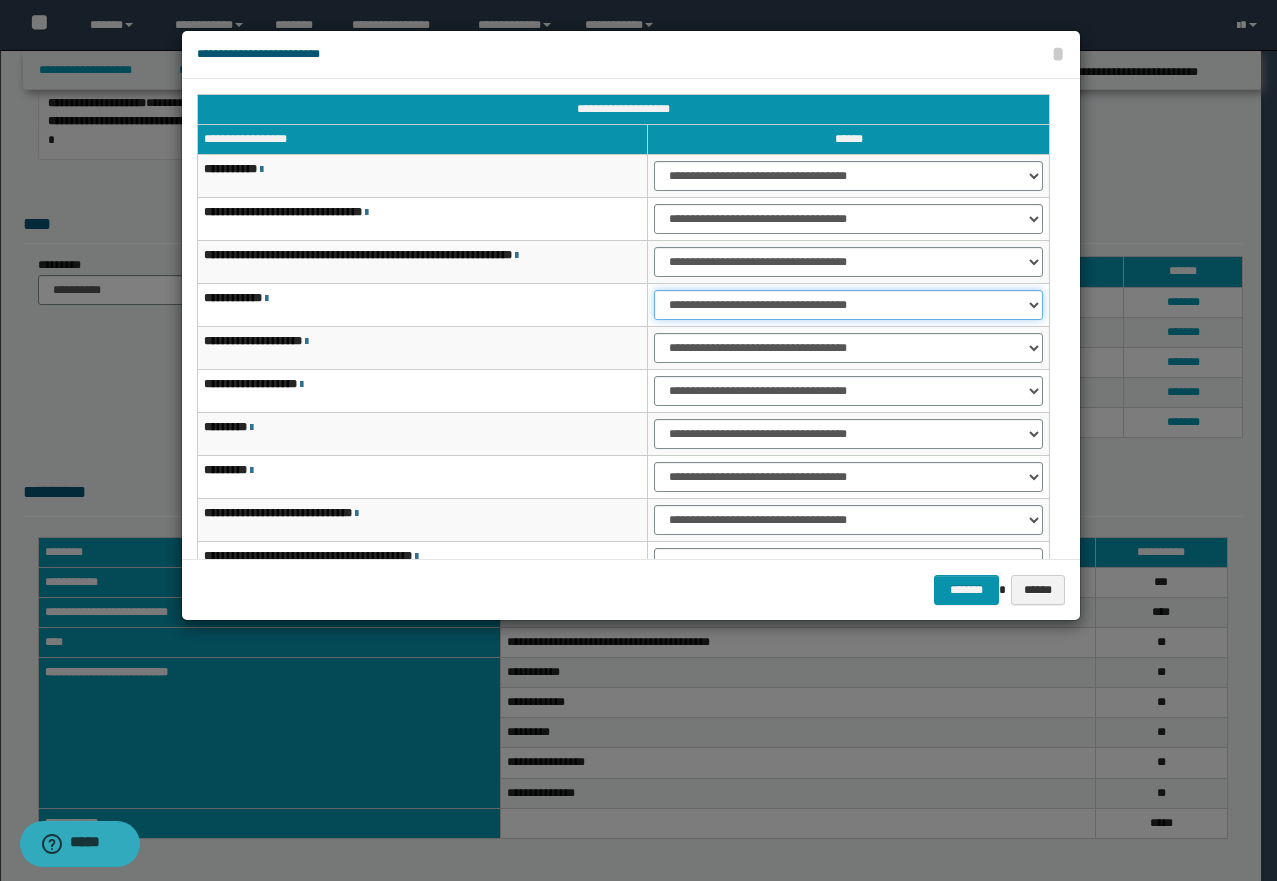 click on "**********" at bounding box center [848, 305] 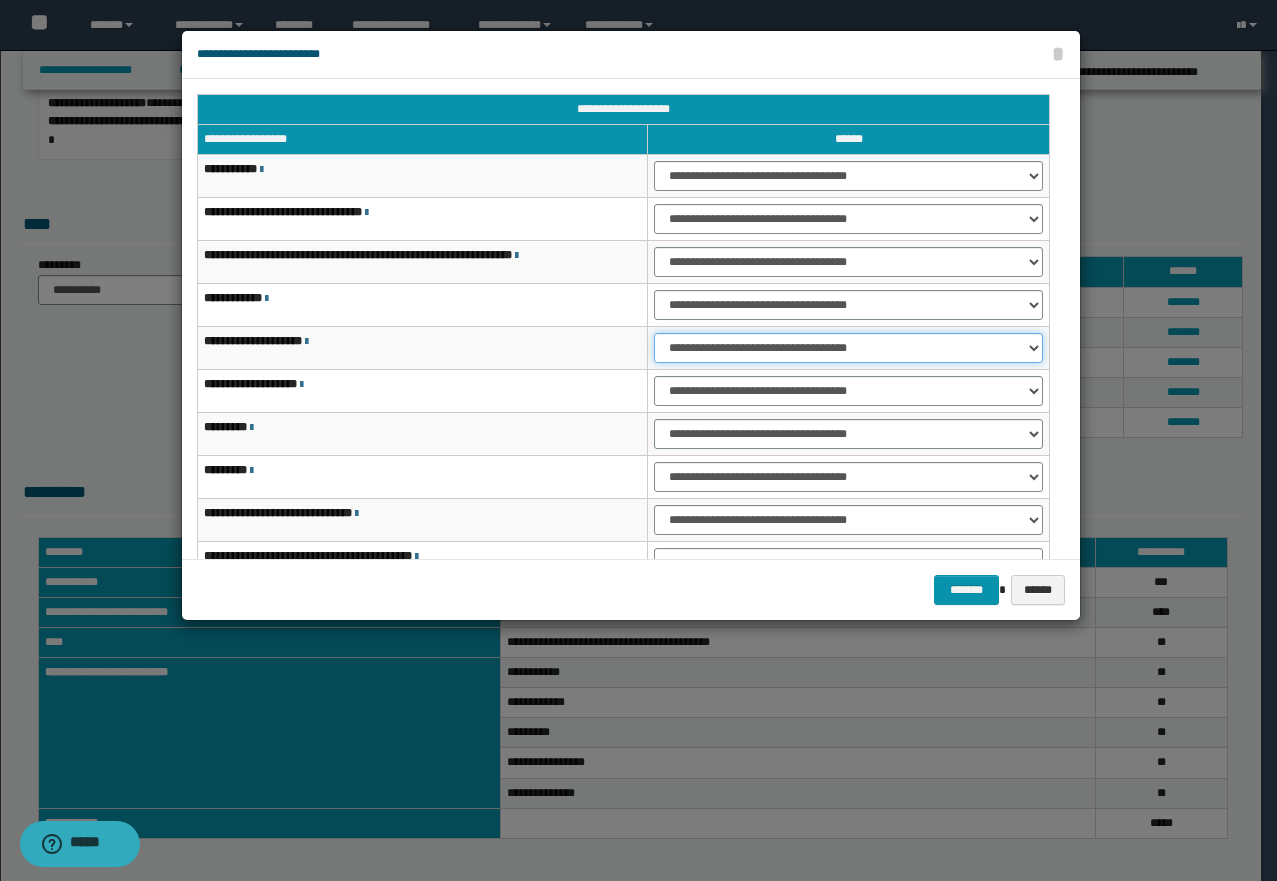 click on "**********" at bounding box center (848, 348) 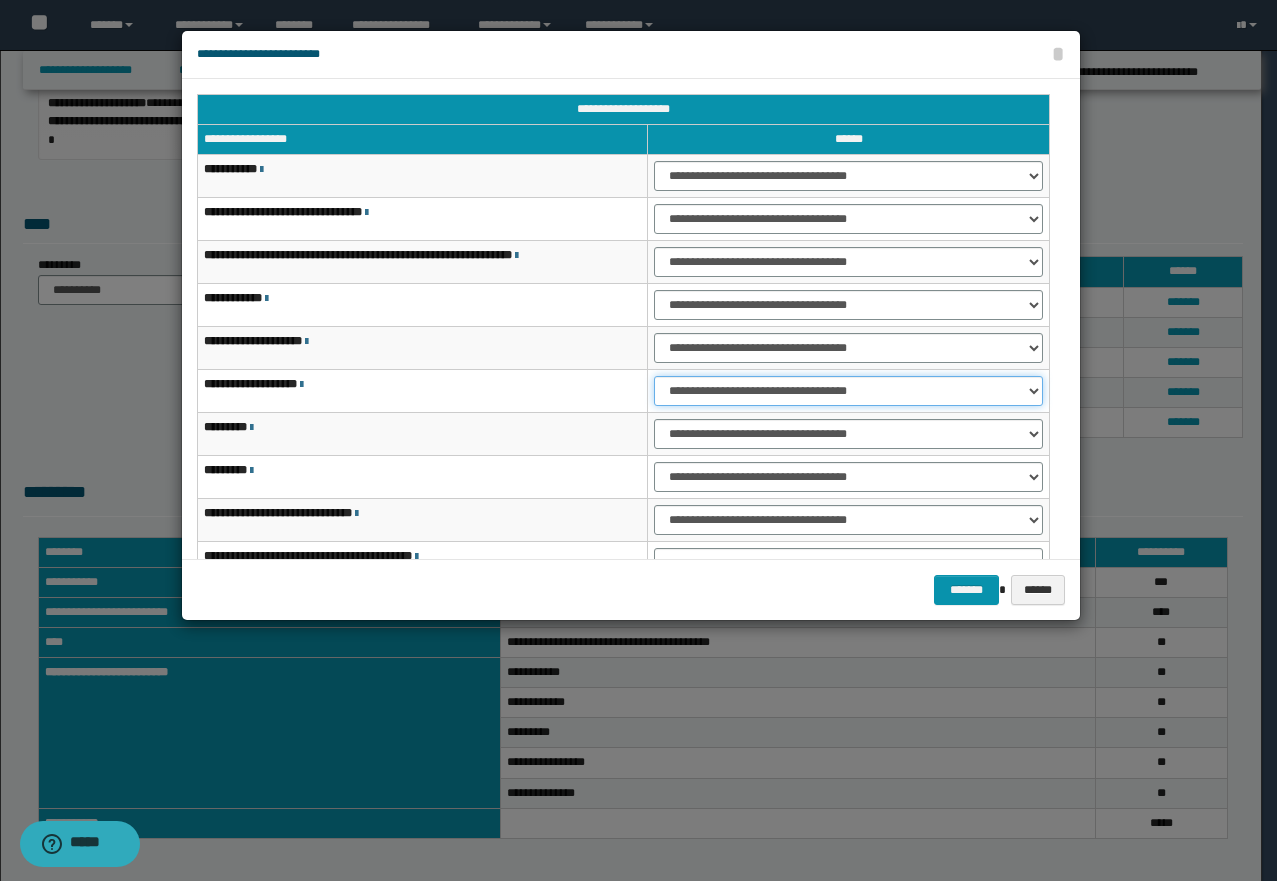 drag, startPoint x: 687, startPoint y: 389, endPoint x: 686, endPoint y: 401, distance: 12.0415945 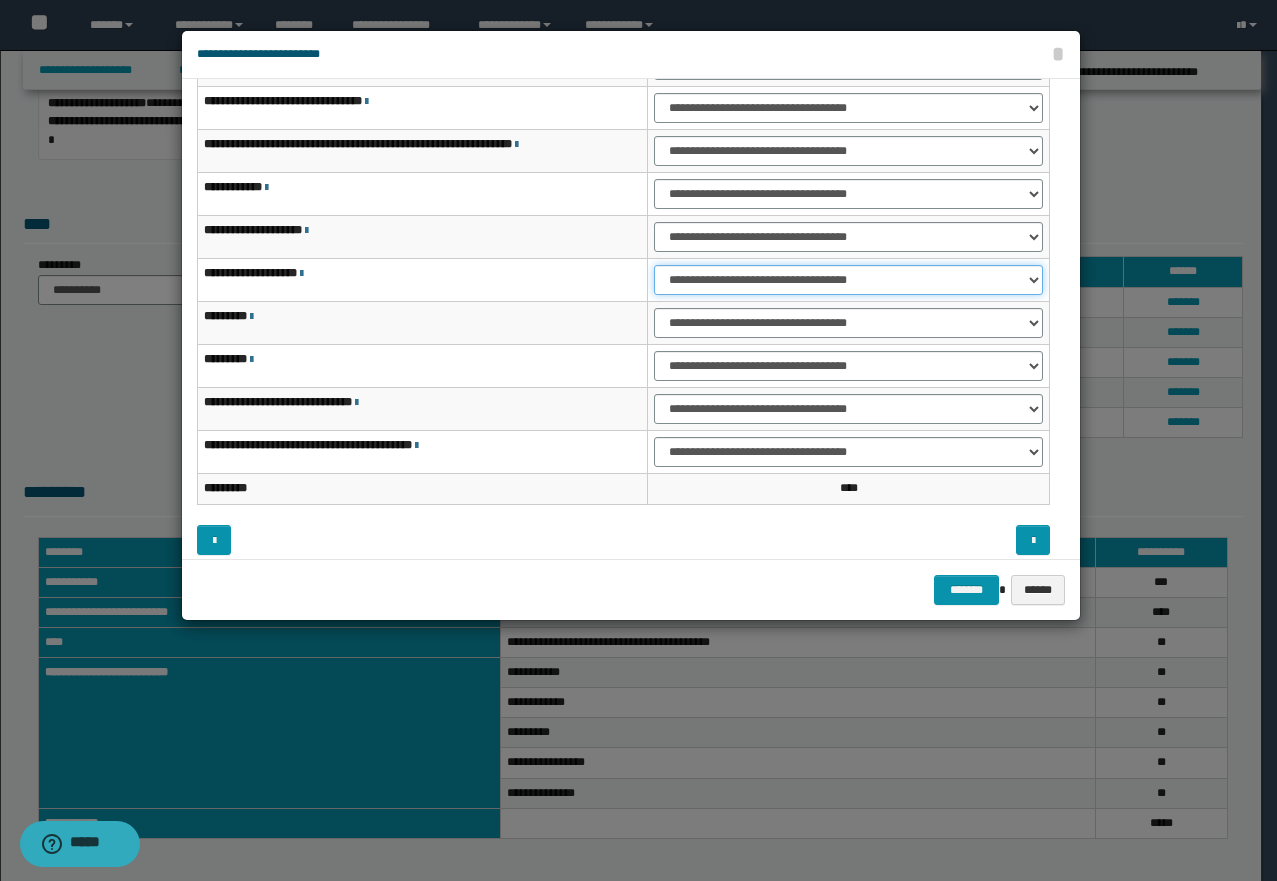 scroll, scrollTop: 121, scrollLeft: 0, axis: vertical 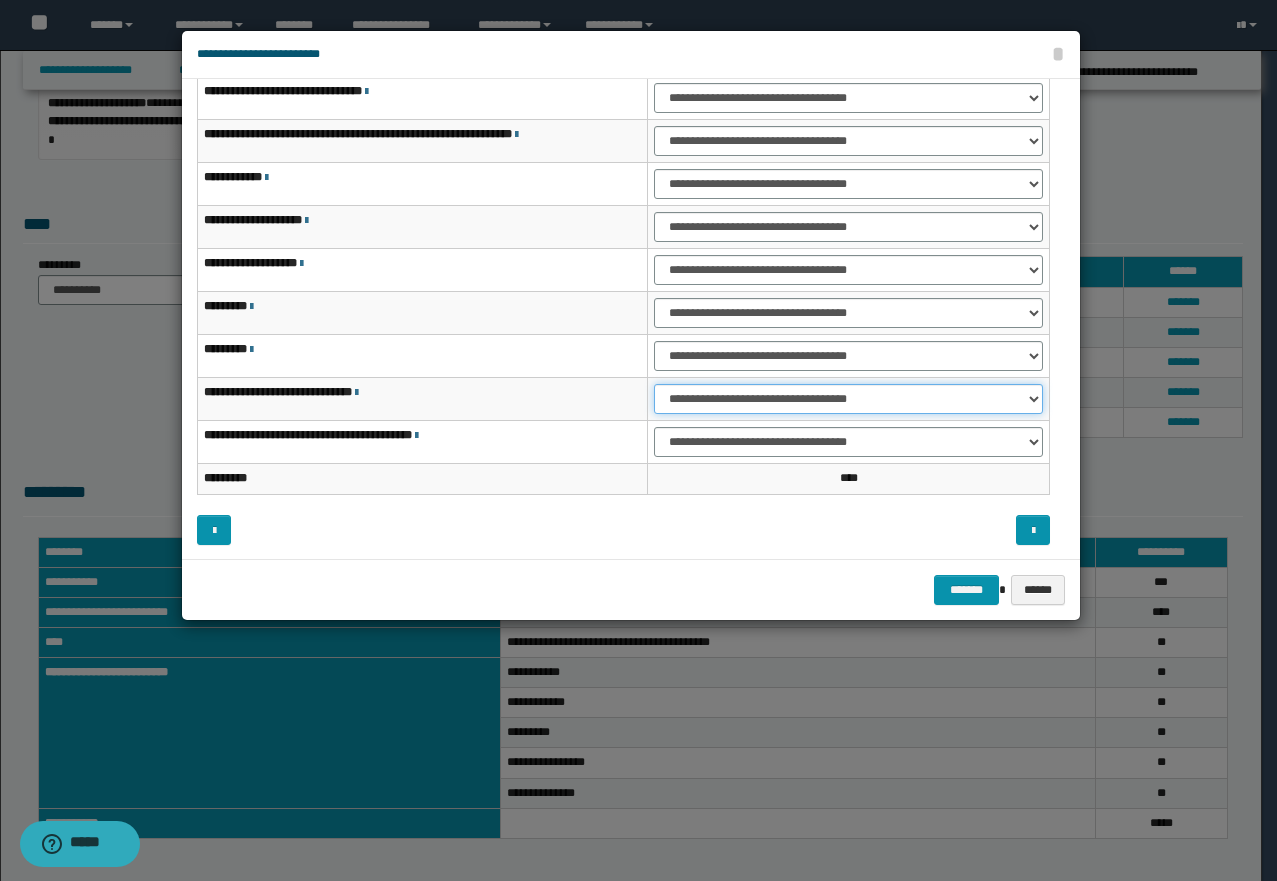 click on "**********" at bounding box center [848, 399] 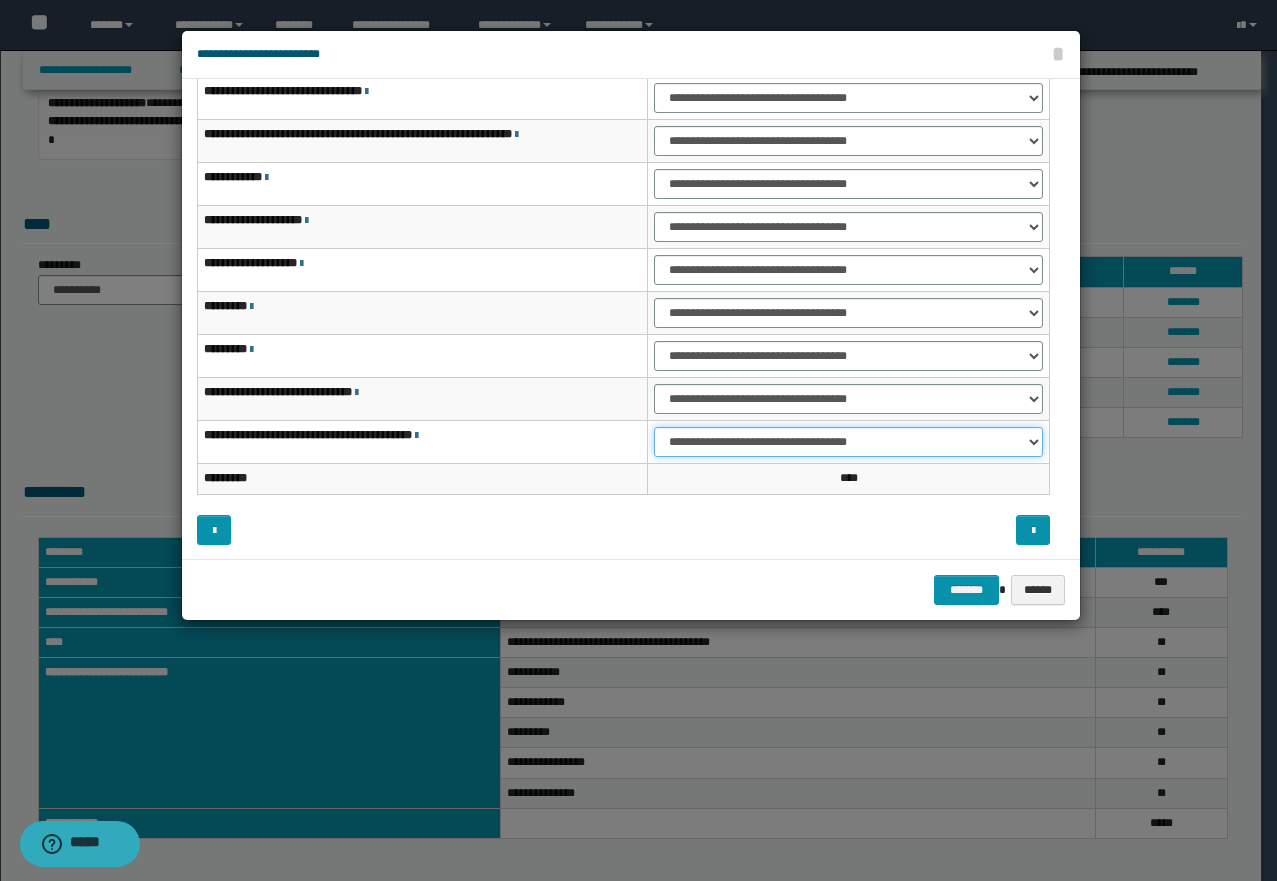 click on "**********" at bounding box center [848, 442] 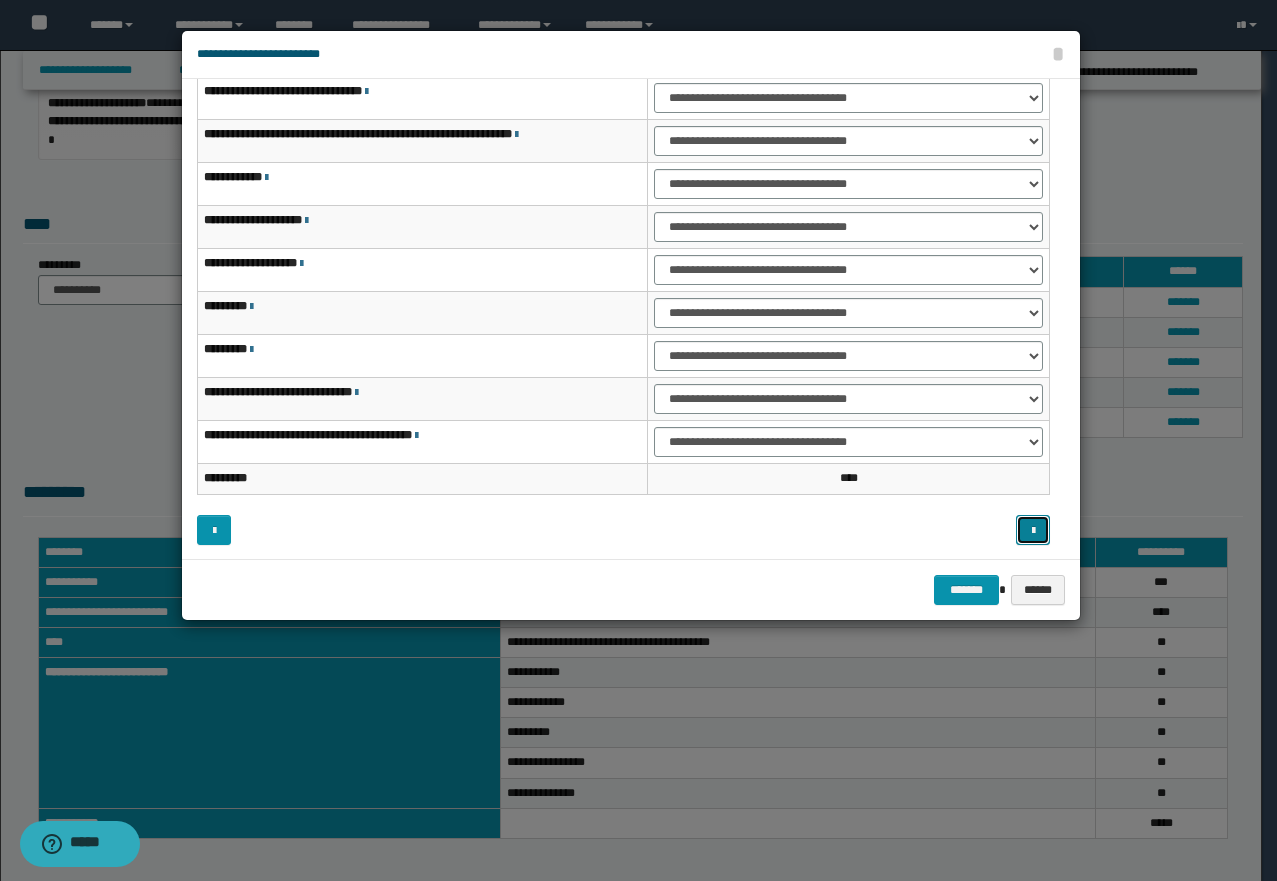 click at bounding box center [1033, 530] 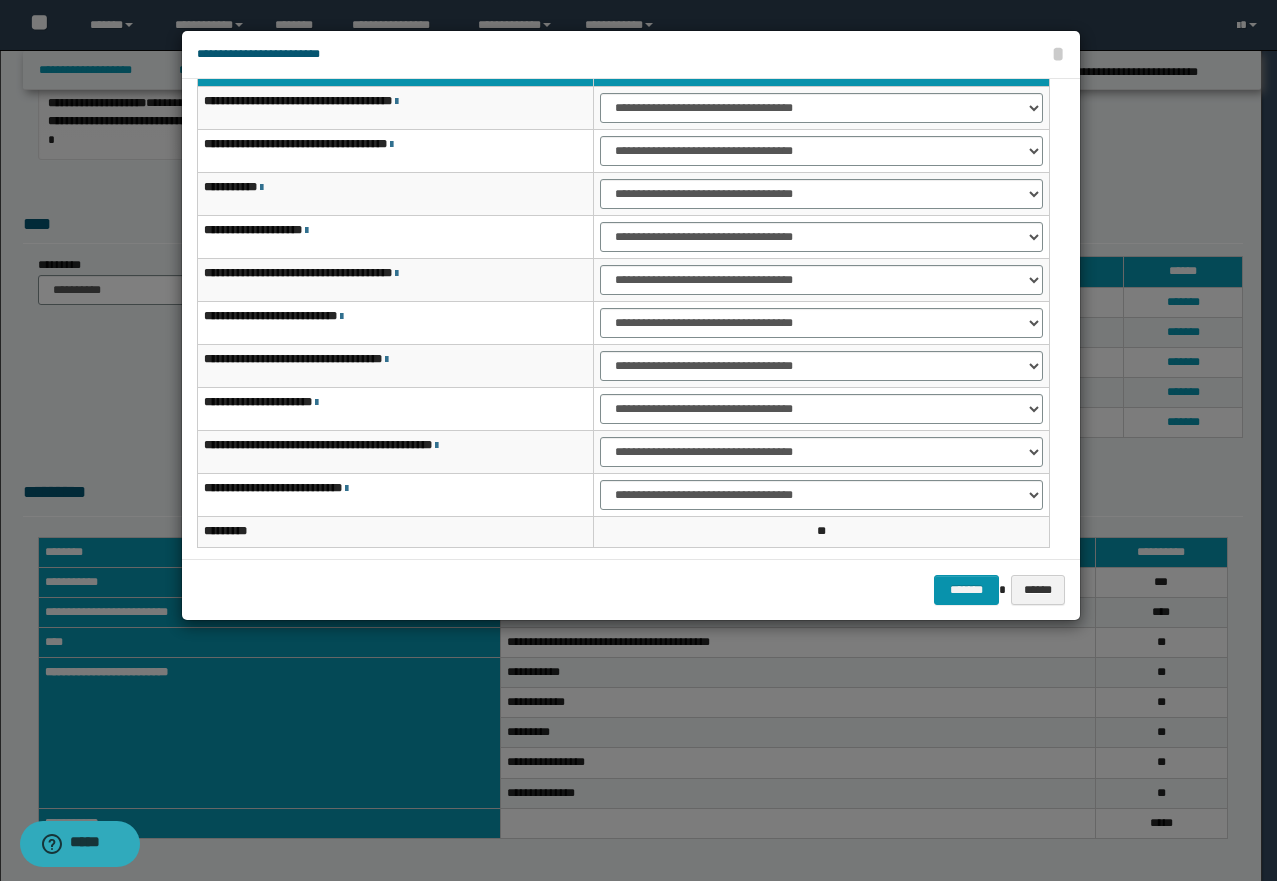 scroll, scrollTop: 21, scrollLeft: 0, axis: vertical 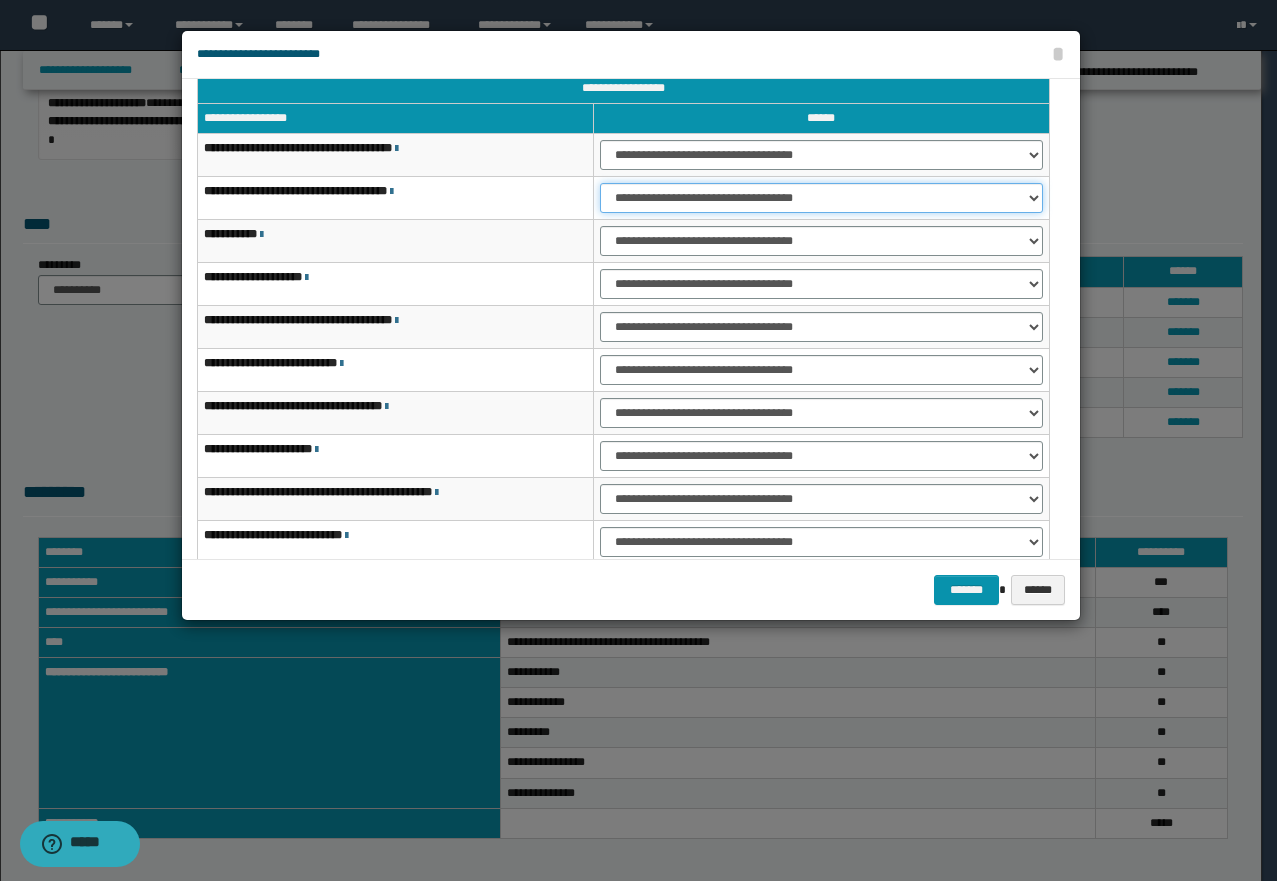 click on "**********" at bounding box center [821, 198] 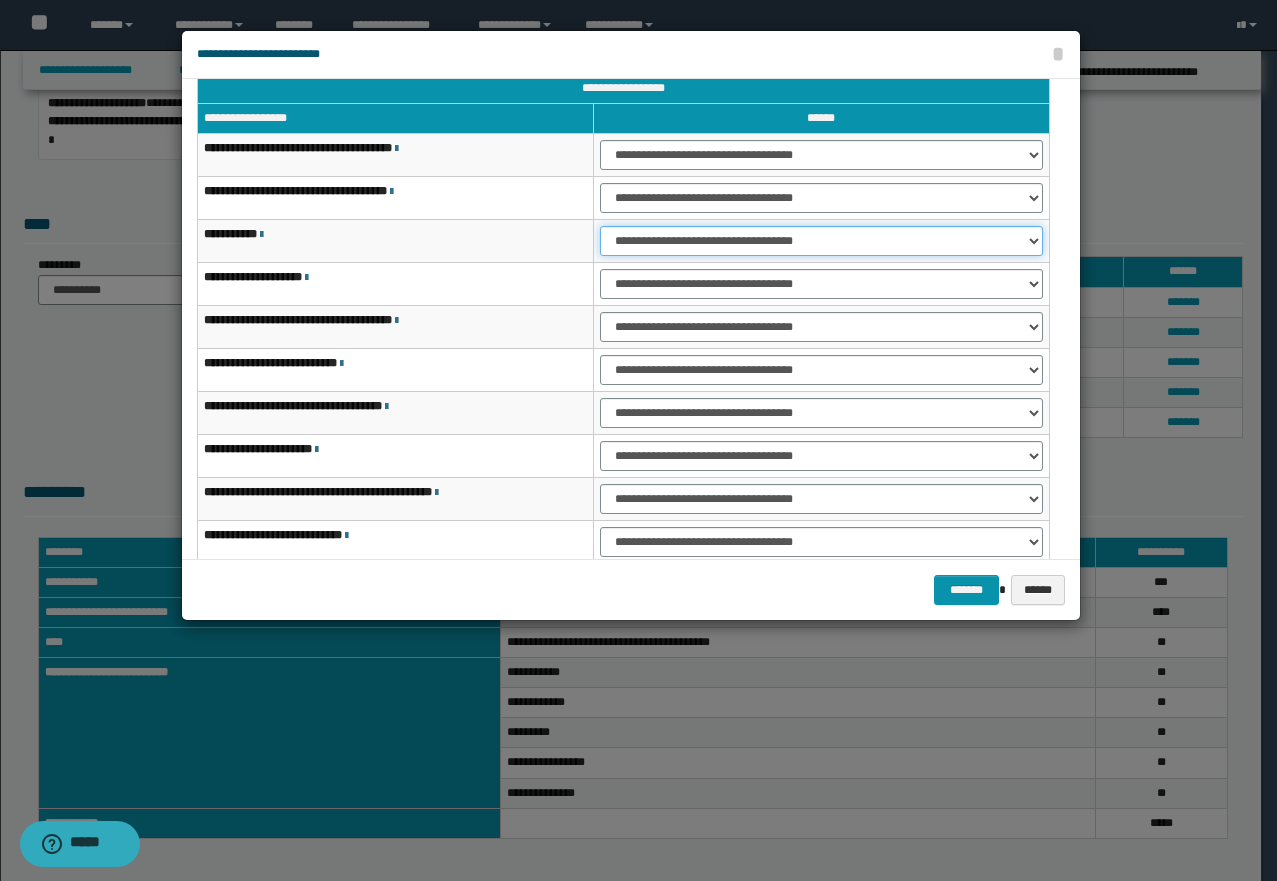 click on "**********" at bounding box center (821, 241) 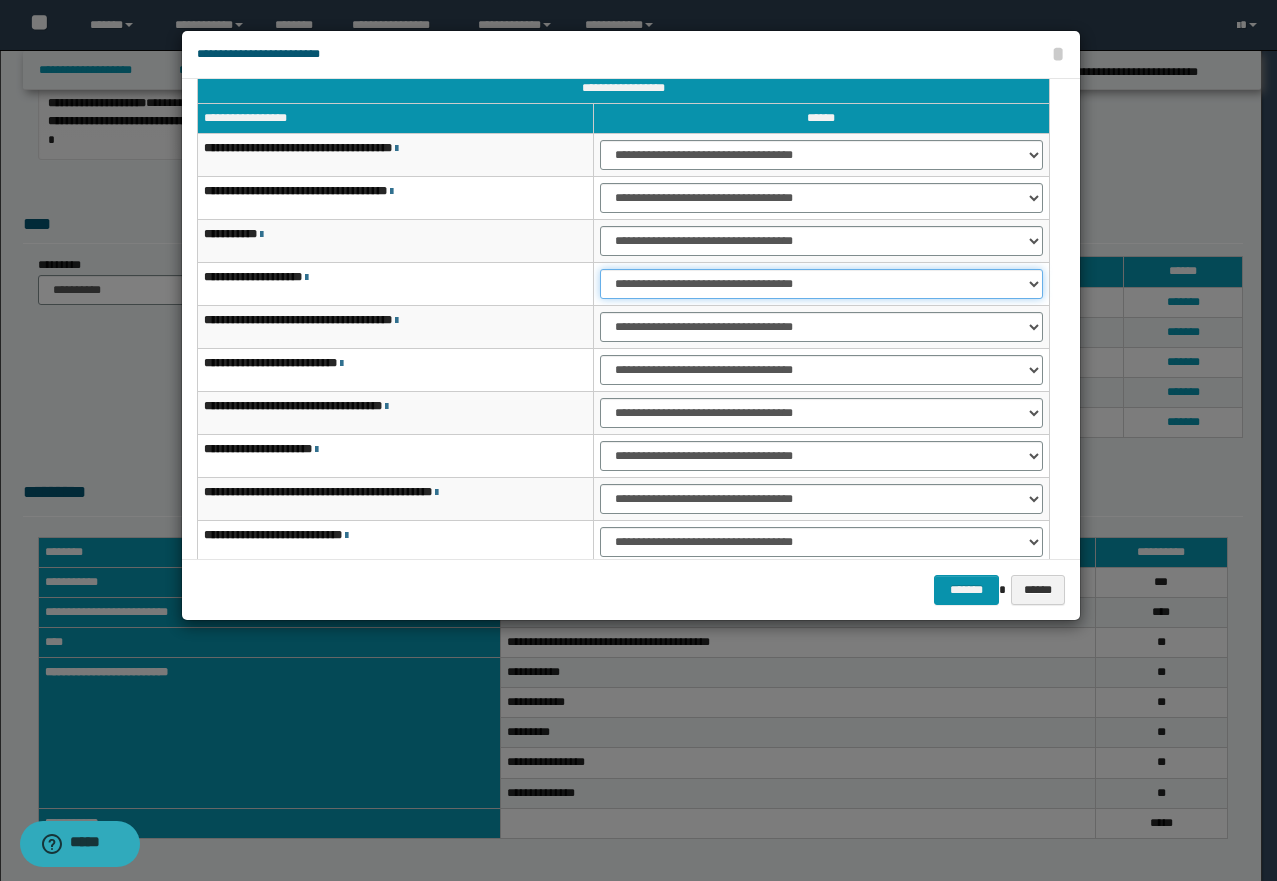 click on "**********" at bounding box center [821, 284] 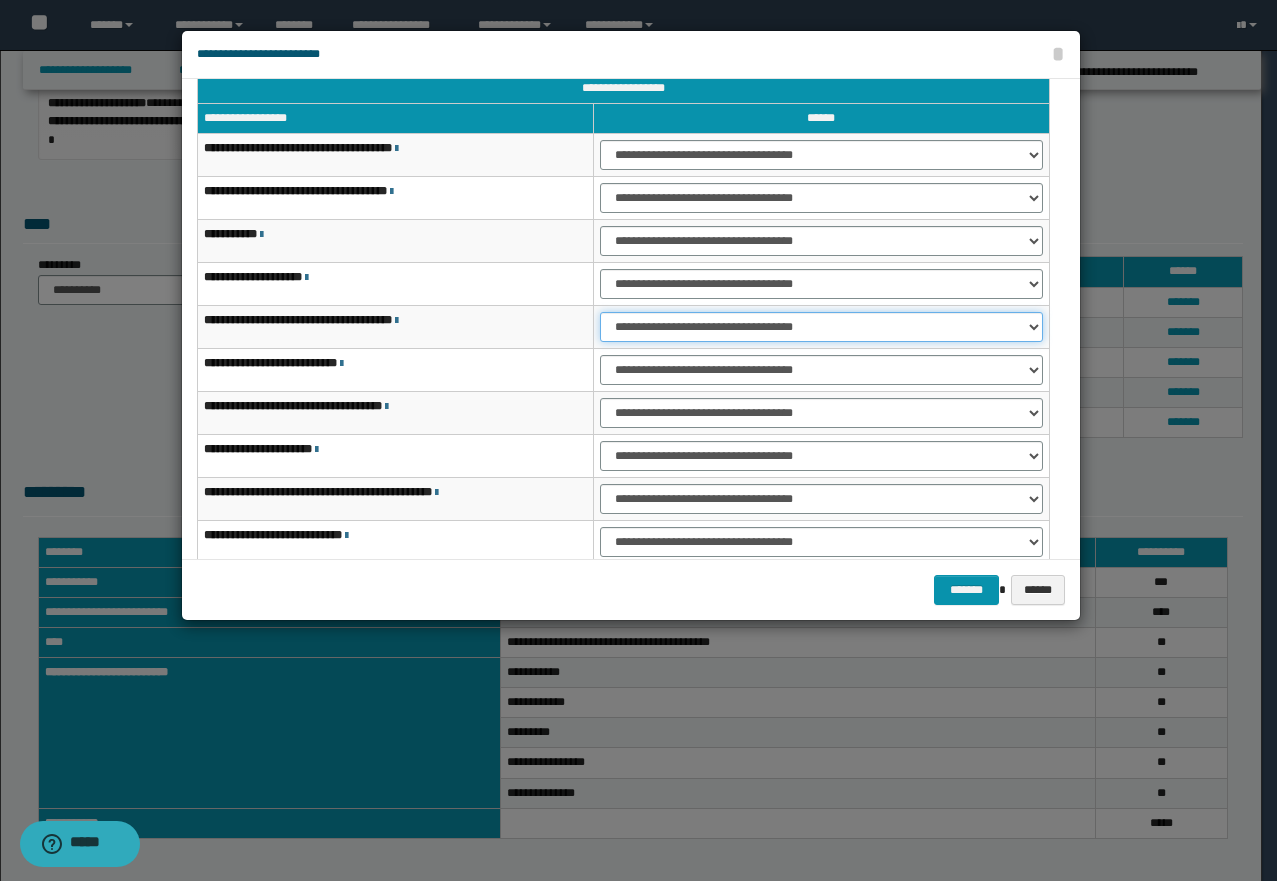 drag, startPoint x: 640, startPoint y: 329, endPoint x: 639, endPoint y: 341, distance: 12.0415945 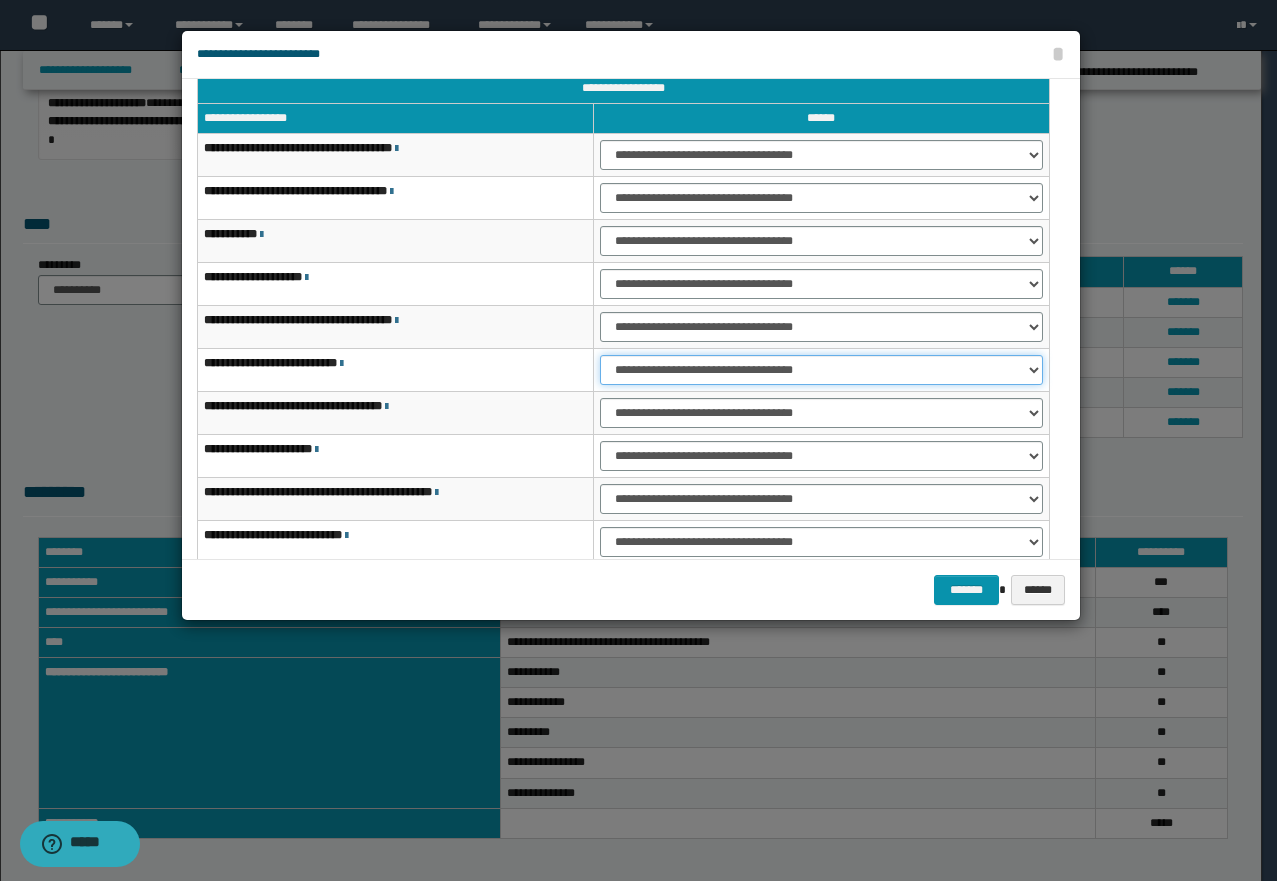 drag, startPoint x: 641, startPoint y: 368, endPoint x: 640, endPoint y: 383, distance: 15.033297 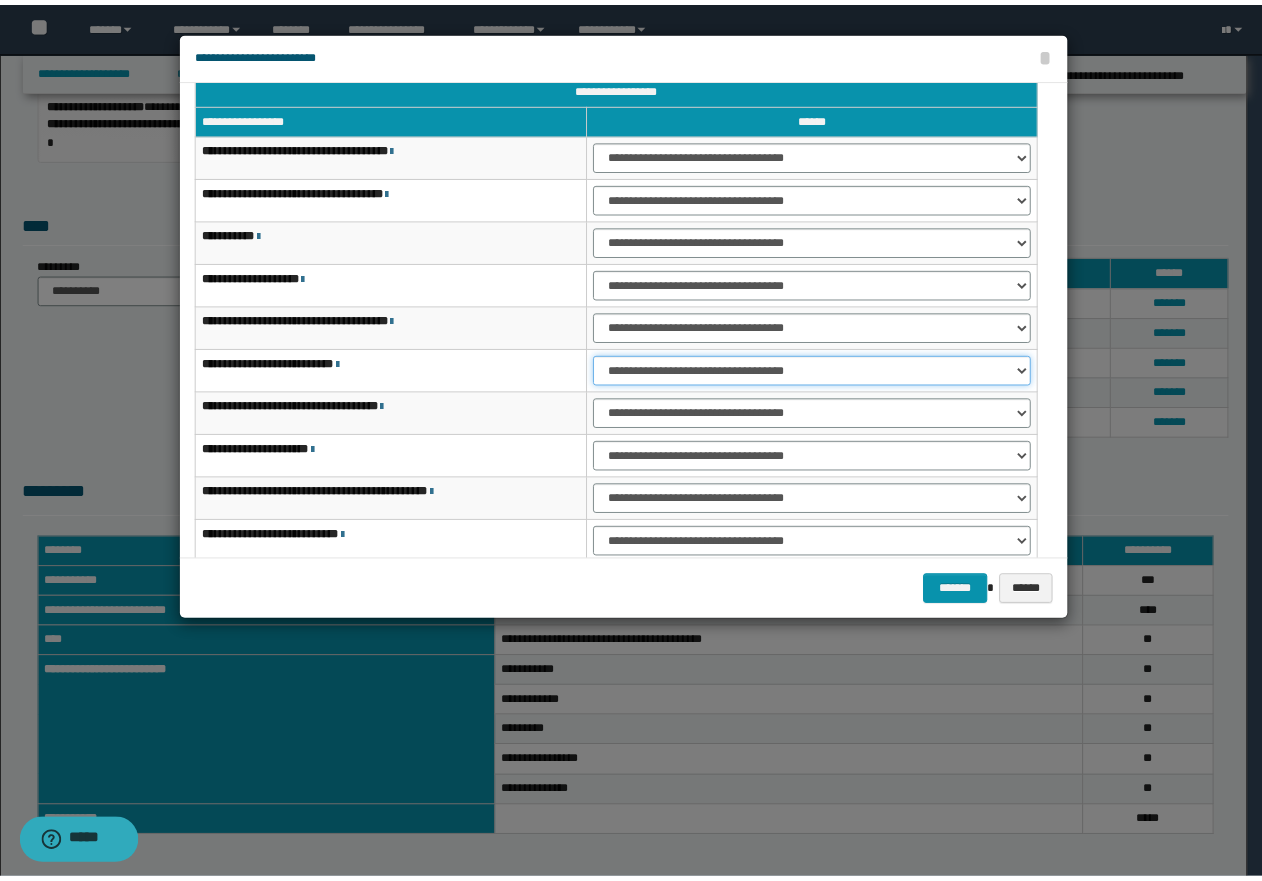 scroll, scrollTop: 121, scrollLeft: 0, axis: vertical 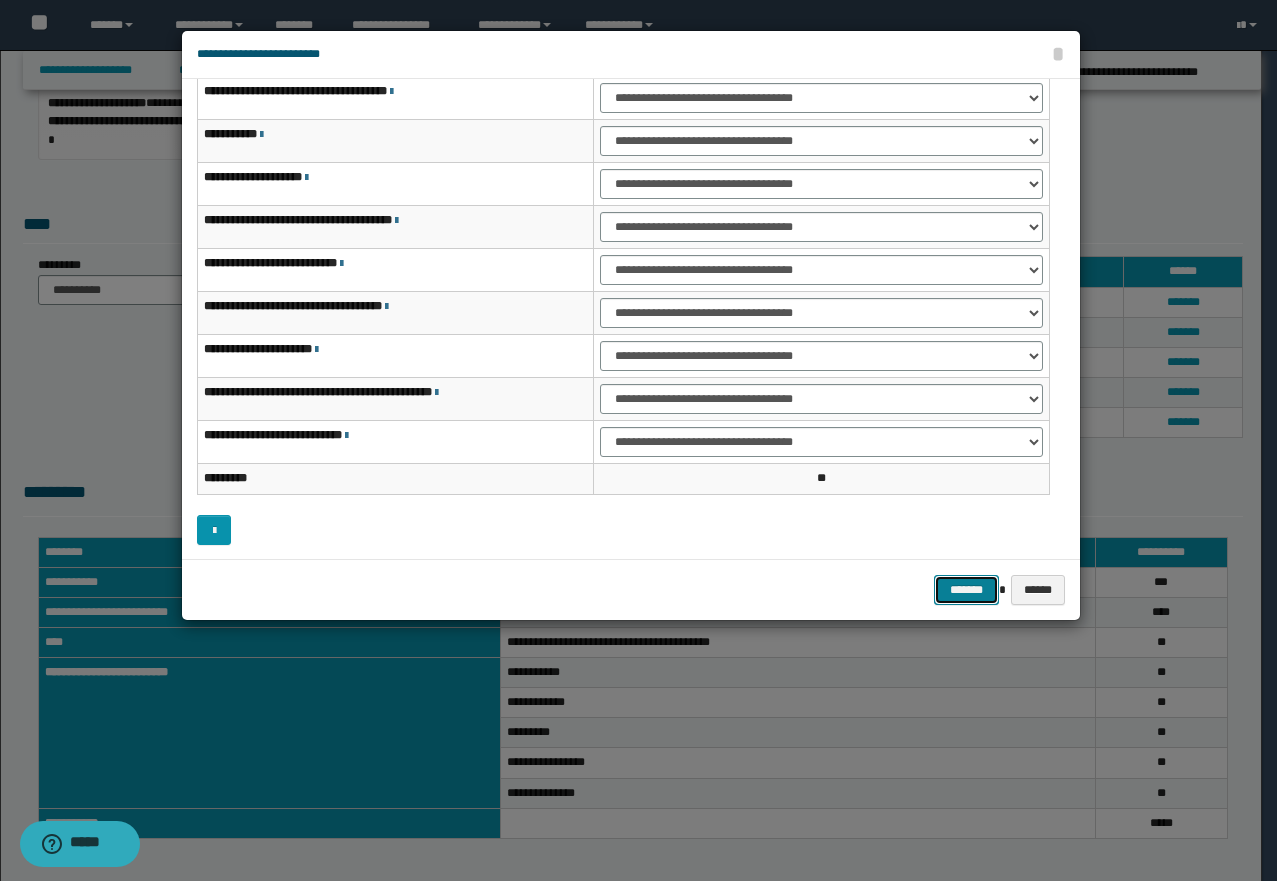 click on "*******" at bounding box center [966, 590] 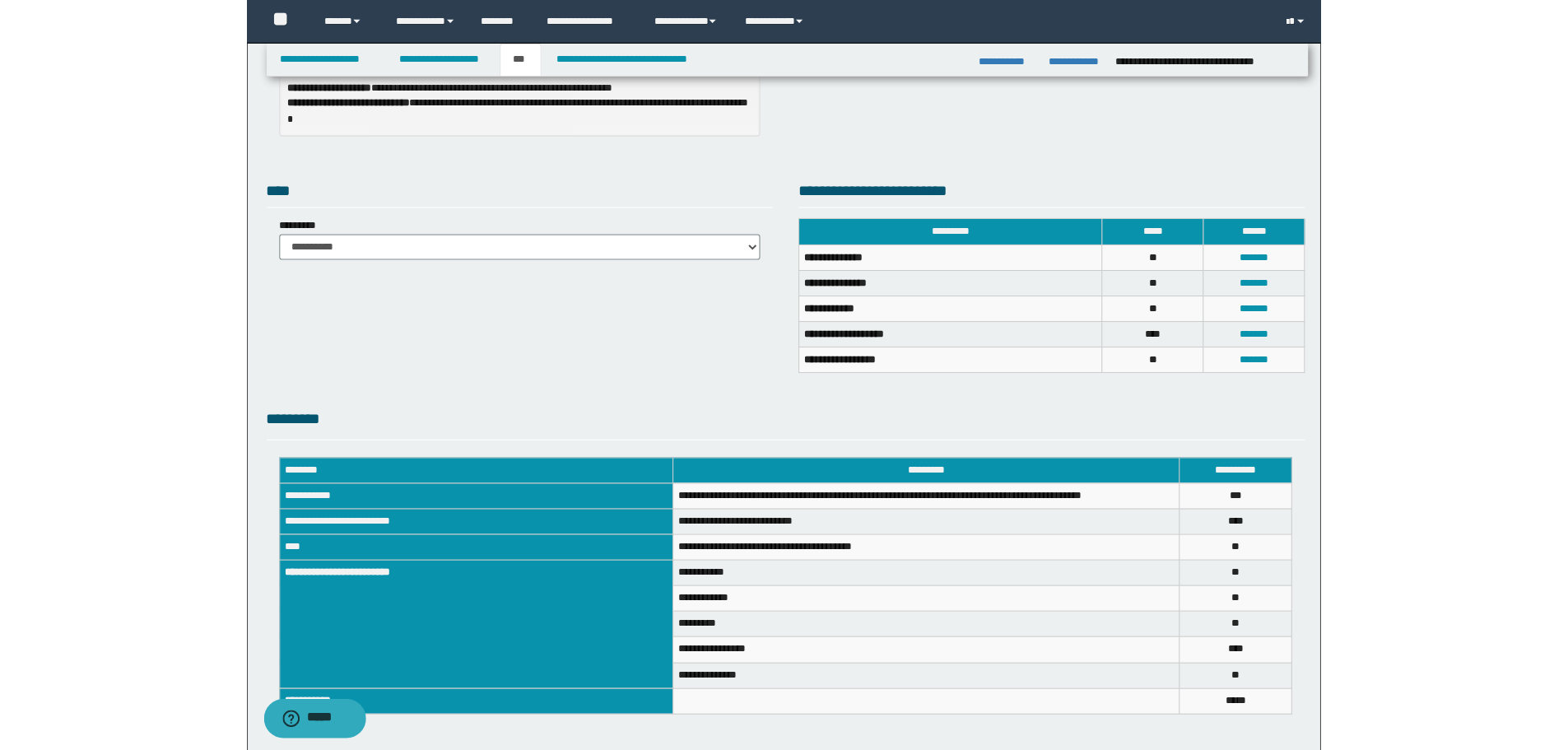 scroll, scrollTop: 279, scrollLeft: 0, axis: vertical 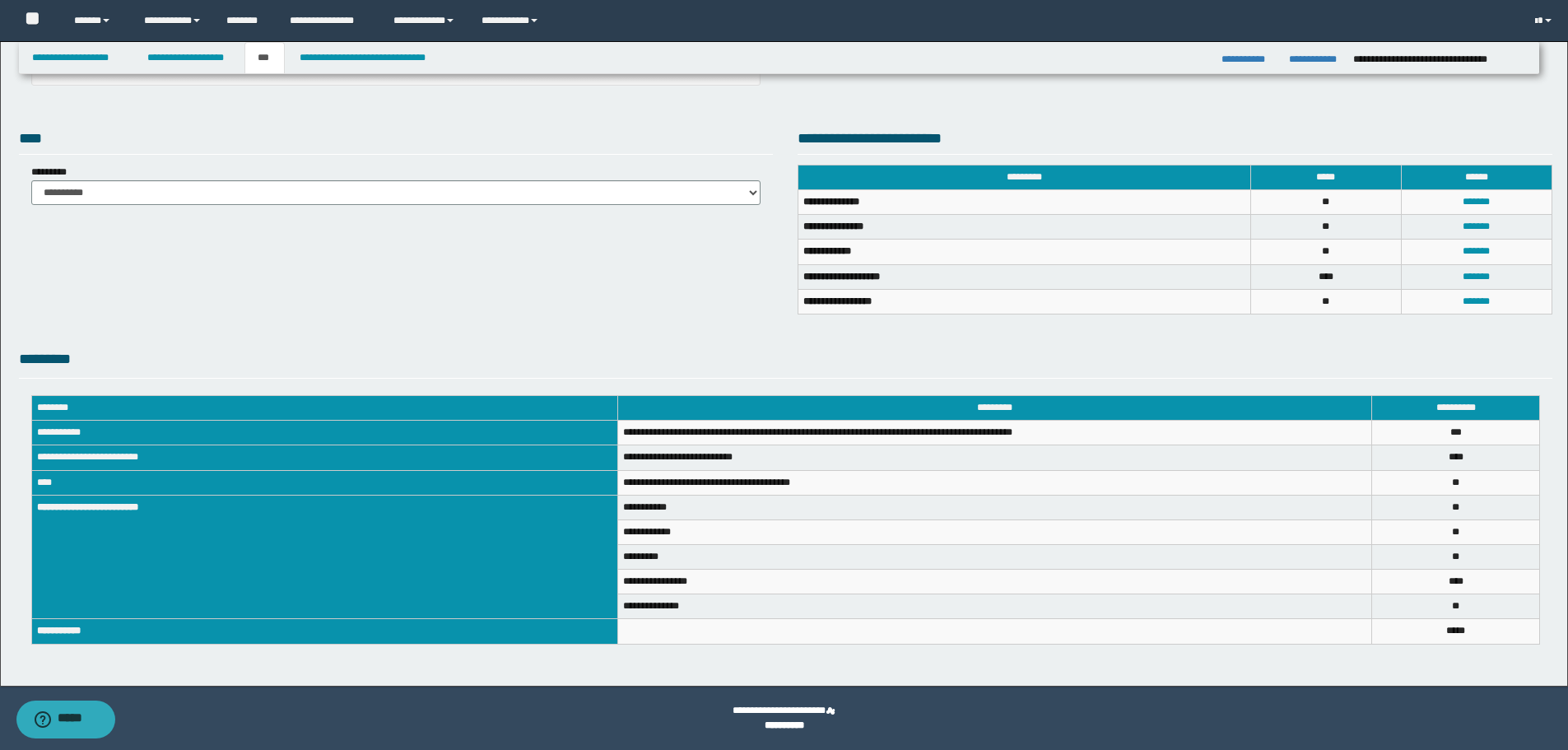drag, startPoint x: 910, startPoint y: 612, endPoint x: 1000, endPoint y: 612, distance: 90 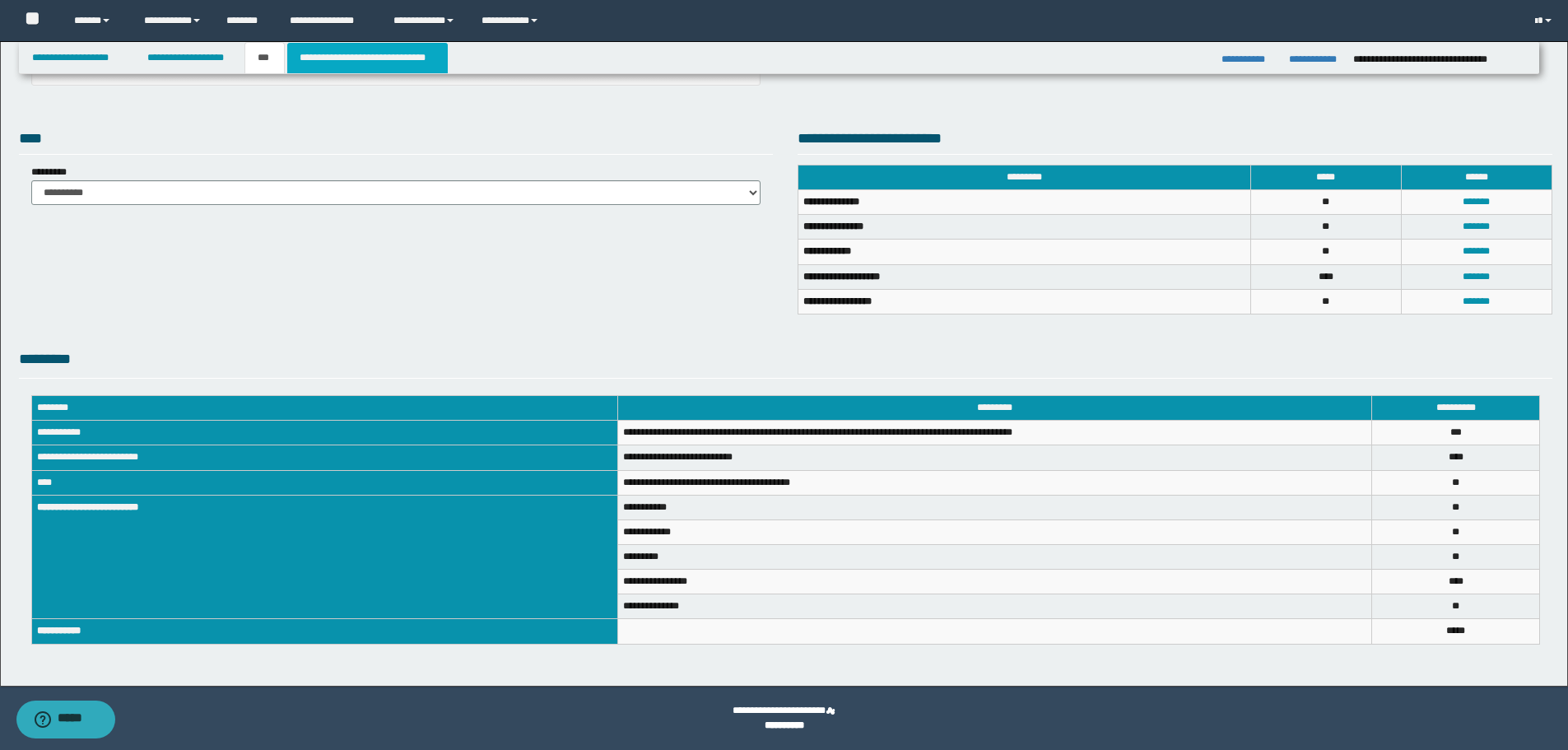 click on "**********" at bounding box center (367, 58) 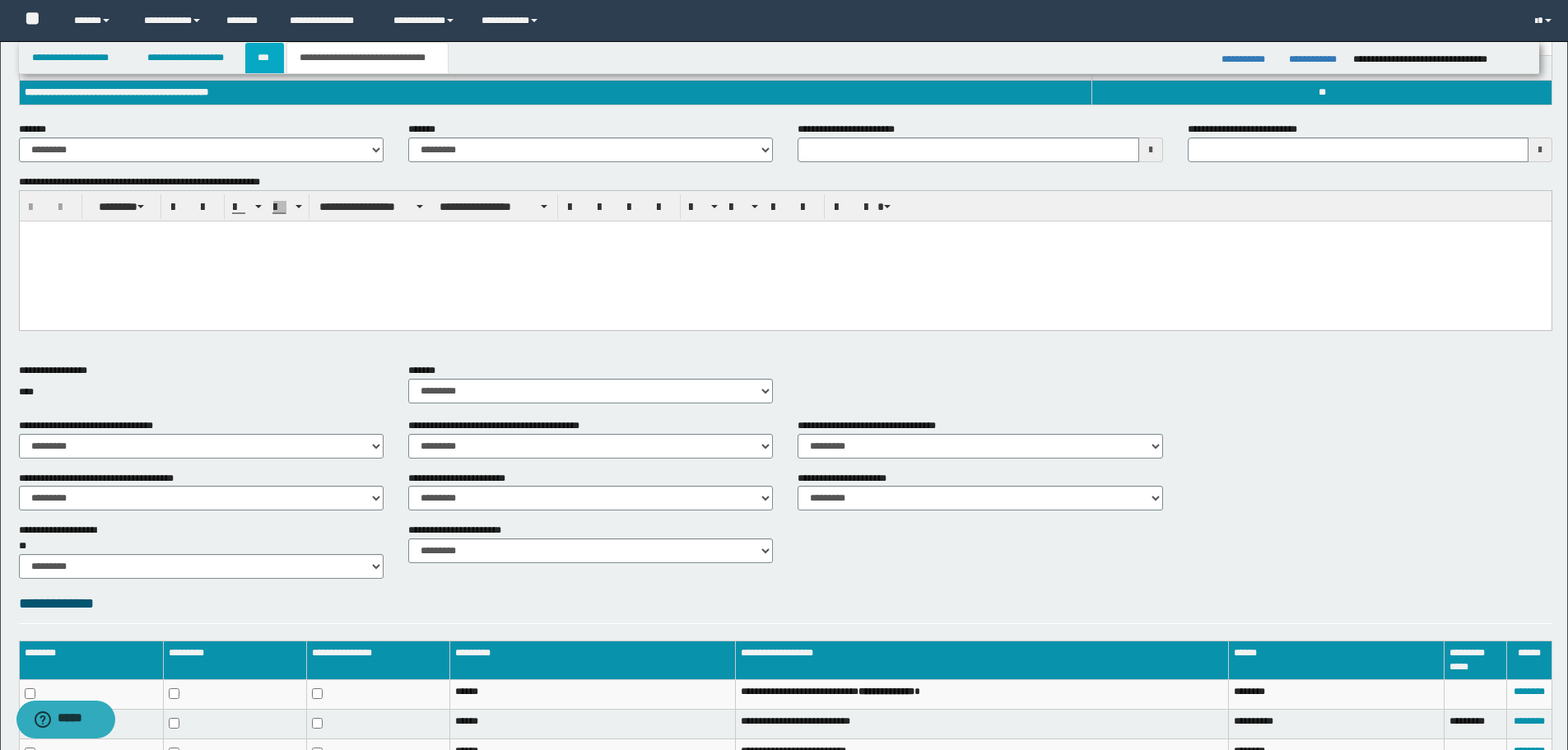 click on "***" at bounding box center (264, 58) 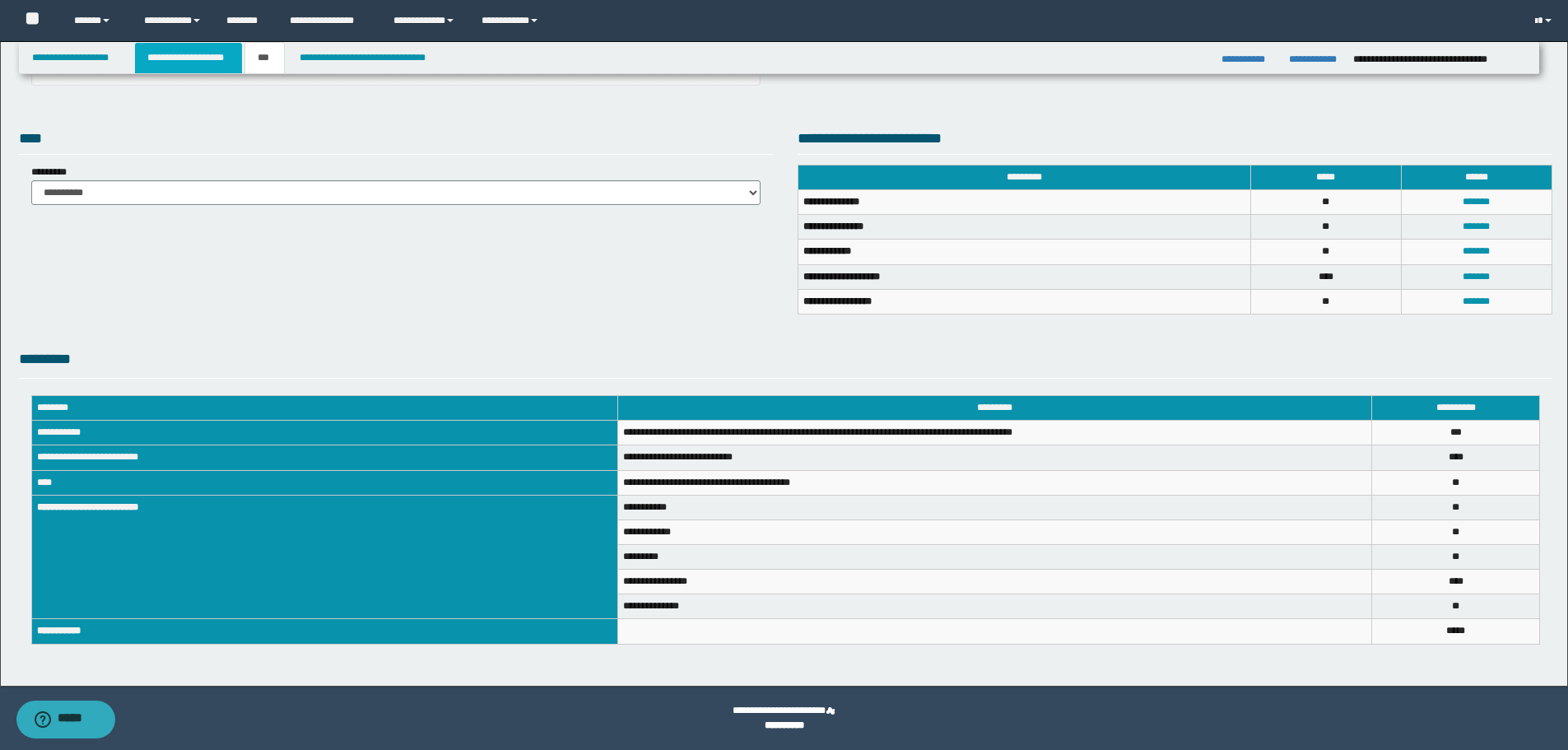 click on "**********" at bounding box center [188, 58] 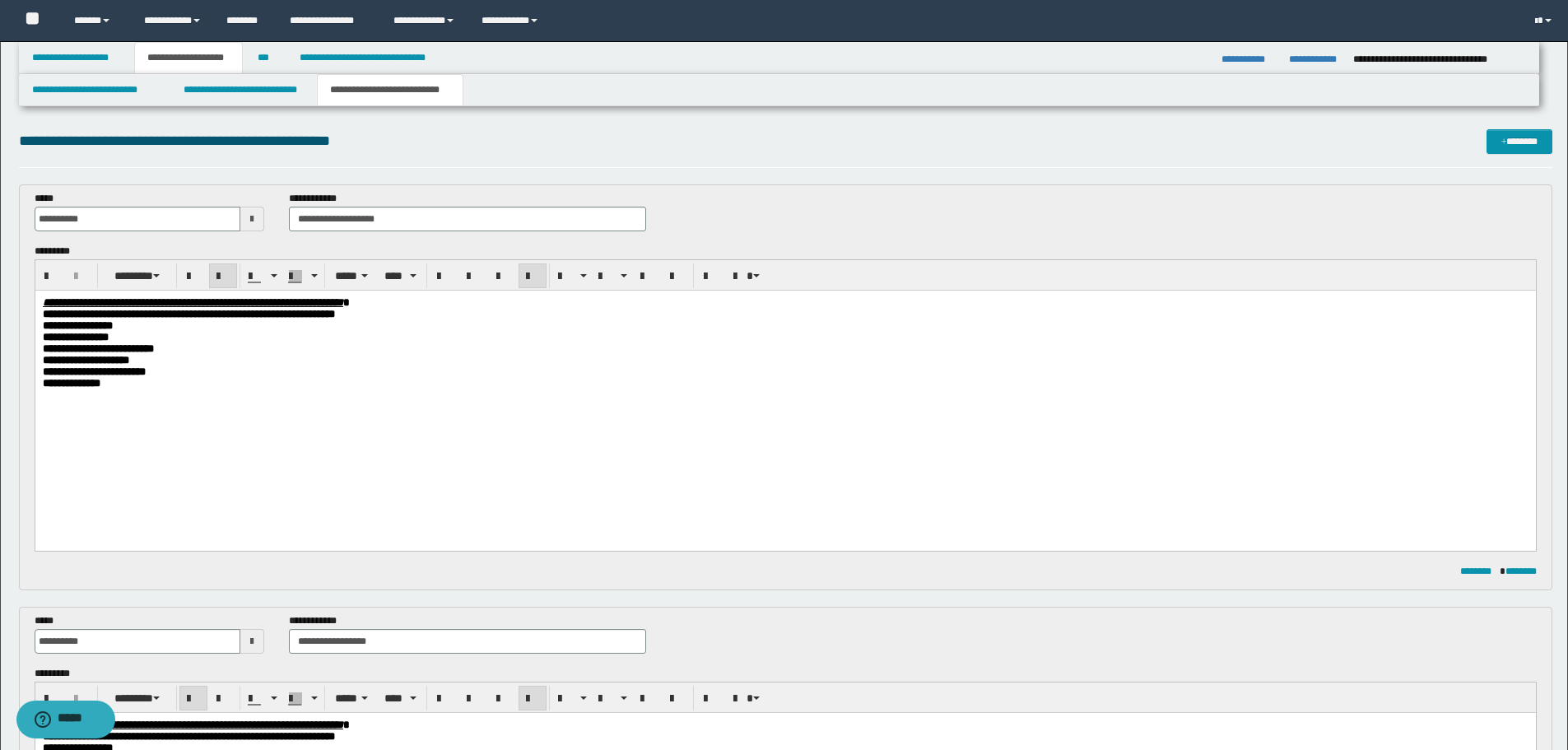 scroll, scrollTop: 0, scrollLeft: 0, axis: both 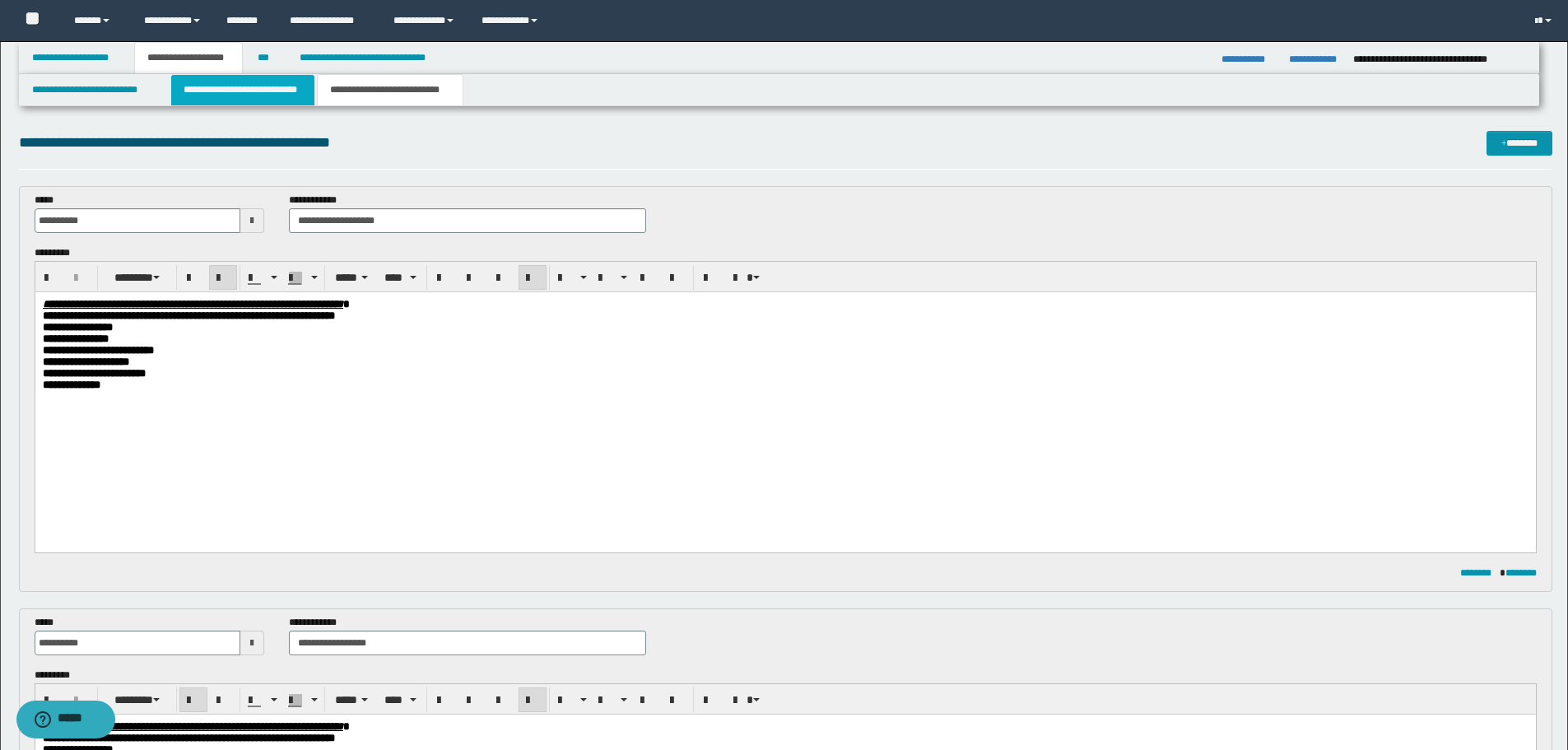 click on "**********" at bounding box center (243, 90) 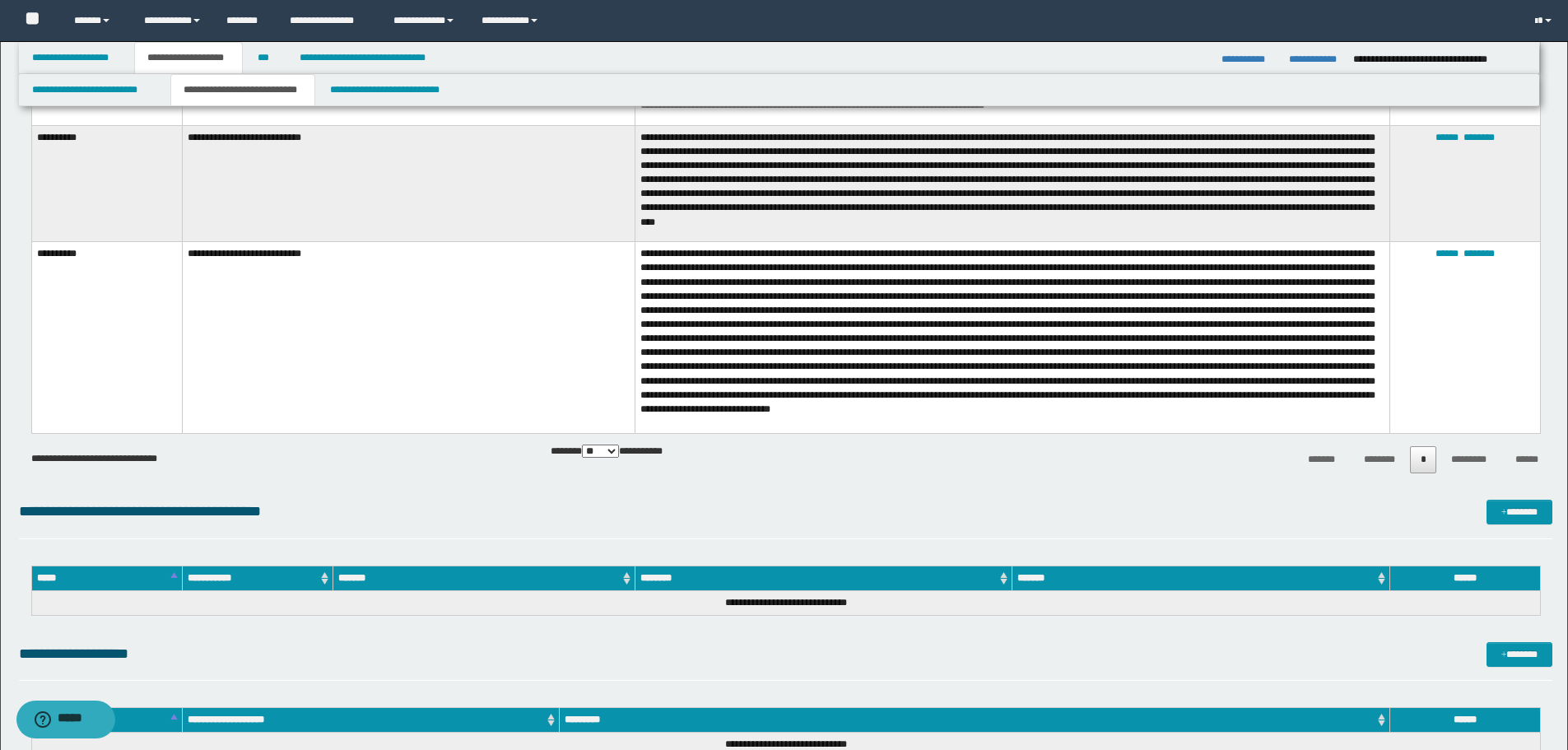 scroll, scrollTop: 2634, scrollLeft: 0, axis: vertical 